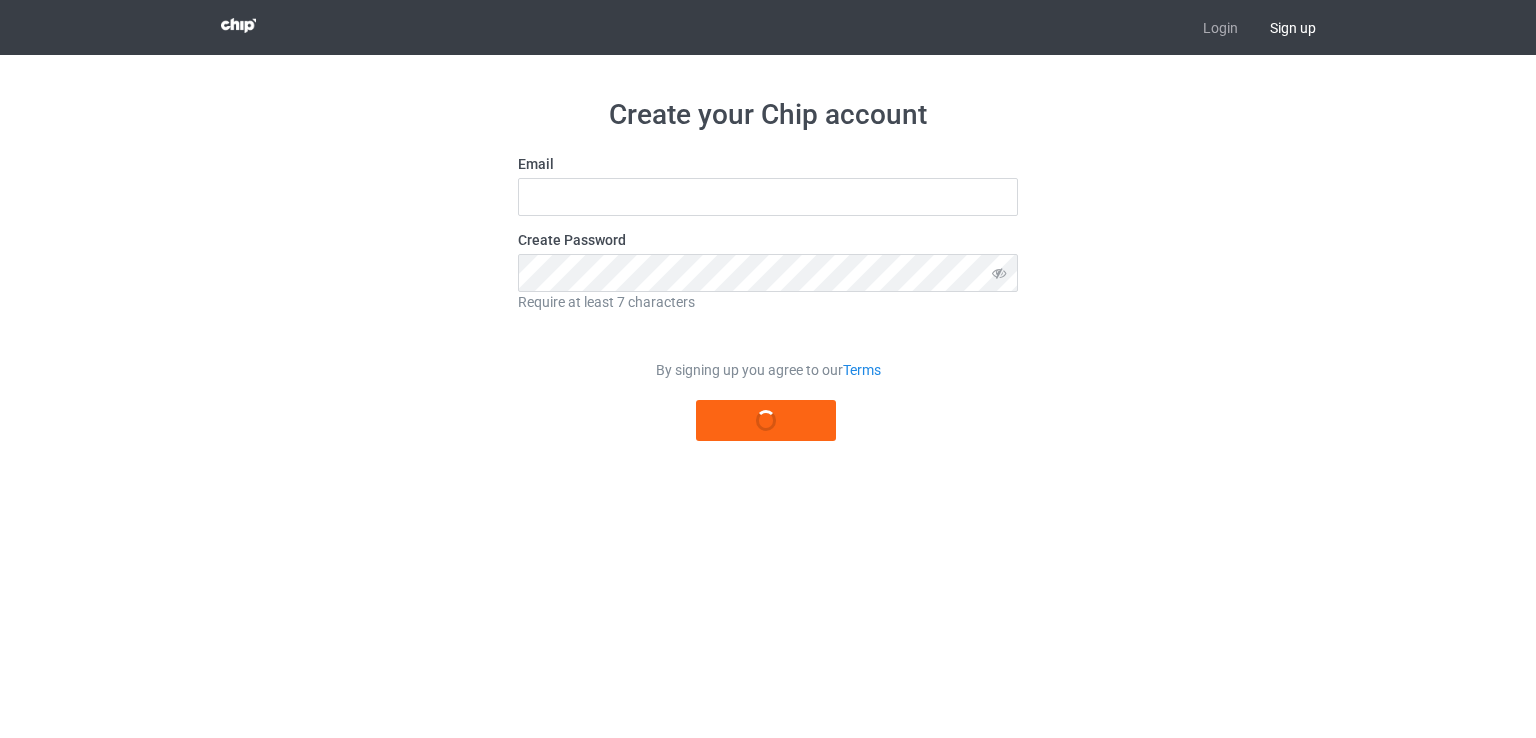 scroll, scrollTop: 0, scrollLeft: 0, axis: both 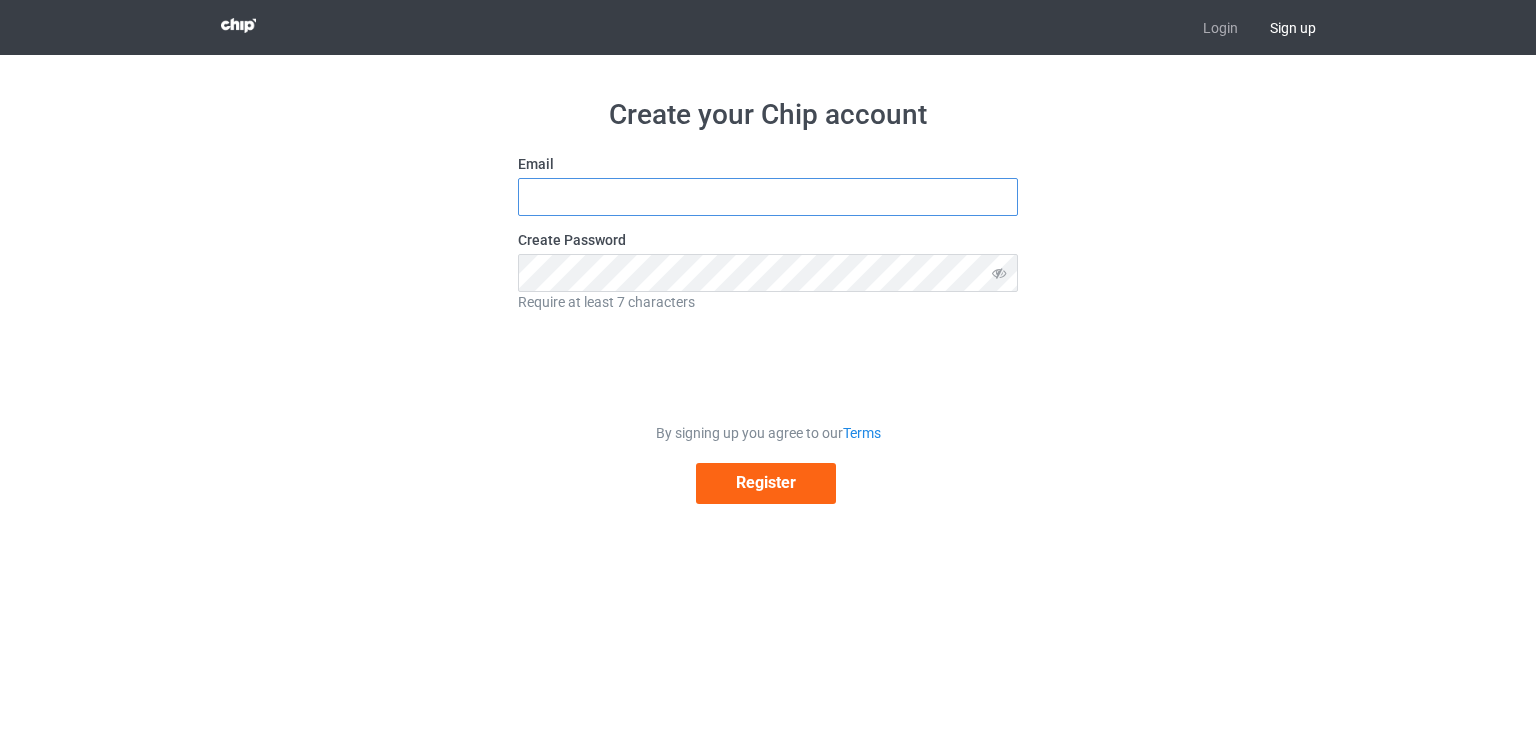 click at bounding box center [768, 197] 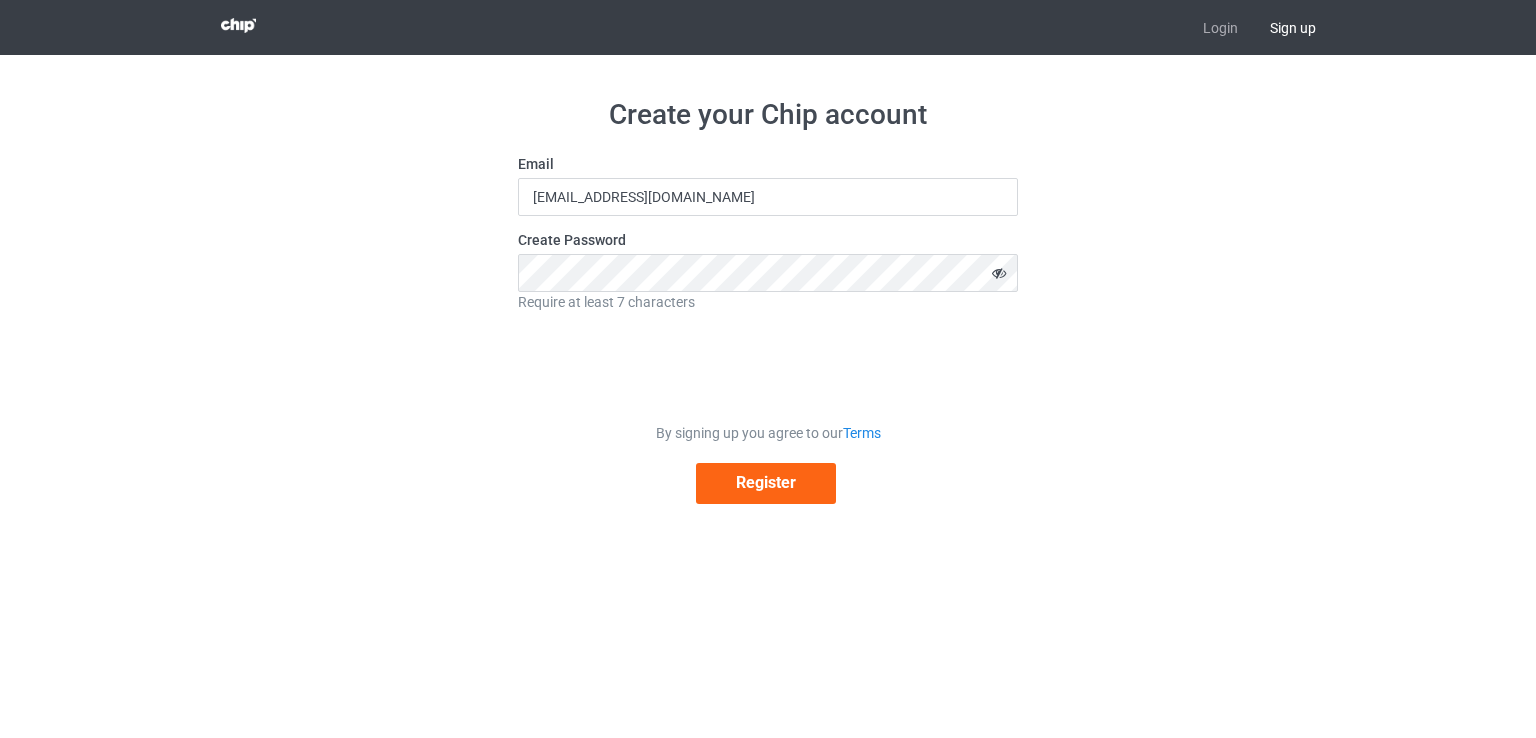 click at bounding box center (999, 273) 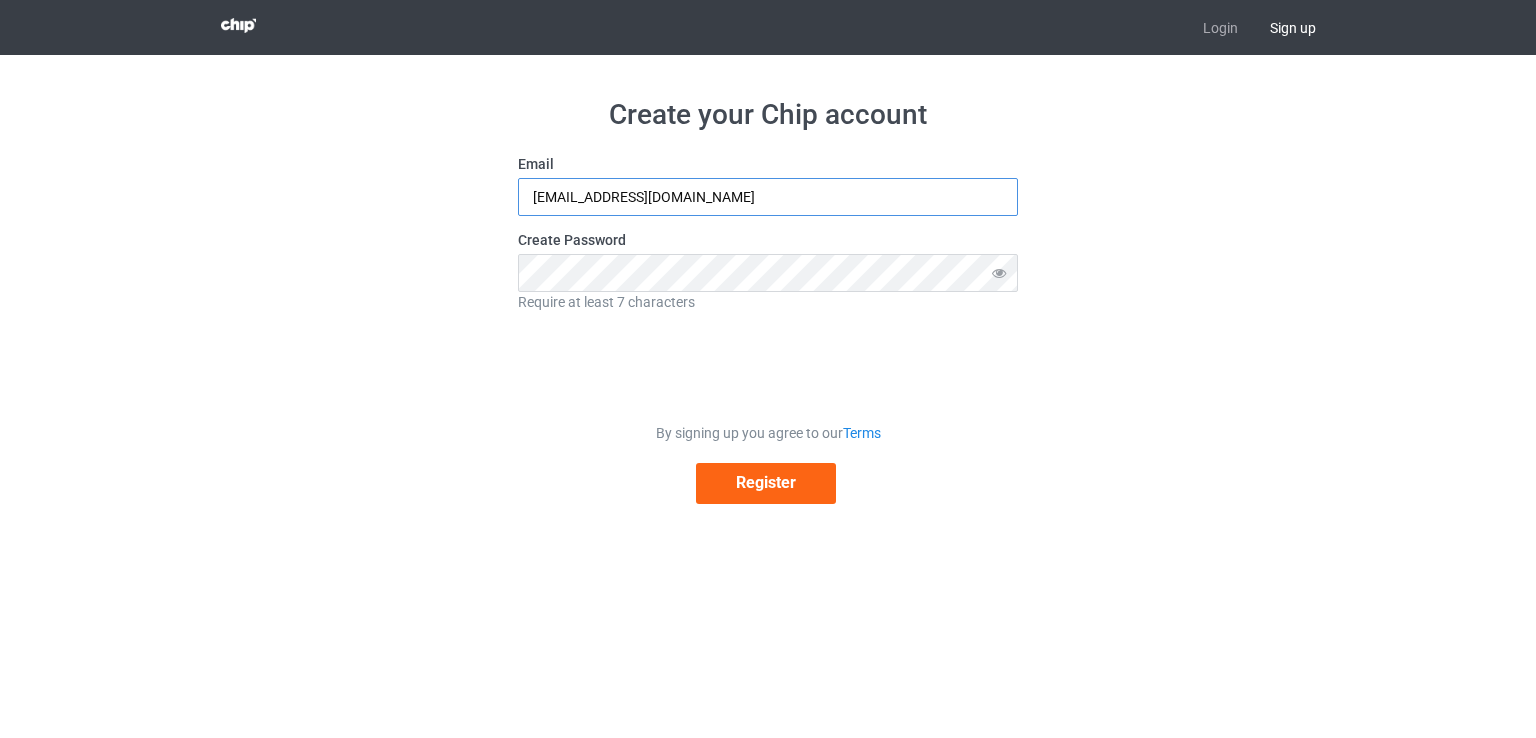 click on "habibislam46711@gamil.com" at bounding box center (768, 197) 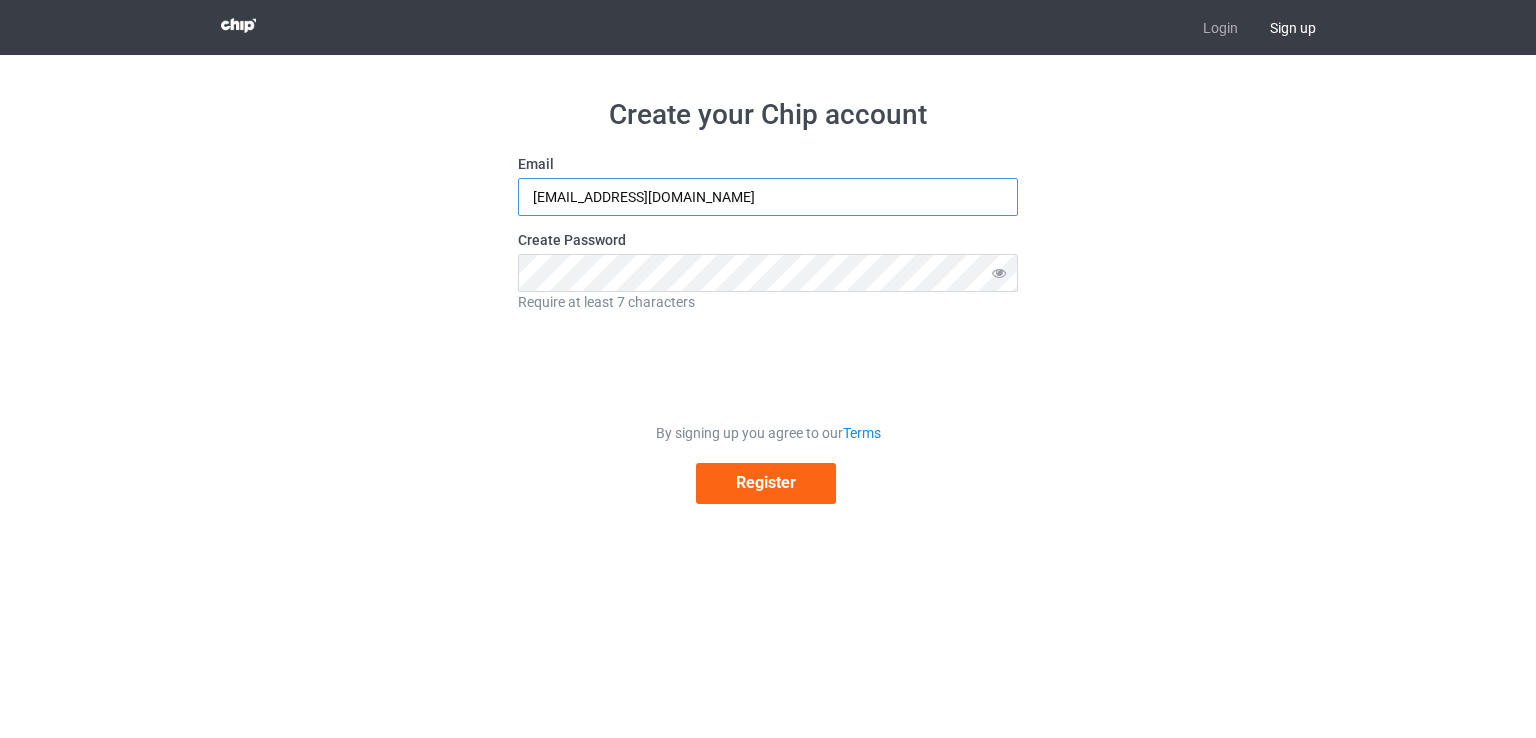 click on "habib46711@gamil.com" at bounding box center [768, 197] 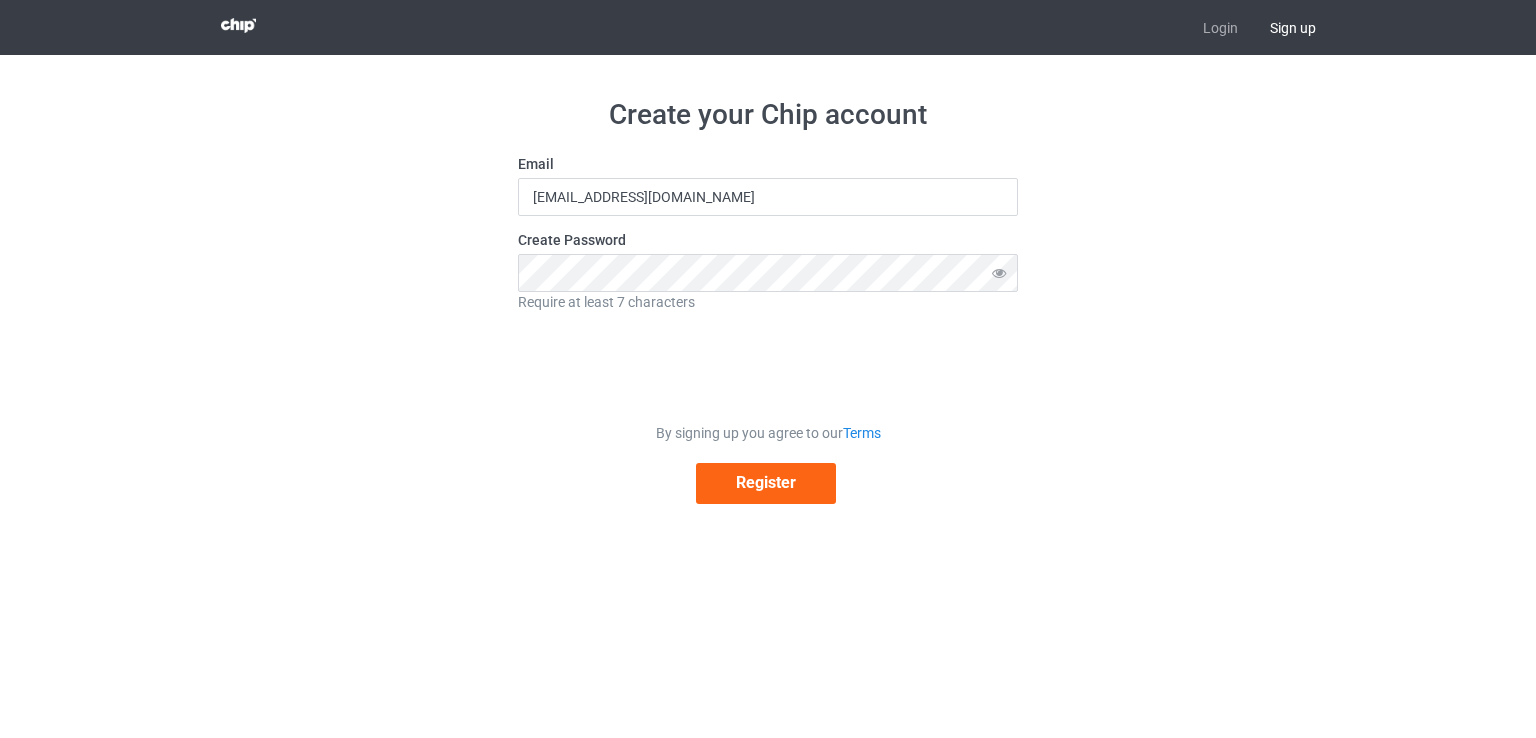 click on "Create your Chip account Email habib46711@gamil.com Create Password Require at least 7 characters By signing up you agree to our  Terms Register" at bounding box center (768, 300) 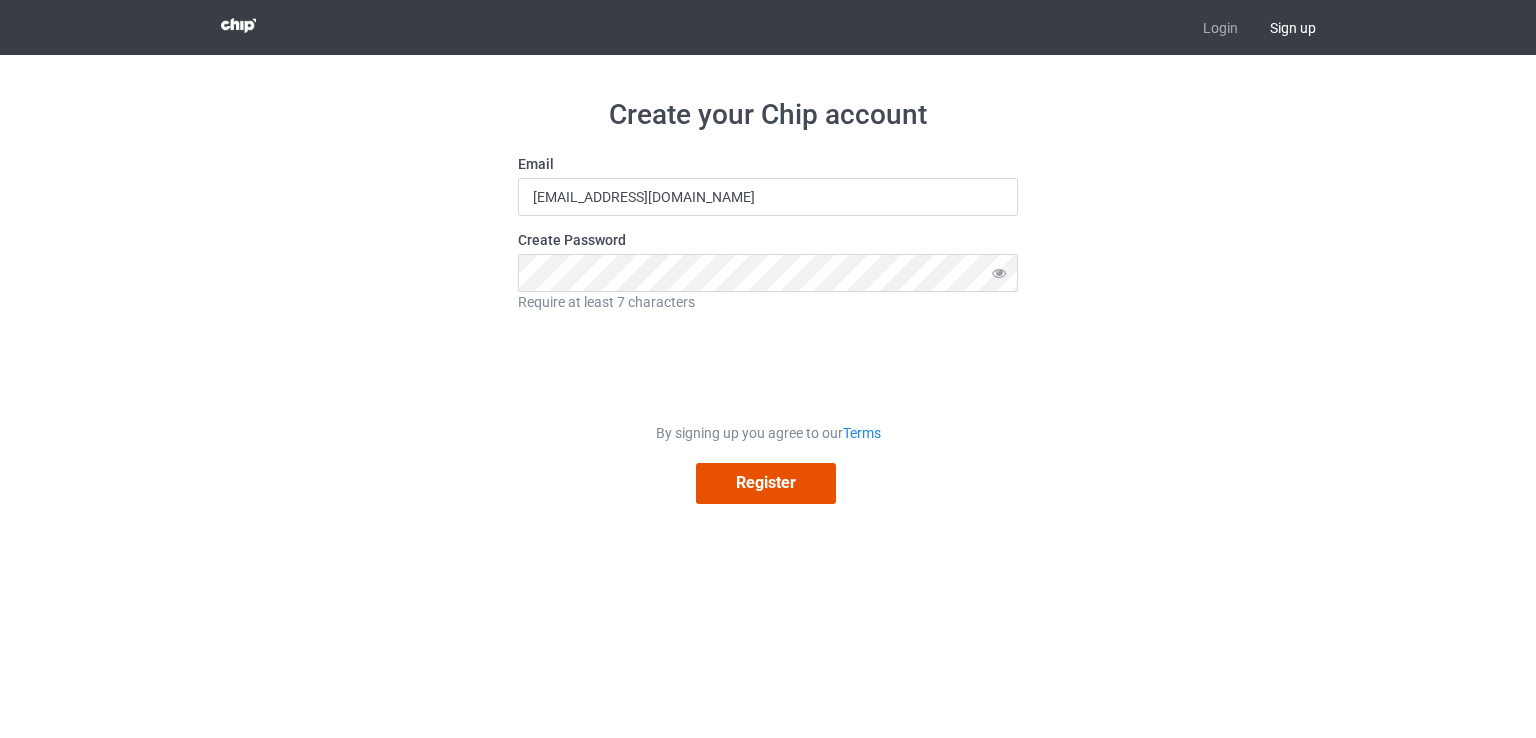 click on "Register" at bounding box center (766, 483) 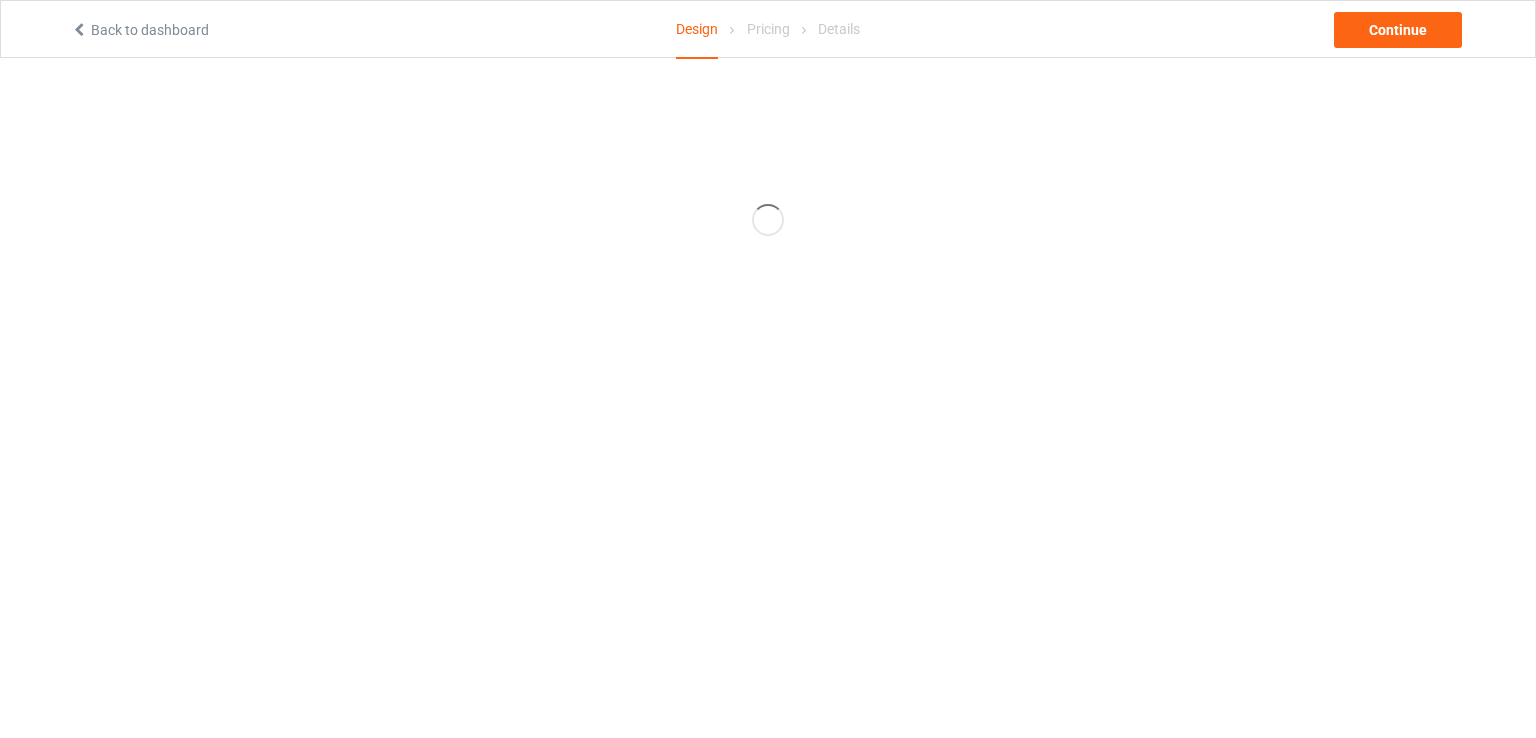 scroll, scrollTop: 0, scrollLeft: 0, axis: both 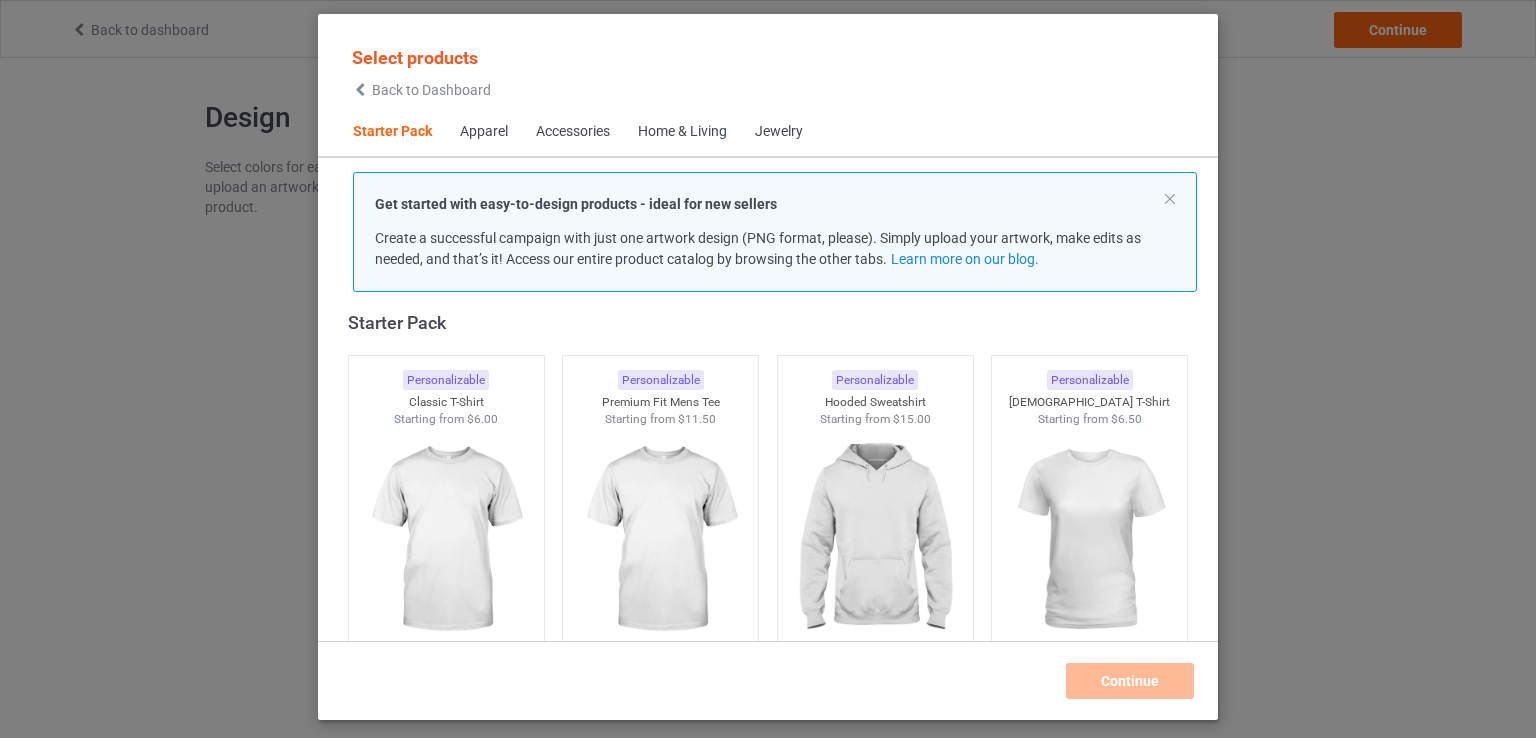 click on "Apparel" at bounding box center [484, 132] 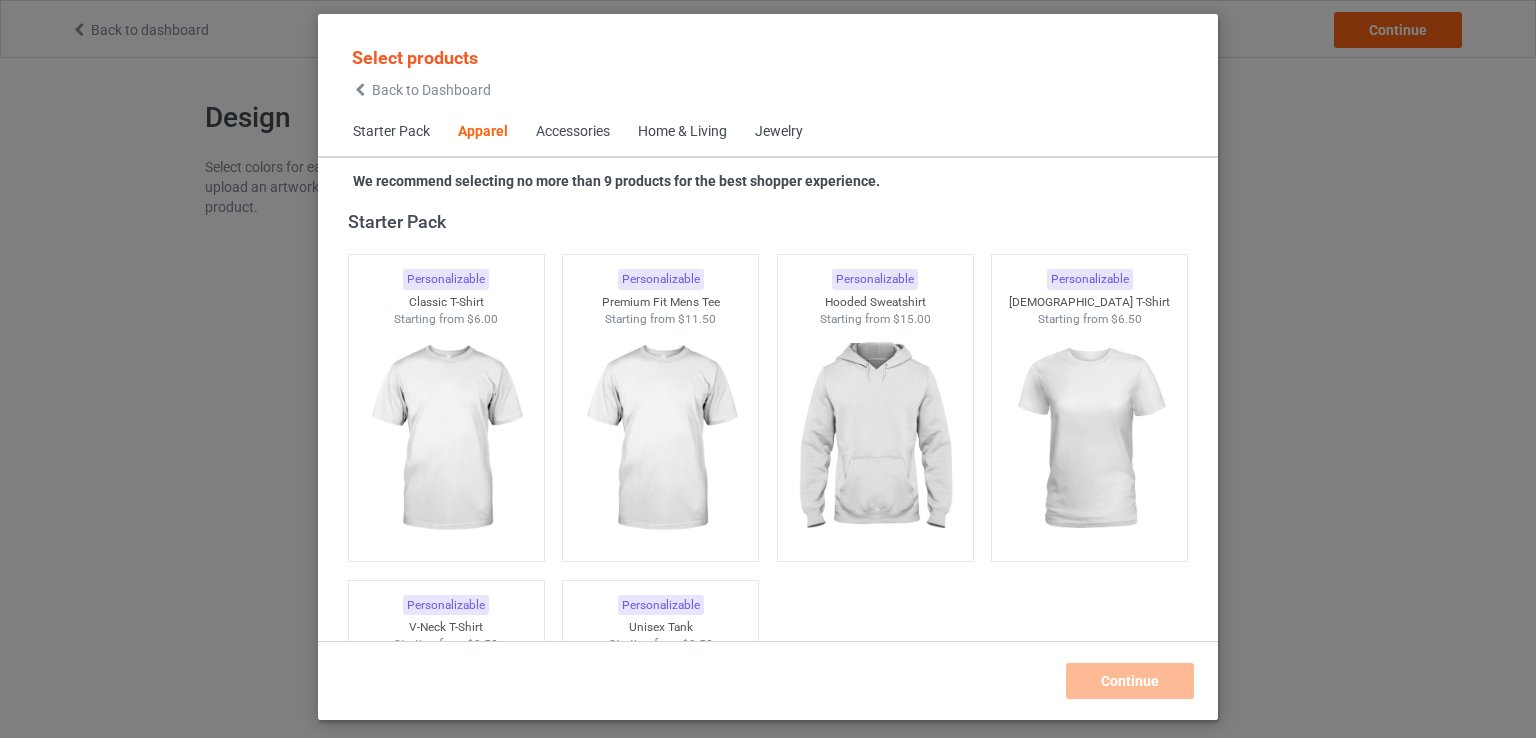 scroll, scrollTop: 744, scrollLeft: 0, axis: vertical 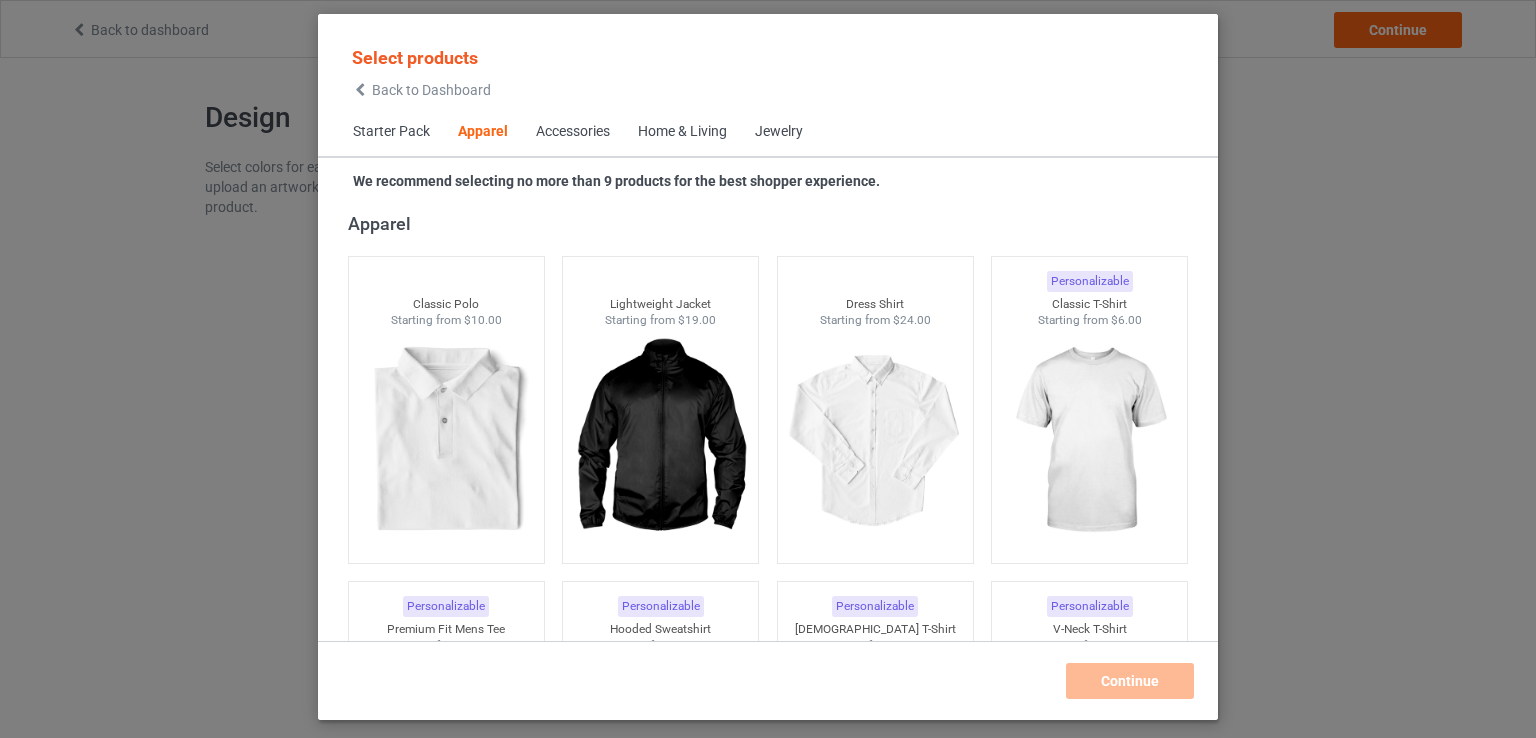 click on "Starter Pack" at bounding box center (391, 132) 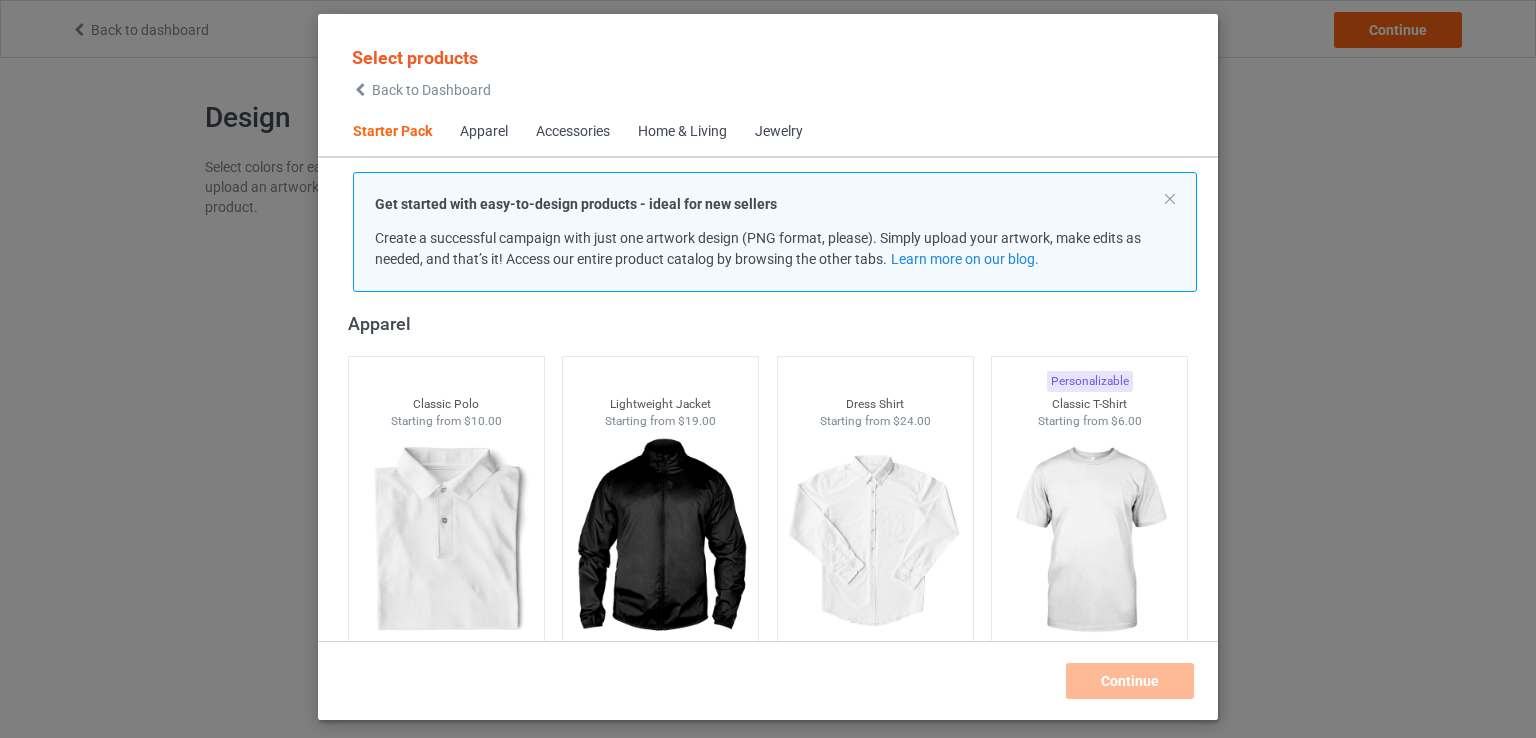 scroll, scrollTop: 26, scrollLeft: 0, axis: vertical 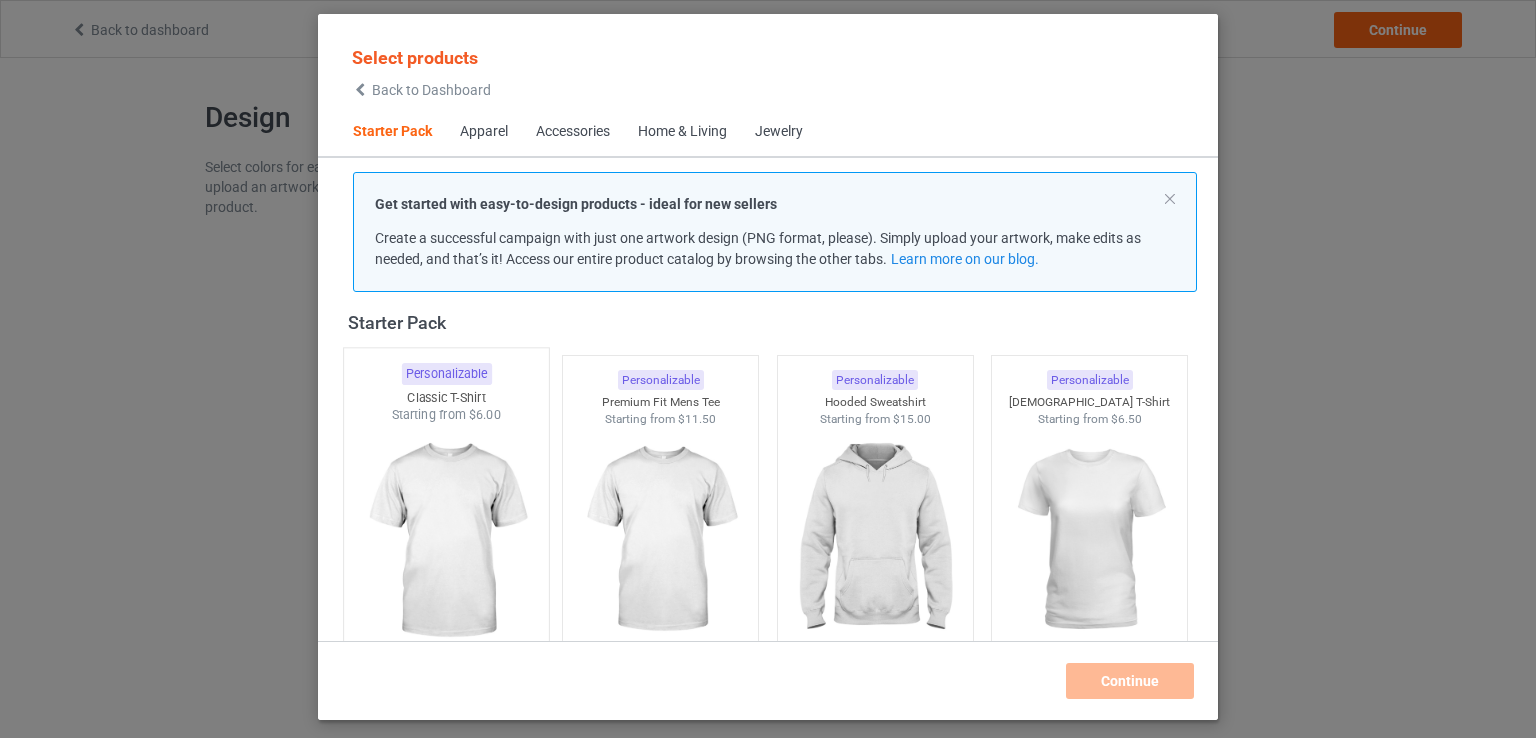 click at bounding box center [446, 541] 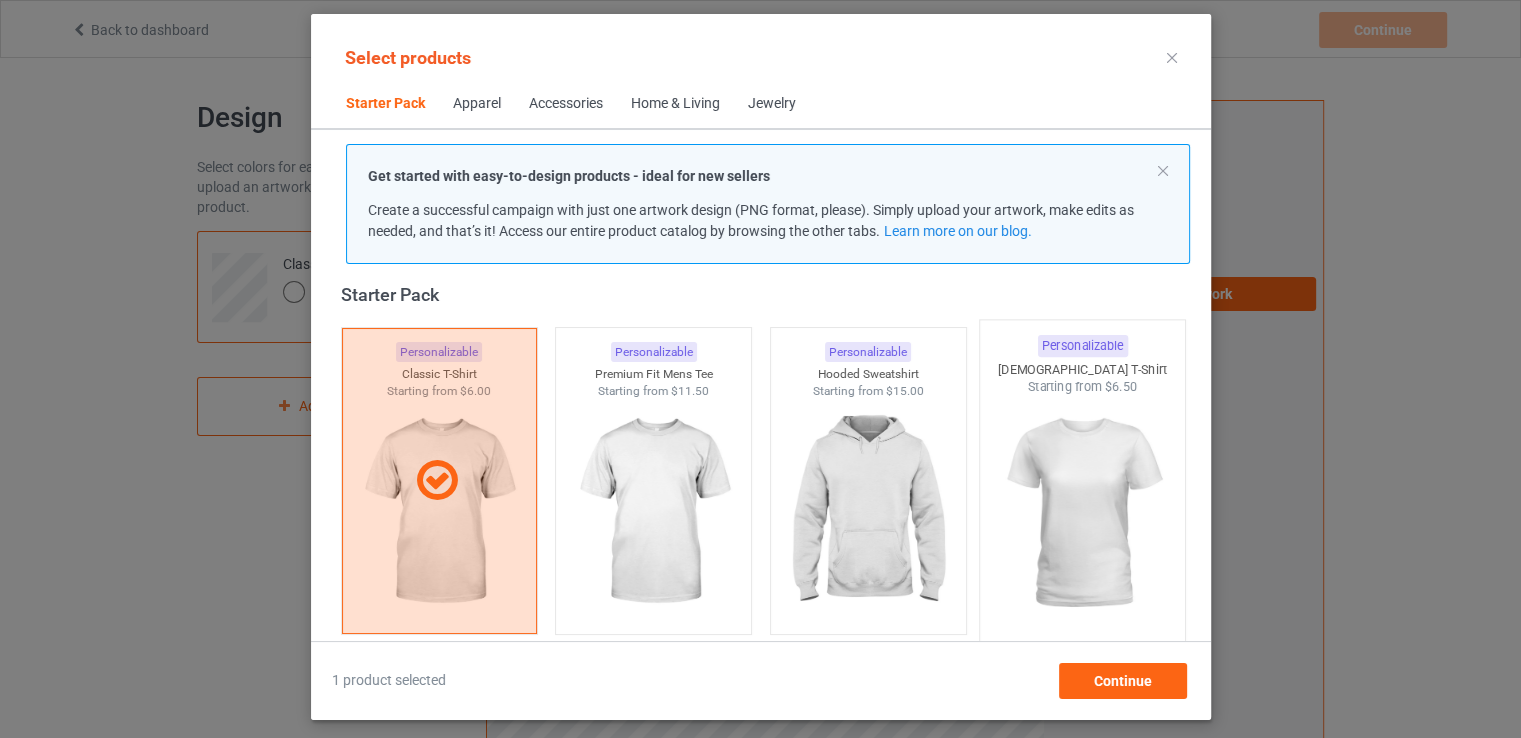 click at bounding box center (1082, 513) 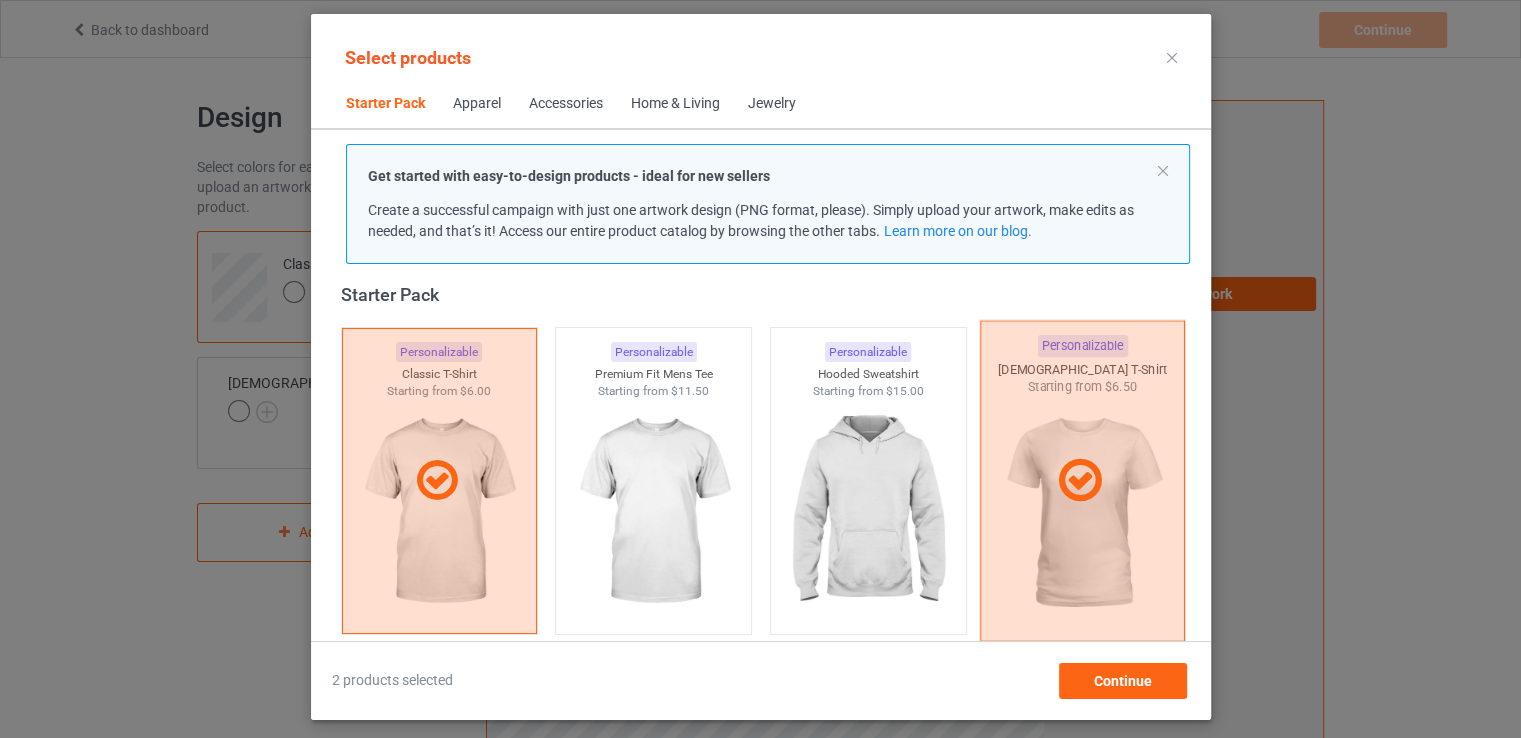 click at bounding box center (1080, 481) 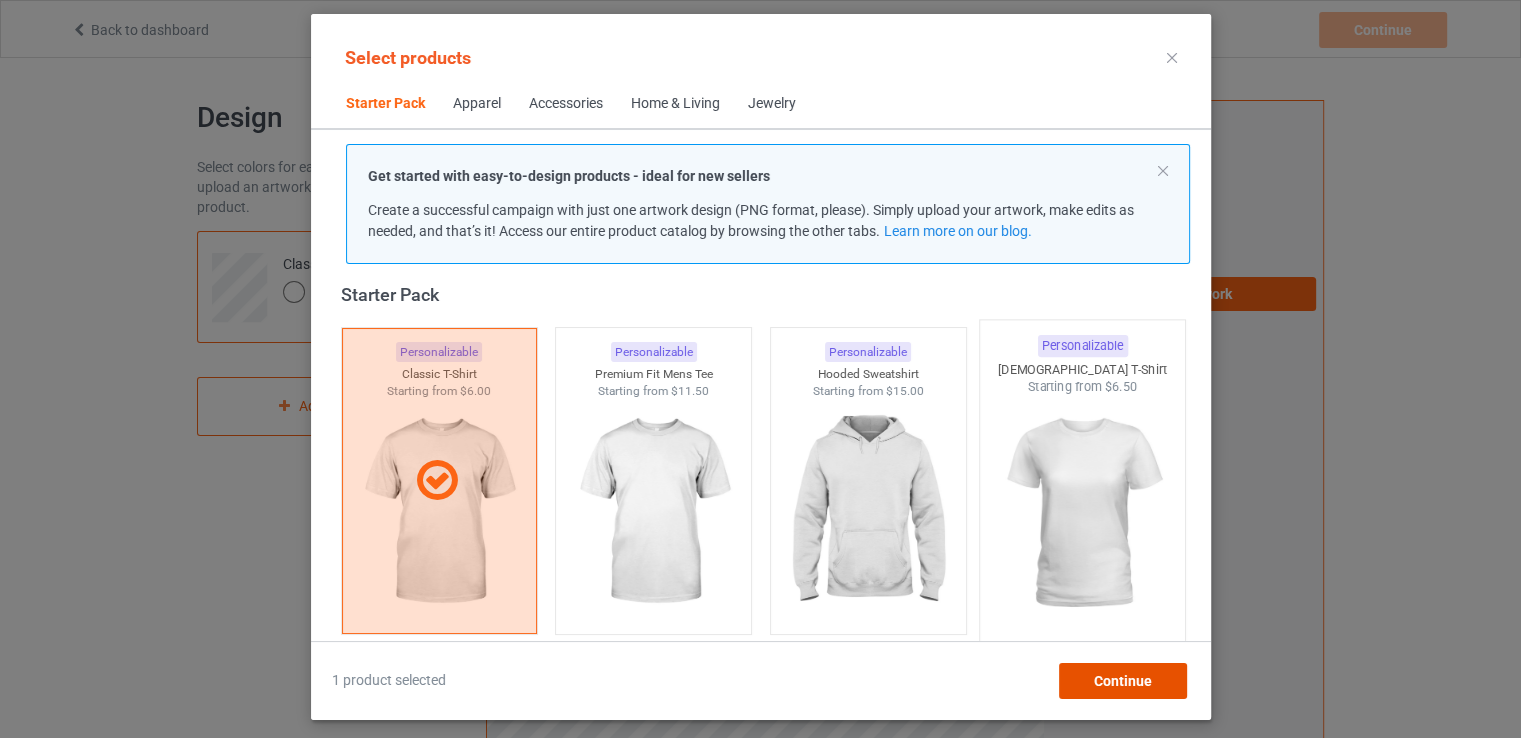 click on "Continue" at bounding box center (1122, 681) 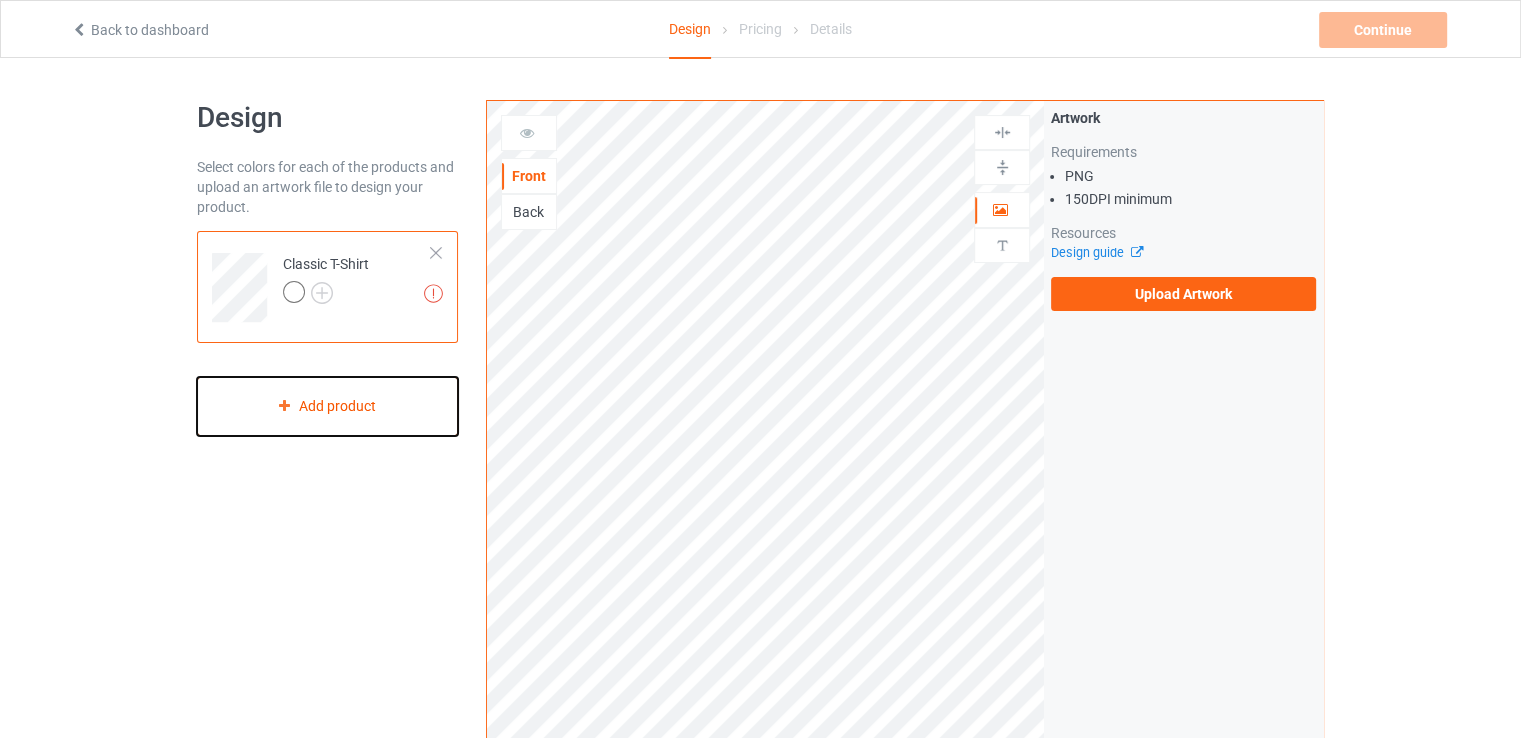 click on "Add product" at bounding box center [327, 406] 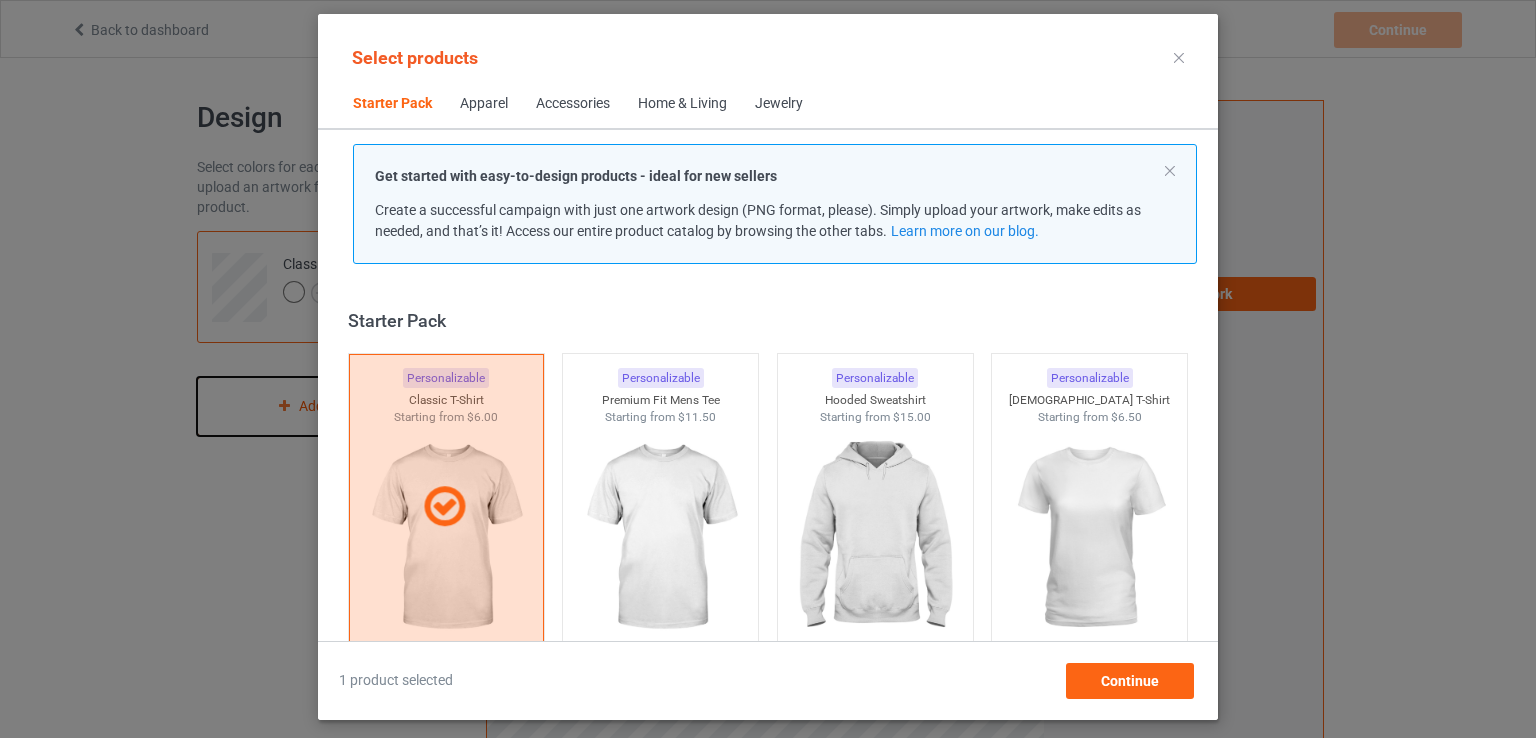 scroll, scrollTop: 26, scrollLeft: 0, axis: vertical 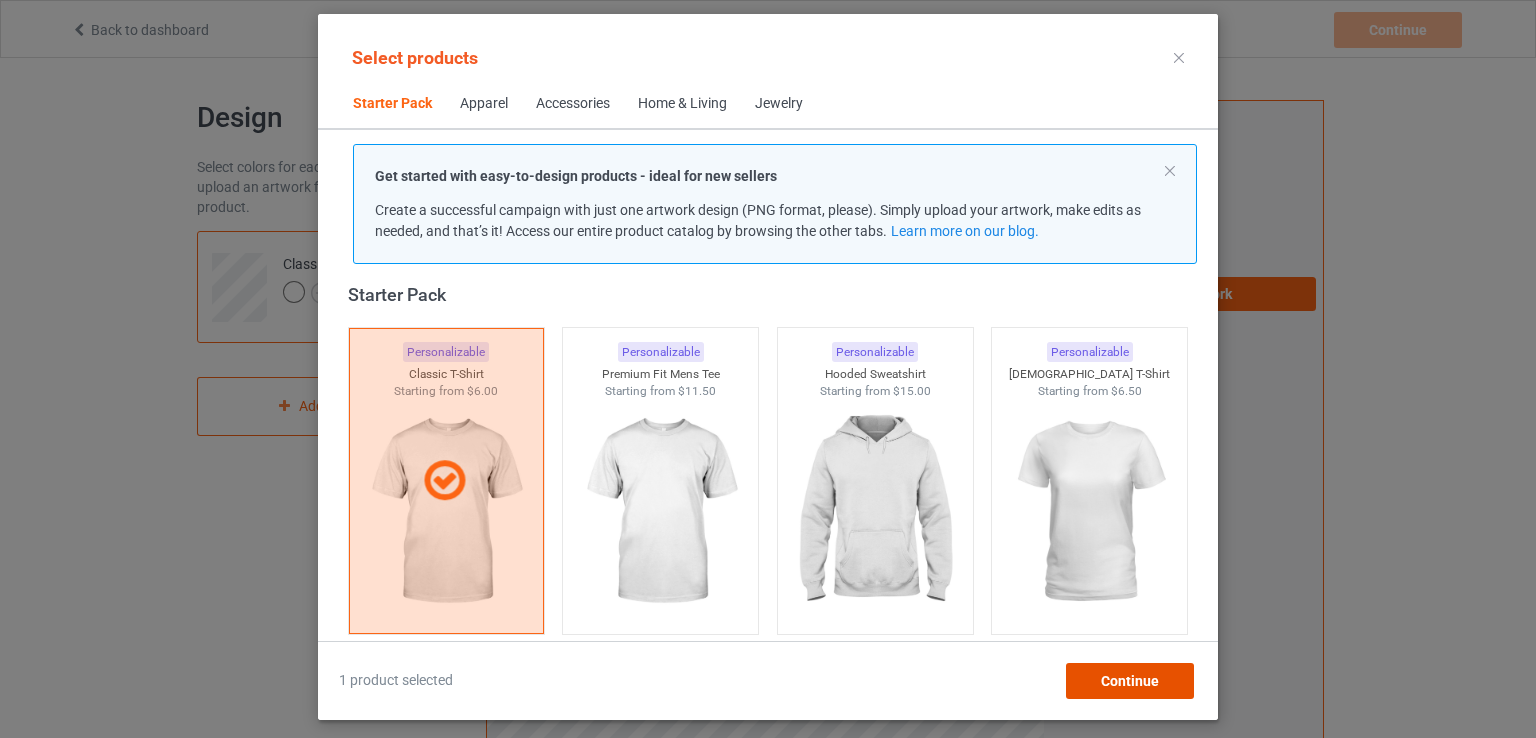 click on "Continue" at bounding box center (1130, 681) 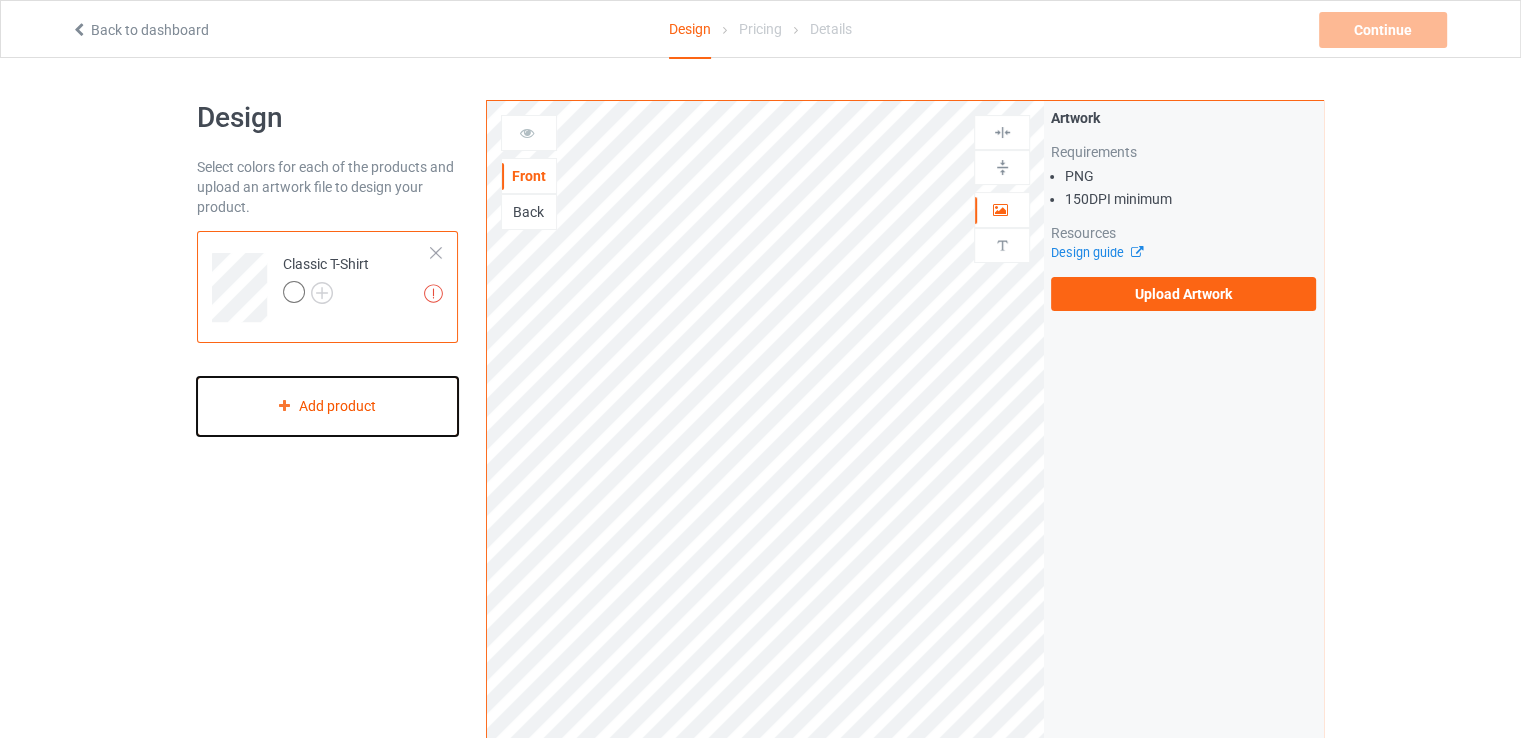 click on "Add product" at bounding box center [327, 406] 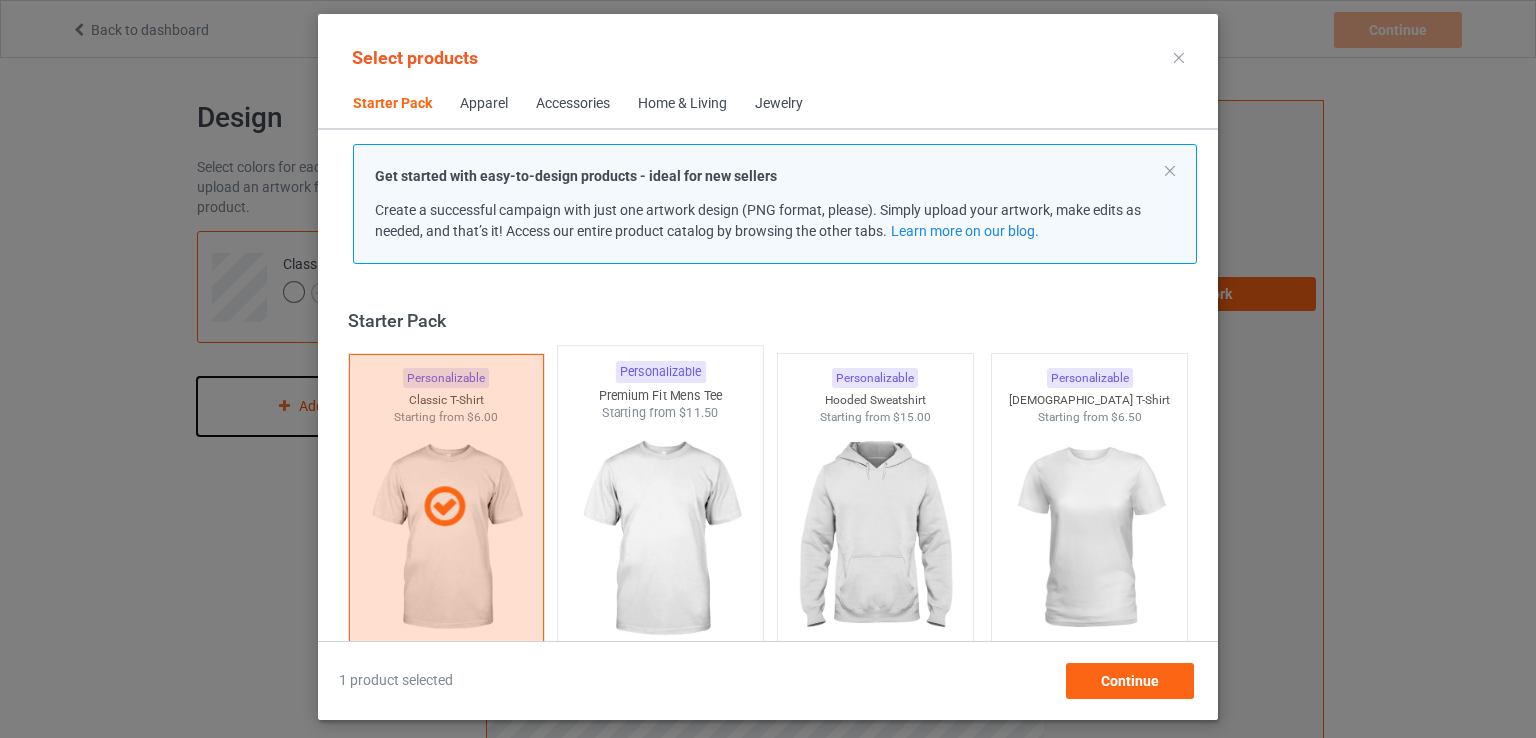 scroll, scrollTop: 26, scrollLeft: 0, axis: vertical 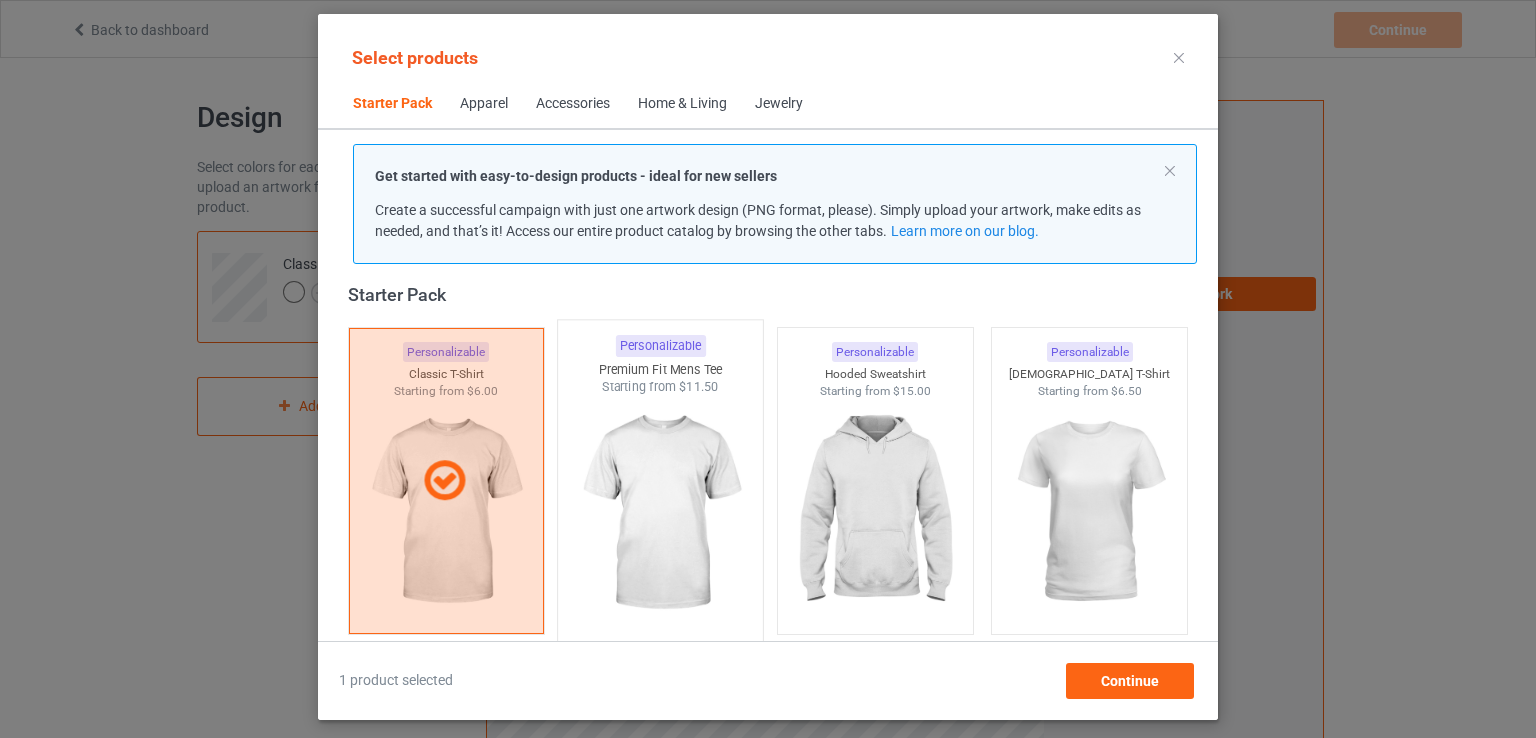 click at bounding box center (661, 513) 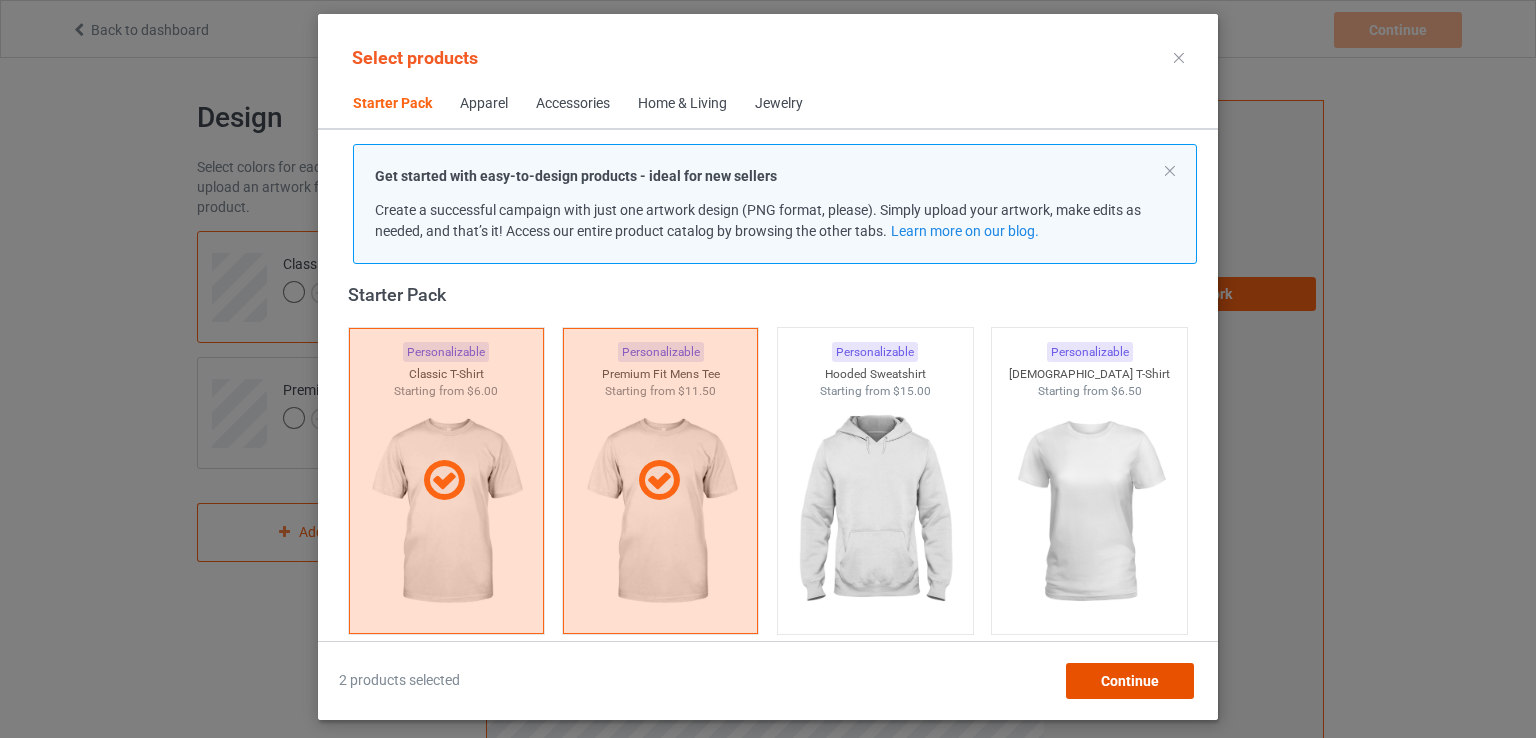 click on "Continue" at bounding box center [1130, 681] 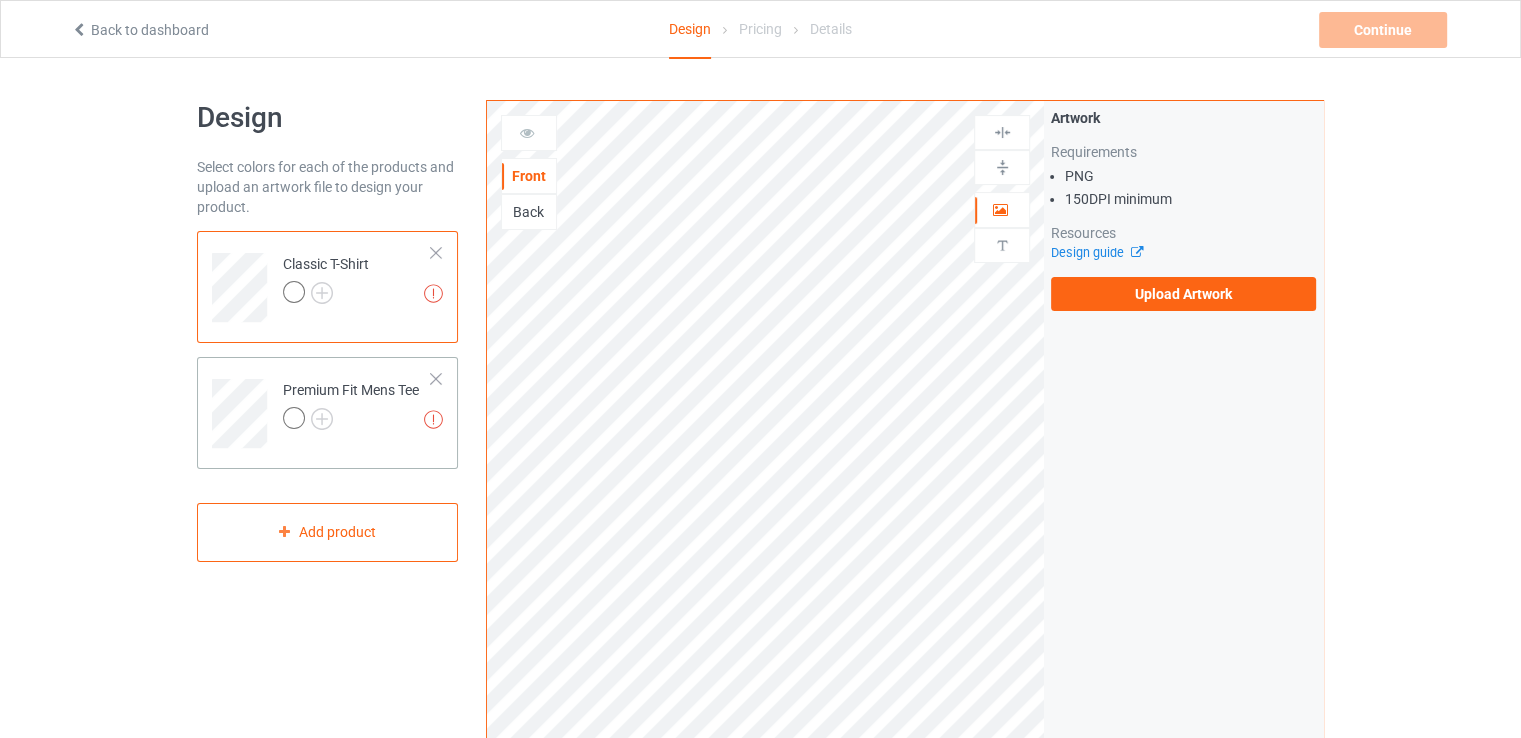 click at bounding box center (436, 379) 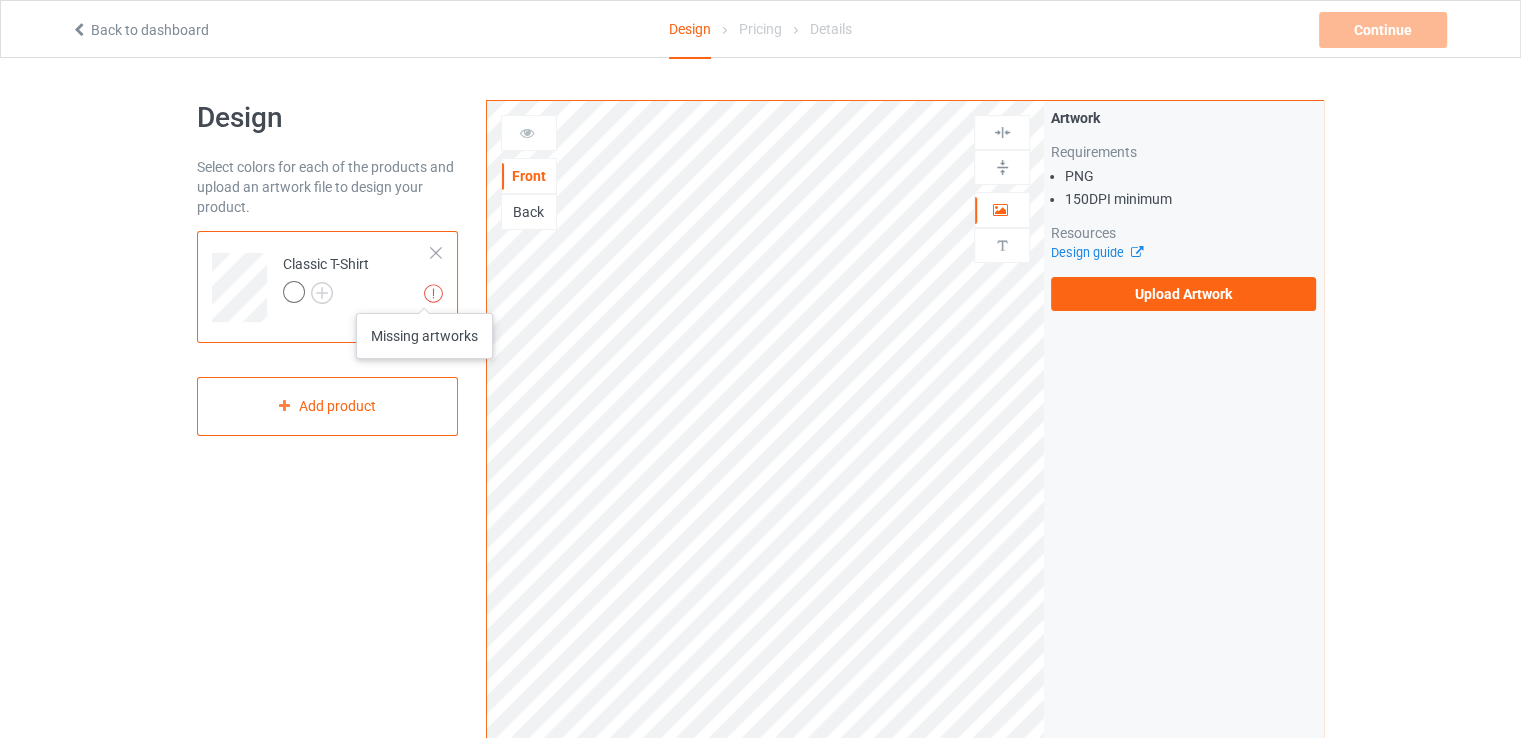 click at bounding box center [433, 293] 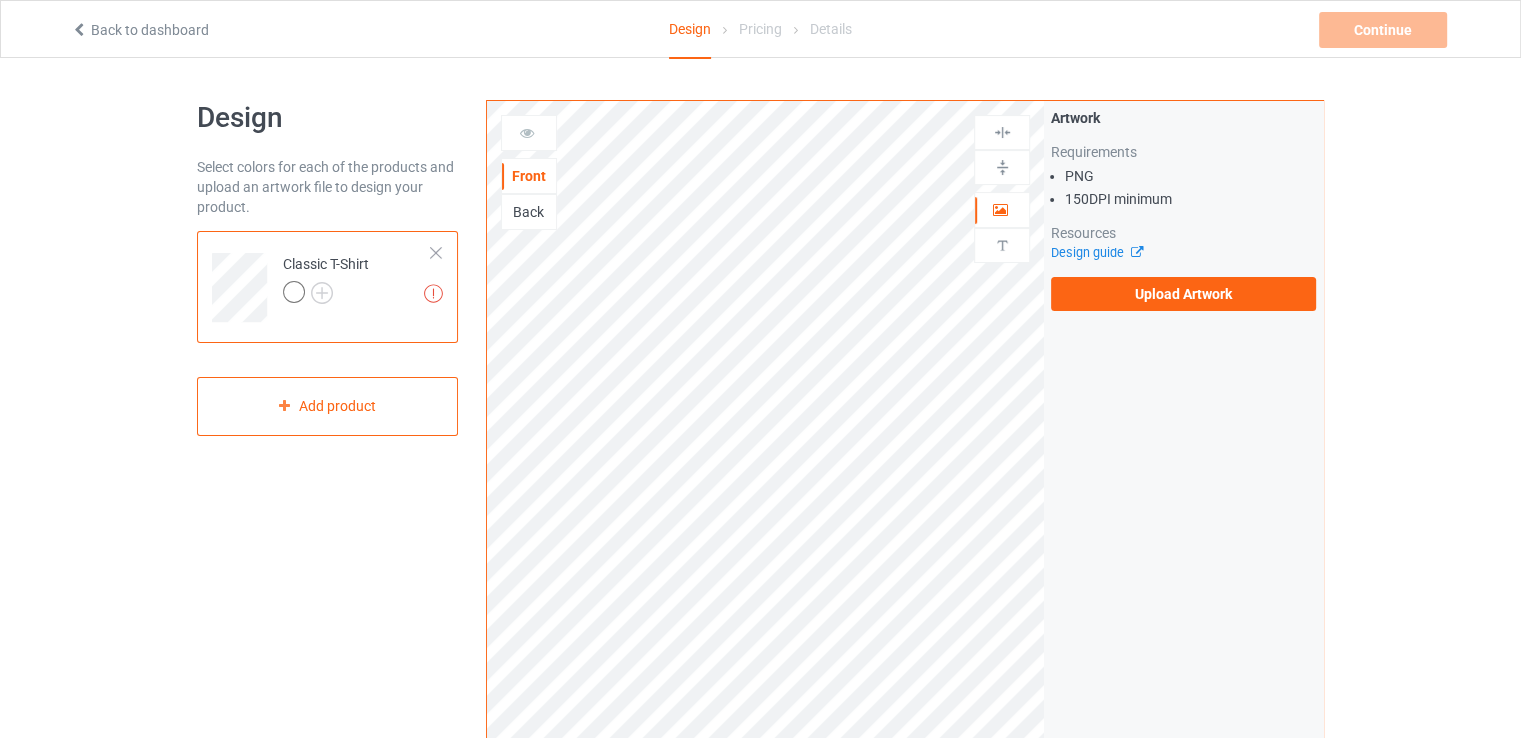 click on "Front" at bounding box center (529, 176) 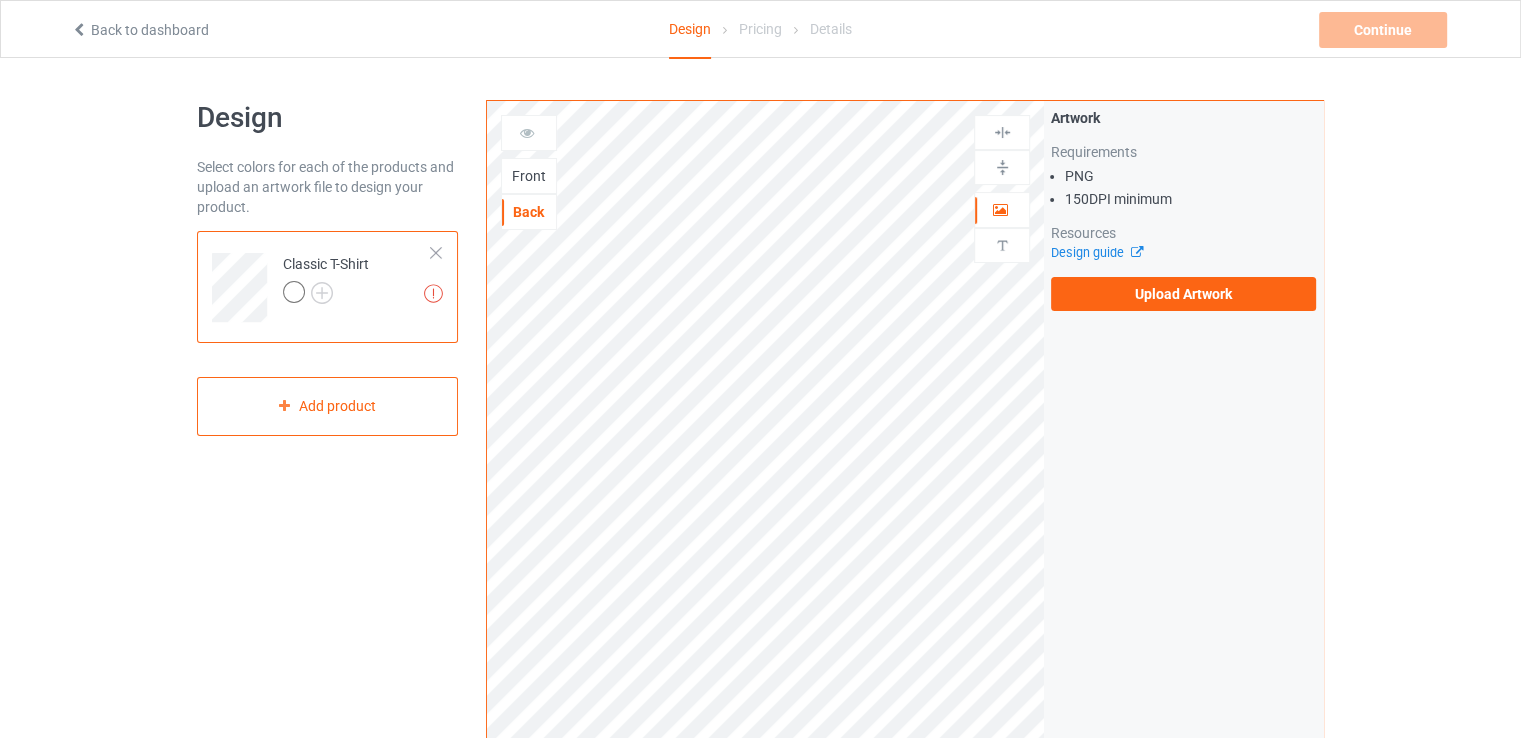 click at bounding box center (527, 130) 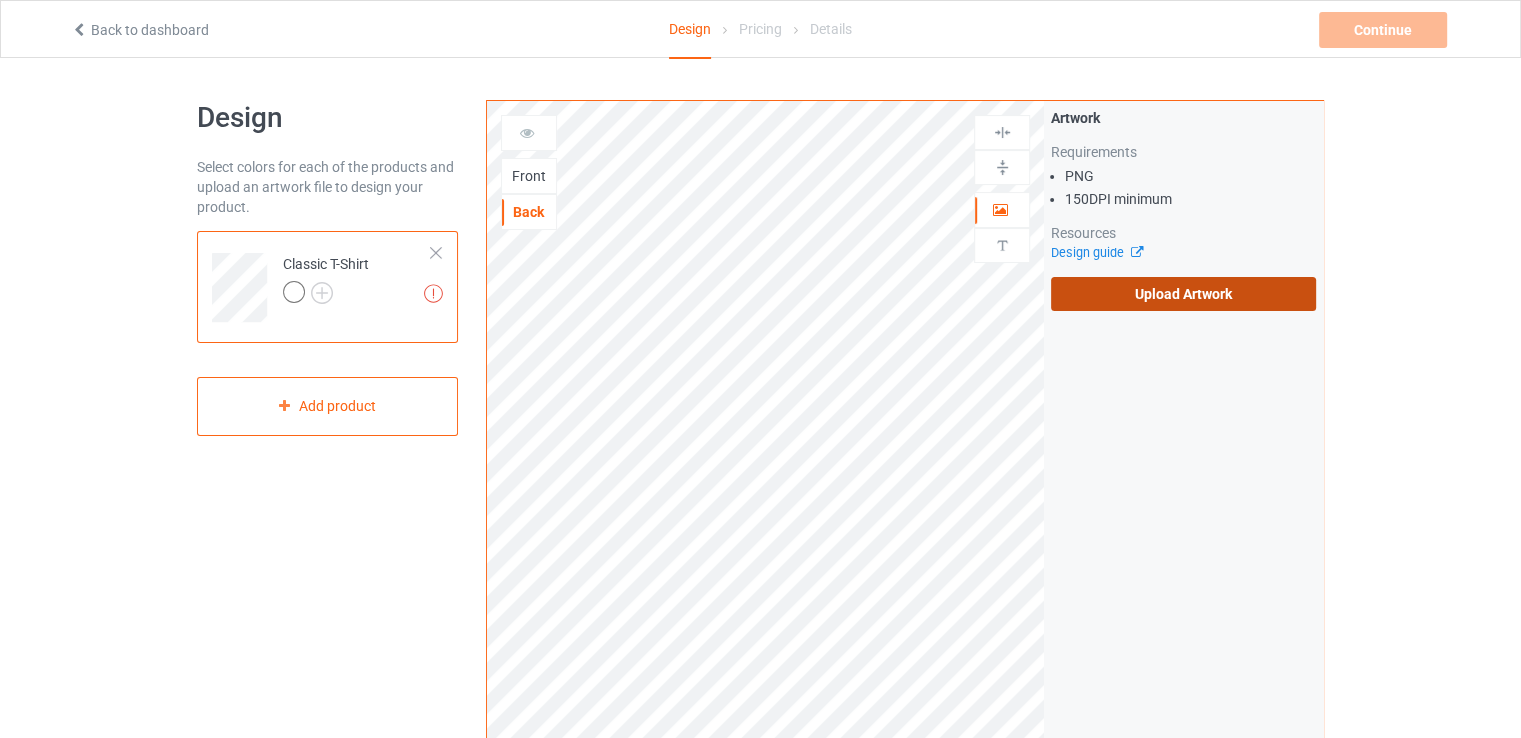 click on "Upload Artwork" at bounding box center (1183, 294) 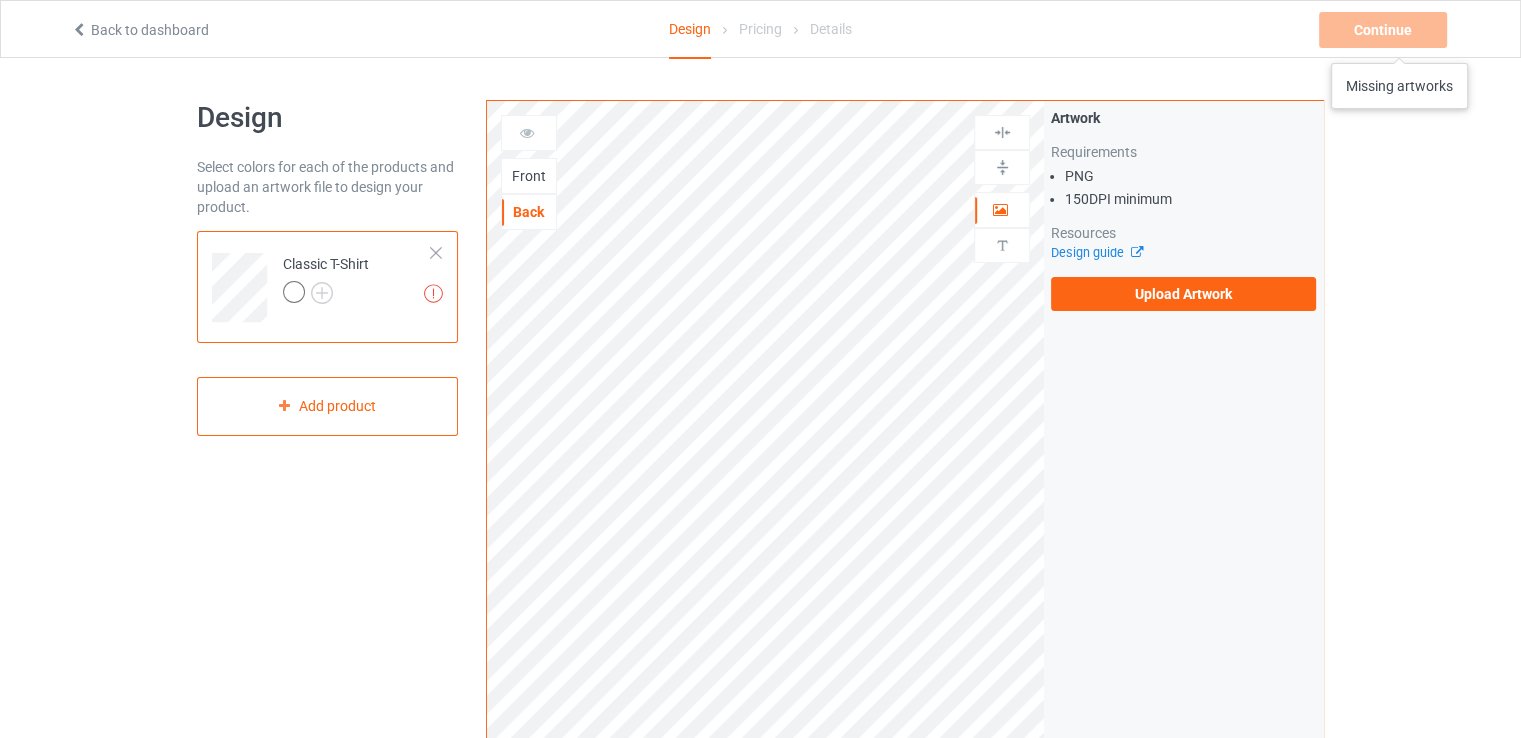 click on "Continue Missing artworks" at bounding box center (1385, 30) 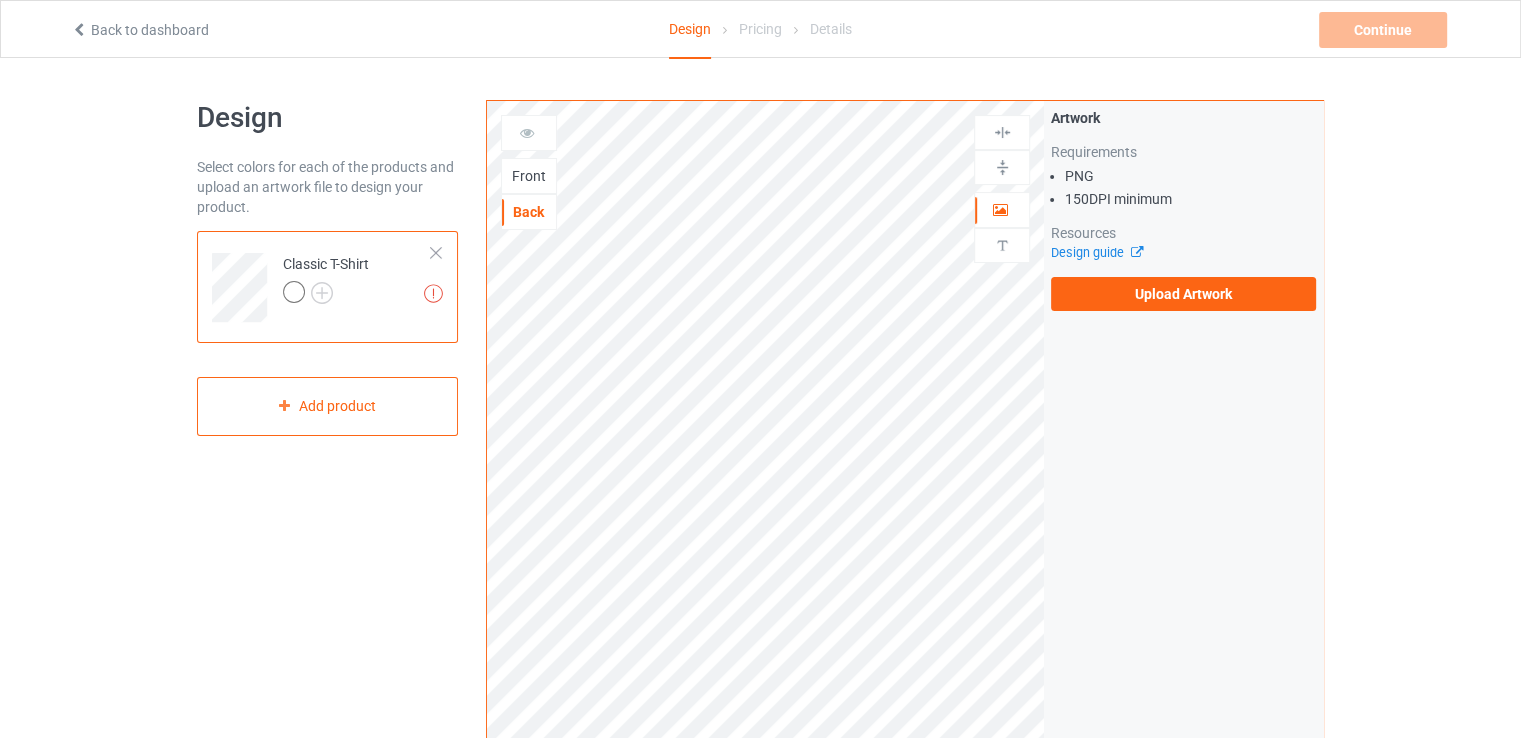 click at bounding box center (436, 253) 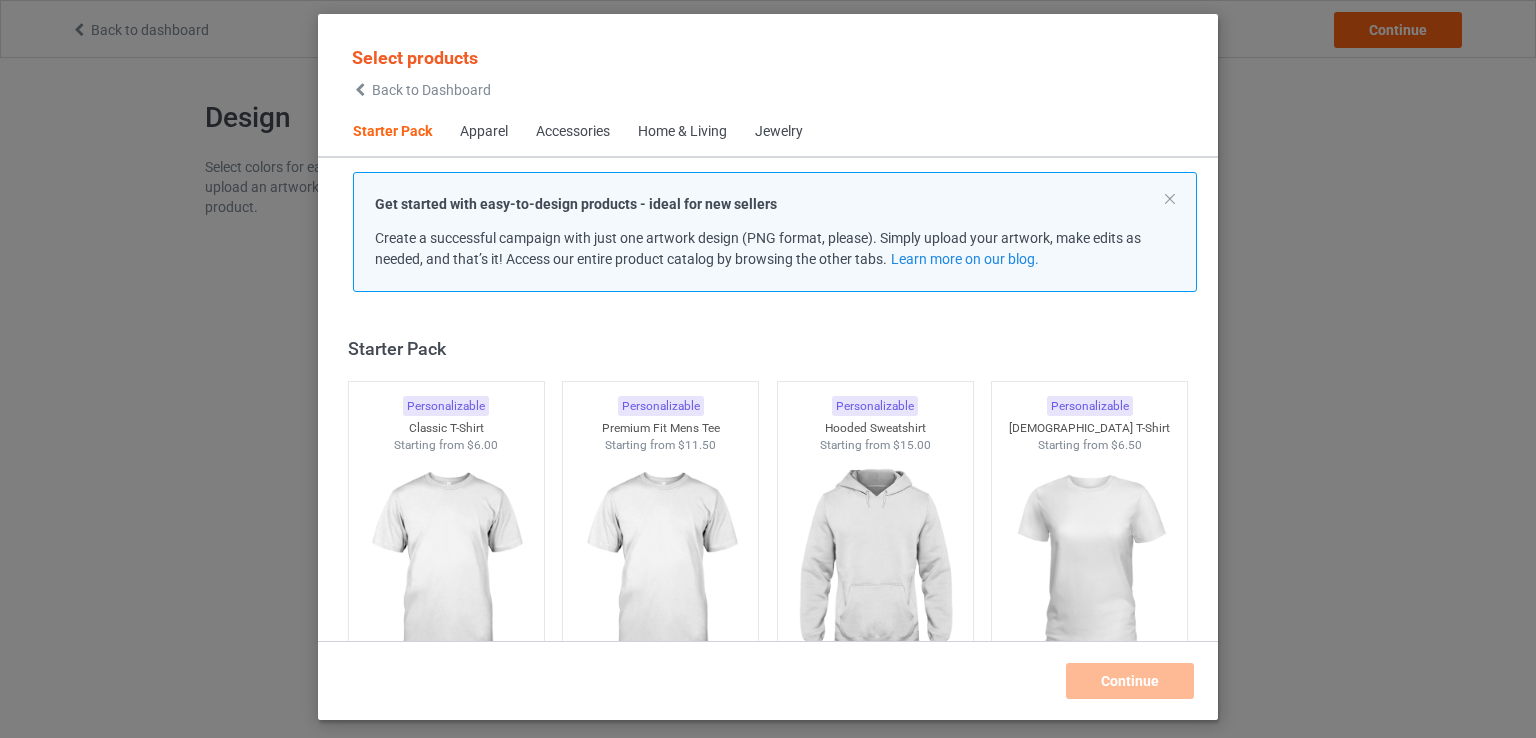 scroll, scrollTop: 26, scrollLeft: 0, axis: vertical 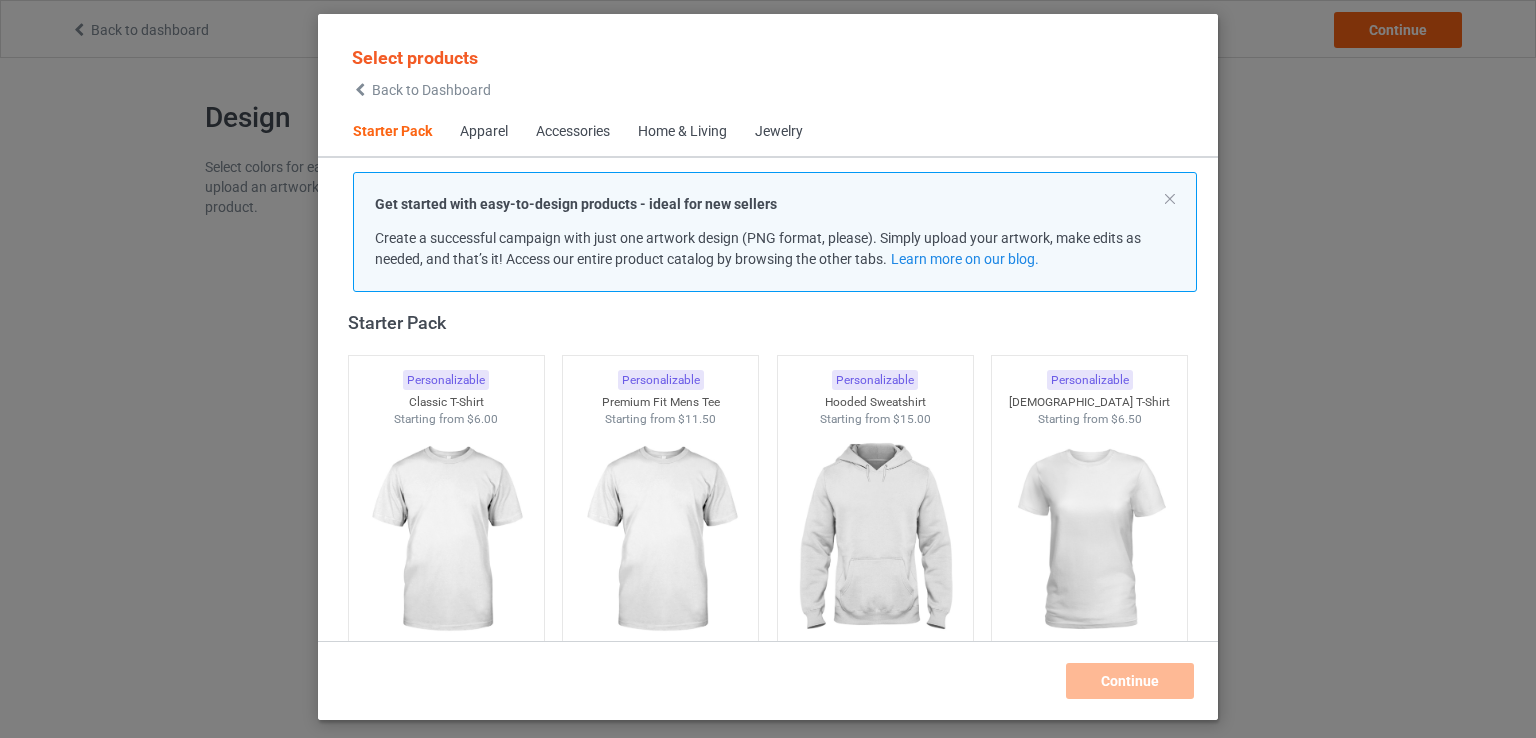 click on "Apparel" at bounding box center (484, 132) 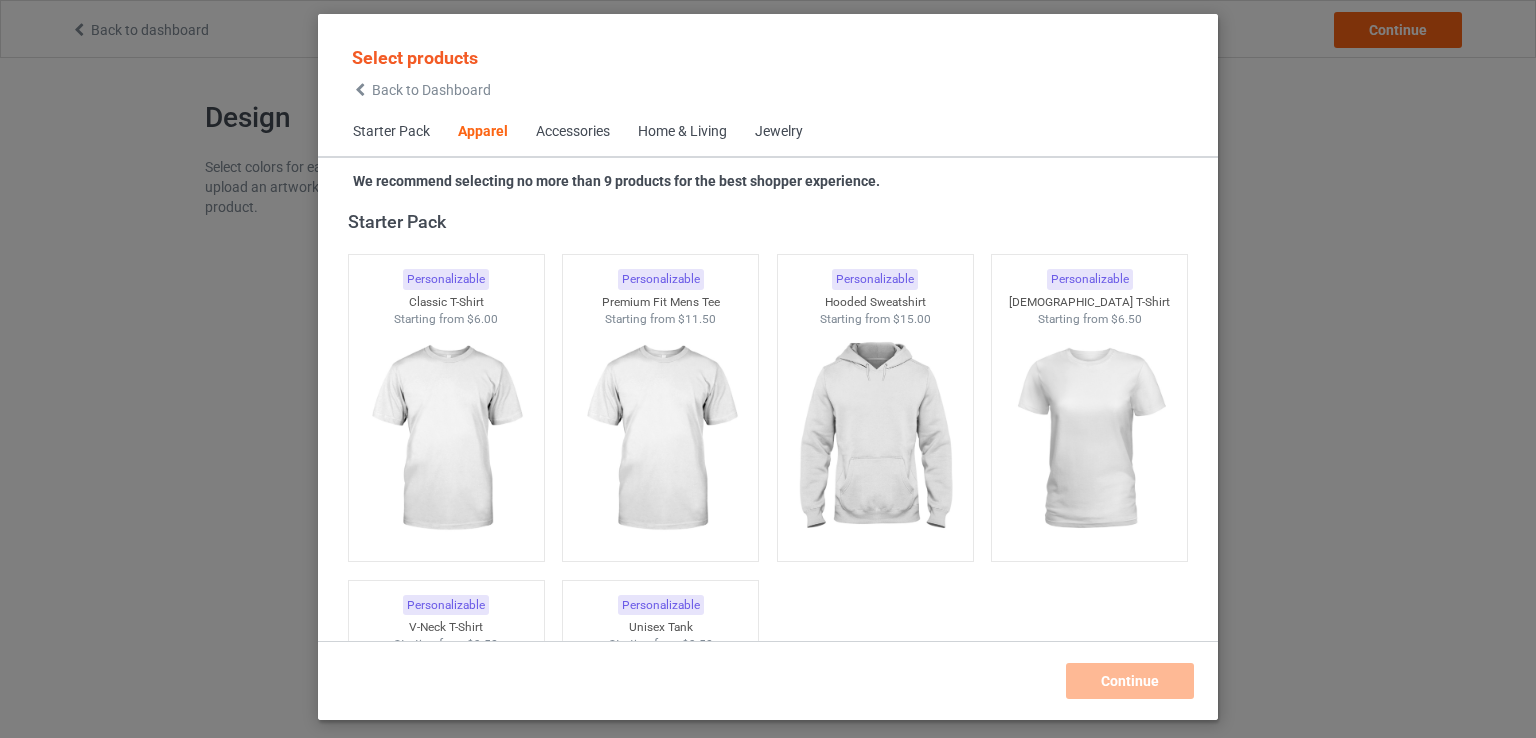 scroll, scrollTop: 744, scrollLeft: 0, axis: vertical 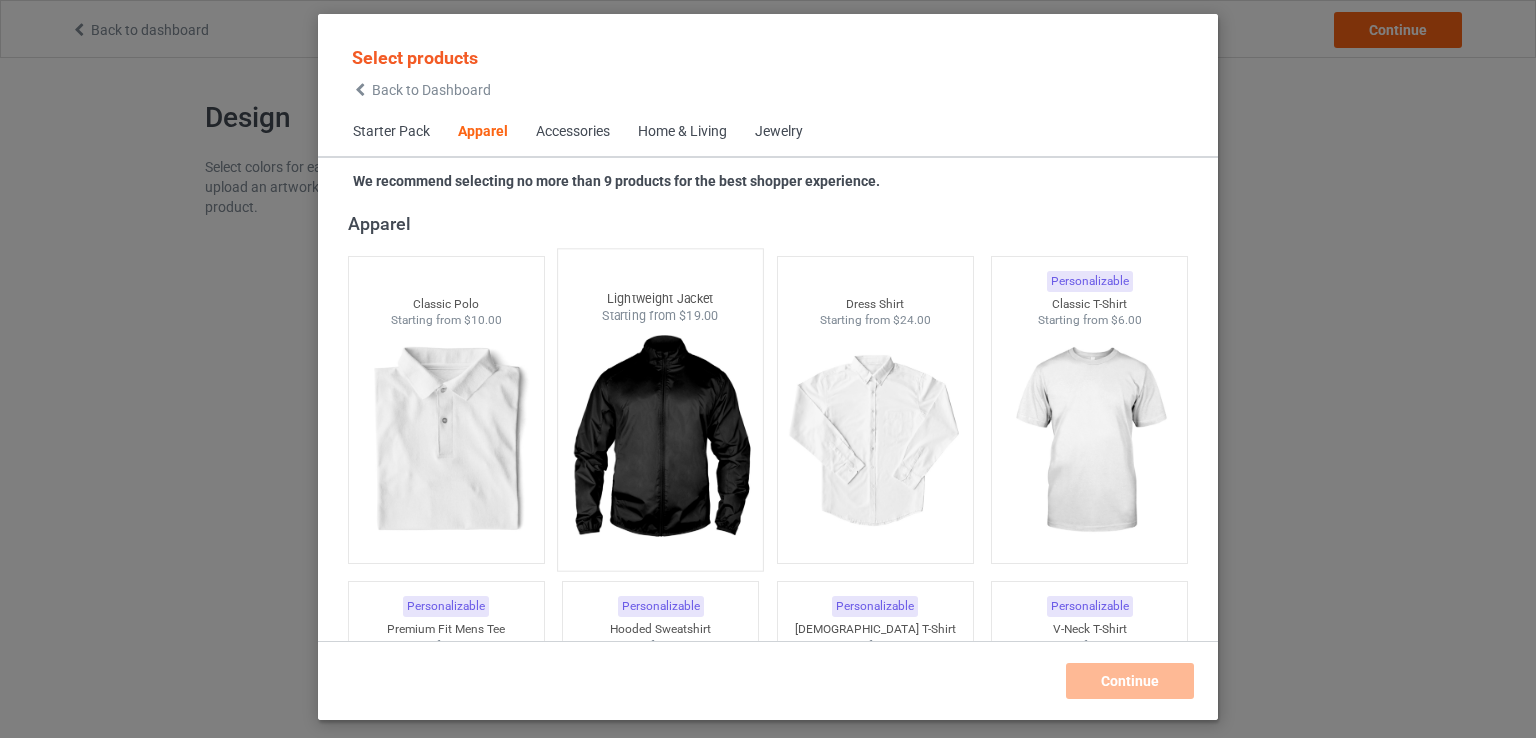 click at bounding box center [661, 442] 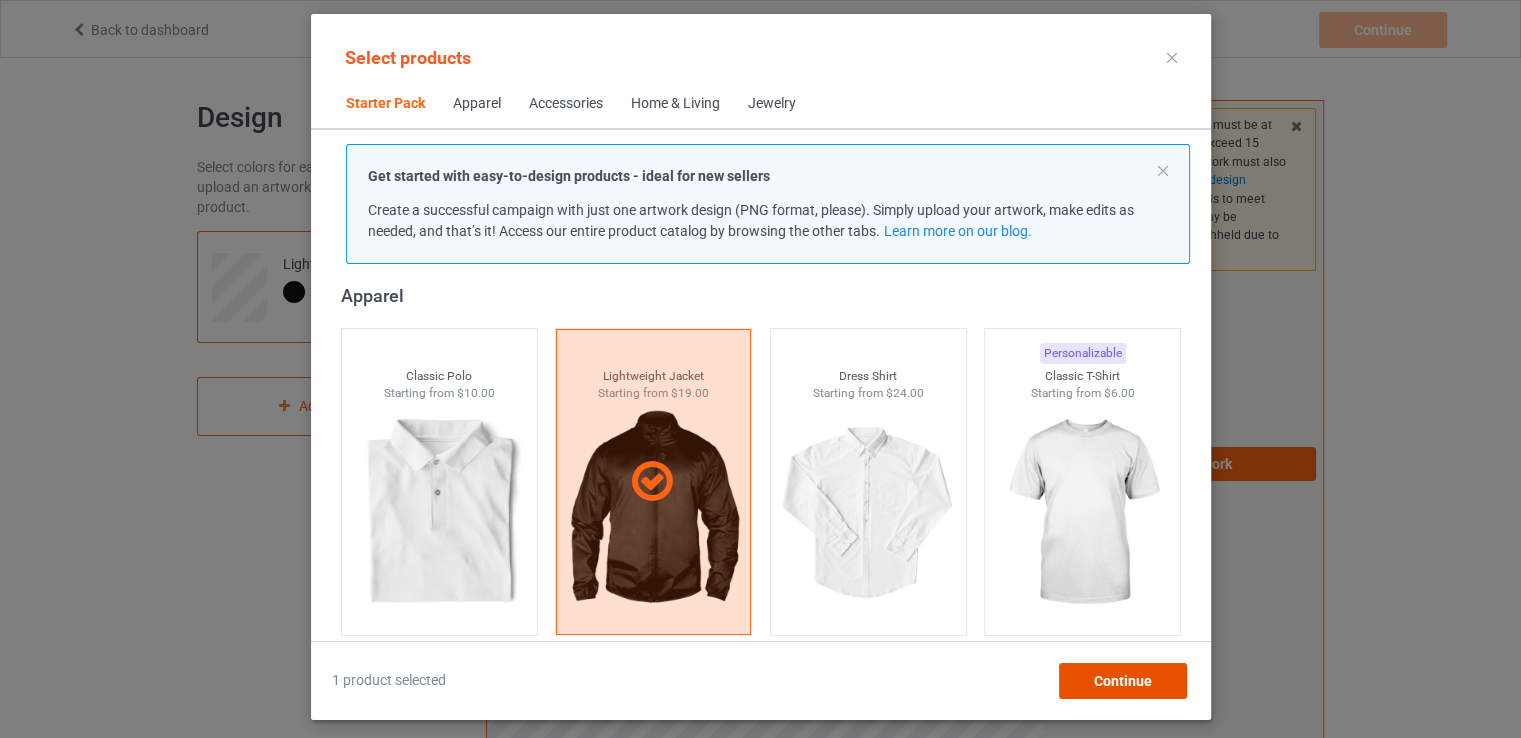 click on "Continue" at bounding box center [1122, 681] 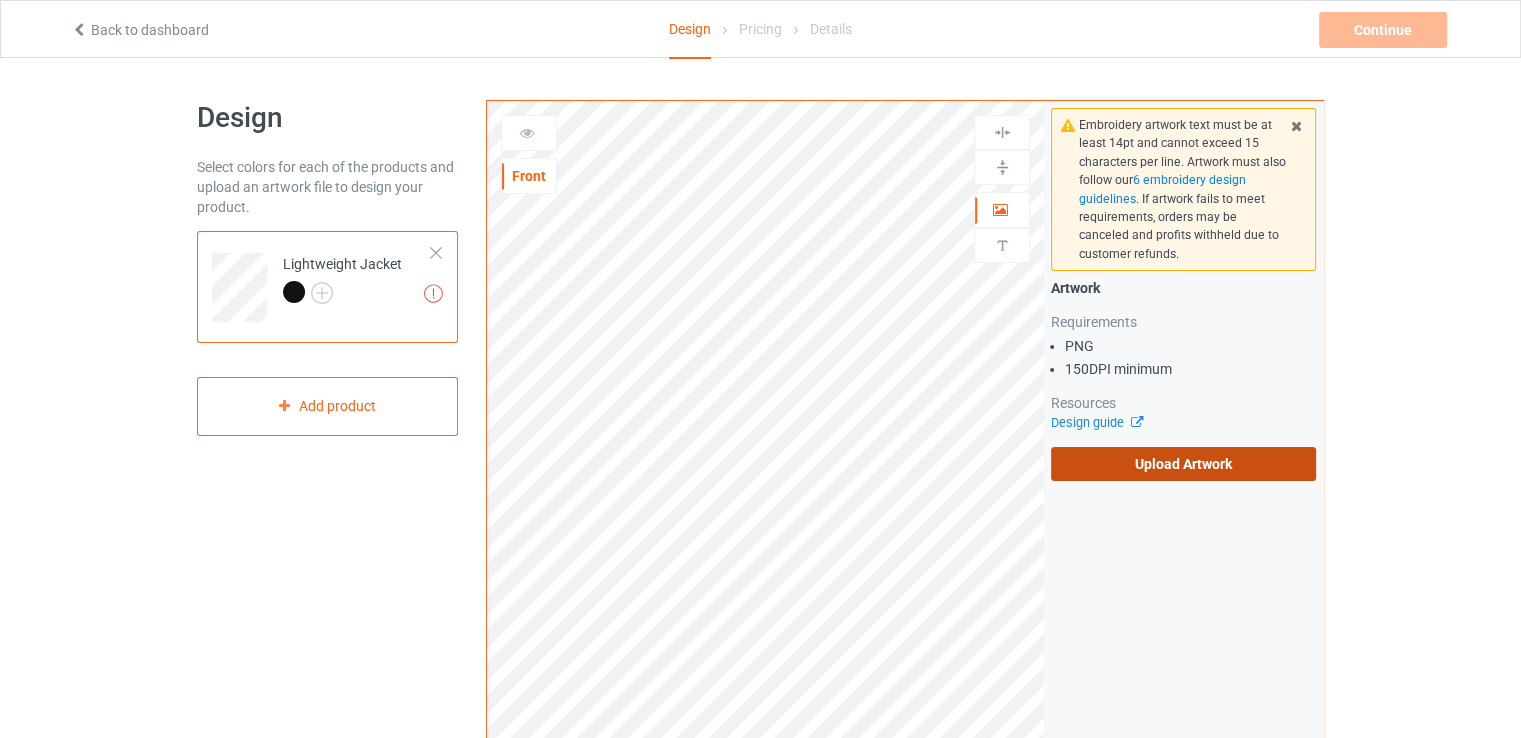click on "Upload Artwork" at bounding box center [1183, 464] 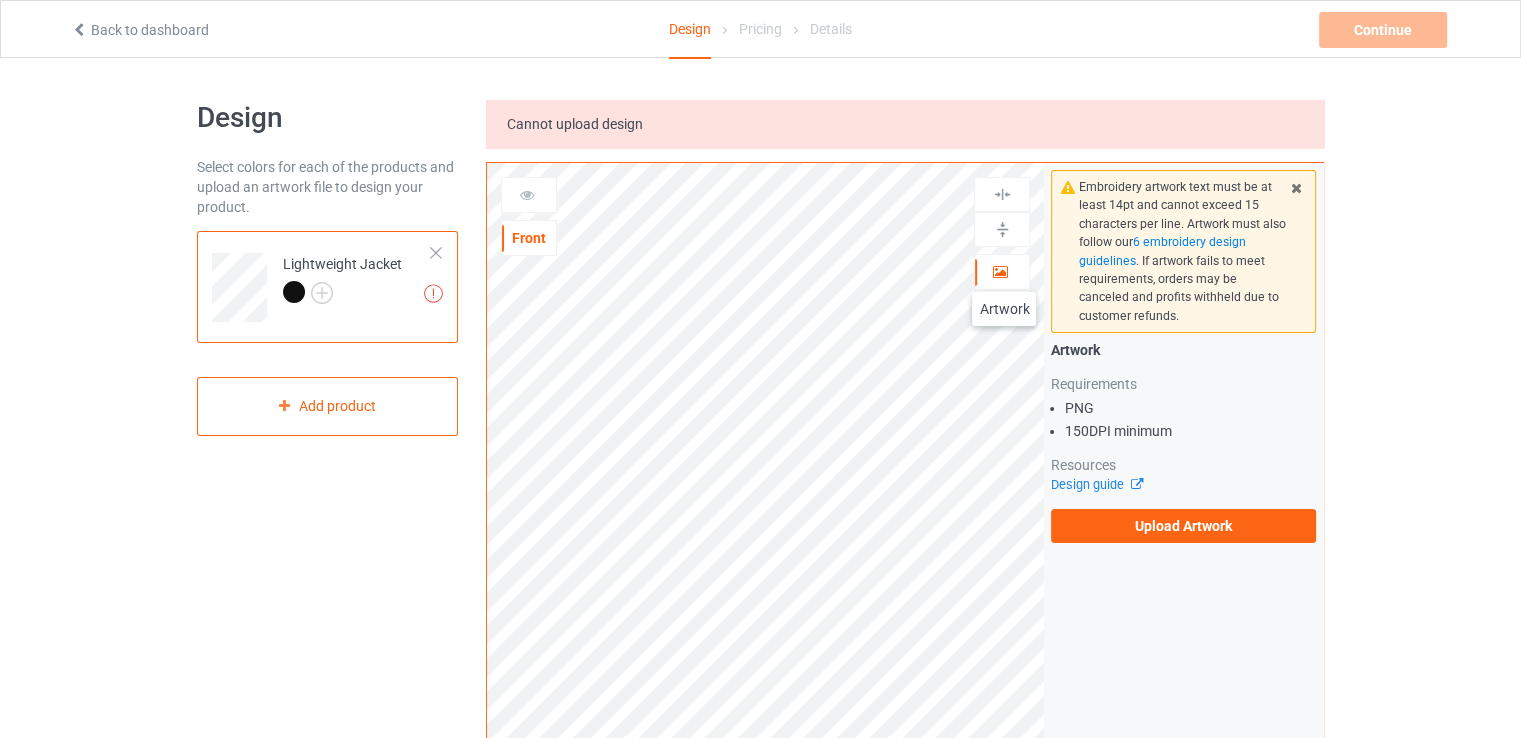 click at bounding box center (1000, 269) 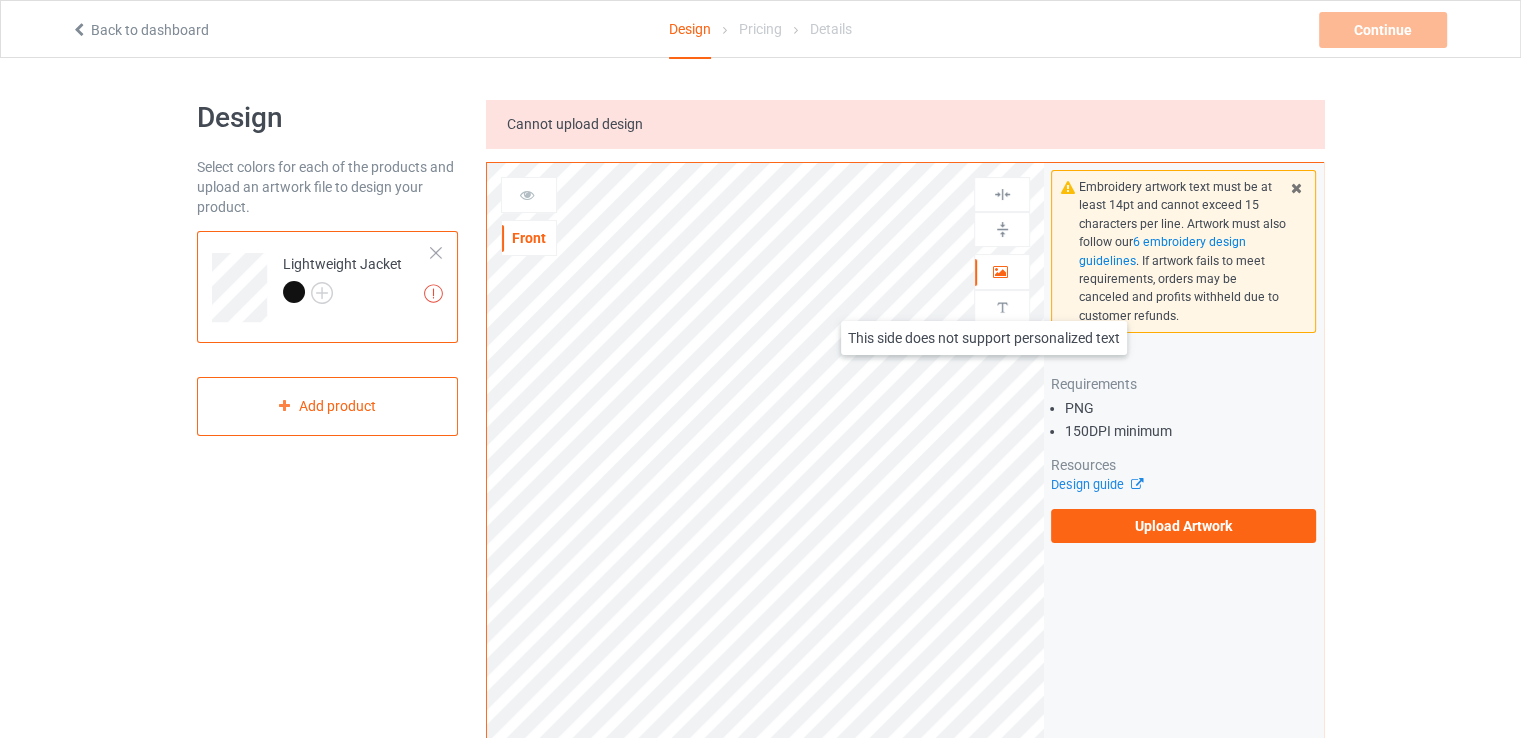 click at bounding box center (1002, 307) 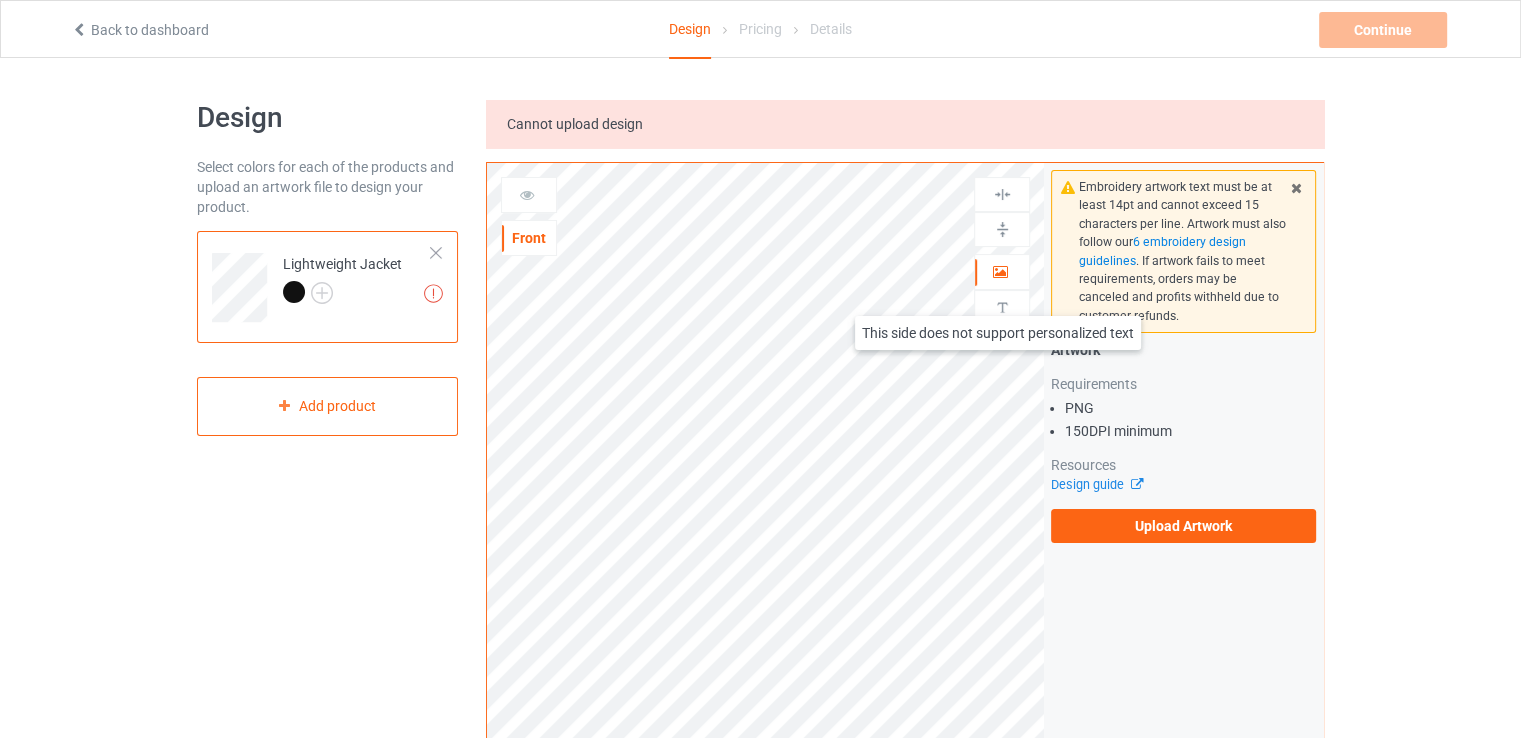 click at bounding box center [1002, 307] 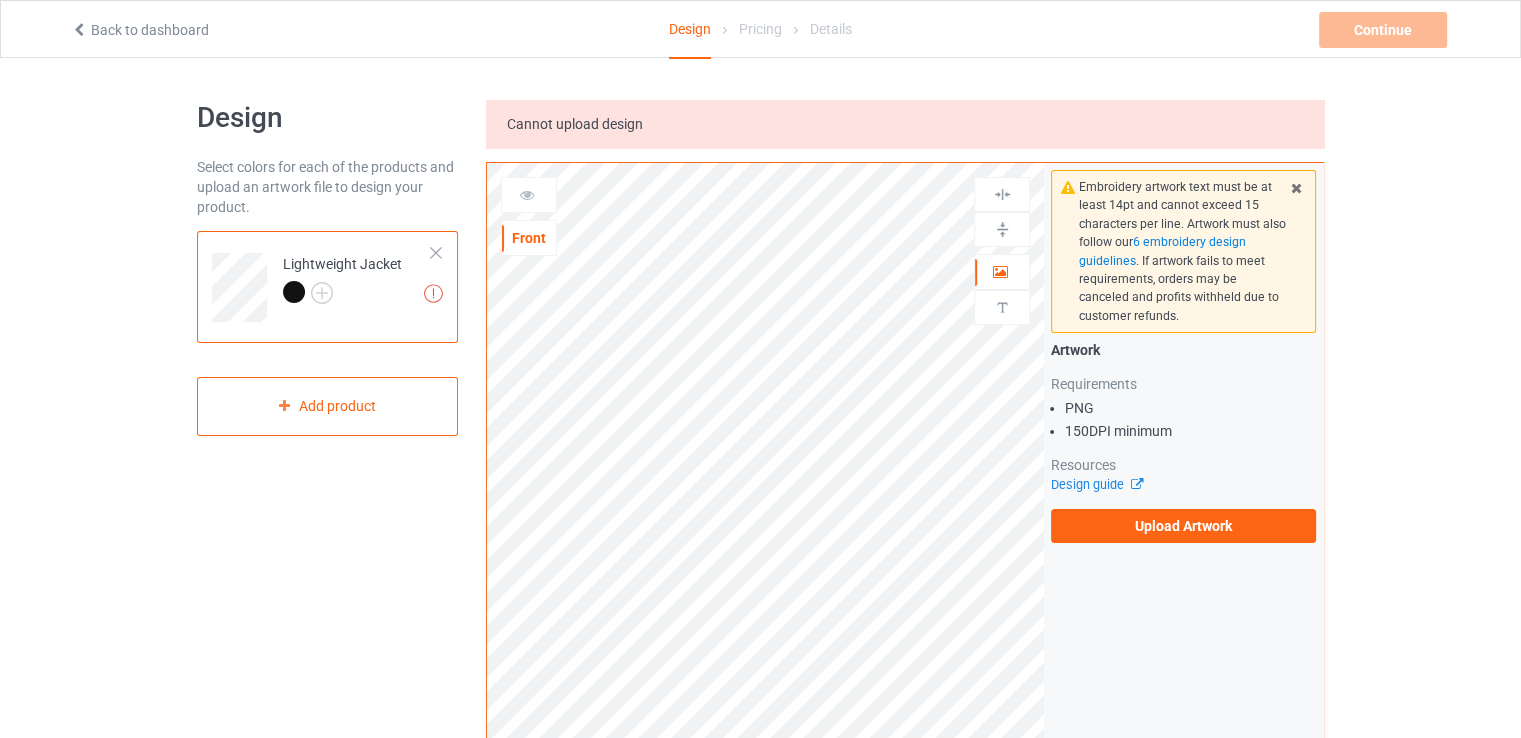 click on "Missing artworks Lightweight Jacket" at bounding box center [327, 287] 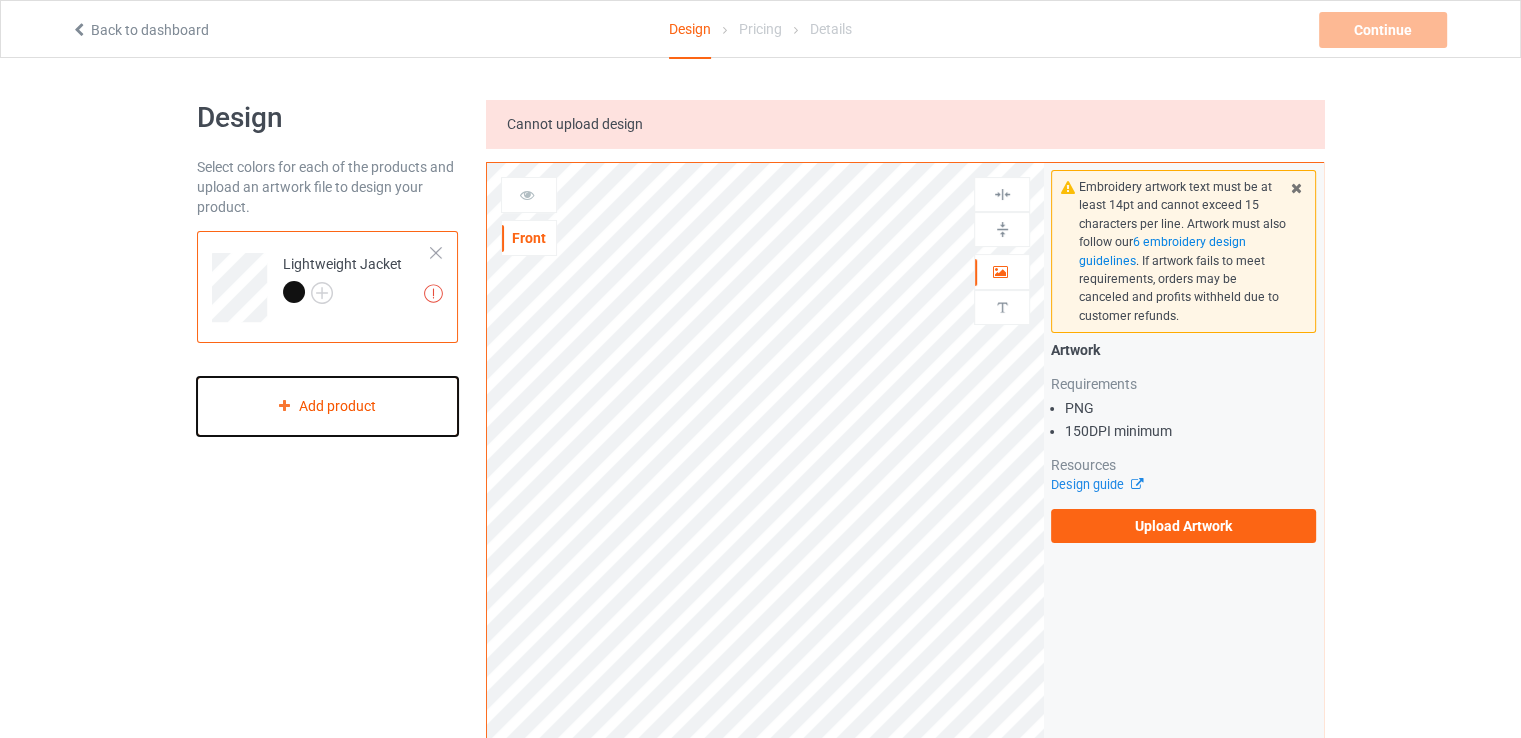 click on "Add product" at bounding box center (327, 406) 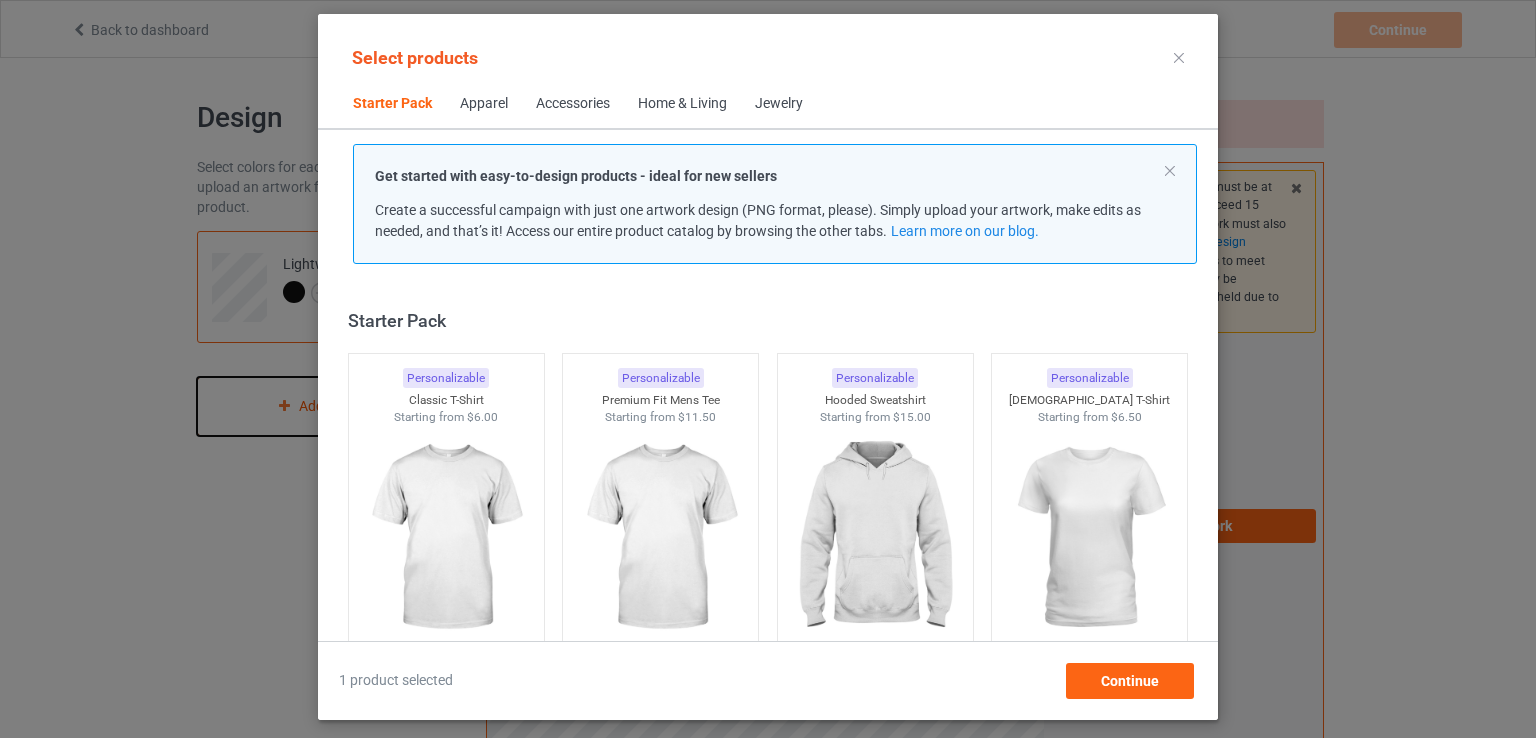 scroll, scrollTop: 26, scrollLeft: 0, axis: vertical 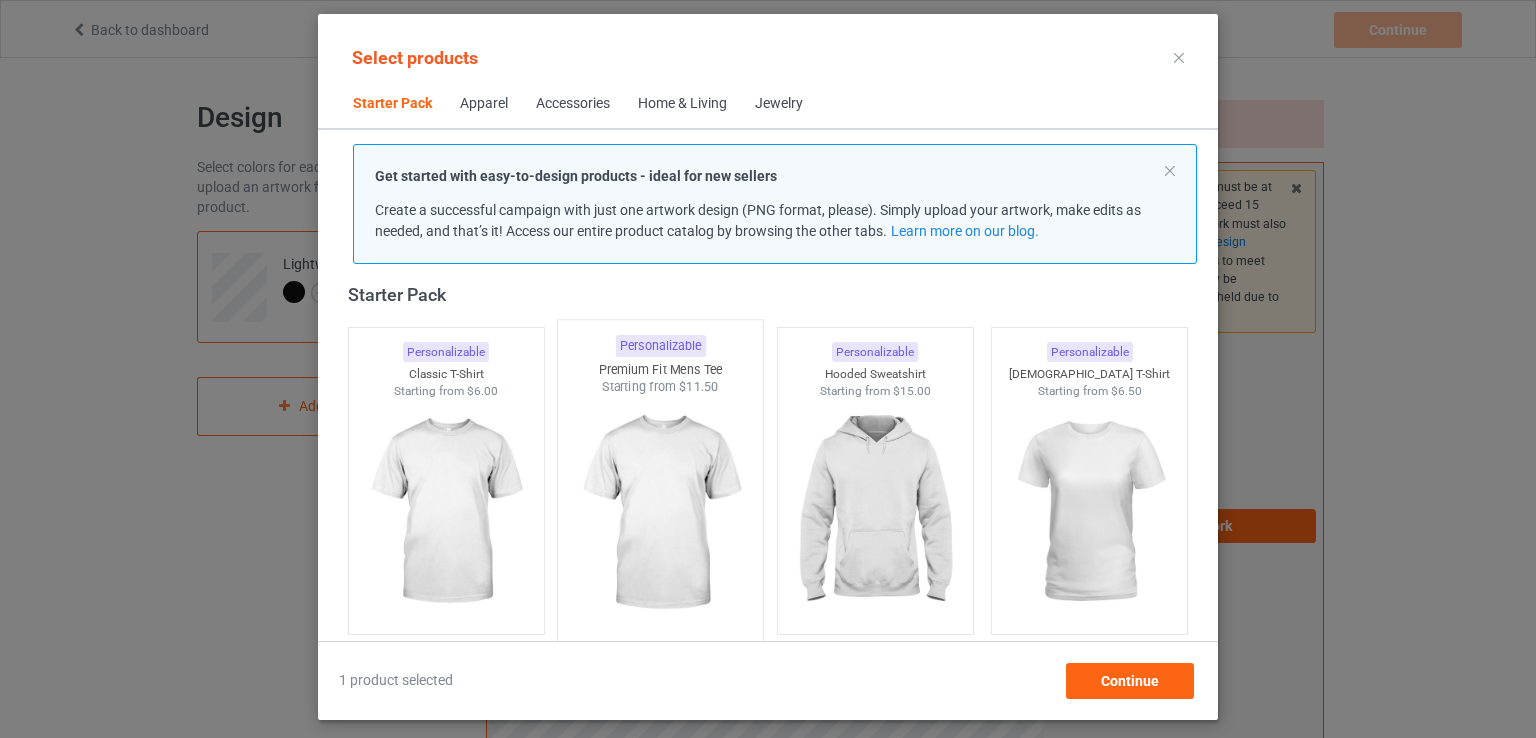 click at bounding box center [661, 513] 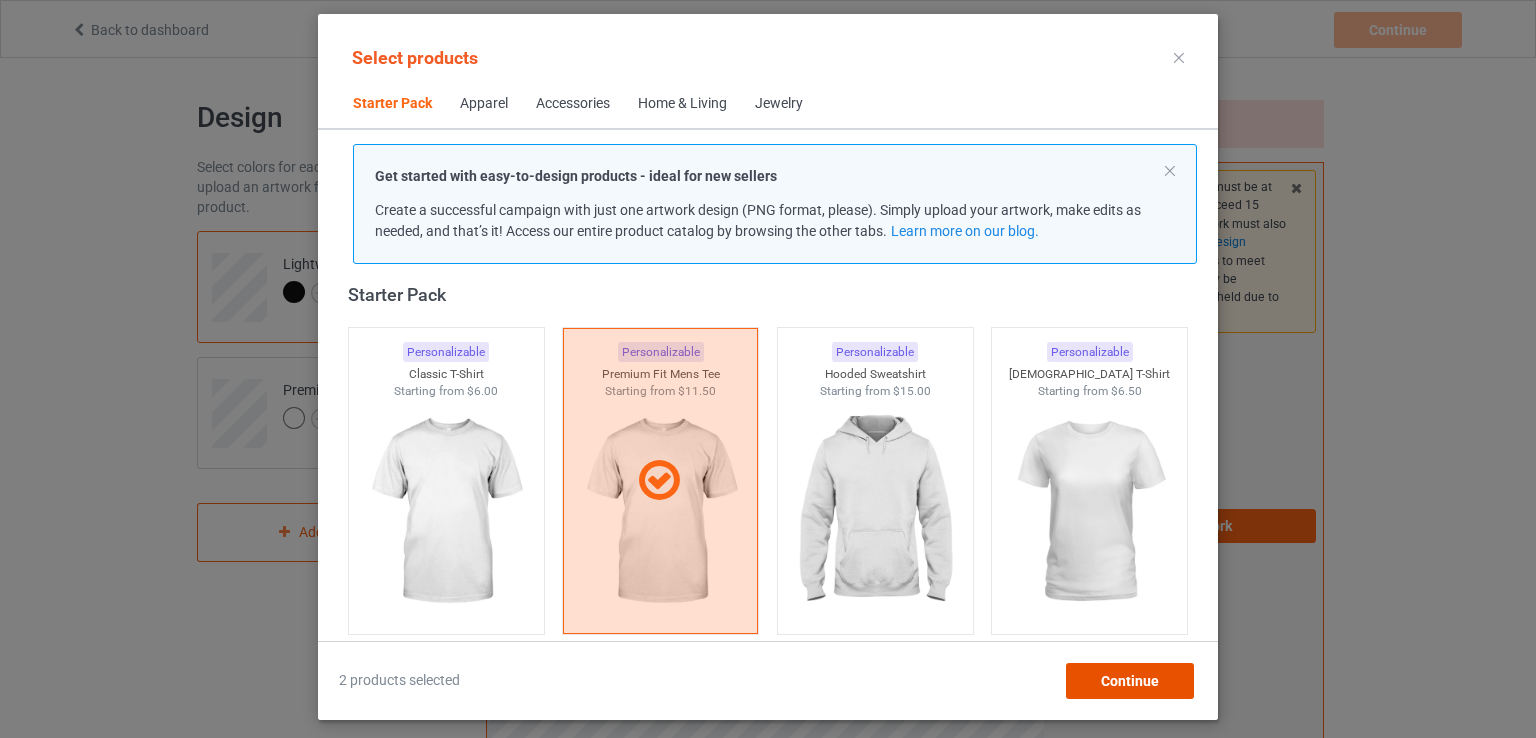 click on "Continue" at bounding box center [1130, 681] 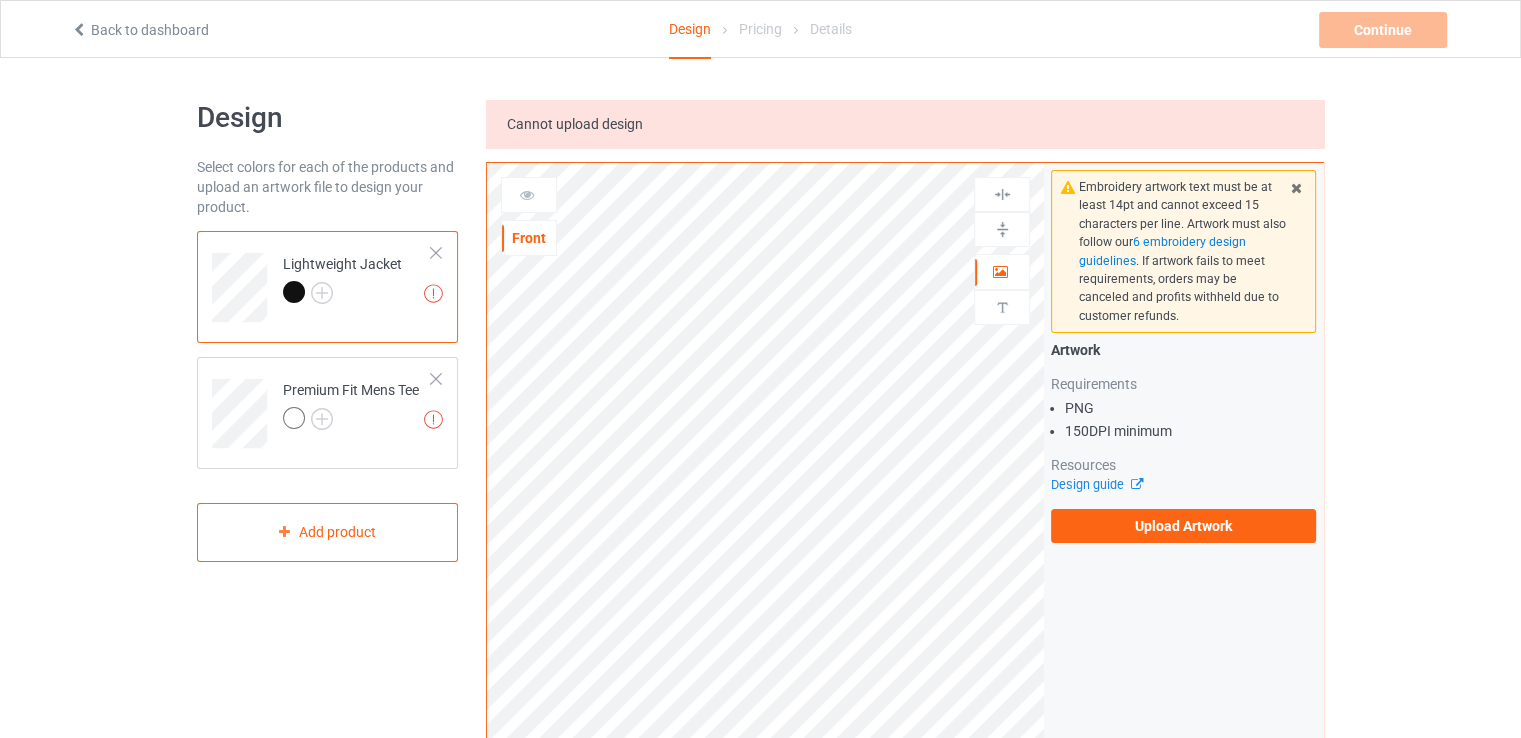 click at bounding box center [436, 253] 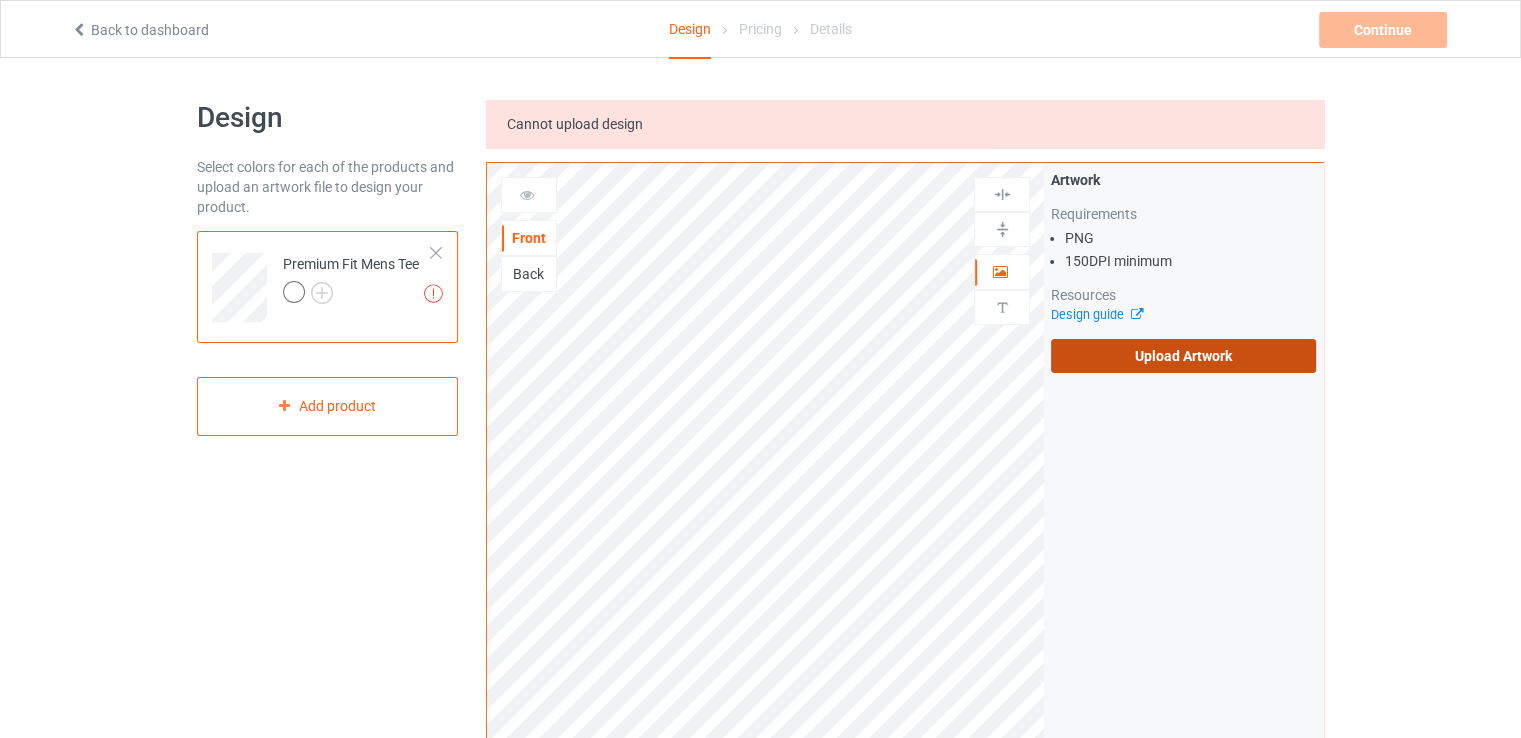 click on "Upload Artwork" at bounding box center (1183, 356) 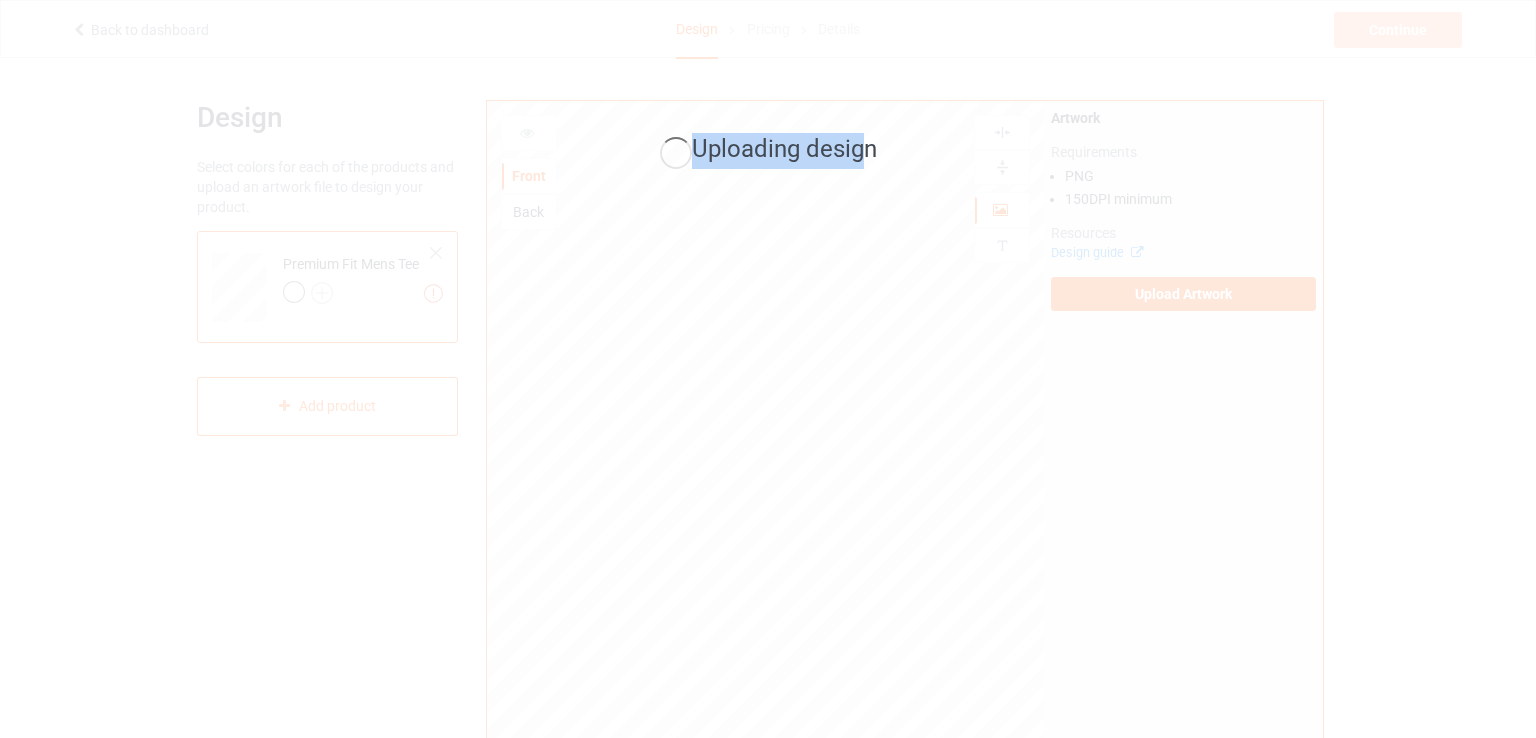 drag, startPoint x: 696, startPoint y: 143, endPoint x: 859, endPoint y: 165, distance: 164.47797 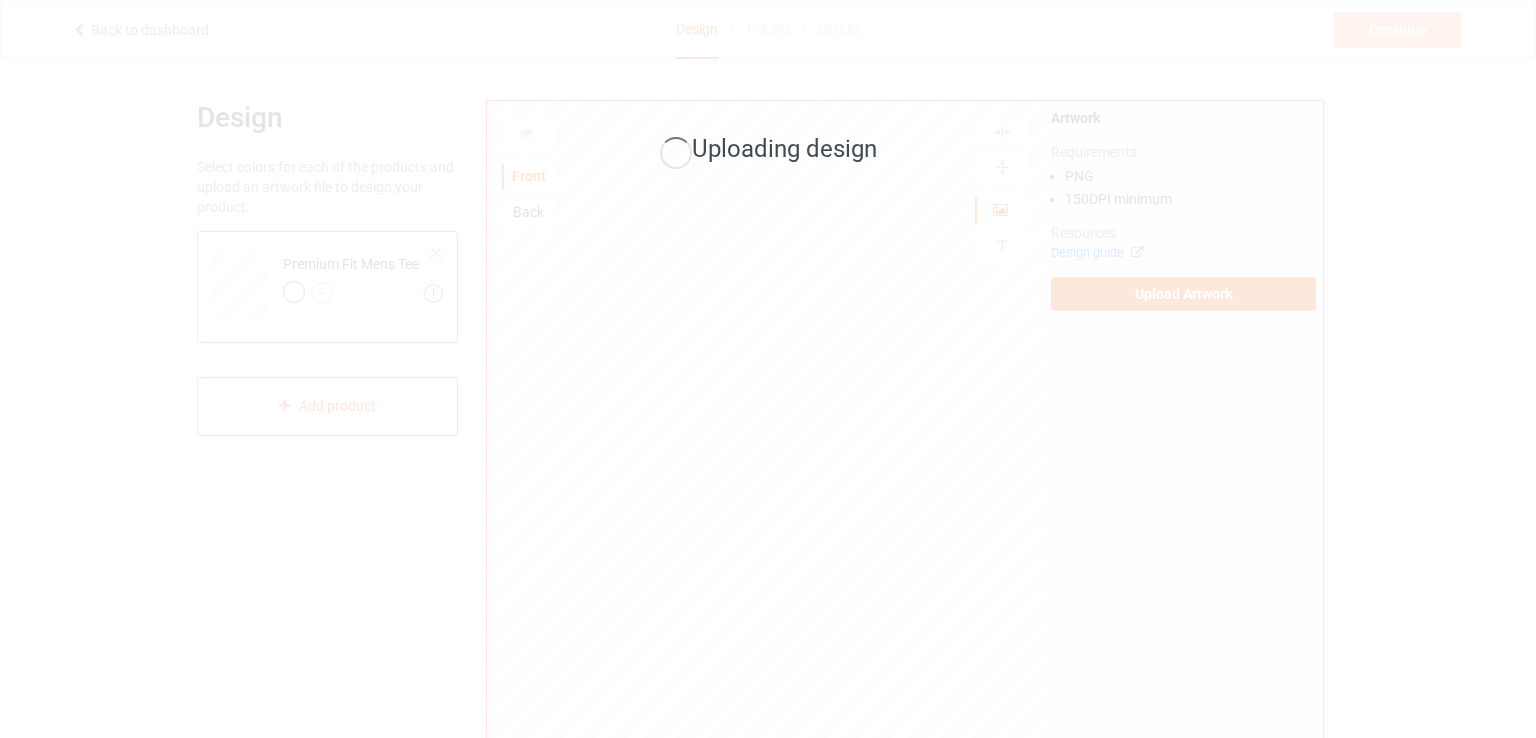 click on "Uploading design" at bounding box center [768, 151] 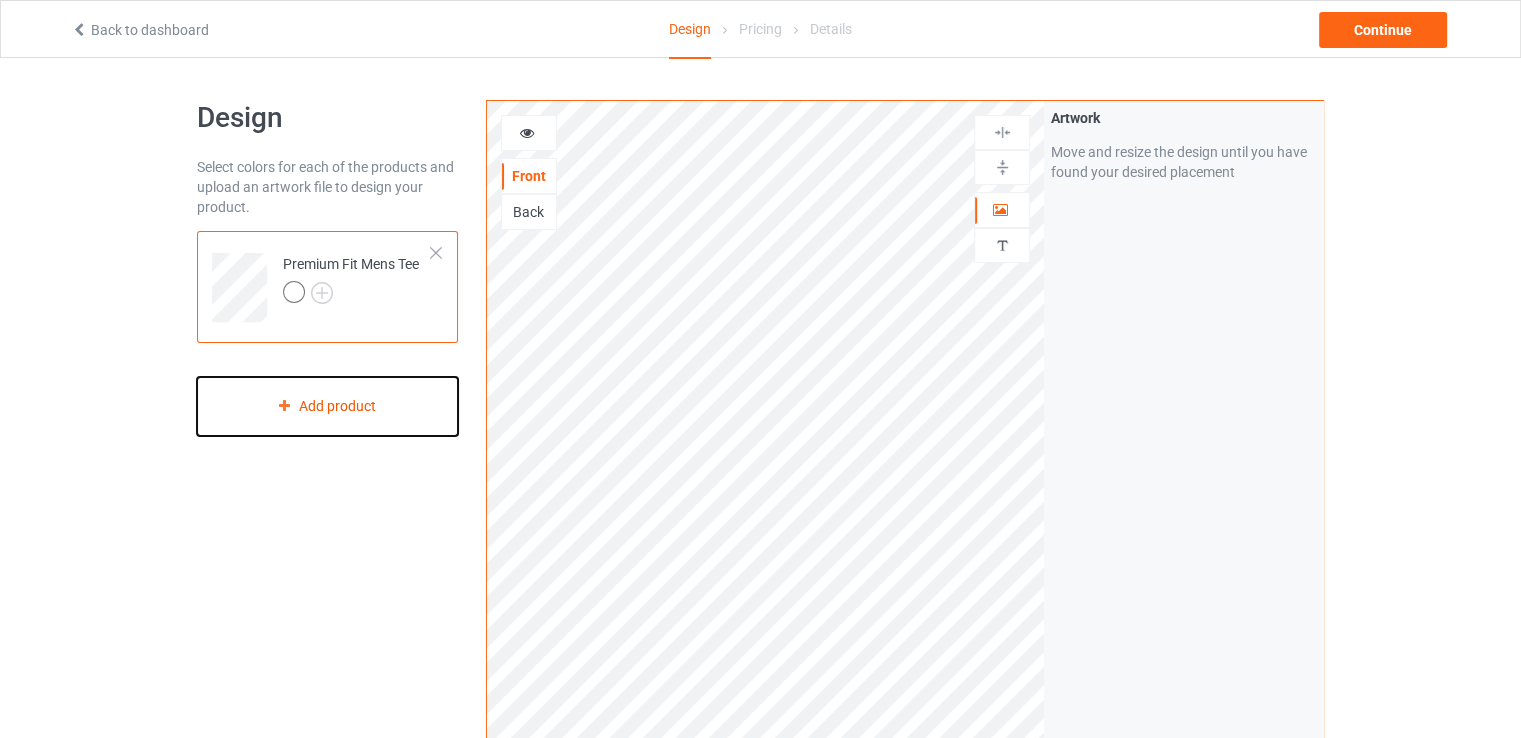 click on "Add product" at bounding box center [327, 406] 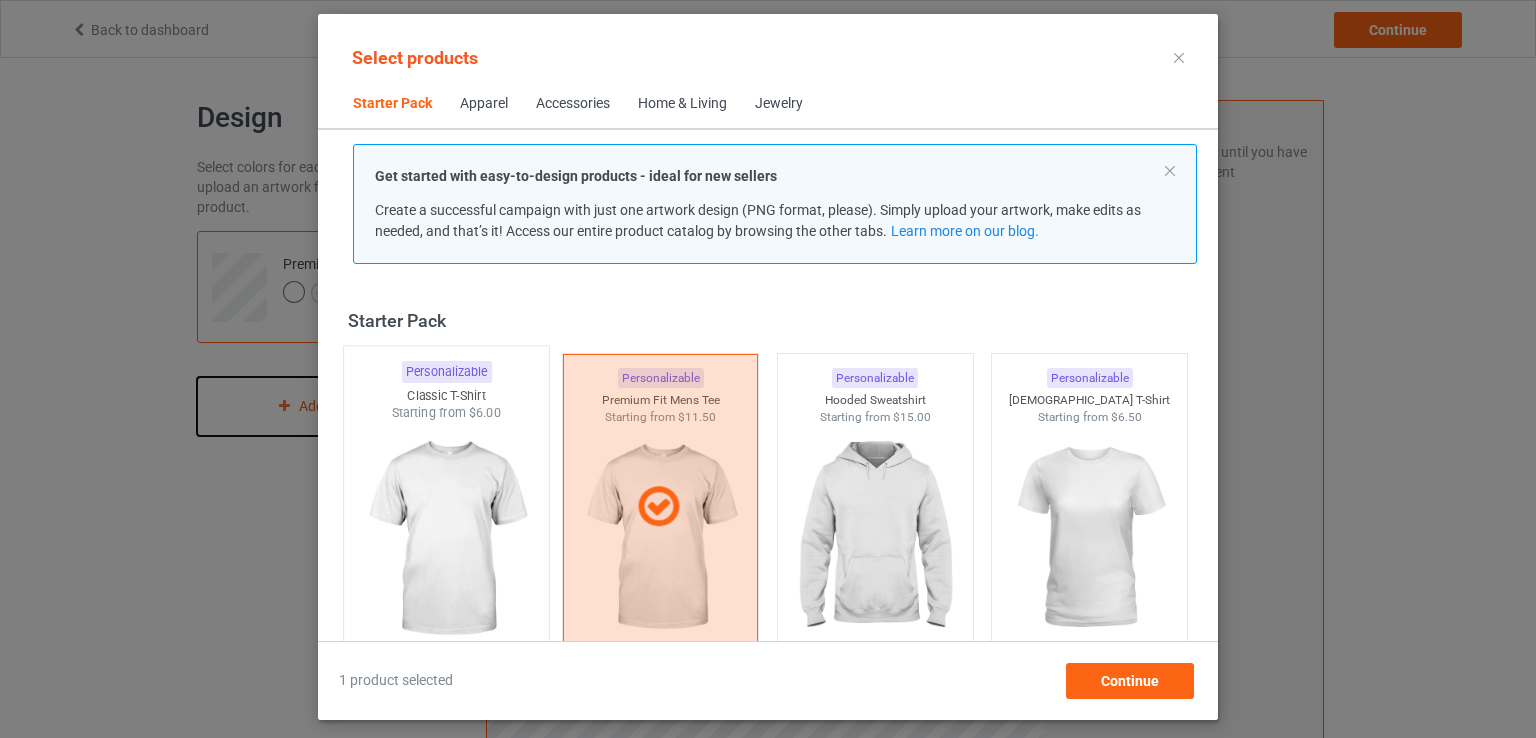 scroll, scrollTop: 26, scrollLeft: 0, axis: vertical 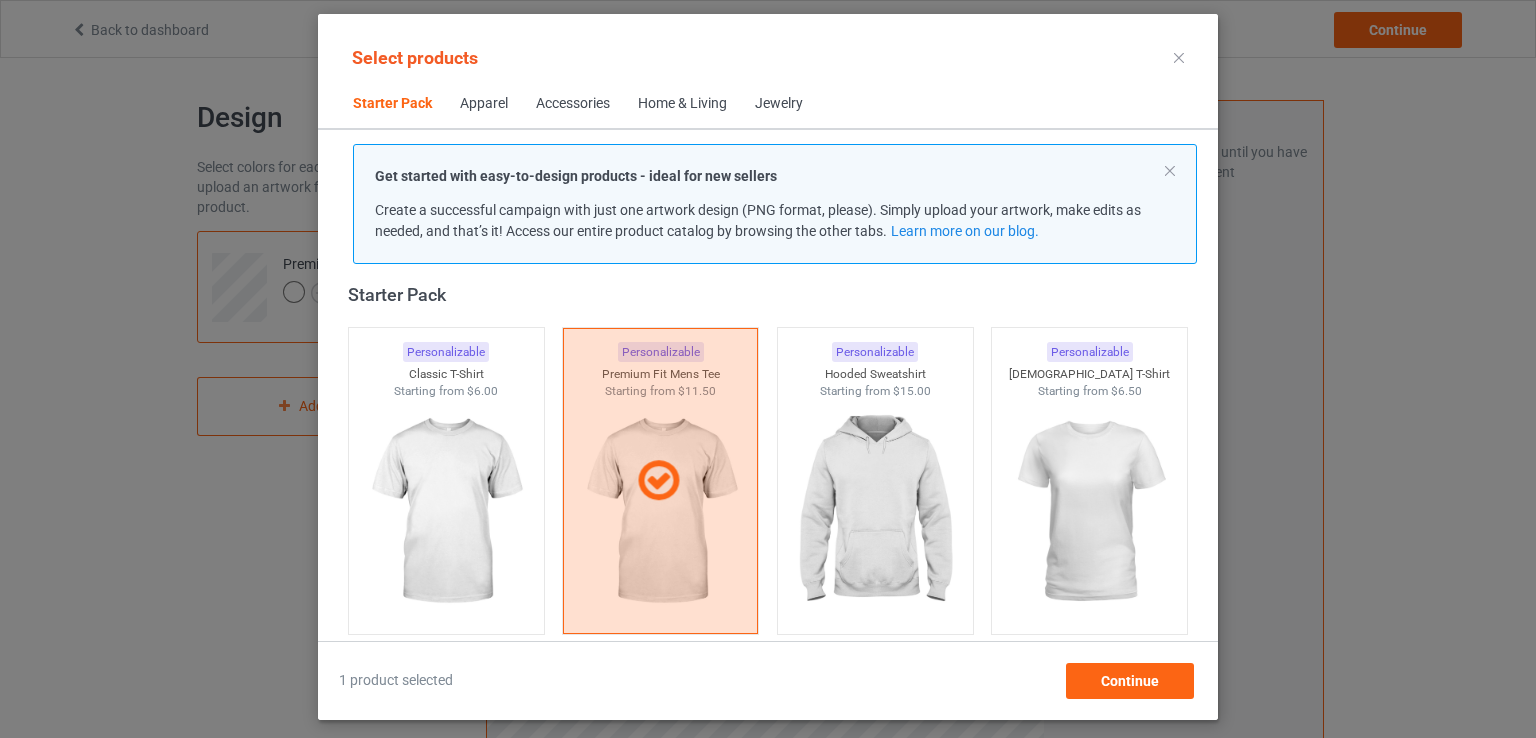 click on "Apparel" at bounding box center (484, 104) 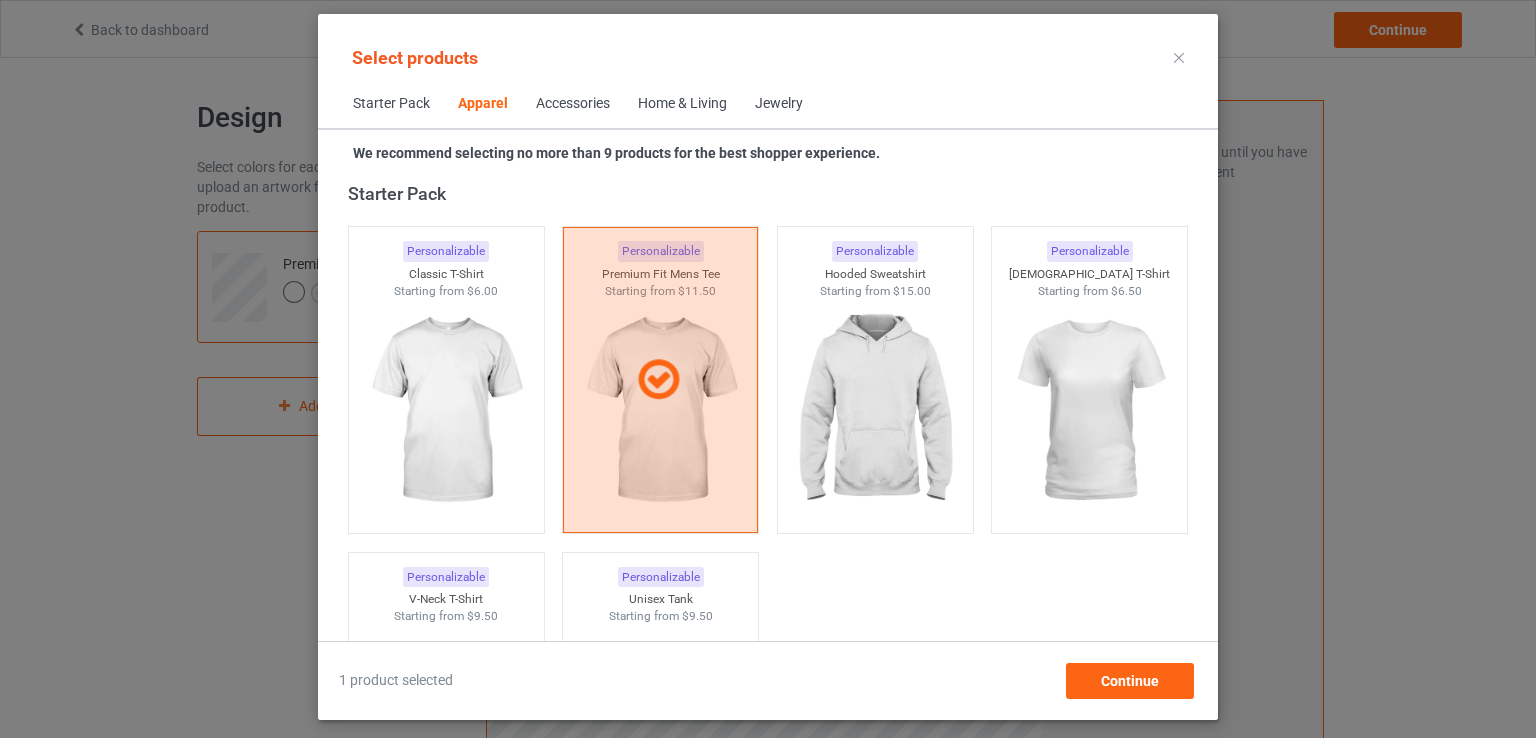 scroll, scrollTop: 744, scrollLeft: 0, axis: vertical 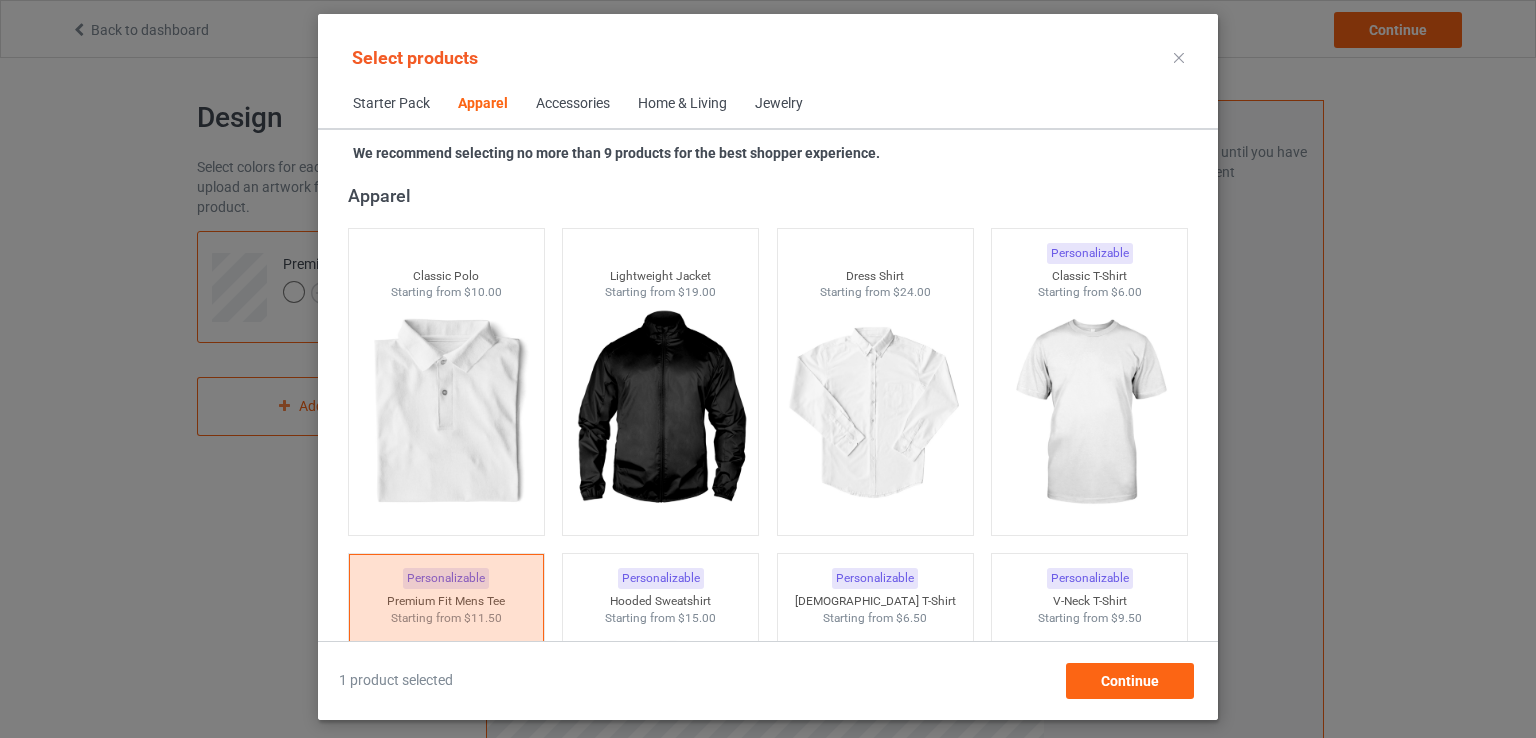 click on "Accessories" at bounding box center [573, 104] 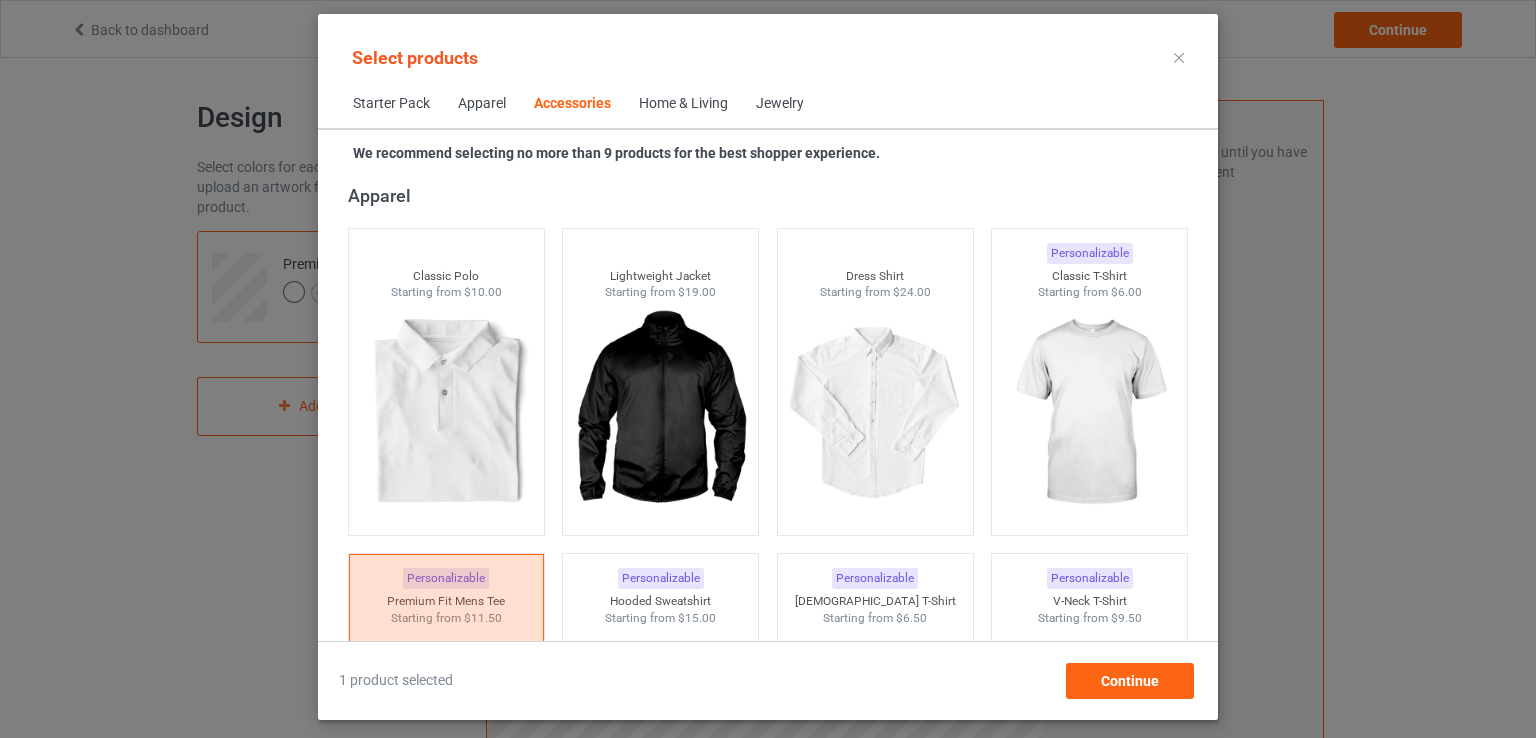 scroll, scrollTop: 4394, scrollLeft: 0, axis: vertical 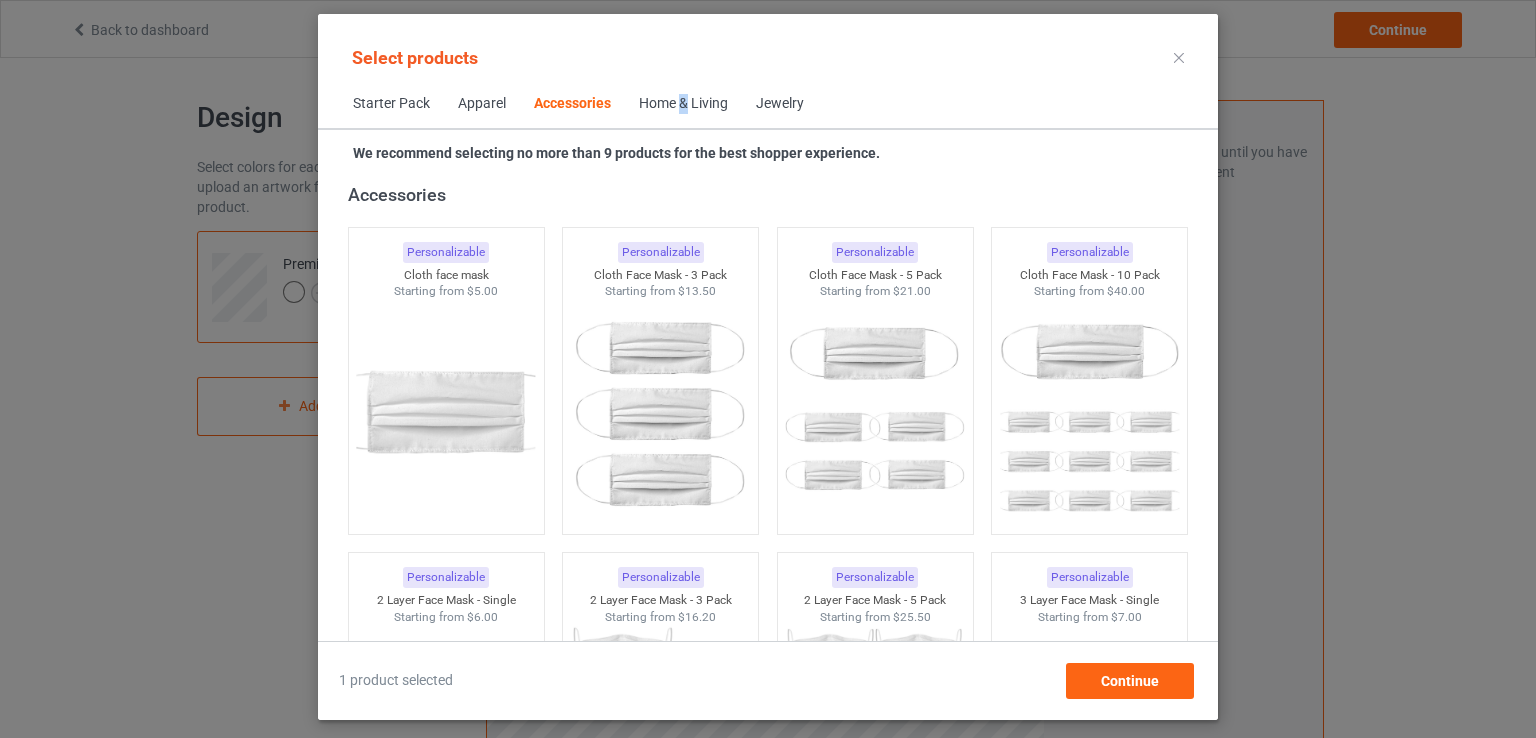 click on "Home & Living" at bounding box center [683, 104] 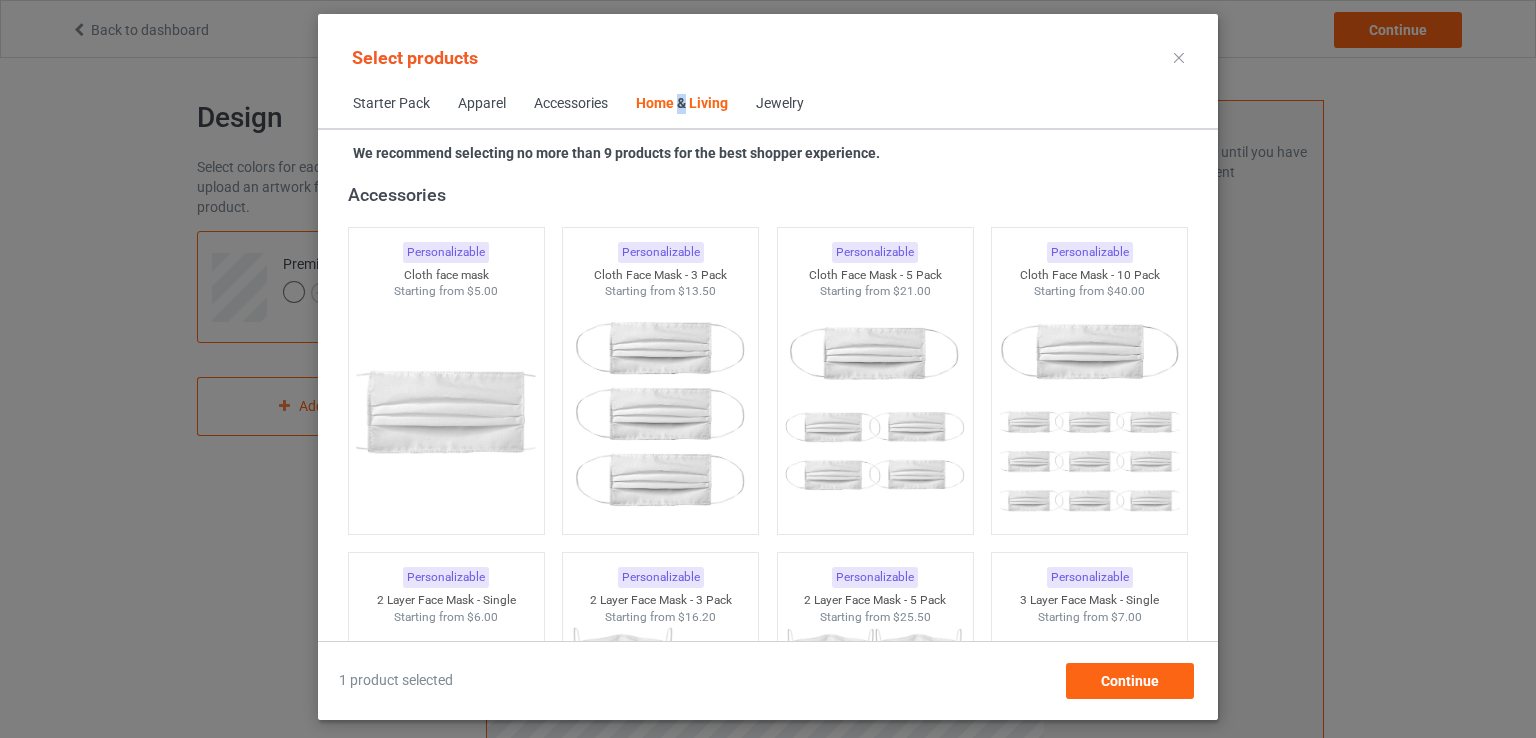 scroll, scrollTop: 9020, scrollLeft: 0, axis: vertical 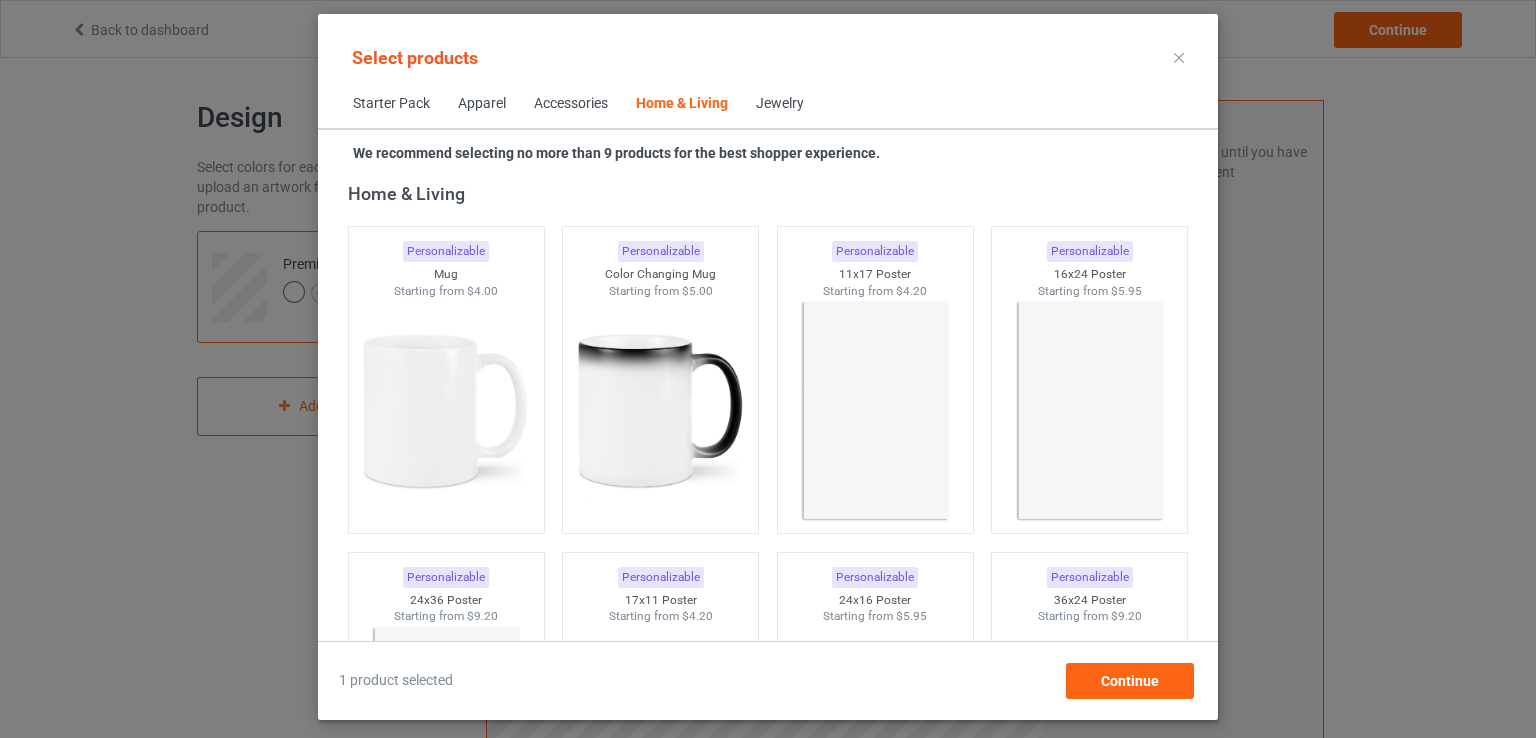 click on "Jewelry" at bounding box center [780, 104] 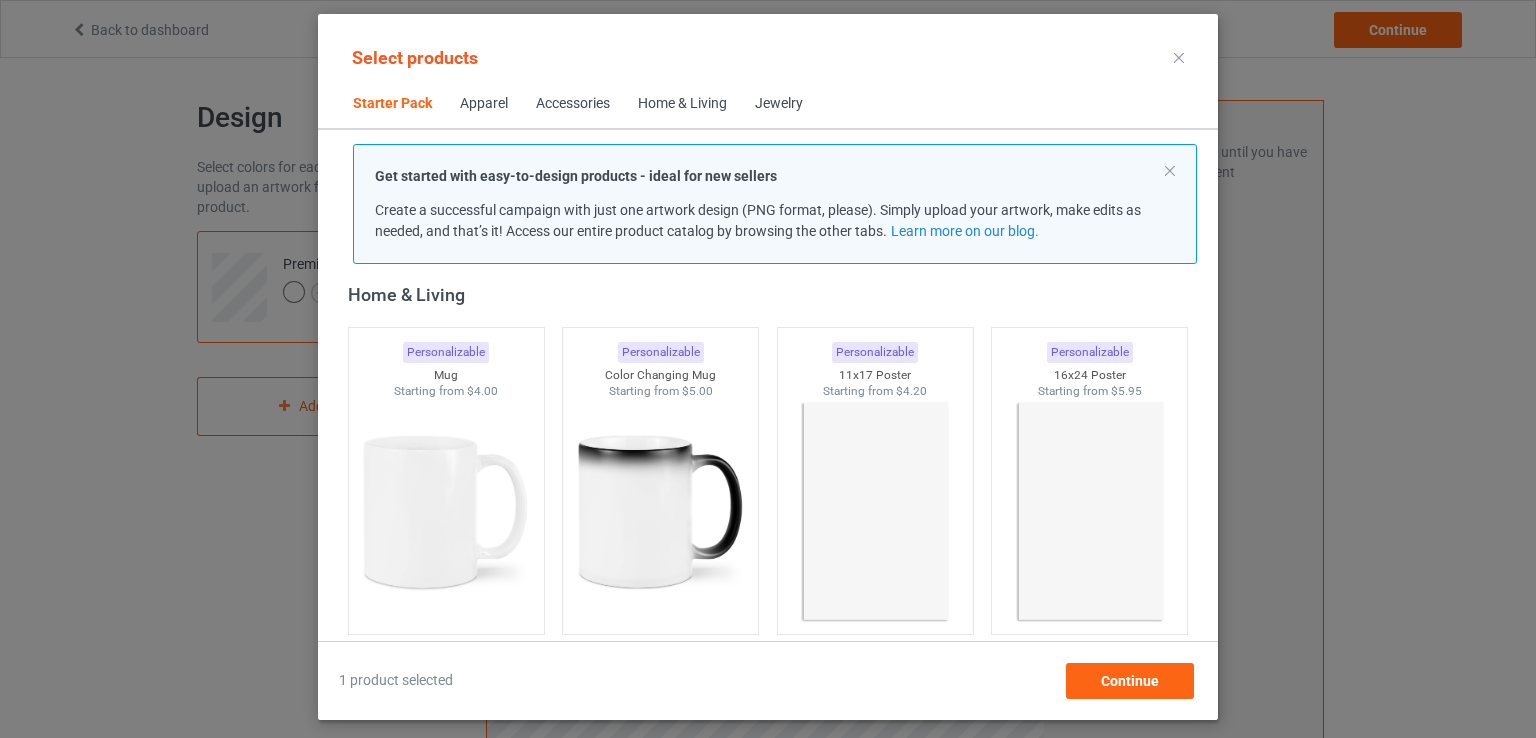 scroll, scrollTop: 26, scrollLeft: 0, axis: vertical 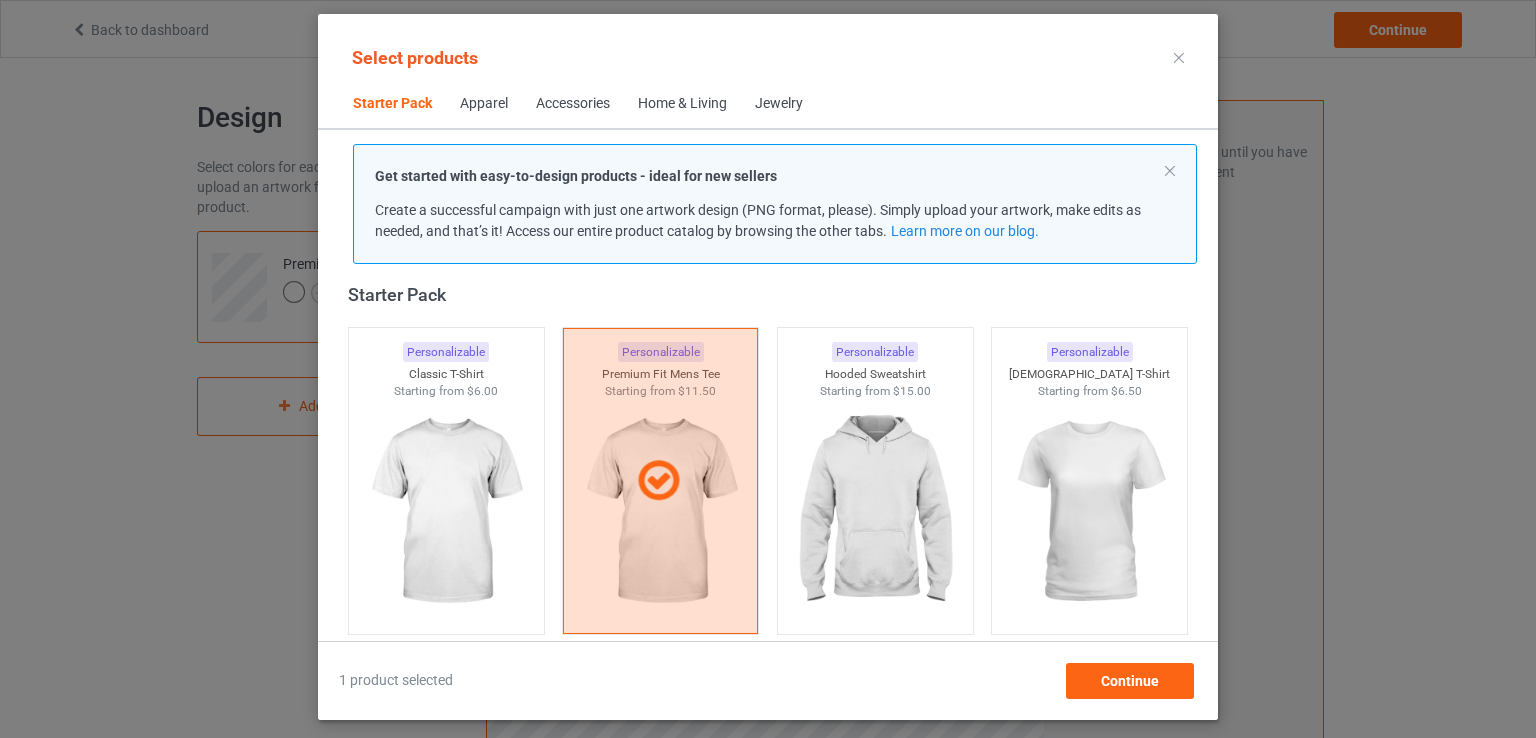 click on "Starter Pack" at bounding box center (392, 104) 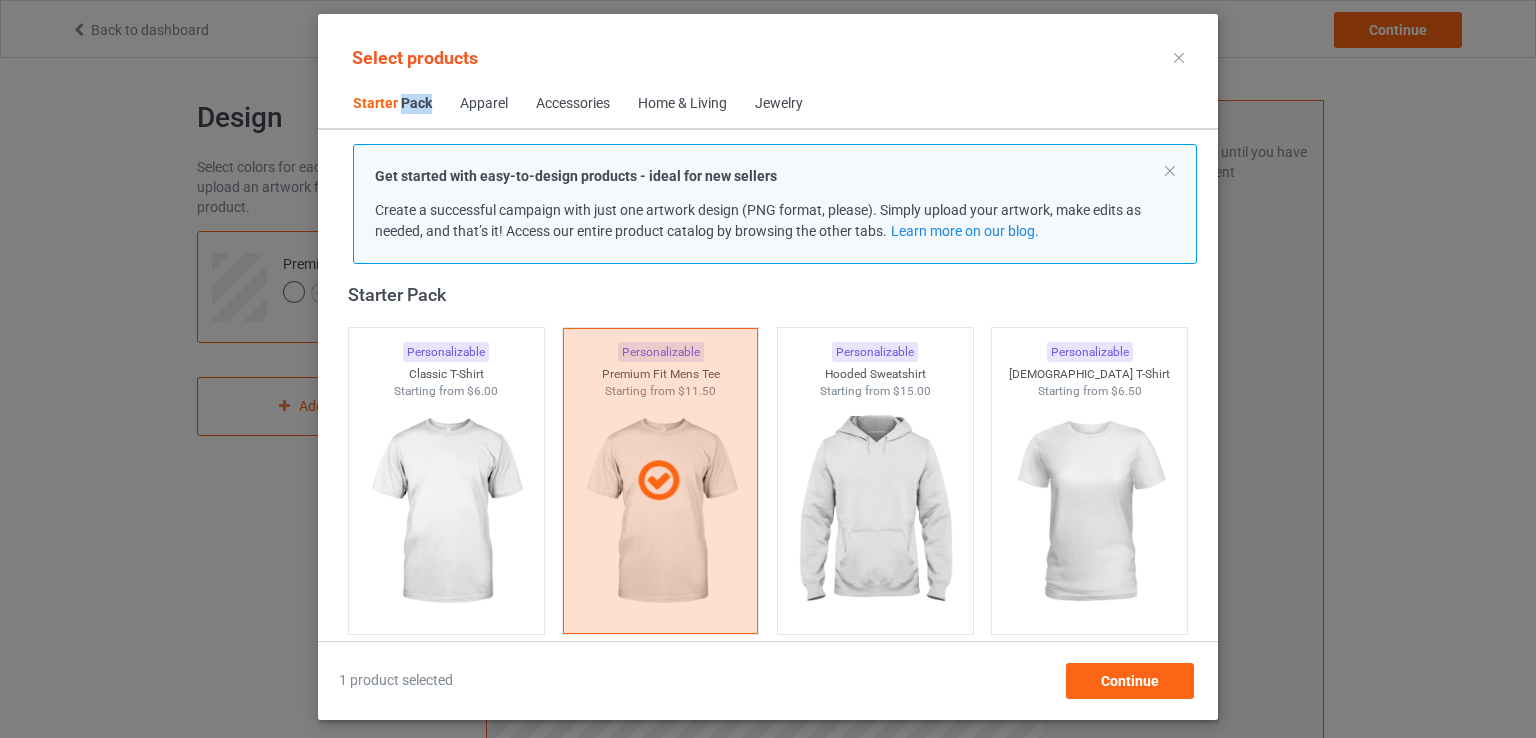 click on "Starter Pack" at bounding box center (392, 104) 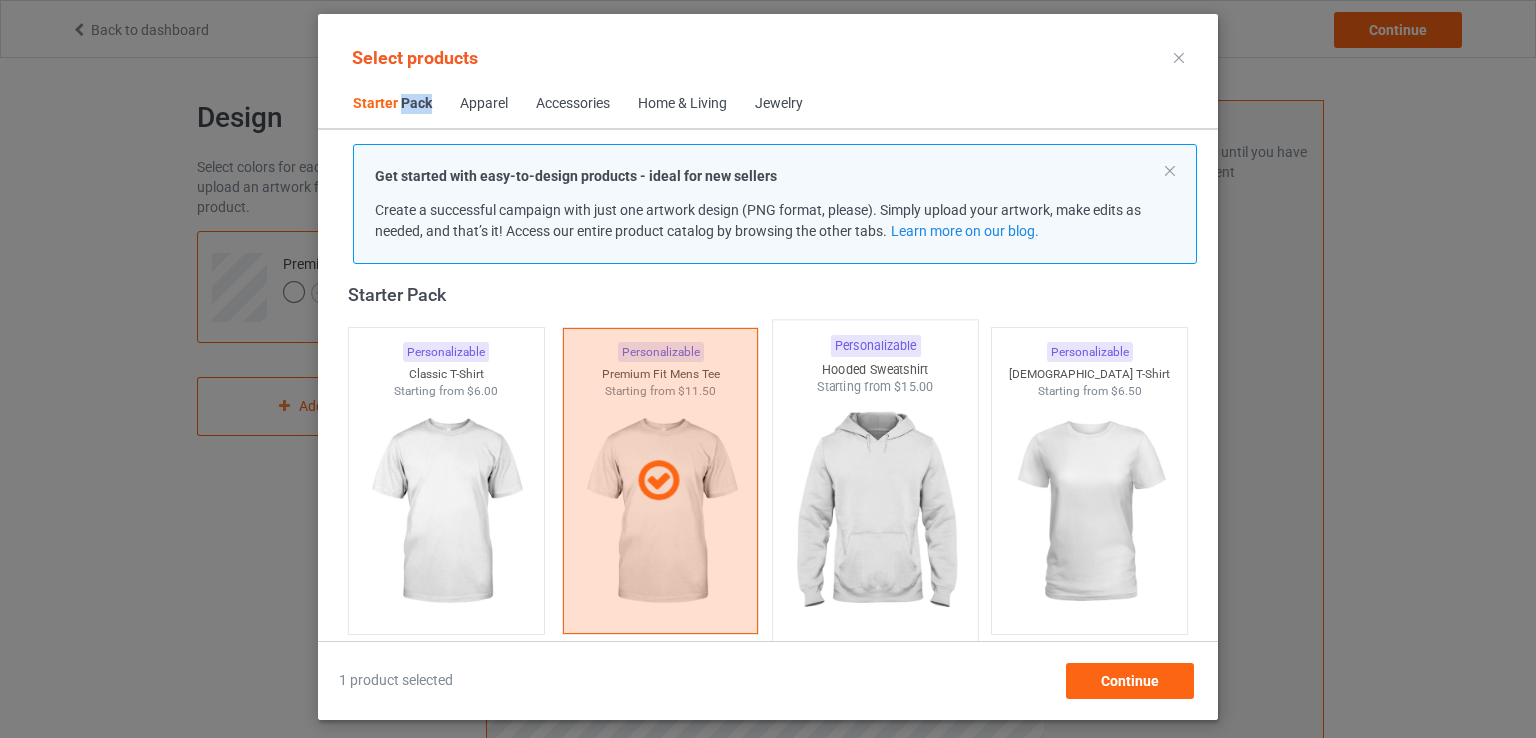 click at bounding box center [875, 513] 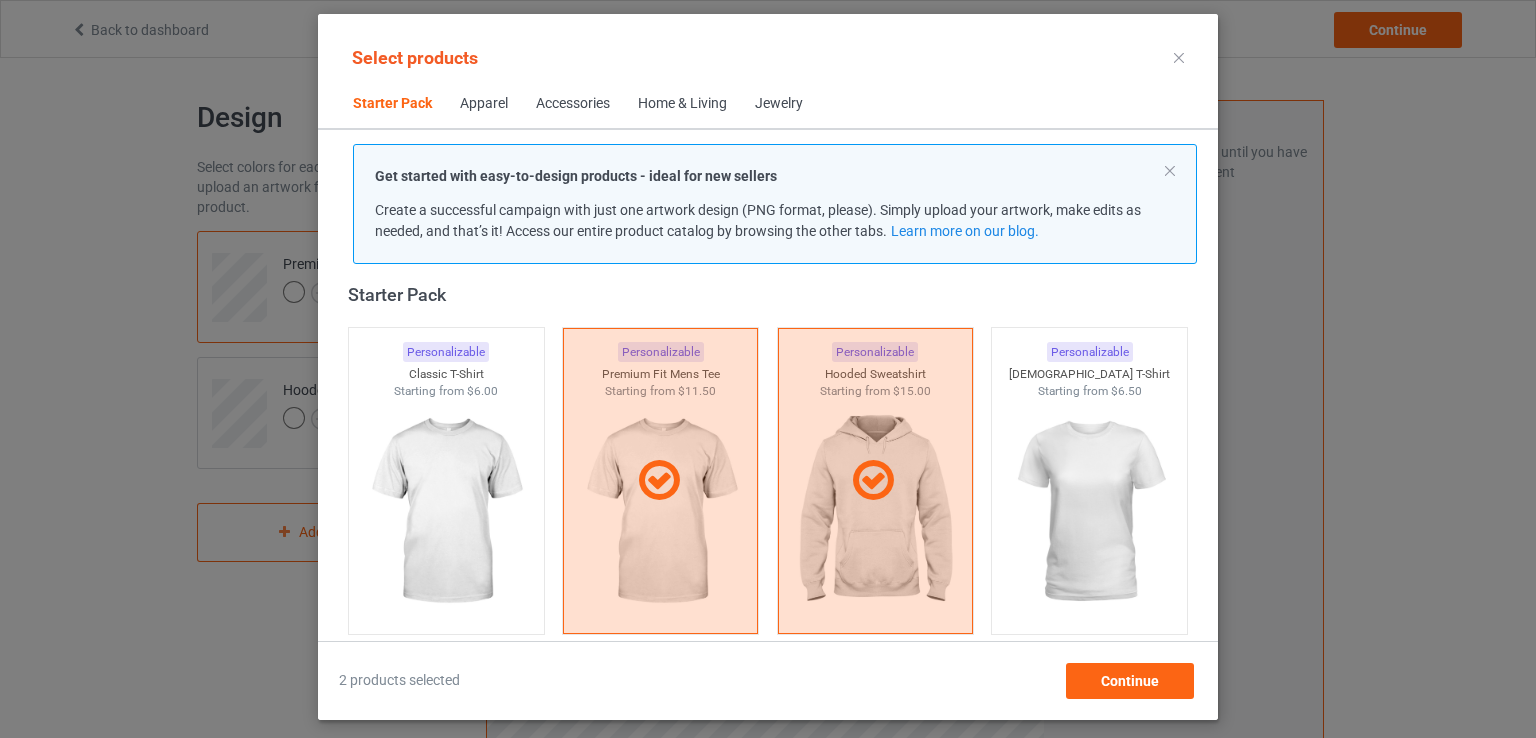 click at bounding box center [660, 481] 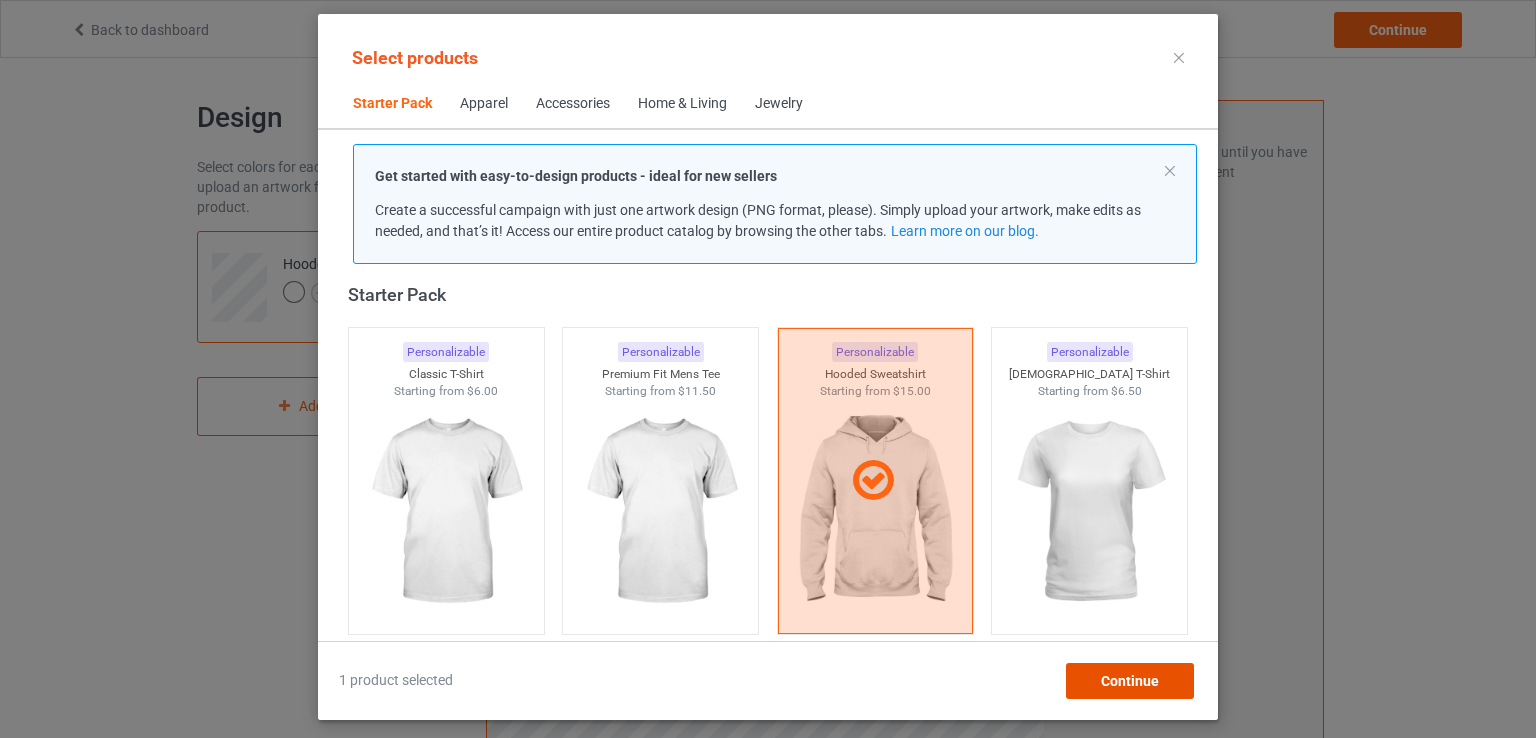 click on "Continue" at bounding box center (1130, 681) 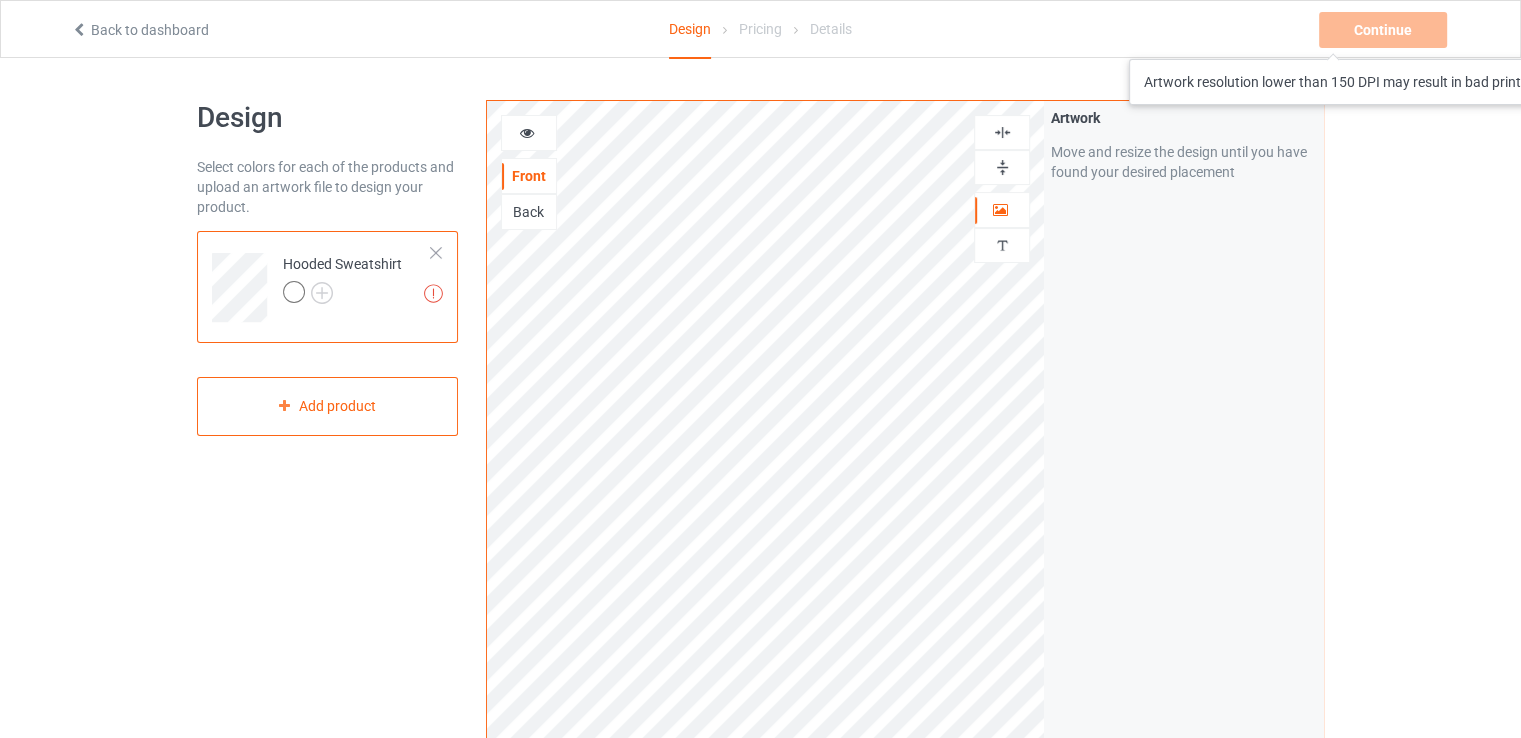 click on "Continue Artwork resolution lower than 150 DPI may result in bad print" at bounding box center [1385, 30] 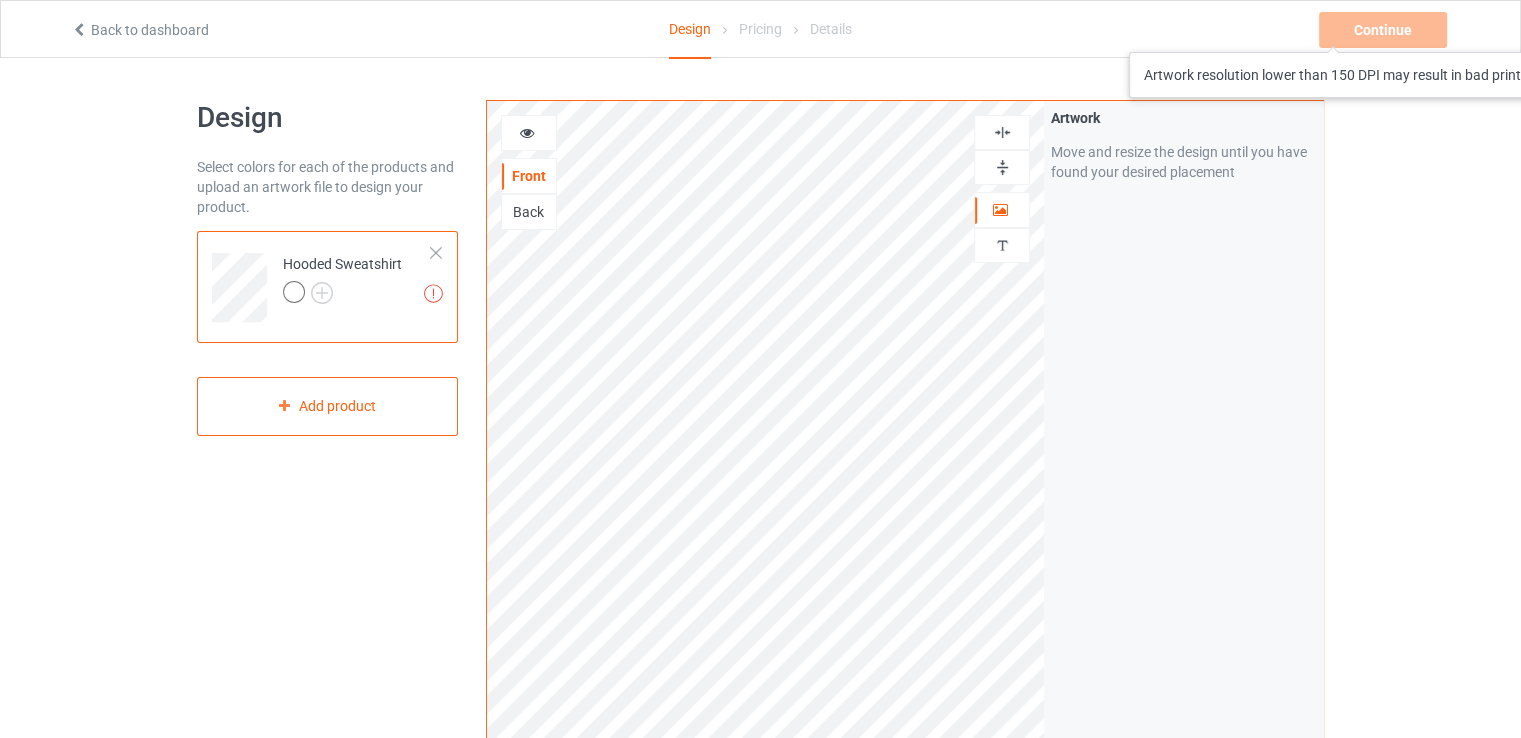 click on "Continue Artwork resolution lower than 150 DPI may result in bad print" at bounding box center (1385, 30) 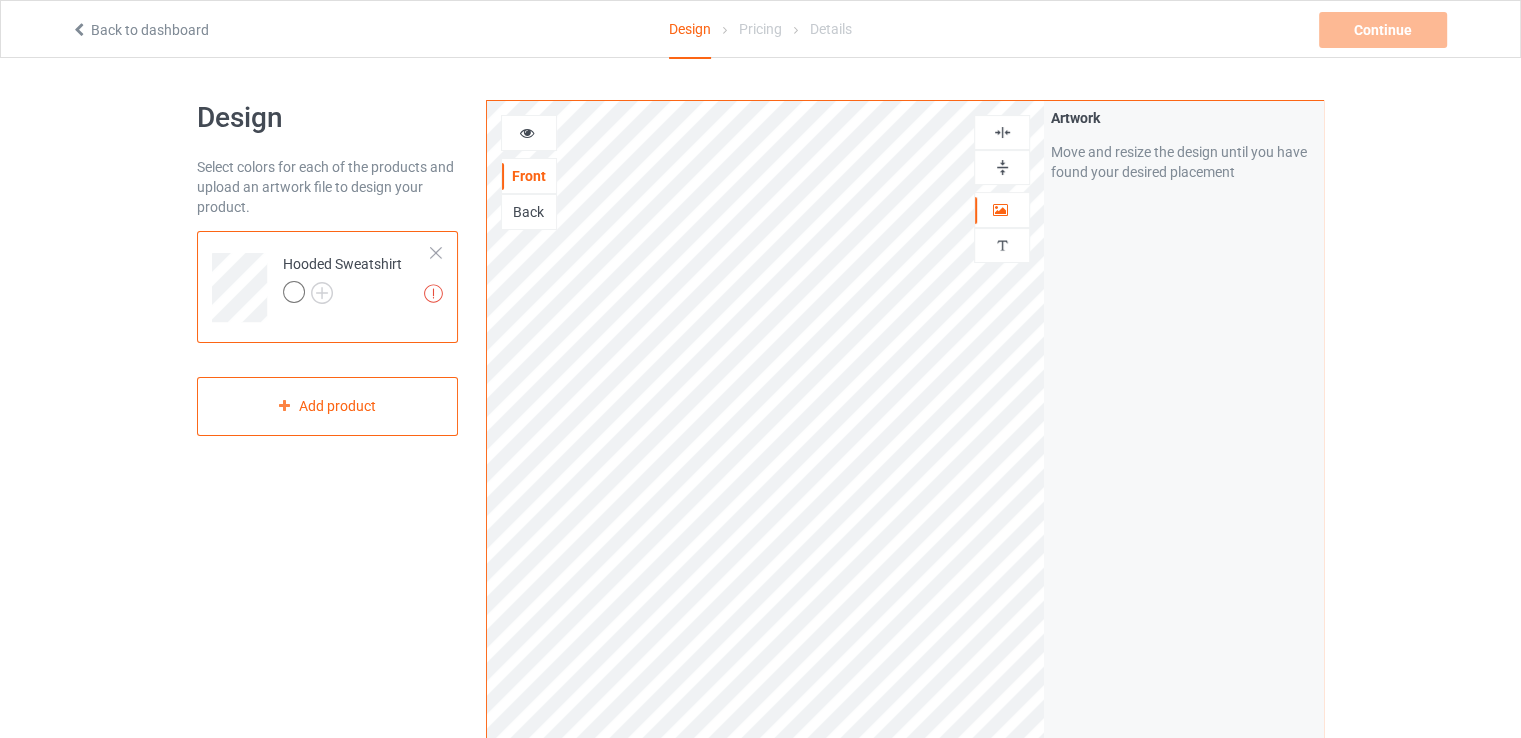drag, startPoint x: 456, startPoint y: 244, endPoint x: 444, endPoint y: 244, distance: 12 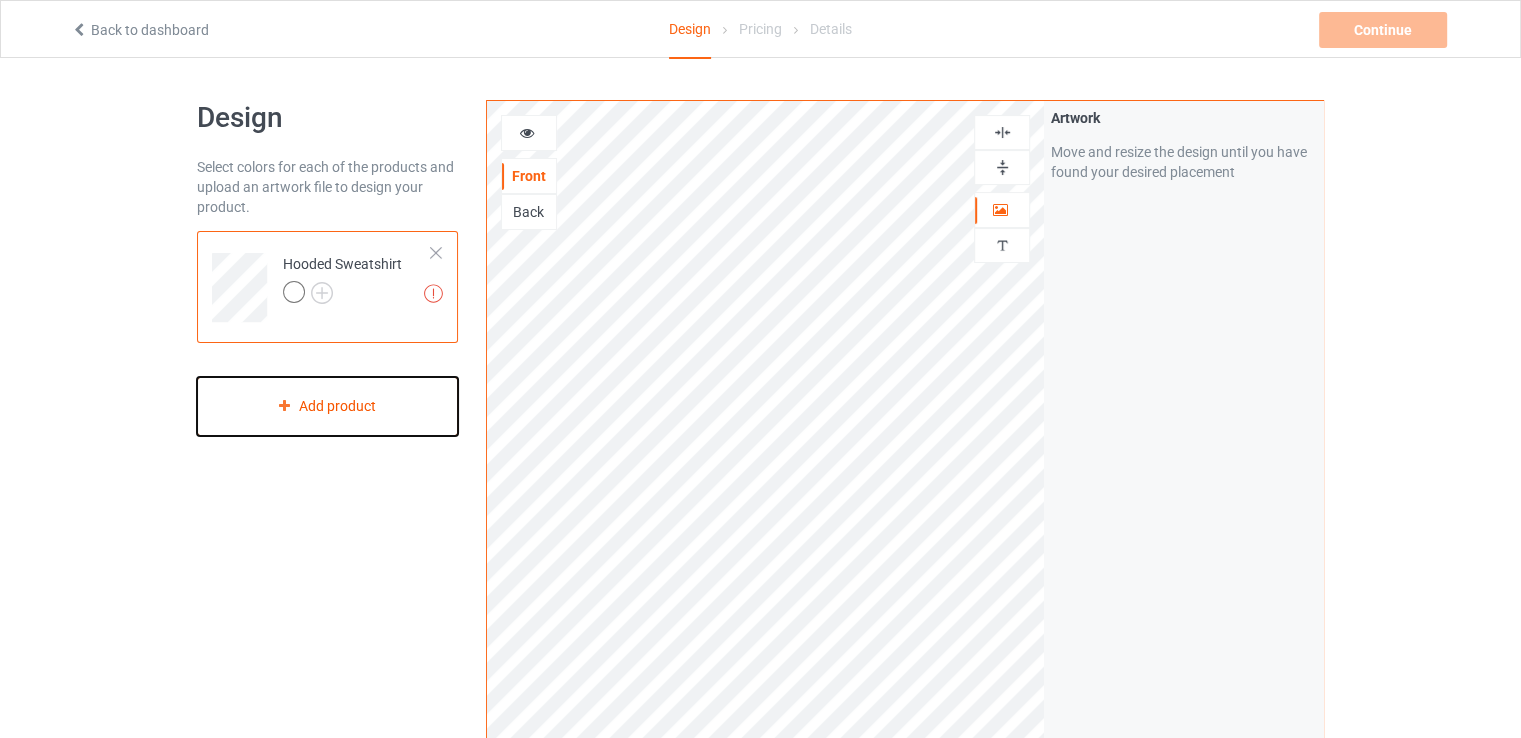 click on "Add product" at bounding box center (327, 406) 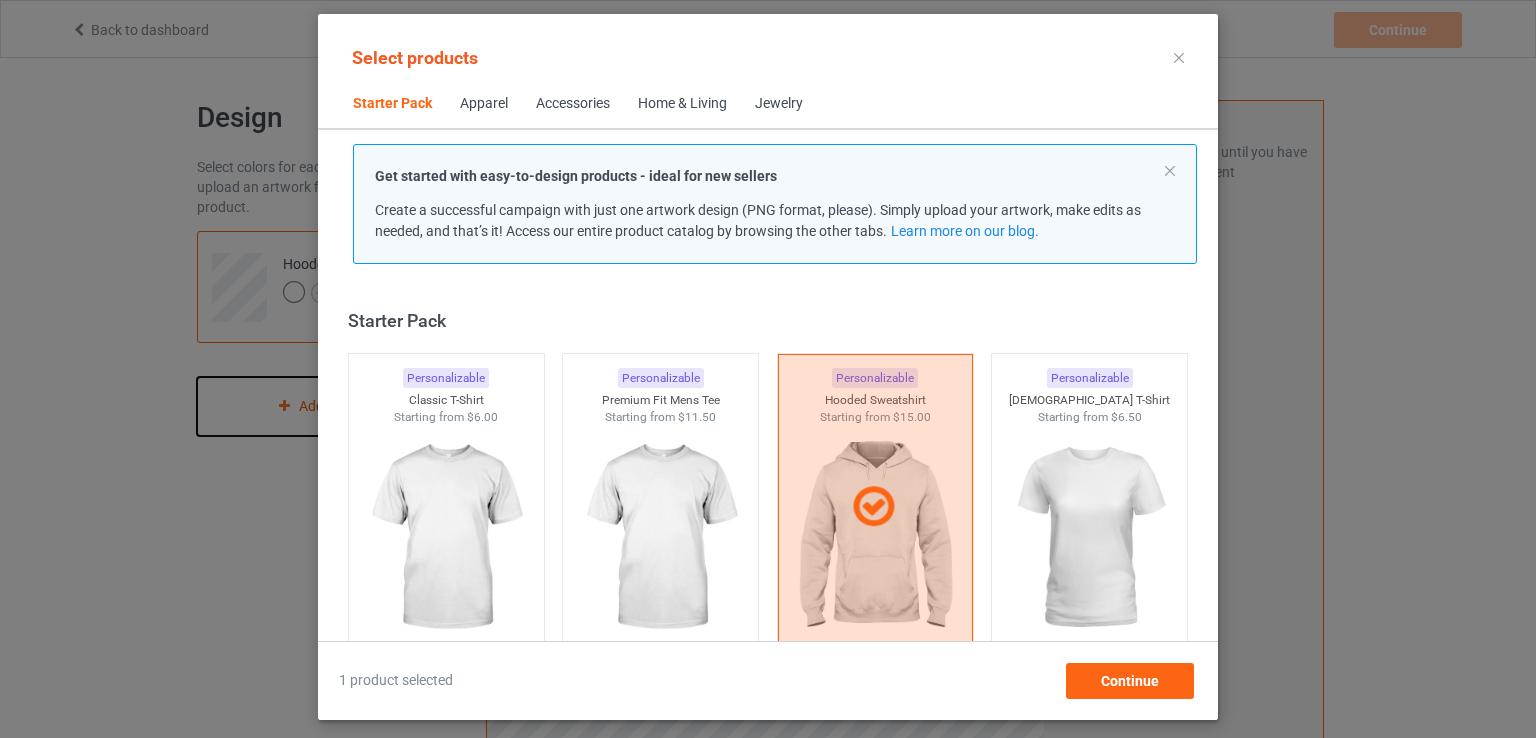 scroll, scrollTop: 26, scrollLeft: 0, axis: vertical 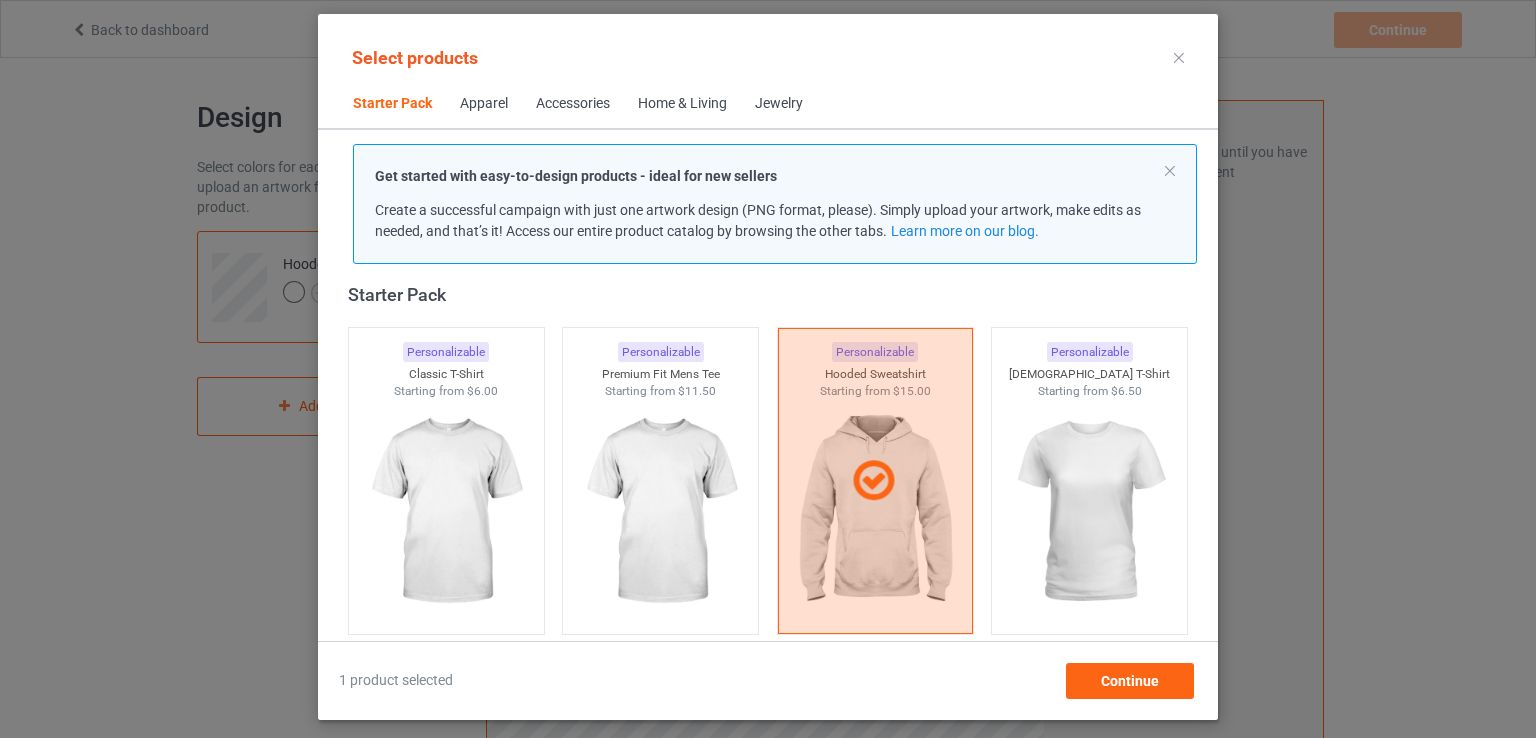 drag, startPoint x: 1184, startPoint y: 53, endPoint x: 992, endPoint y: 94, distance: 196.32881 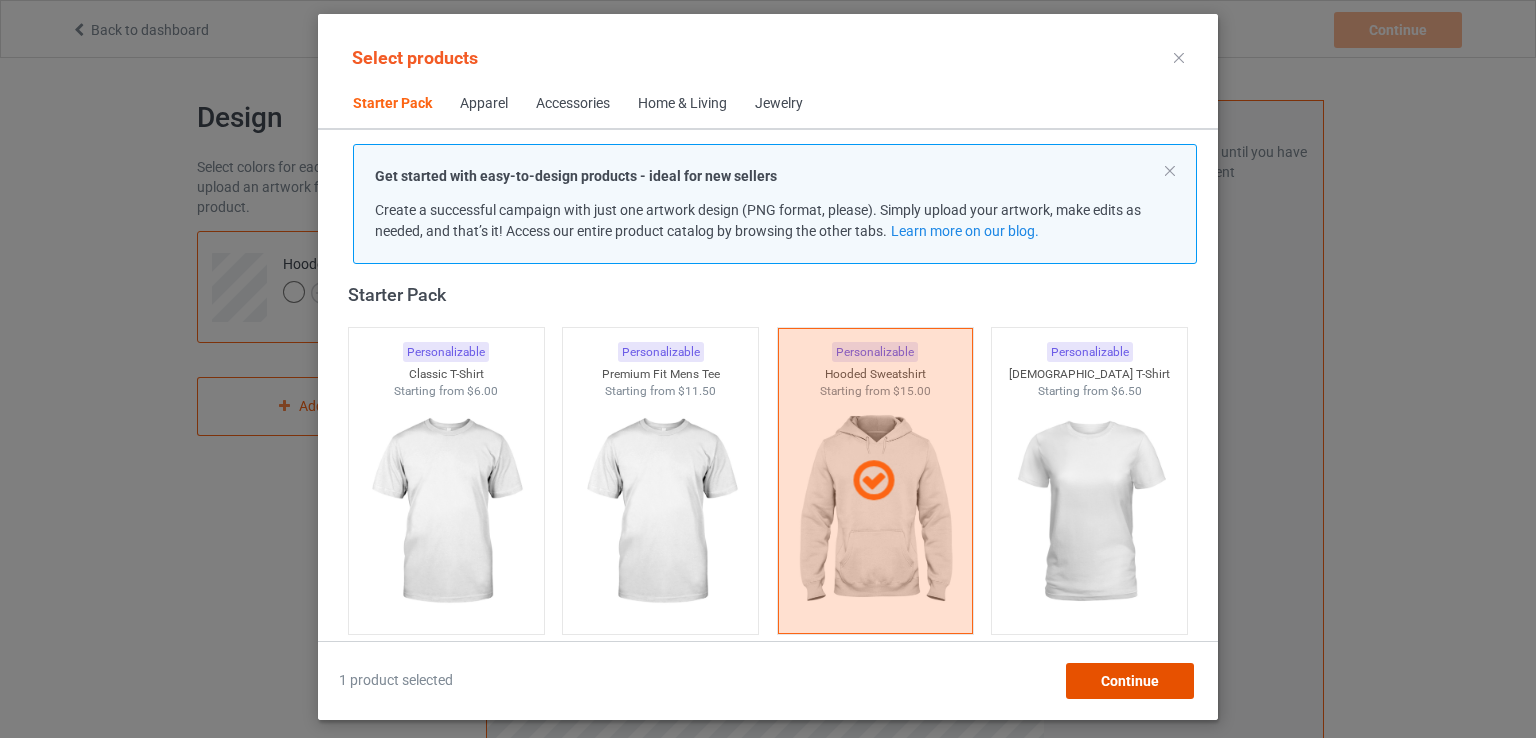 drag, startPoint x: 1098, startPoint y: 677, endPoint x: 1052, endPoint y: 645, distance: 56.0357 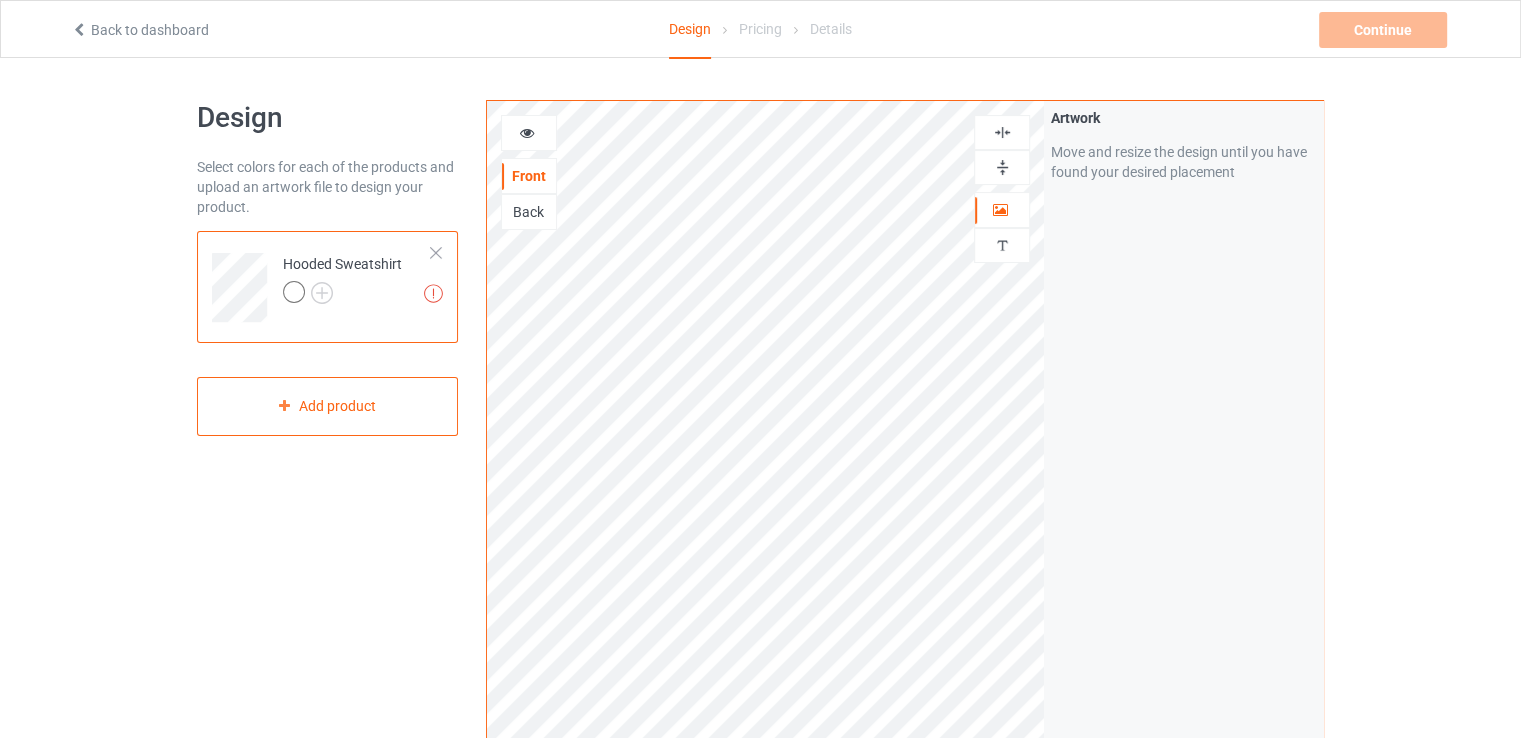 click at bounding box center [294, 292] 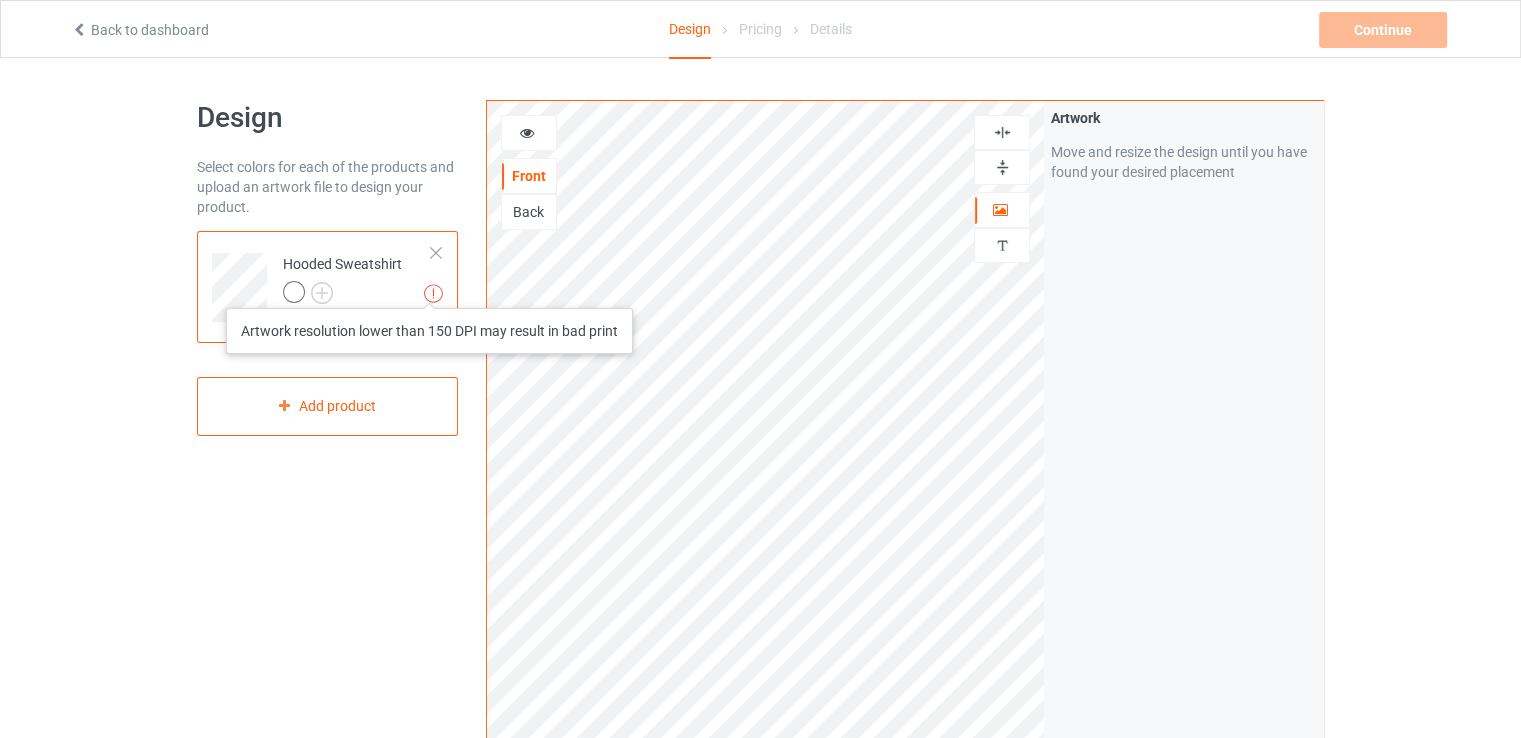 click at bounding box center [433, 293] 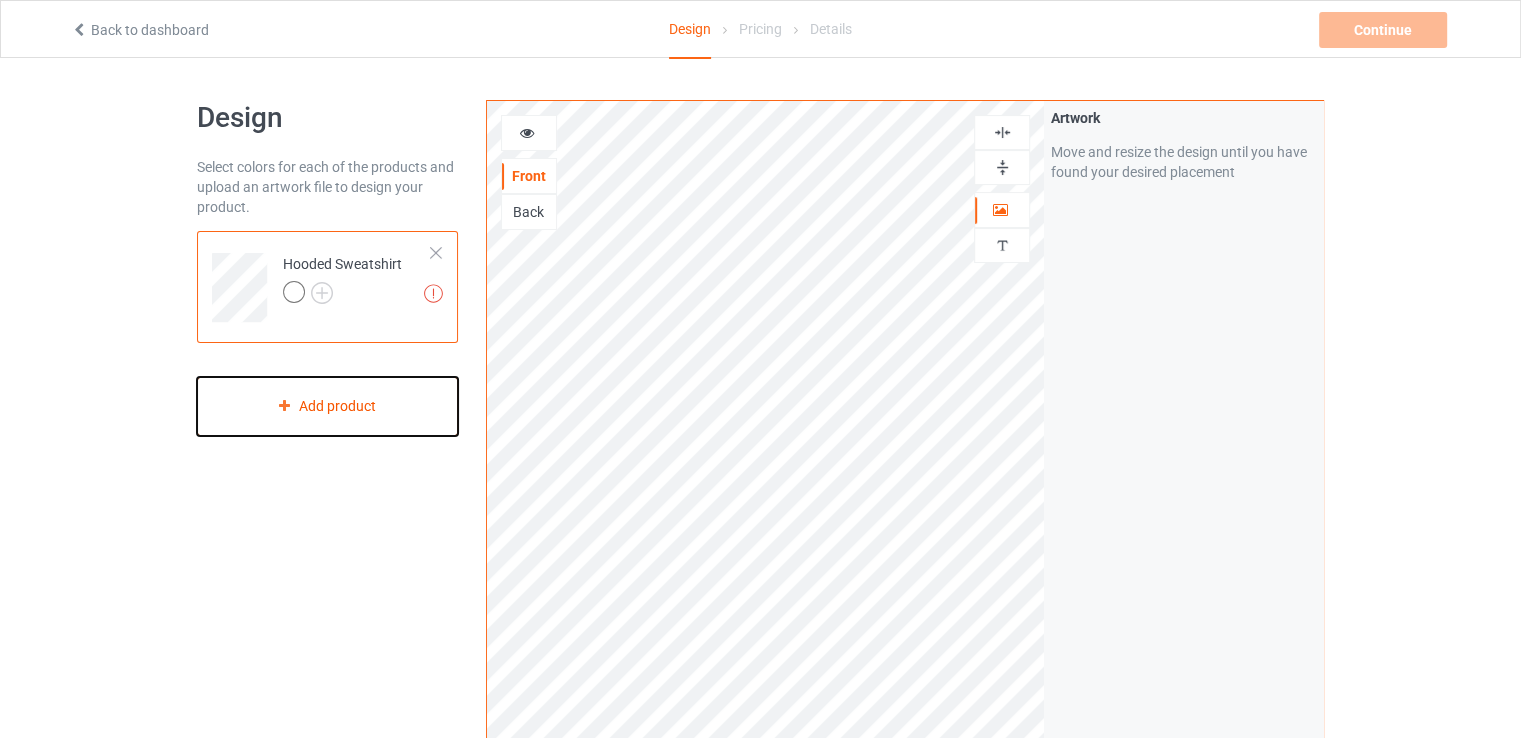 click on "Add product" at bounding box center [327, 406] 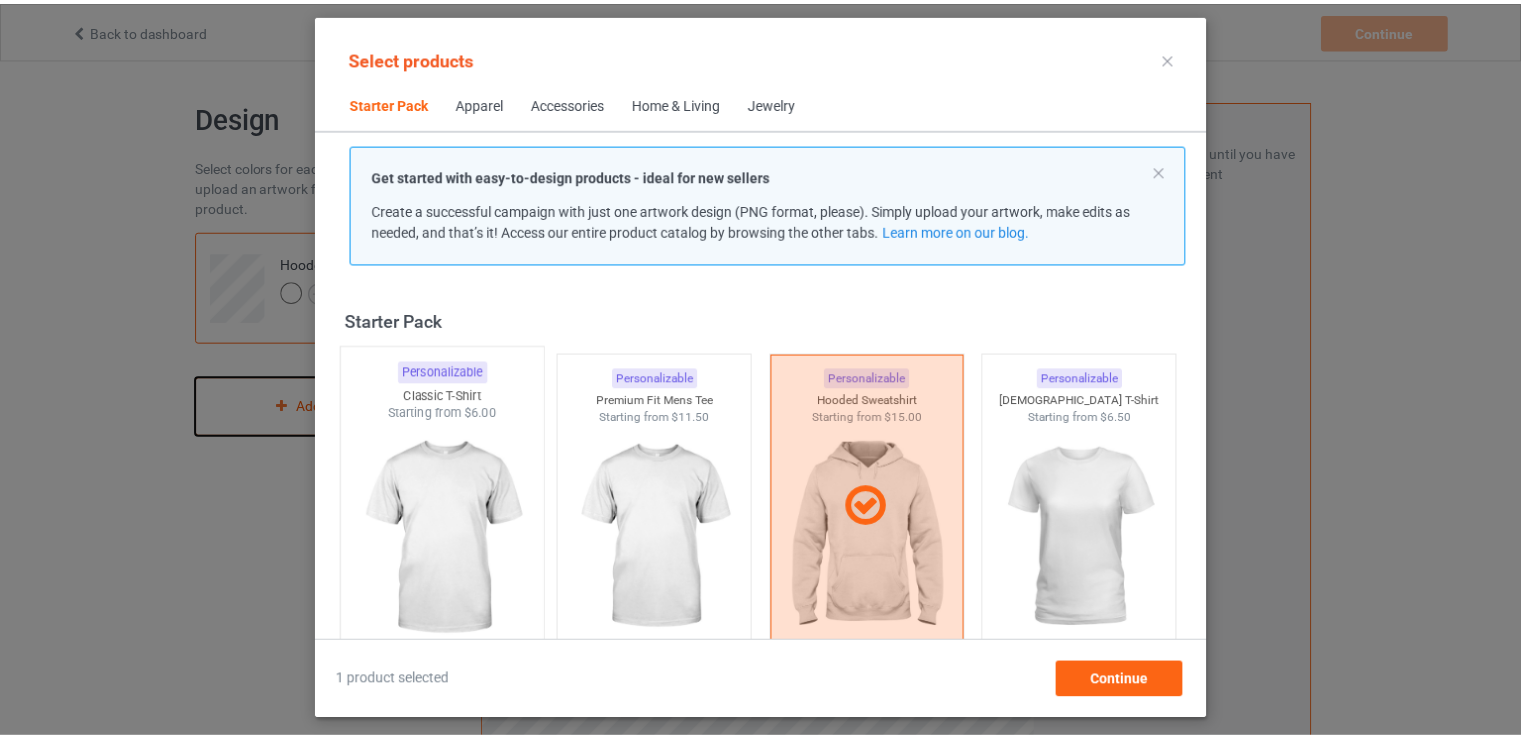 scroll, scrollTop: 26, scrollLeft: 0, axis: vertical 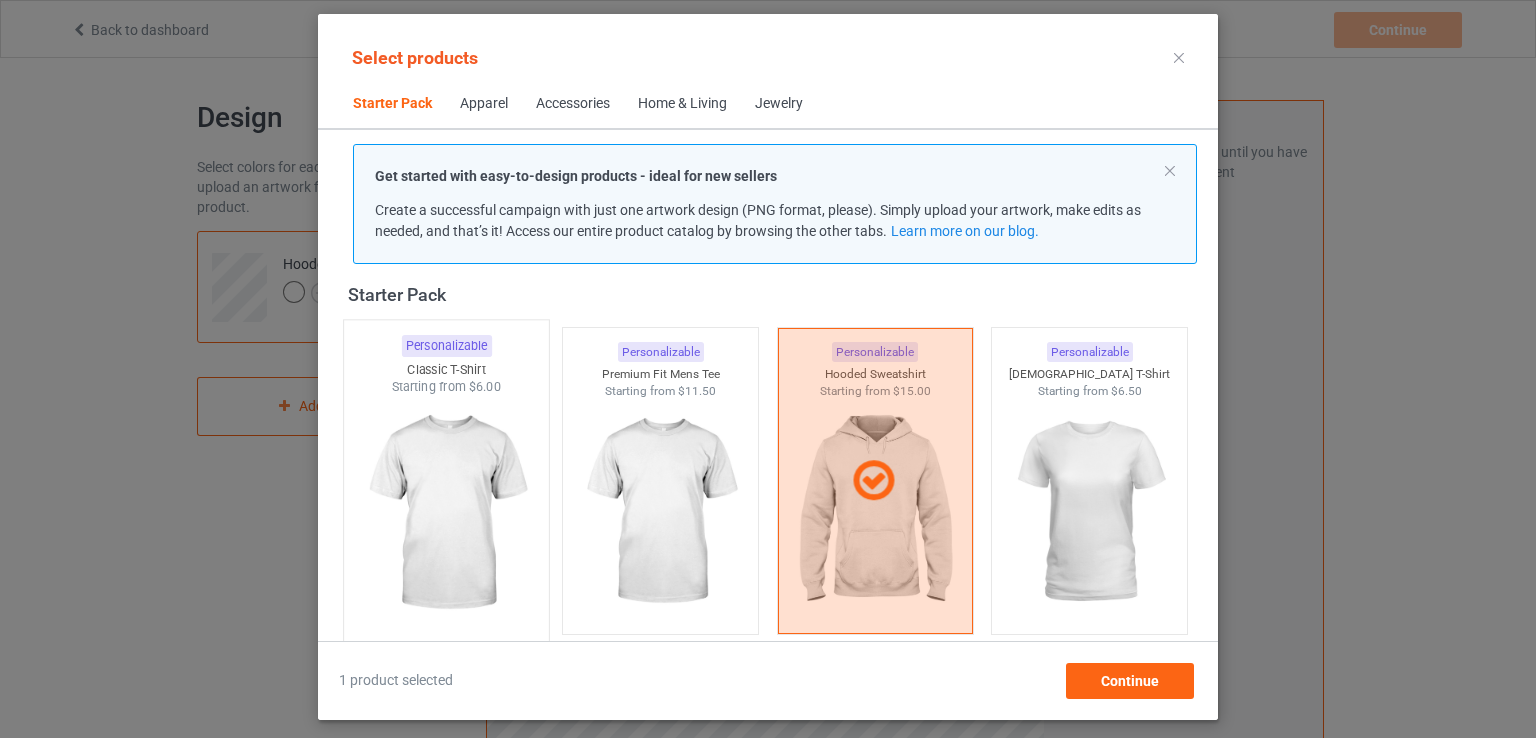 click at bounding box center [446, 513] 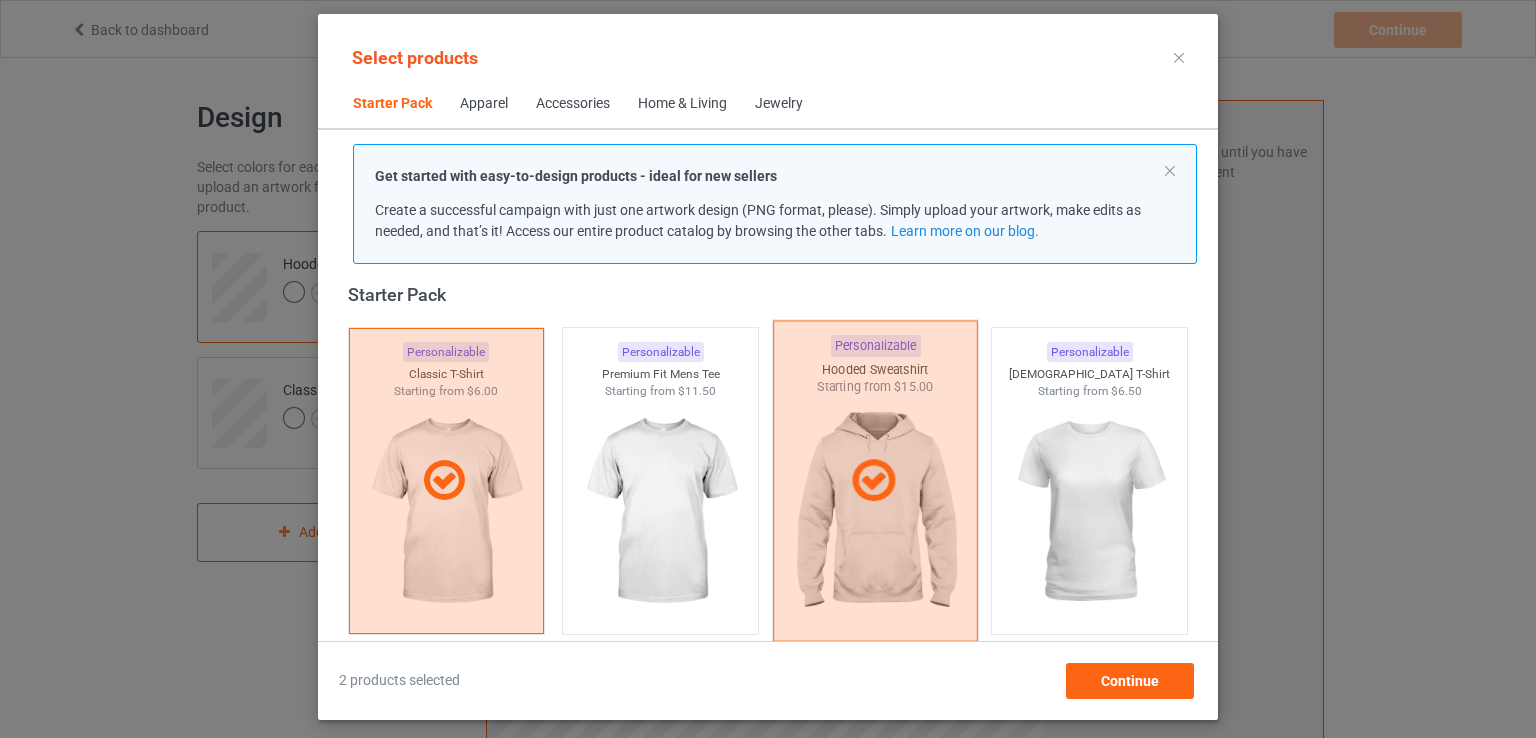 click at bounding box center [875, 480] 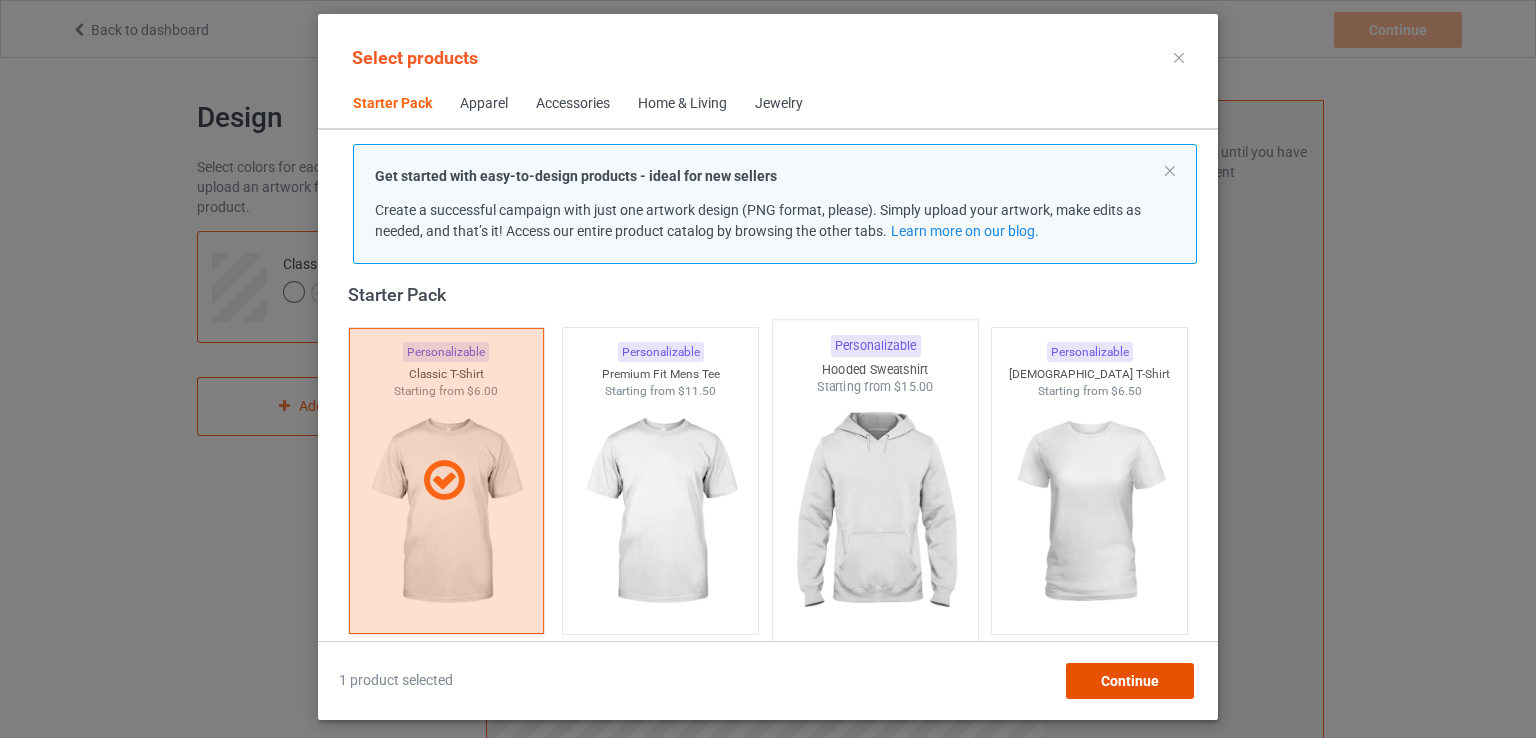 click on "Continue" at bounding box center (1130, 681) 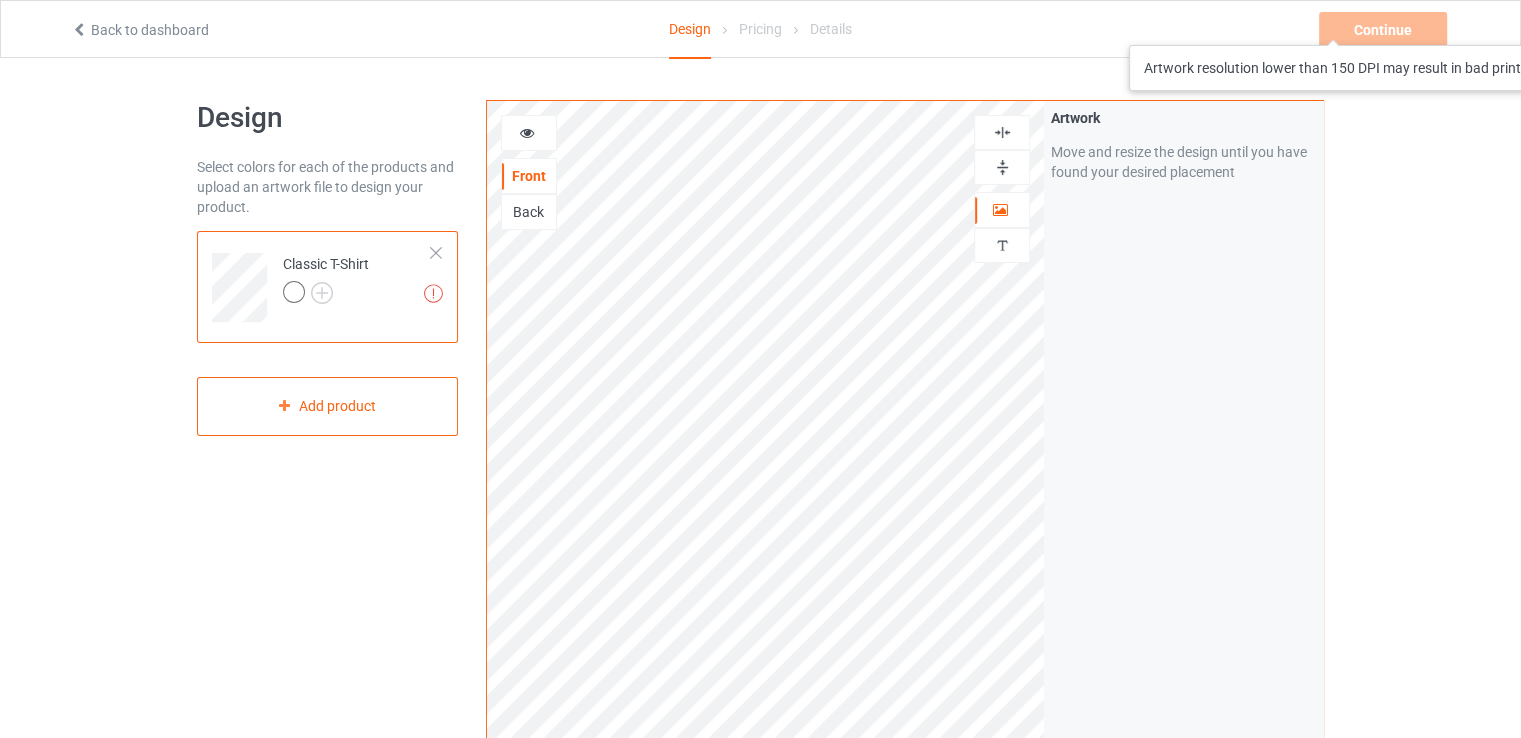click on "Continue Artwork resolution lower than 150 DPI may result in bad print" at bounding box center (1385, 30) 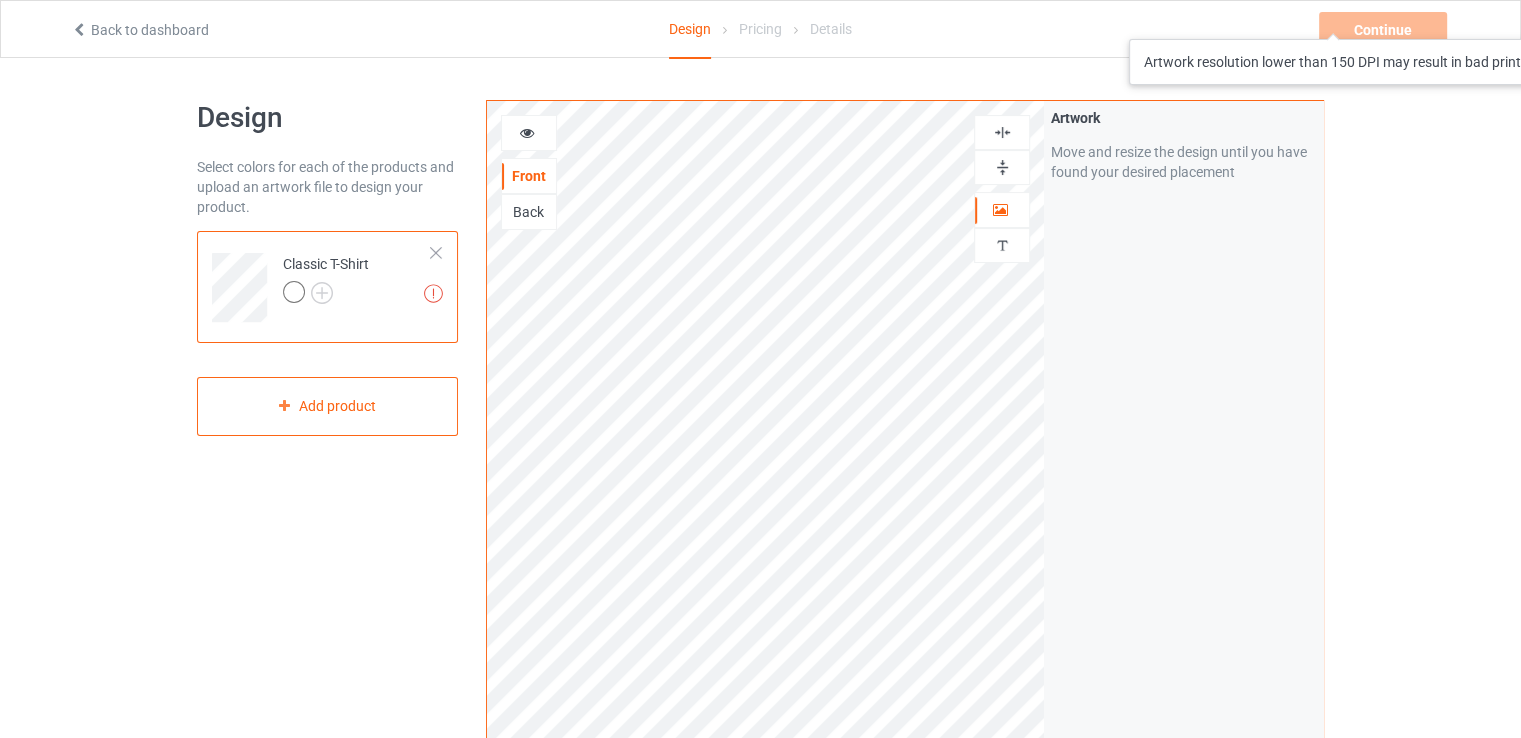 click on "Continue Artwork resolution lower than 150 DPI may result in bad print" at bounding box center [1385, 30] 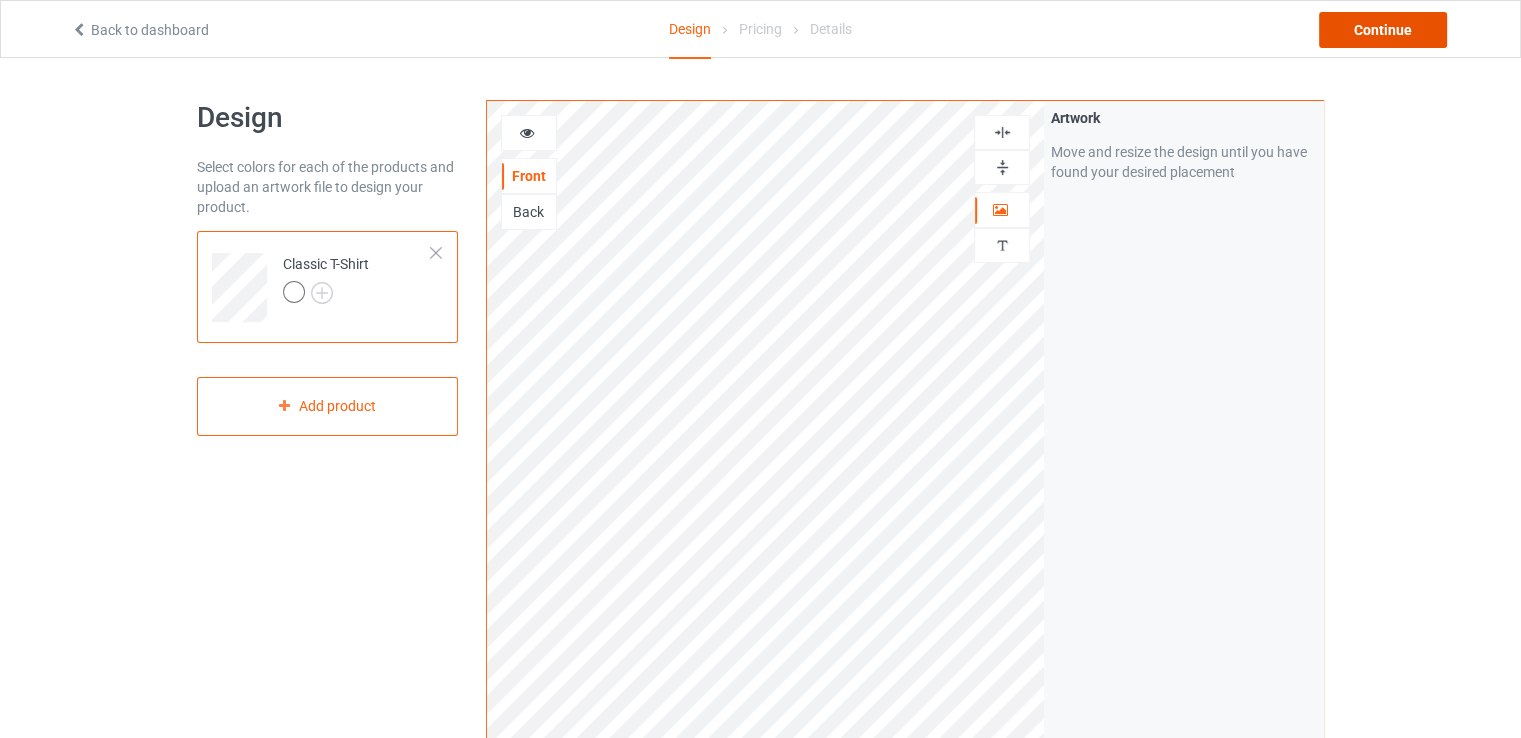 click on "Continue" at bounding box center [1383, 30] 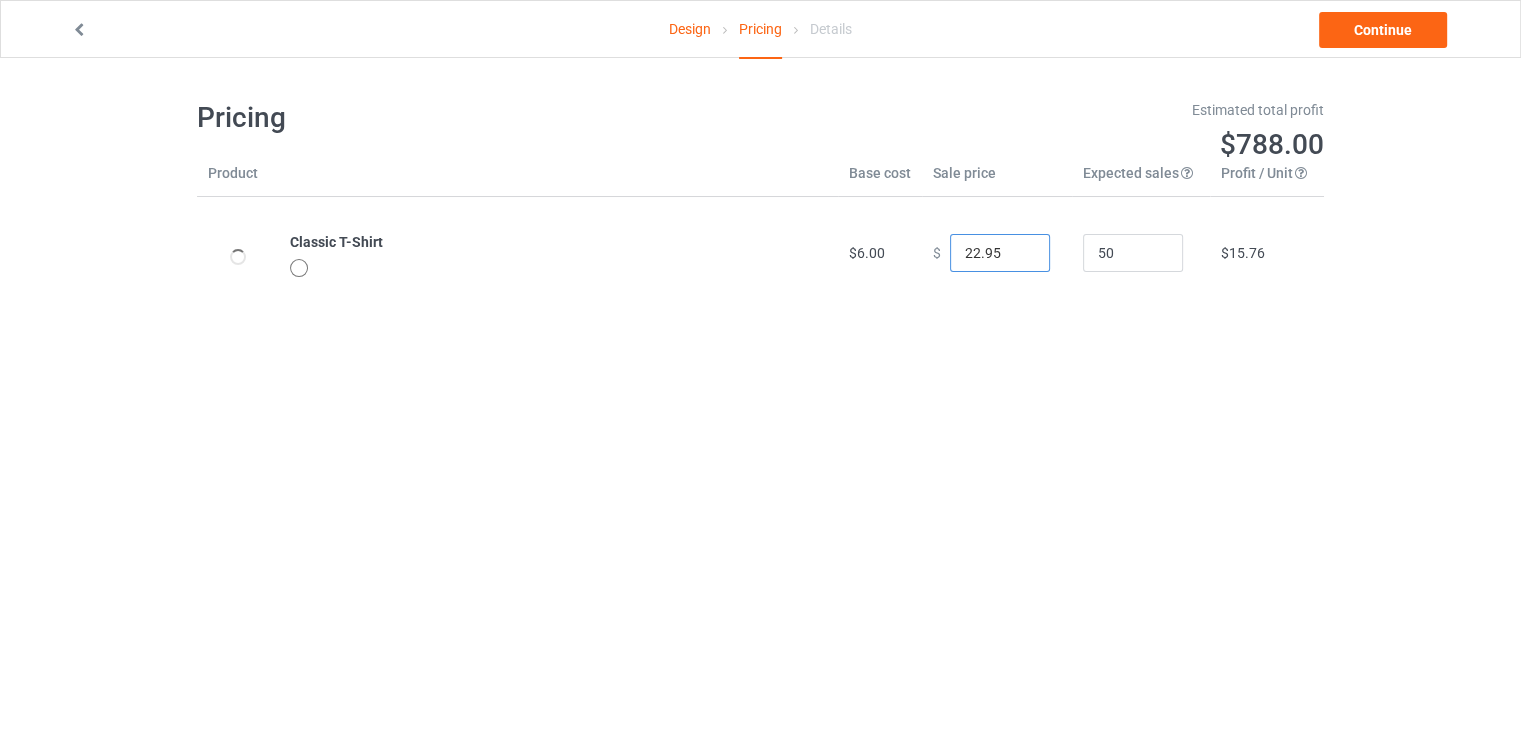 click on "22.95" at bounding box center (1000, 253) 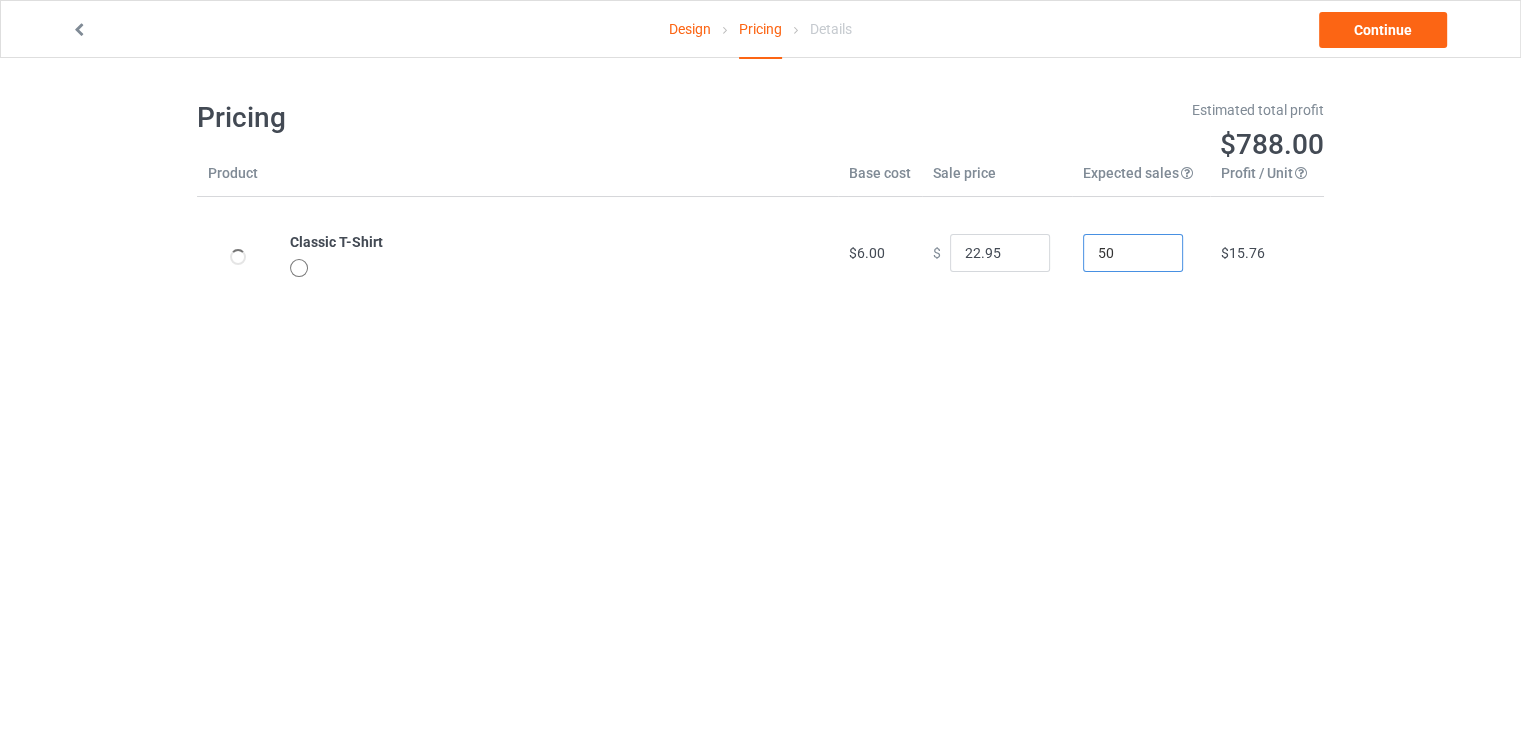 click on "50" at bounding box center [1133, 253] 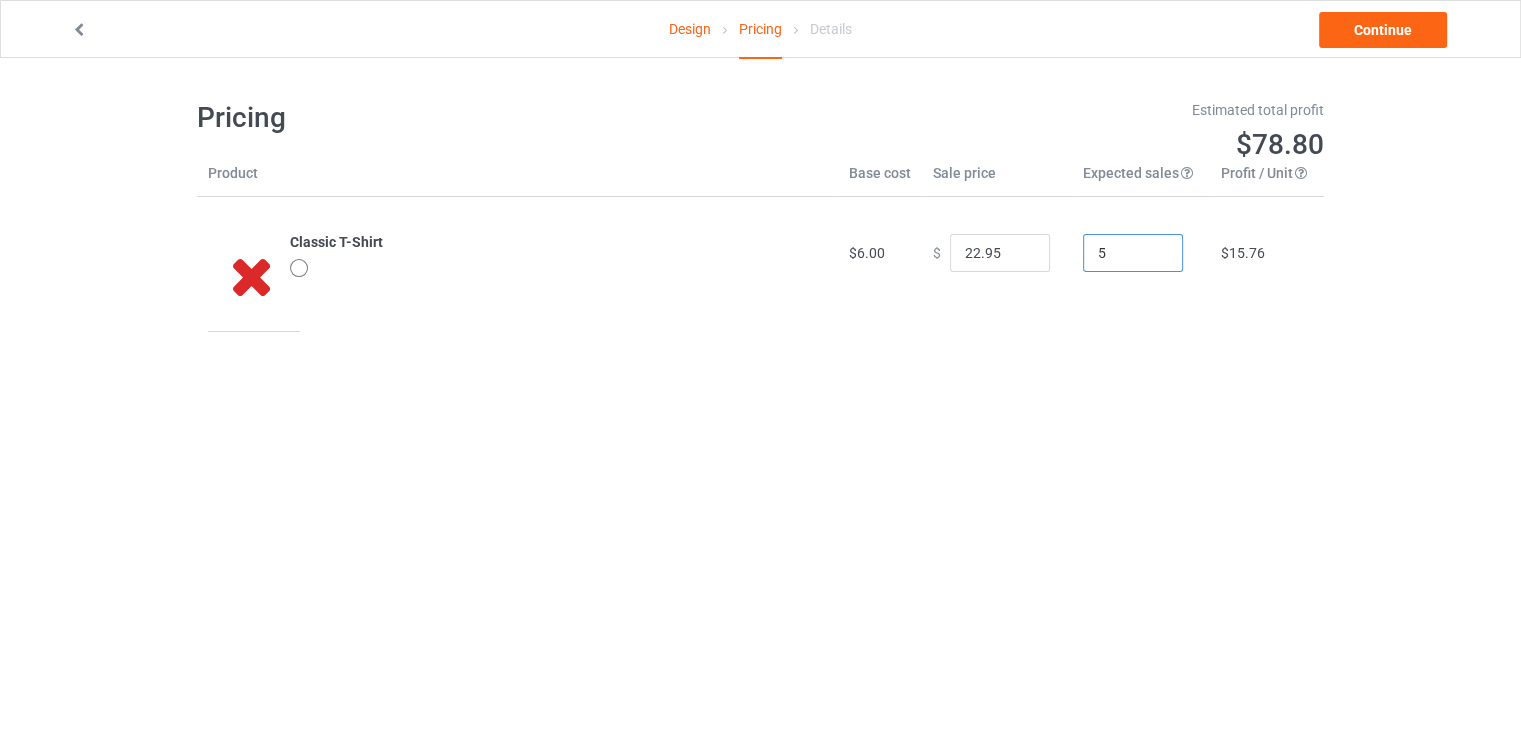 type on "5" 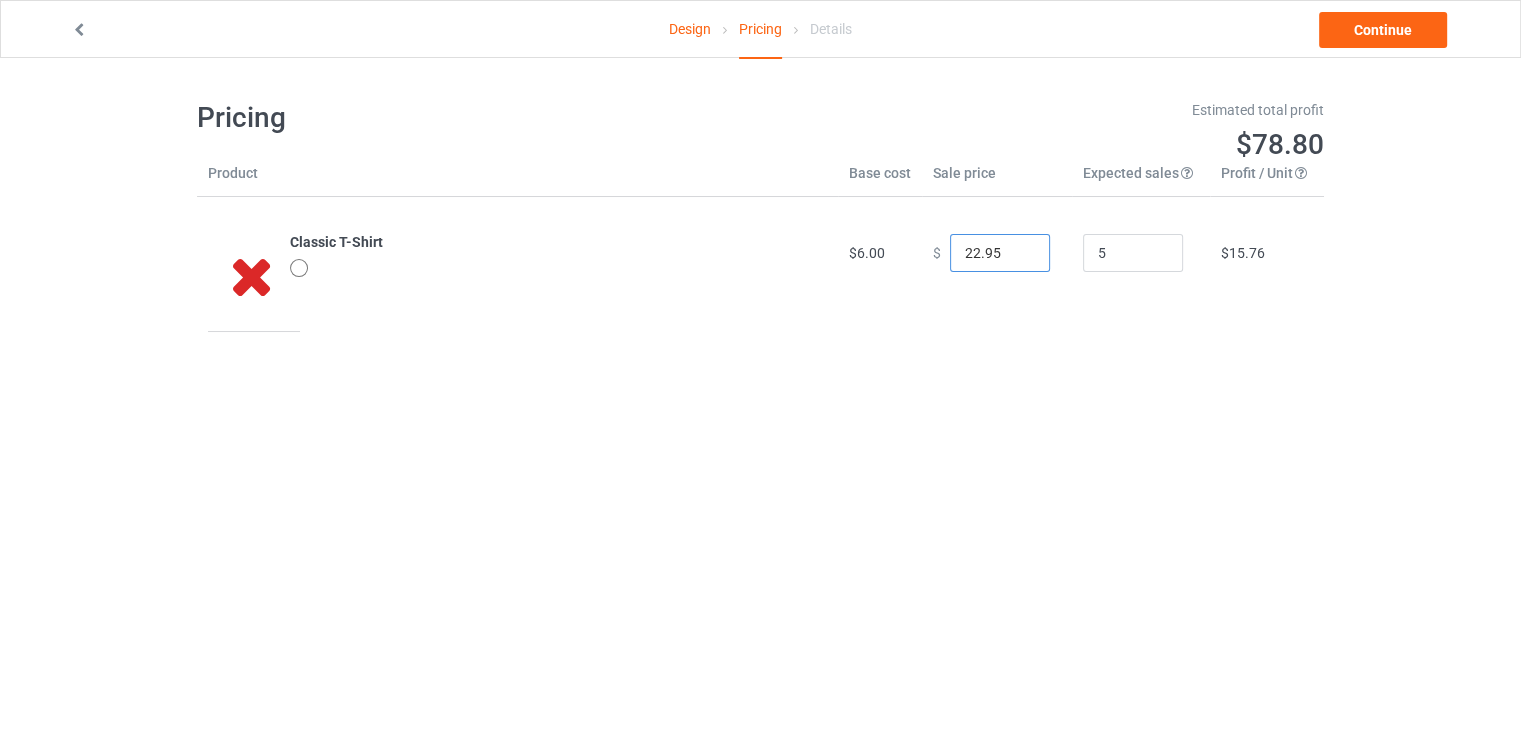 click on "22.95" at bounding box center [1000, 253] 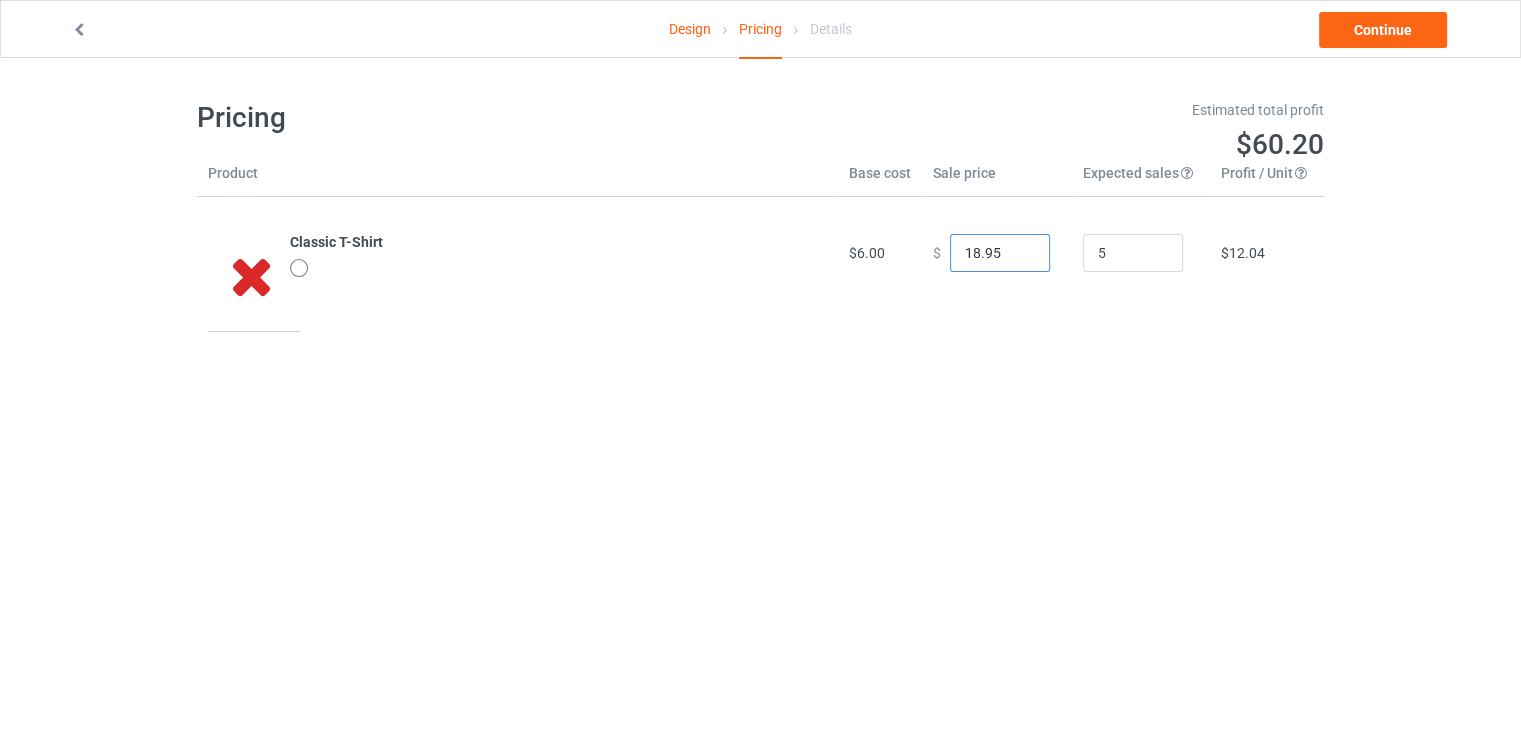 type on "18.95" 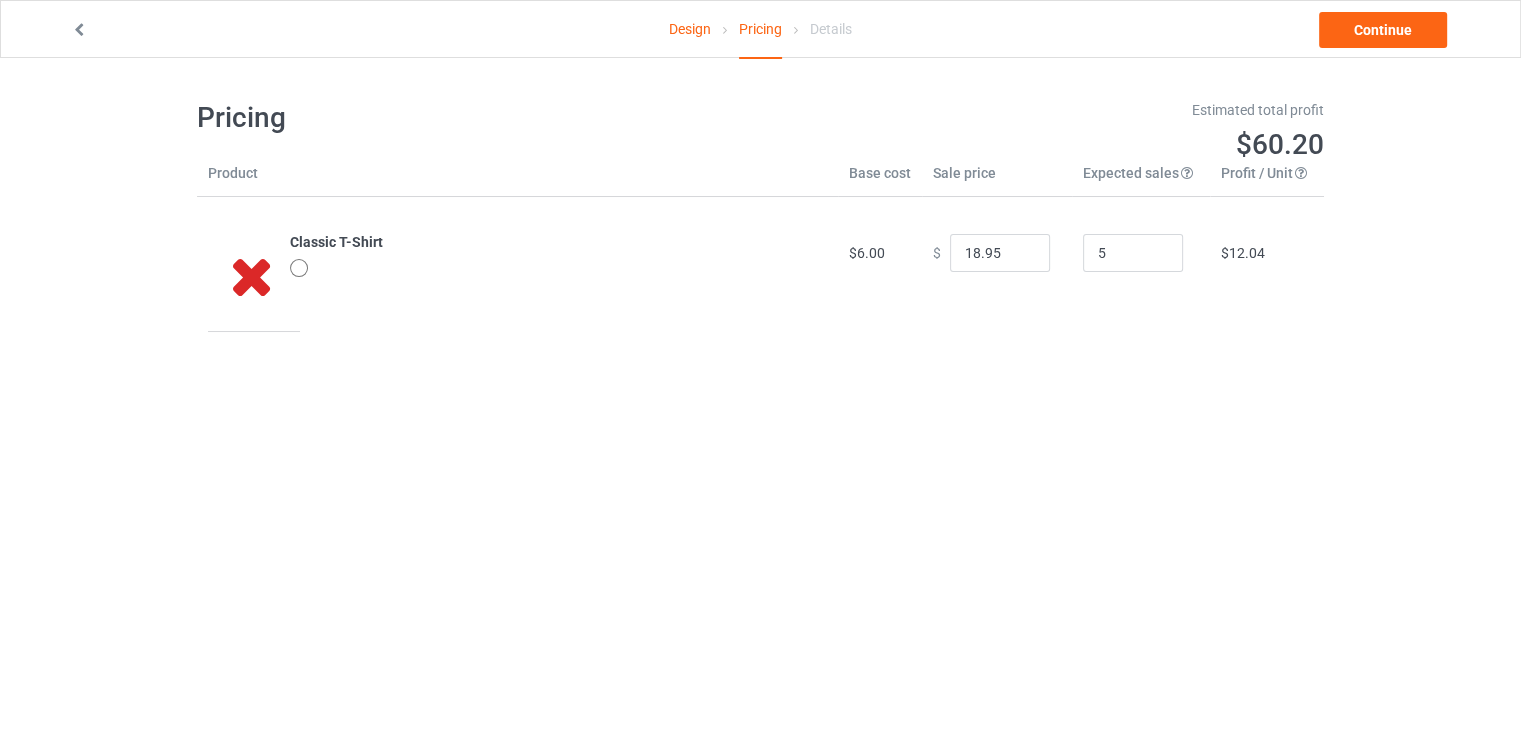 click at bounding box center (252, 275) 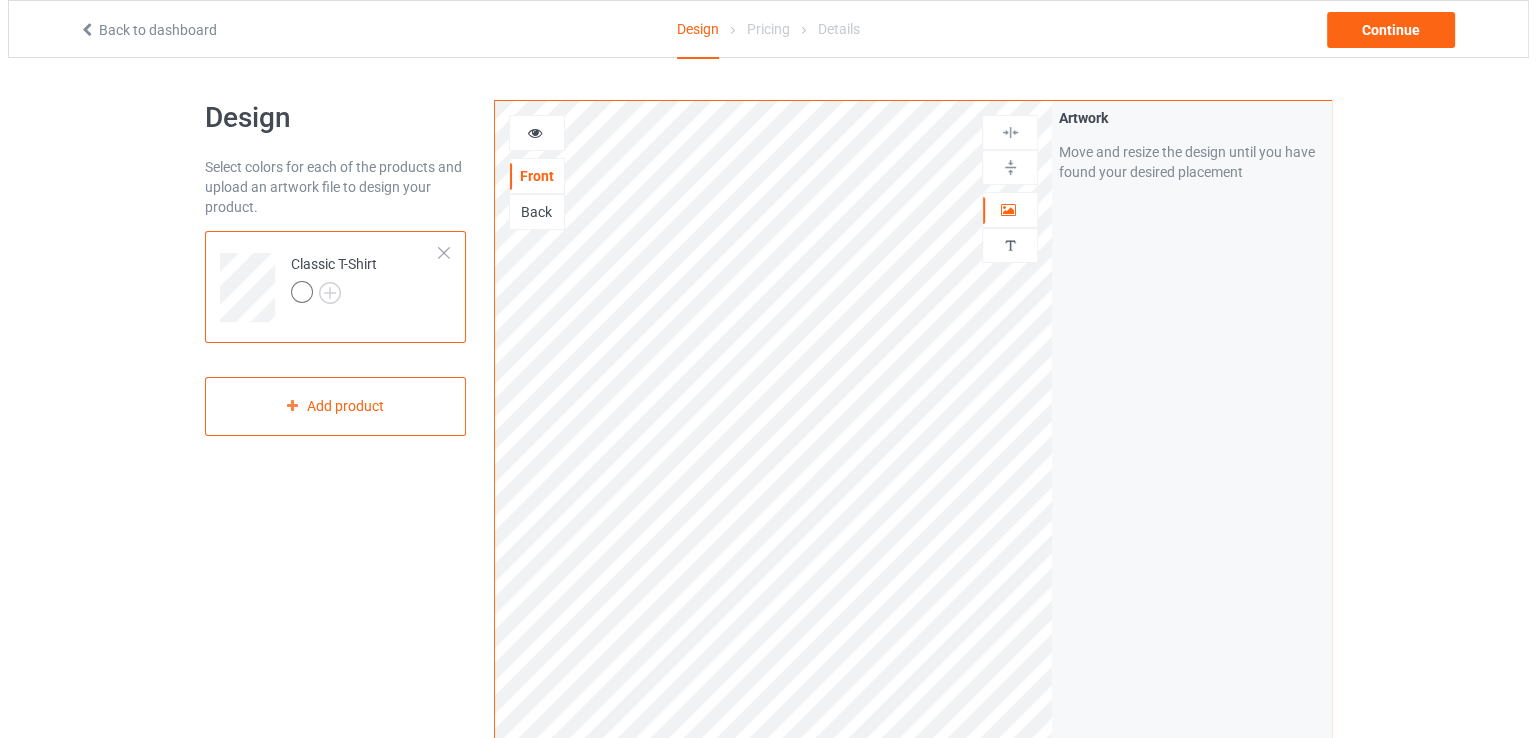 scroll, scrollTop: 556, scrollLeft: 0, axis: vertical 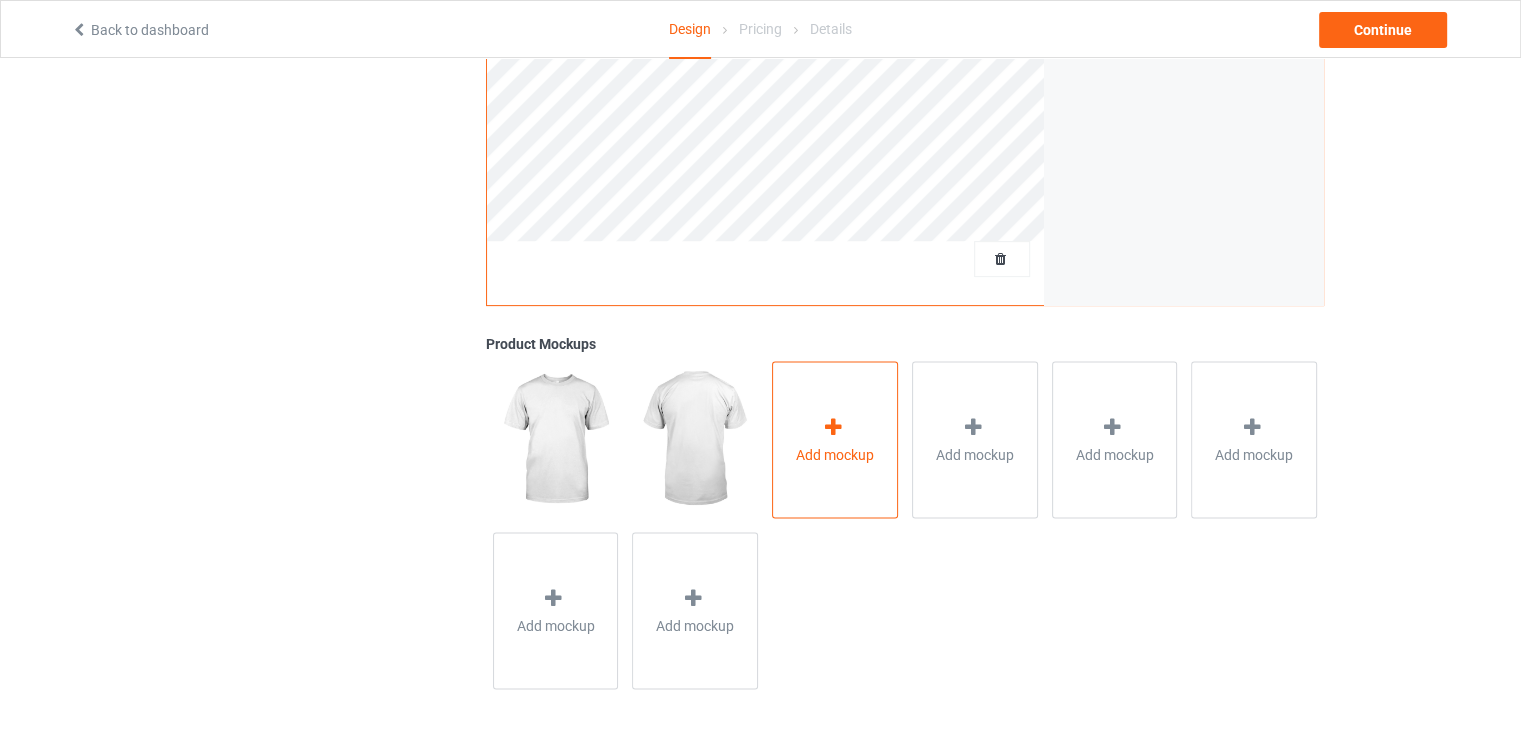 click on "Add mockup" at bounding box center [835, 439] 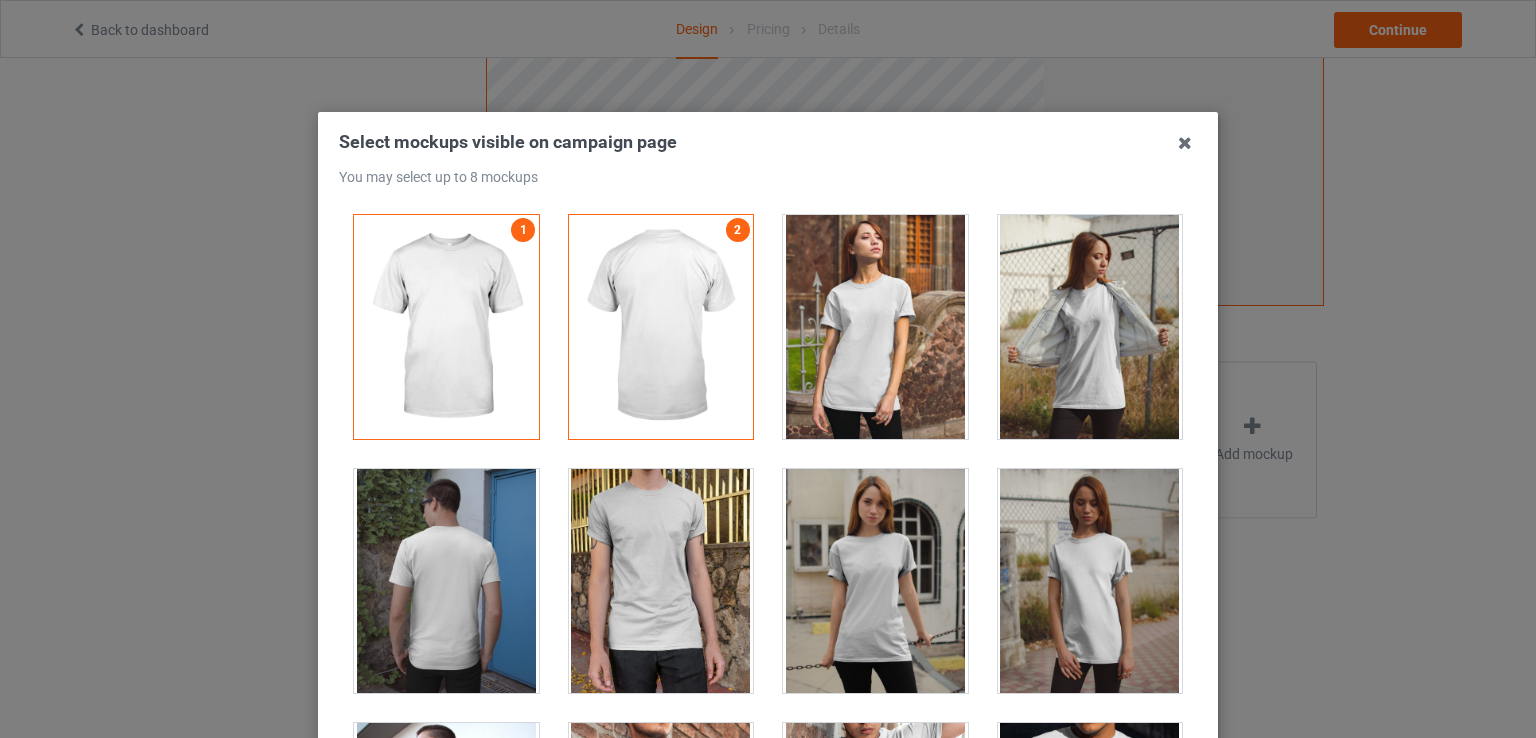 click at bounding box center (875, 327) 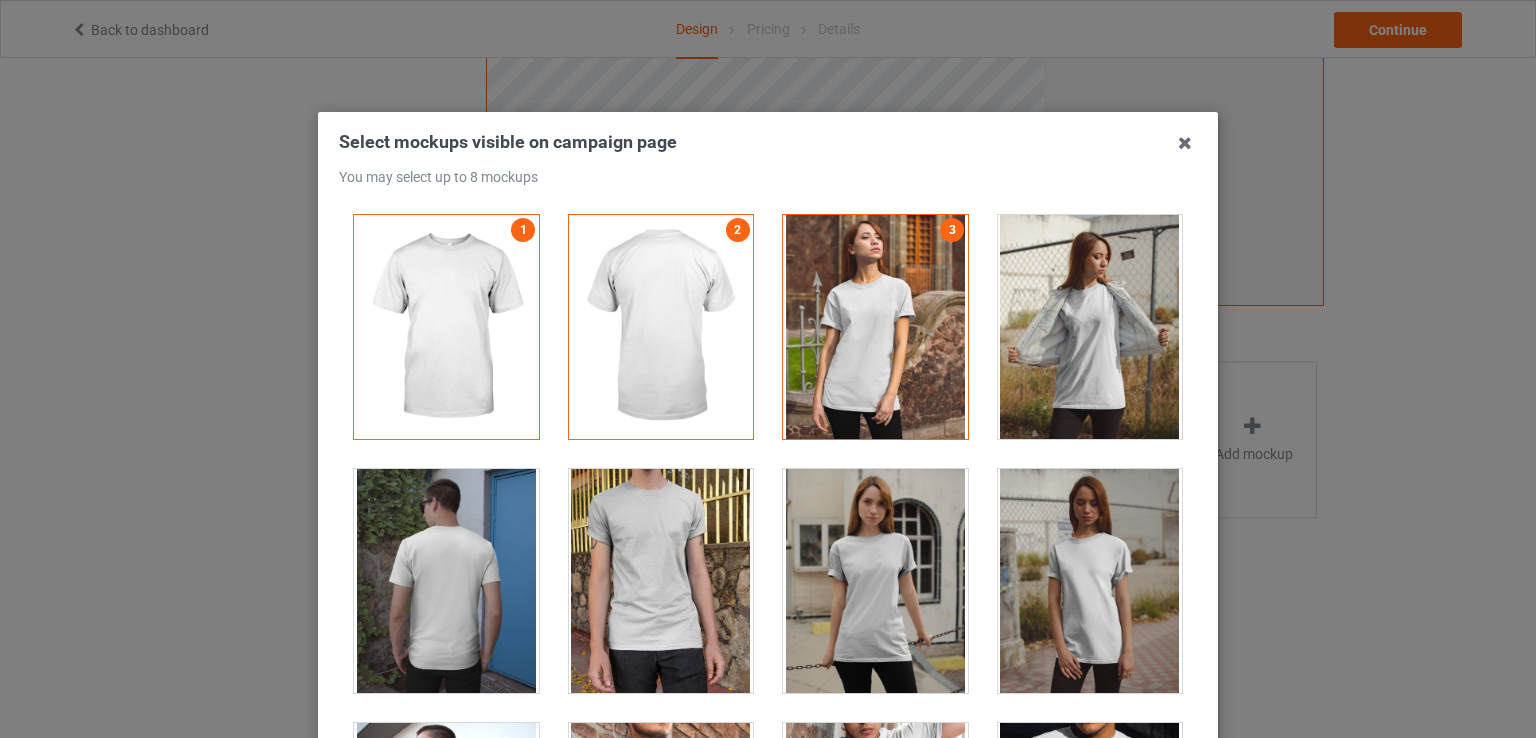click at bounding box center (1090, 327) 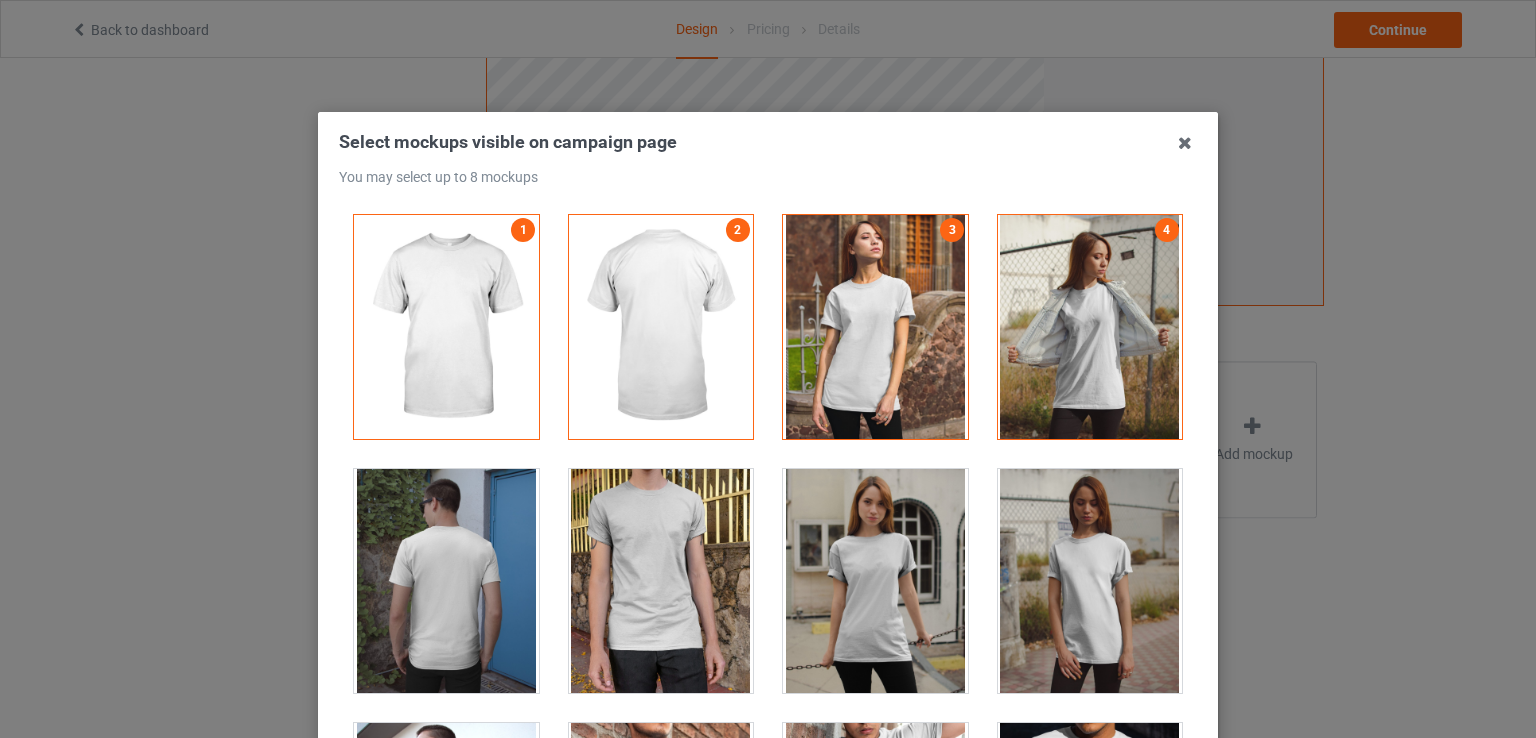 drag, startPoint x: 887, startPoint y: 517, endPoint x: 642, endPoint y: 505, distance: 245.2937 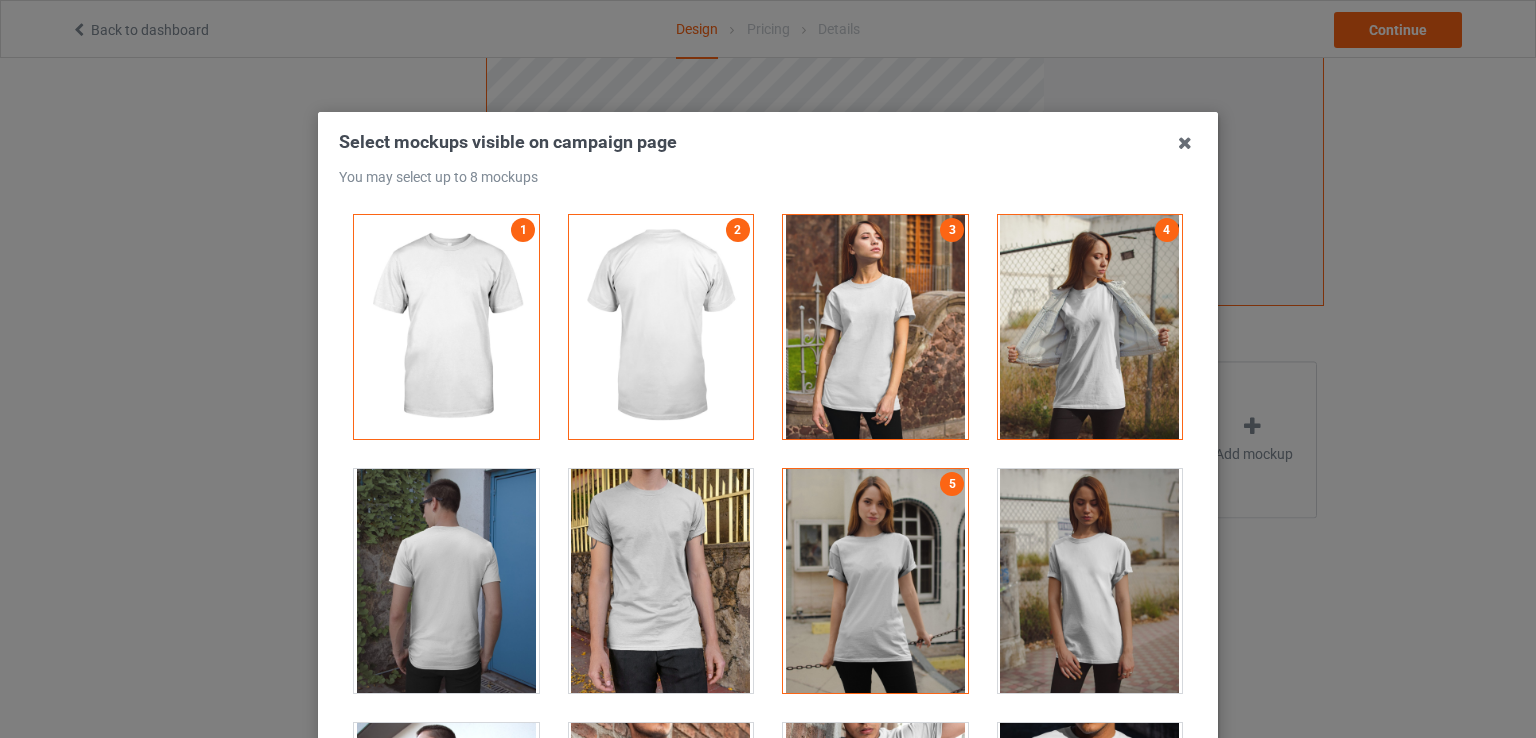 click at bounding box center [661, 581] 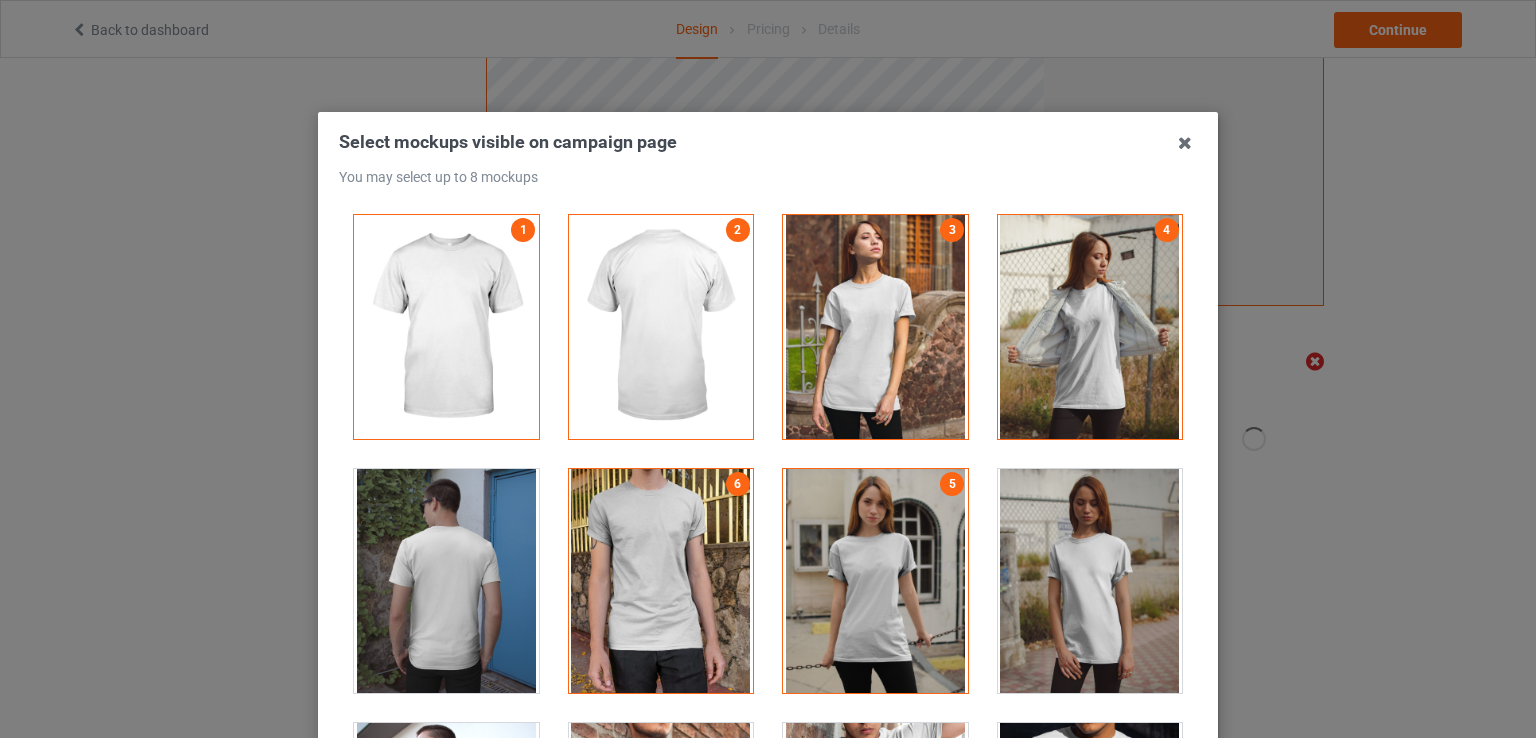 scroll, scrollTop: 555, scrollLeft: 0, axis: vertical 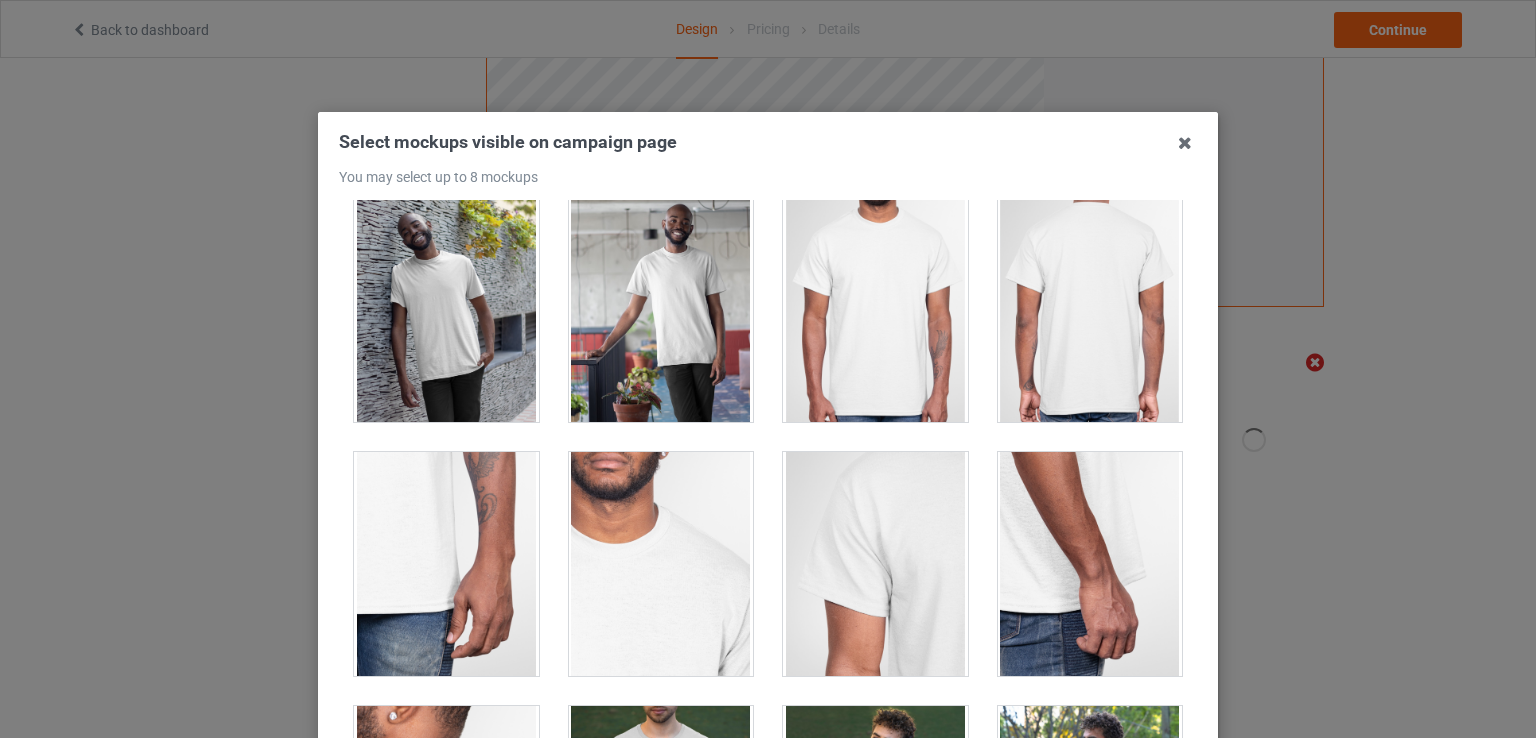 click at bounding box center (661, 564) 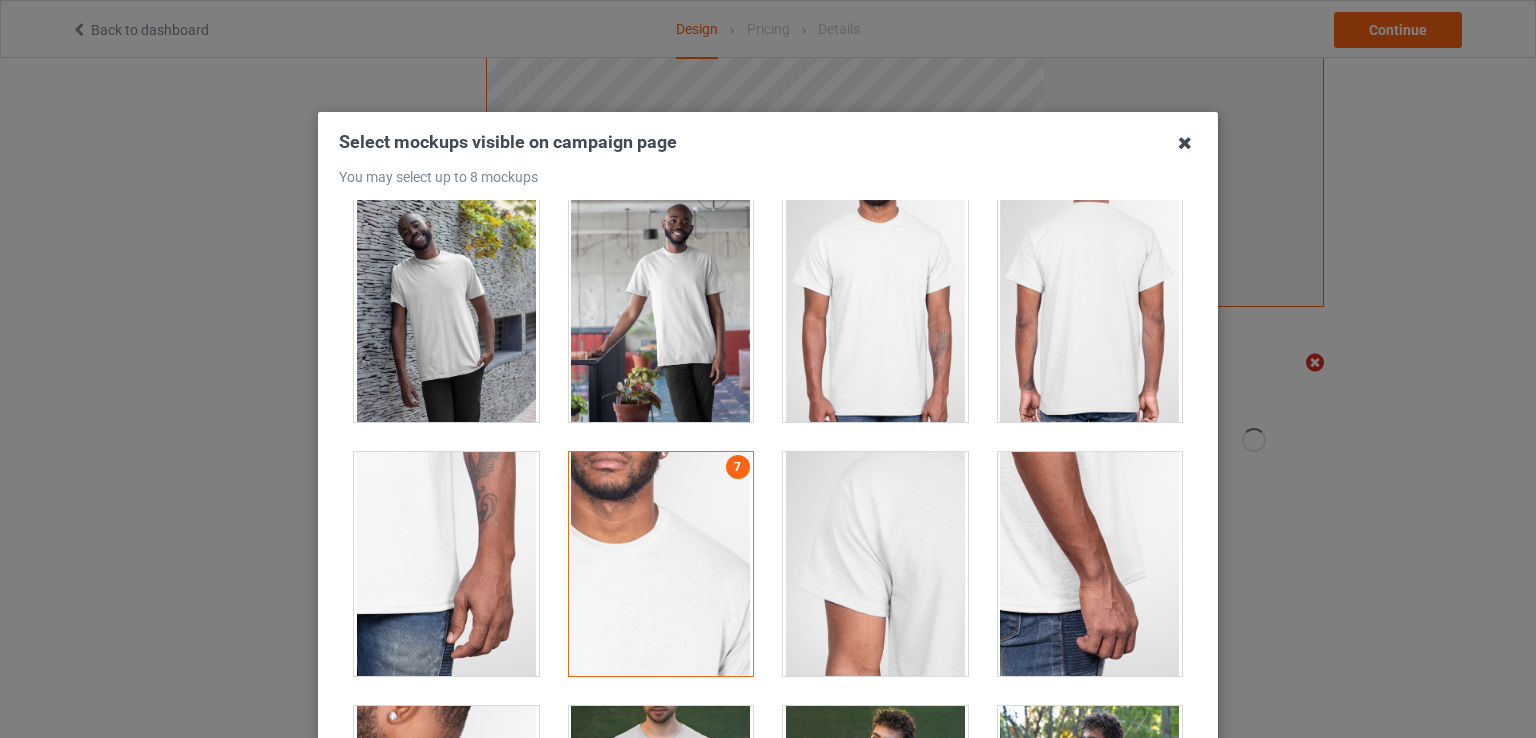 click at bounding box center [1185, 143] 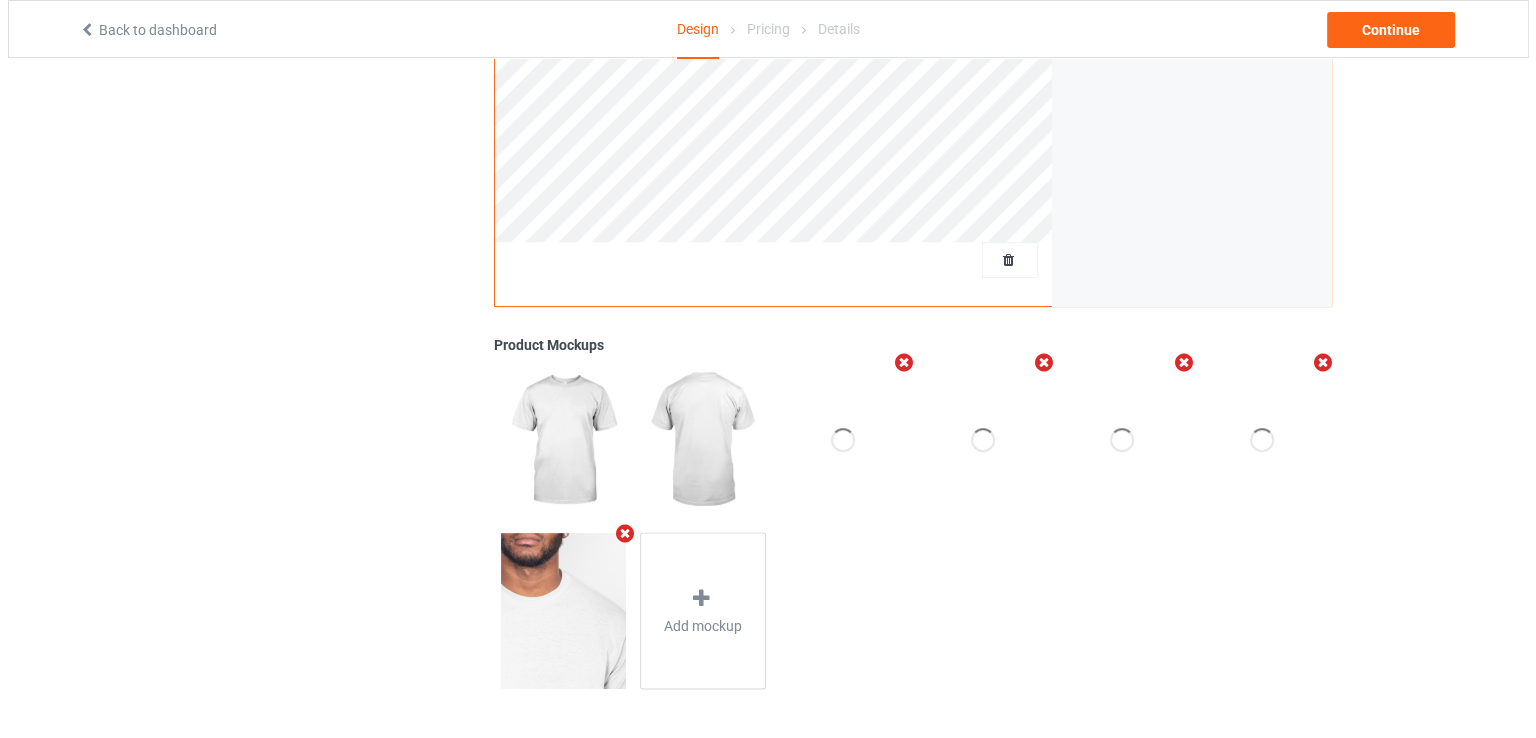 scroll, scrollTop: 0, scrollLeft: 0, axis: both 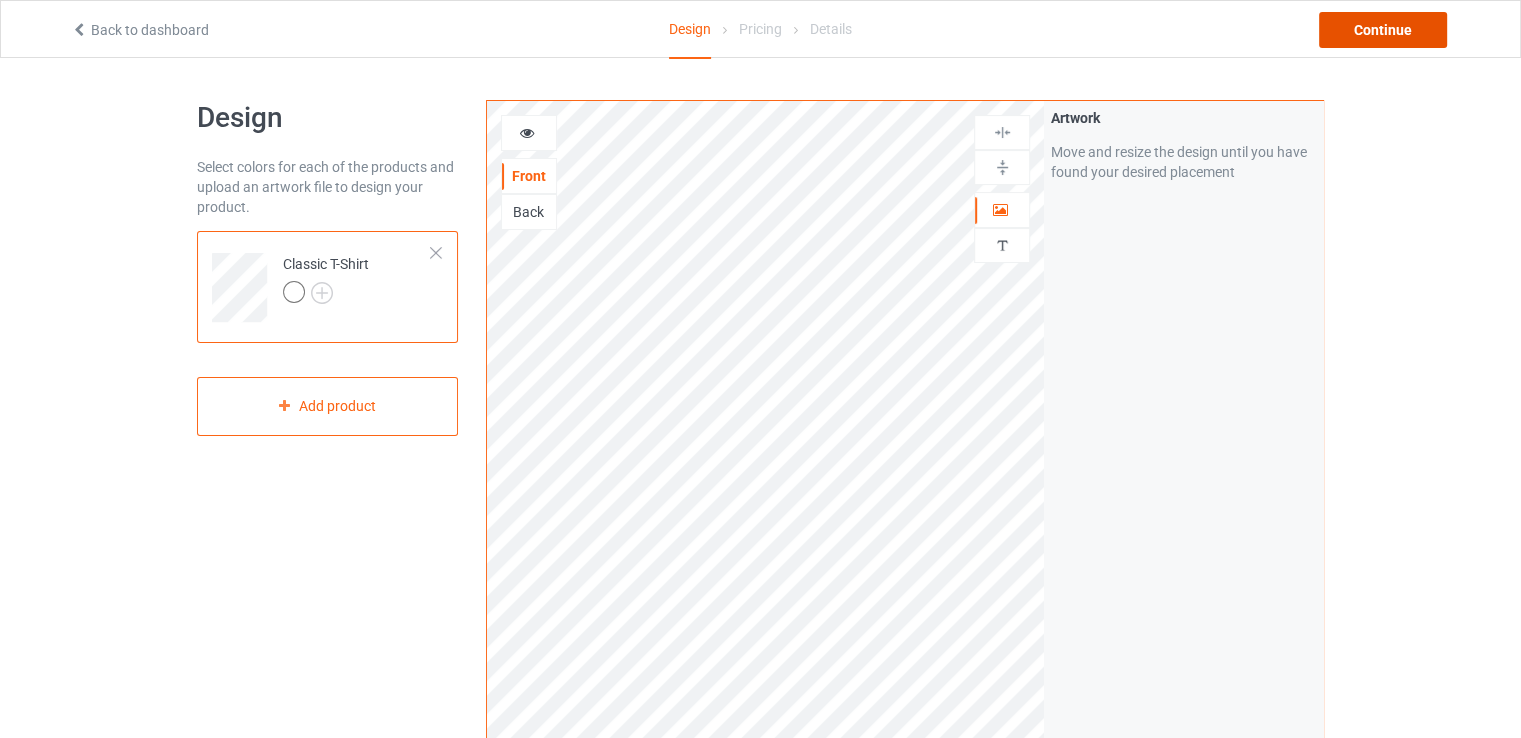 click on "Continue" at bounding box center (1383, 30) 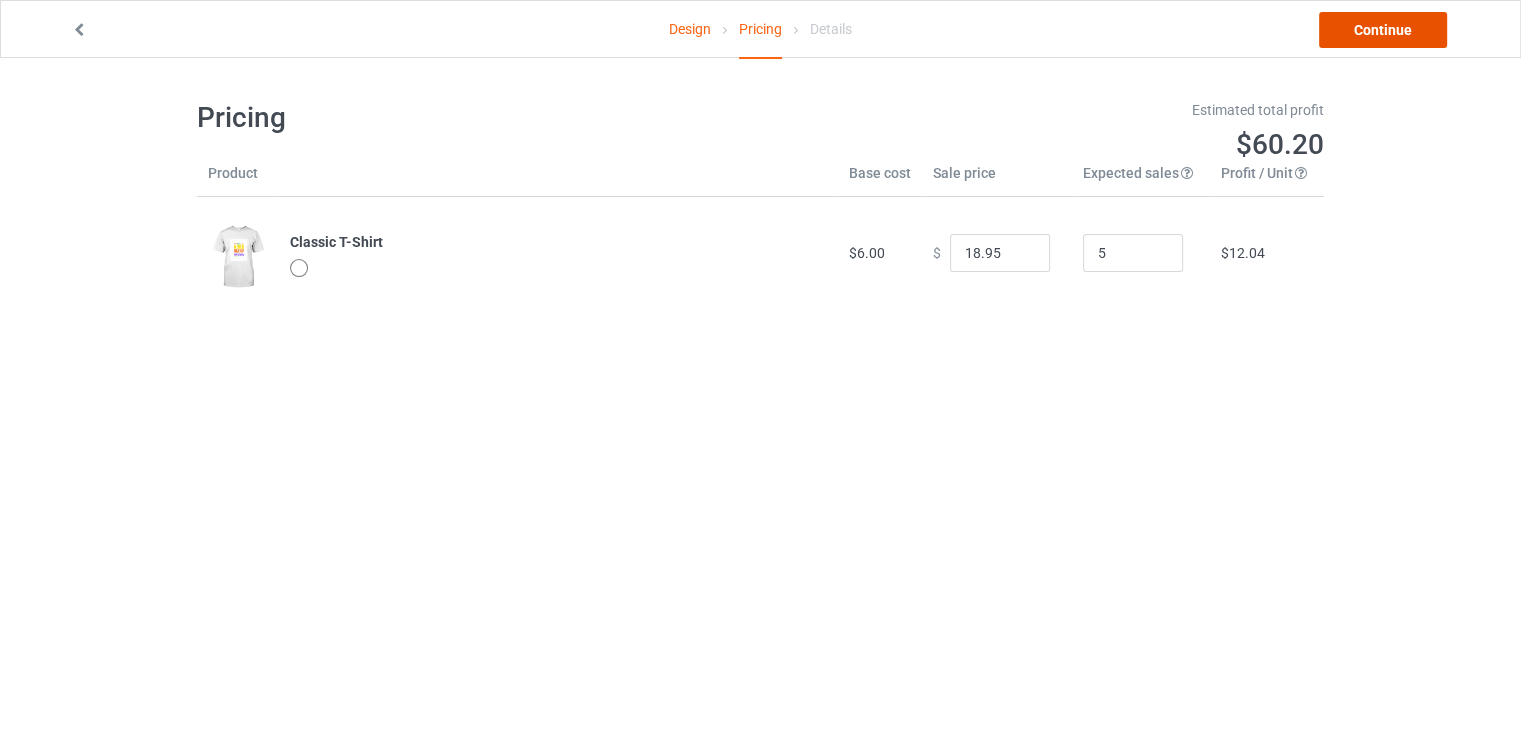 click on "Continue" at bounding box center [1383, 30] 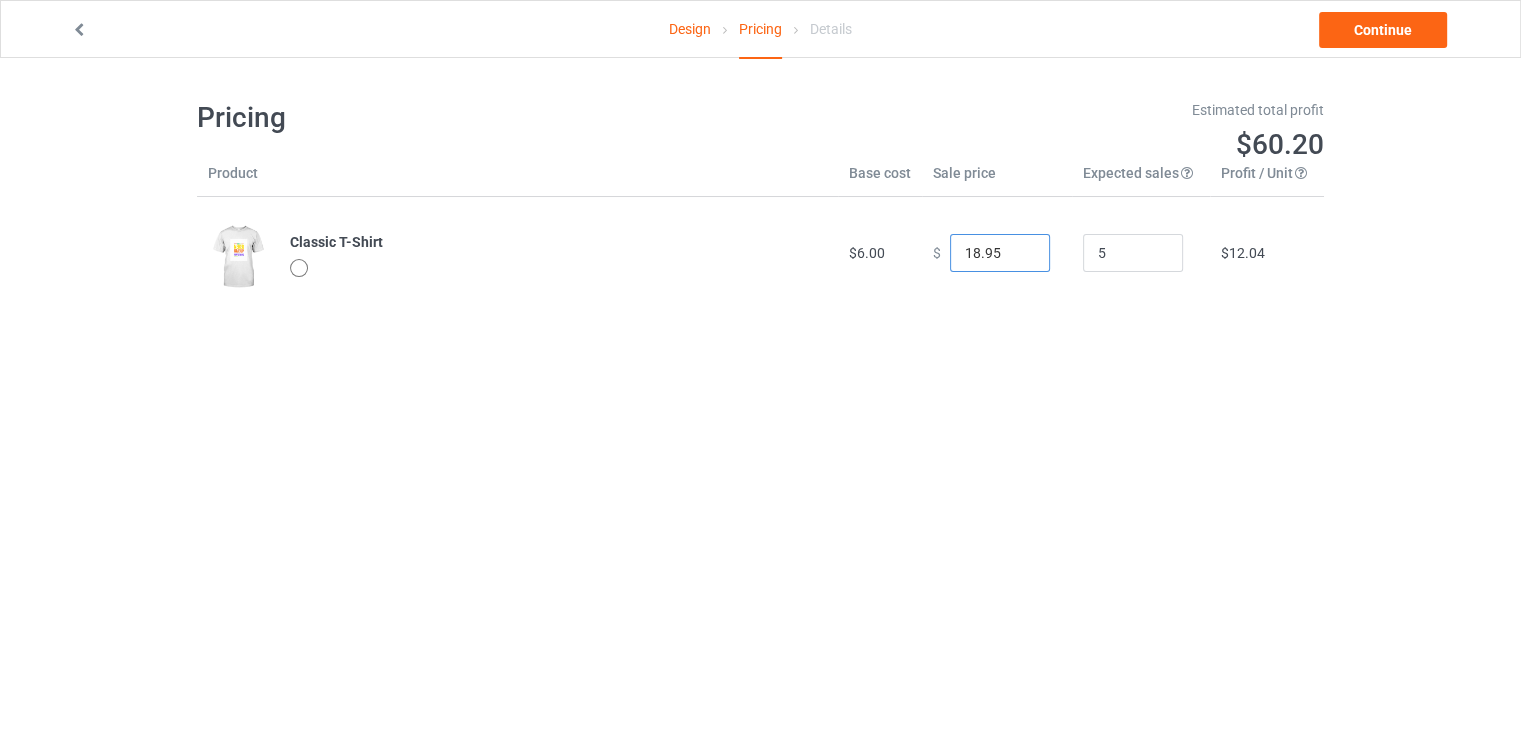 click on "18.95" at bounding box center [1000, 253] 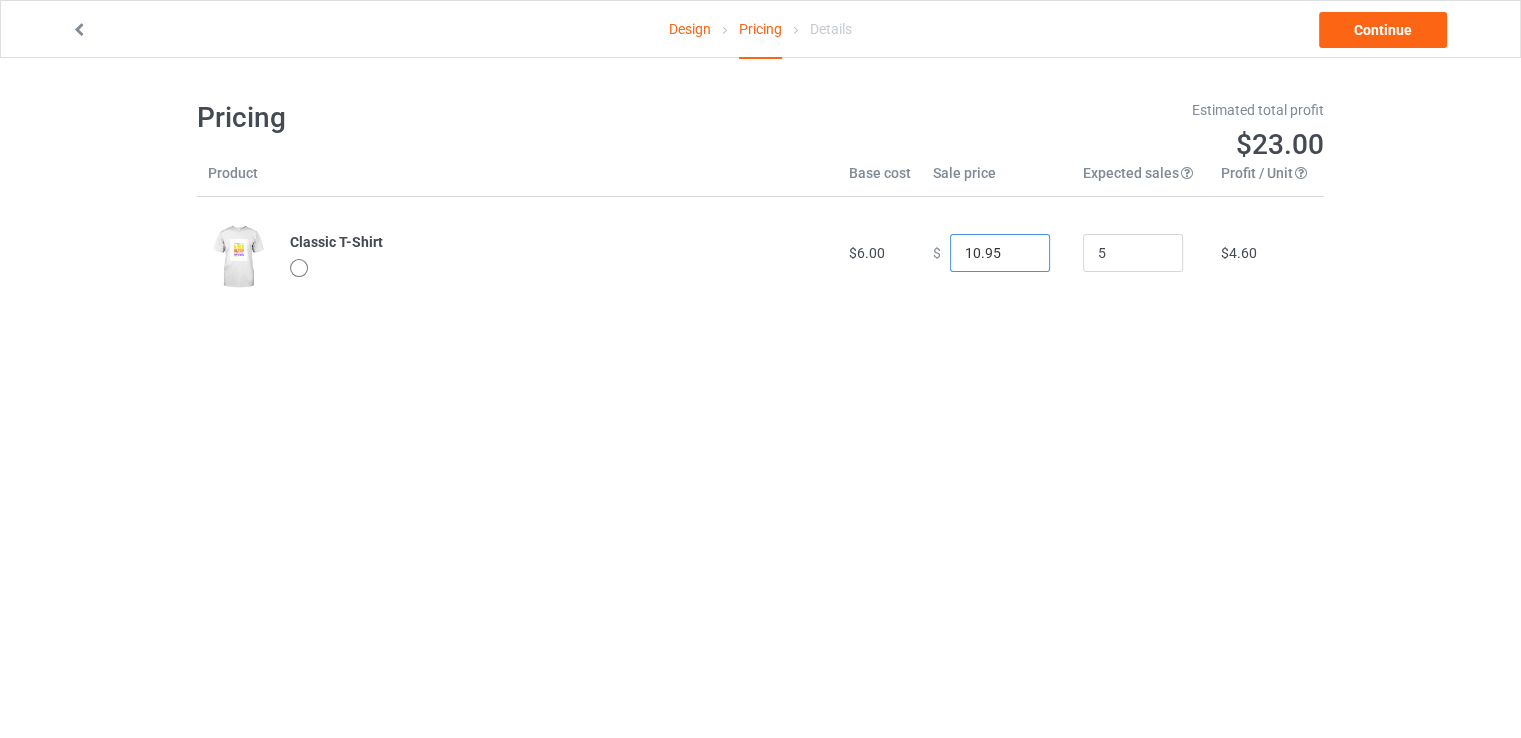 click on "10.95" at bounding box center (1000, 253) 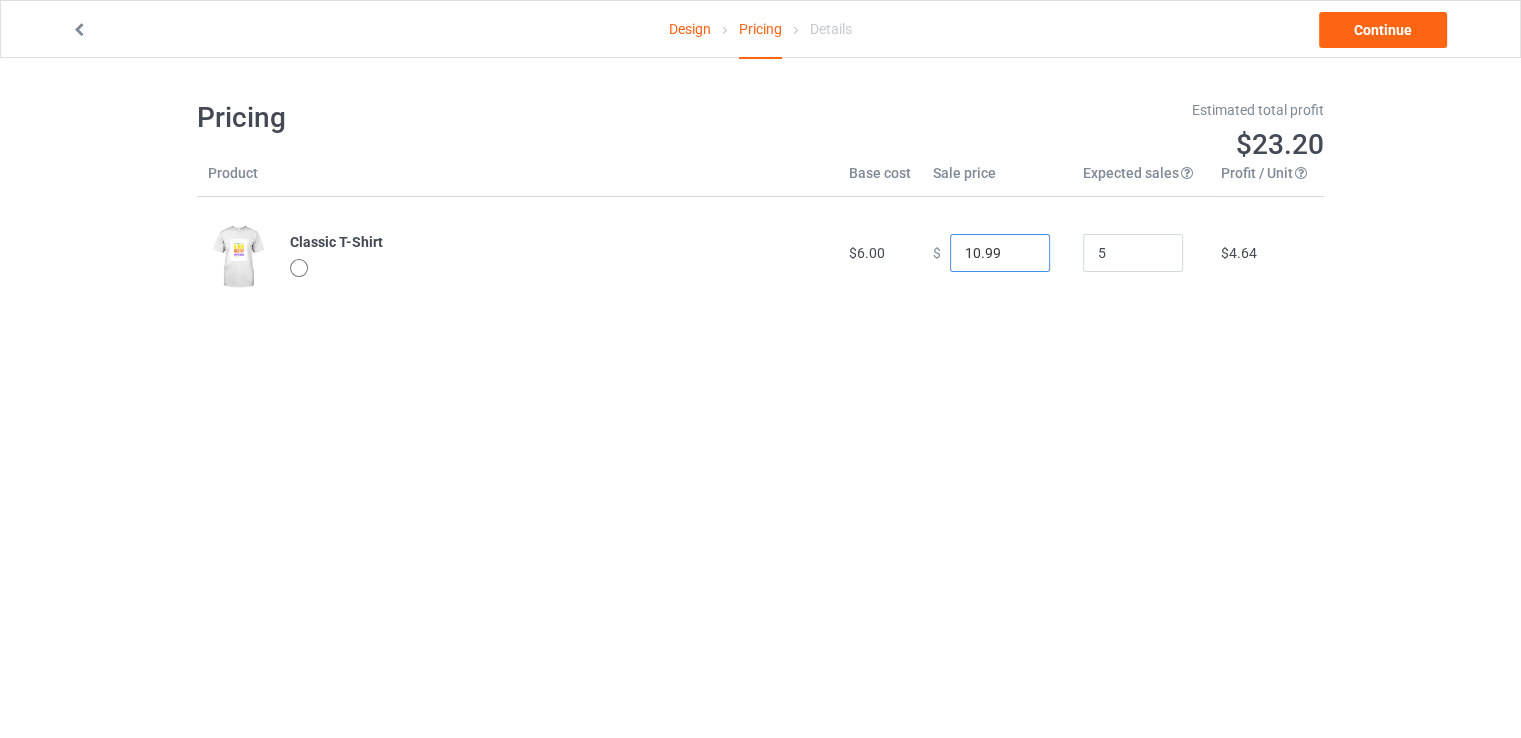 click on "10.99" at bounding box center (1000, 253) 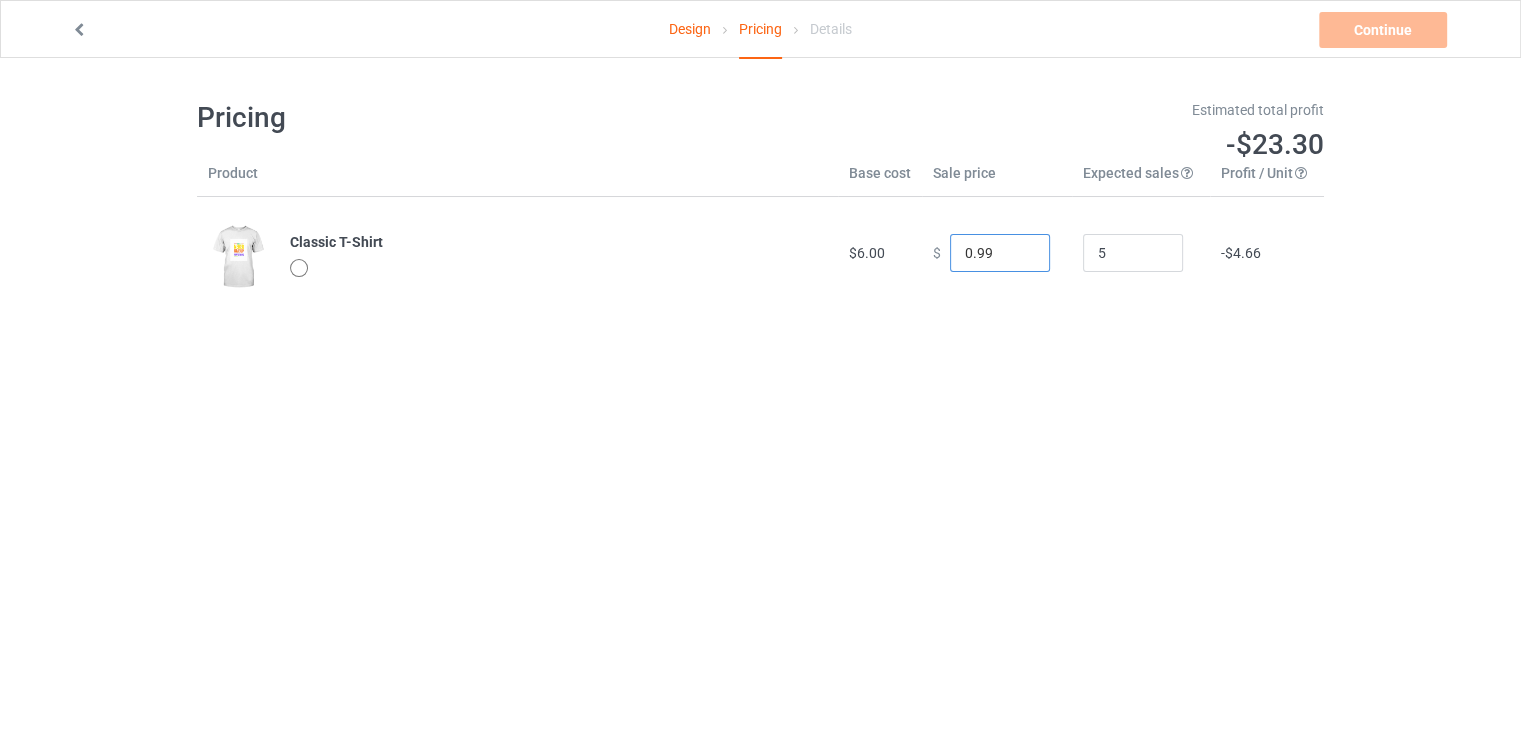 click on "0.99" at bounding box center [1000, 253] 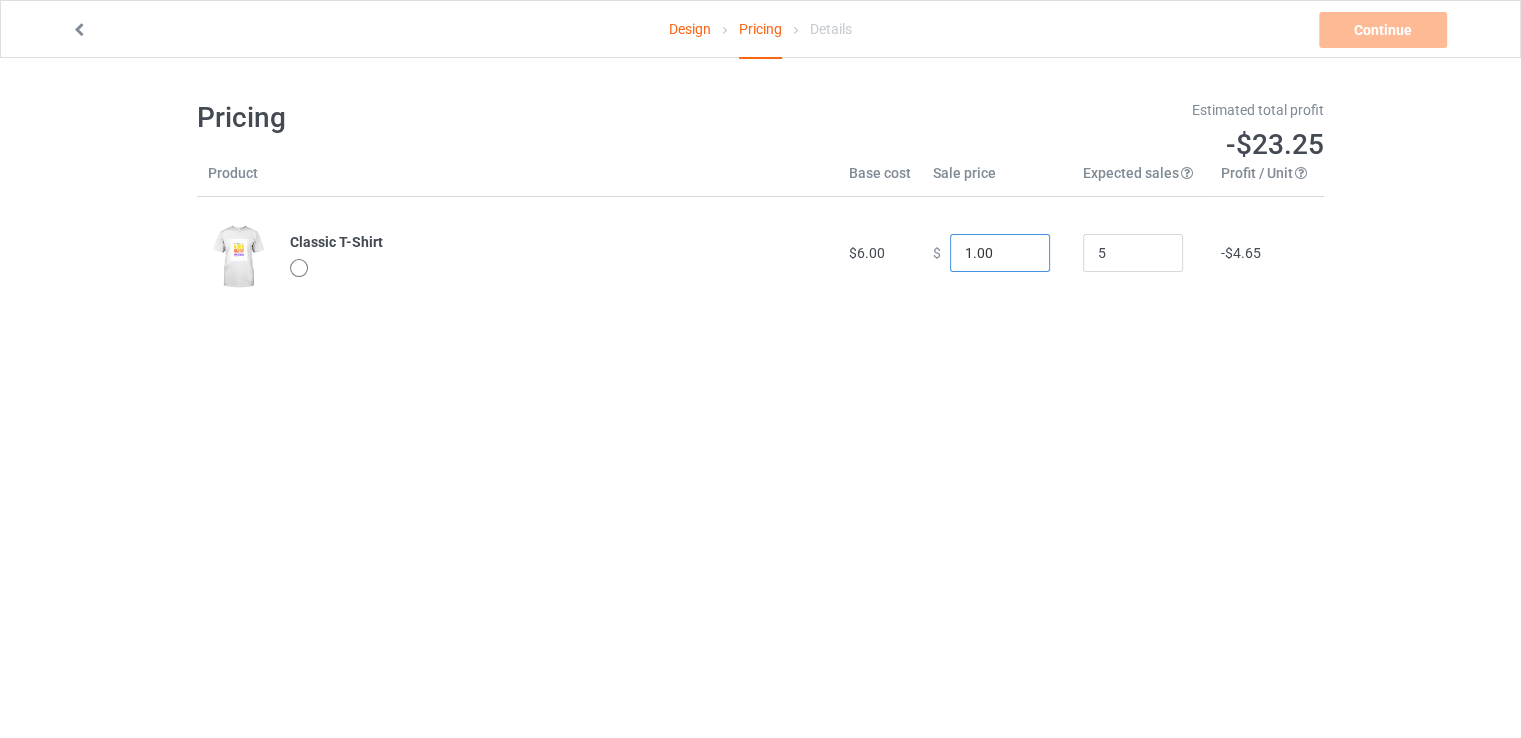 click on "1.00" at bounding box center [1000, 253] 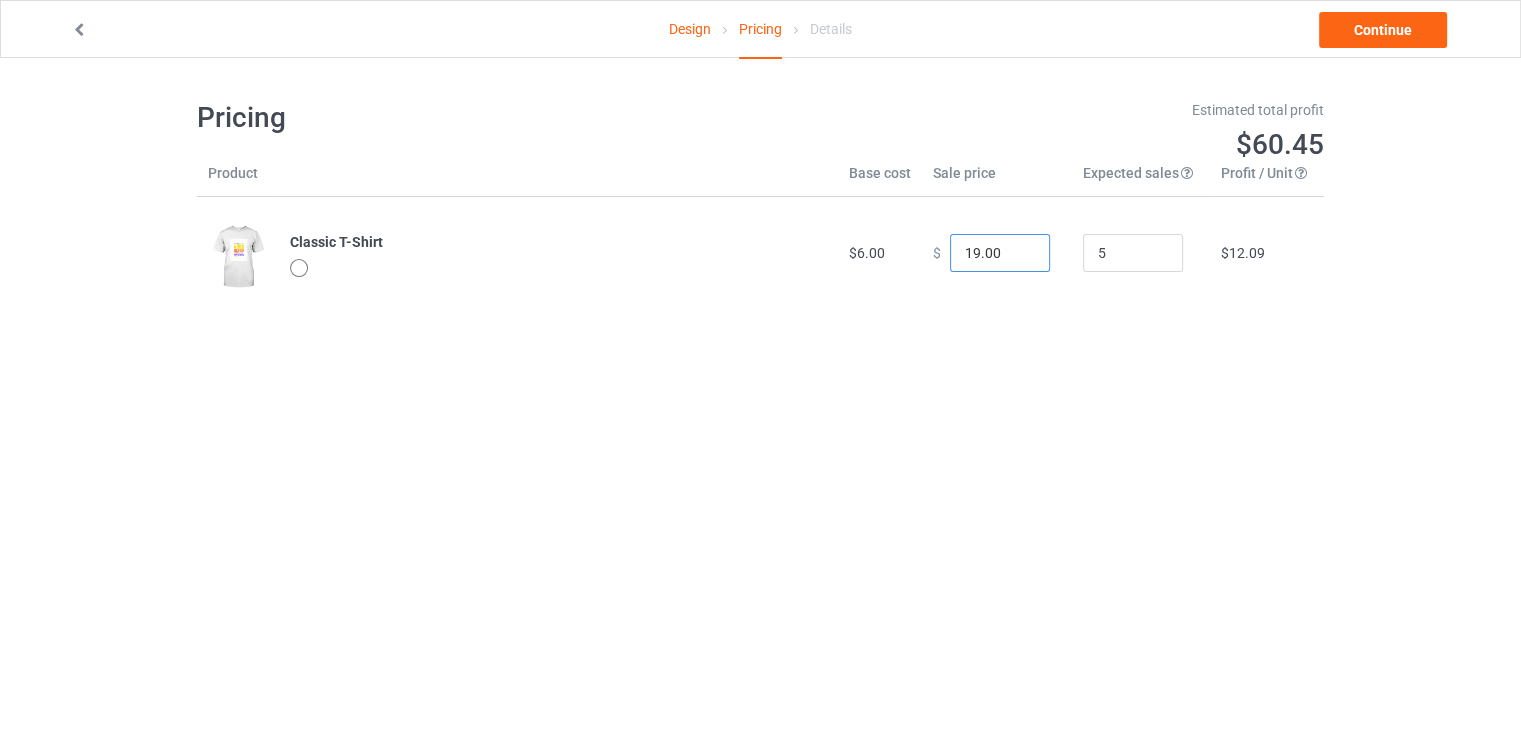 click on "19.00" at bounding box center (1000, 253) 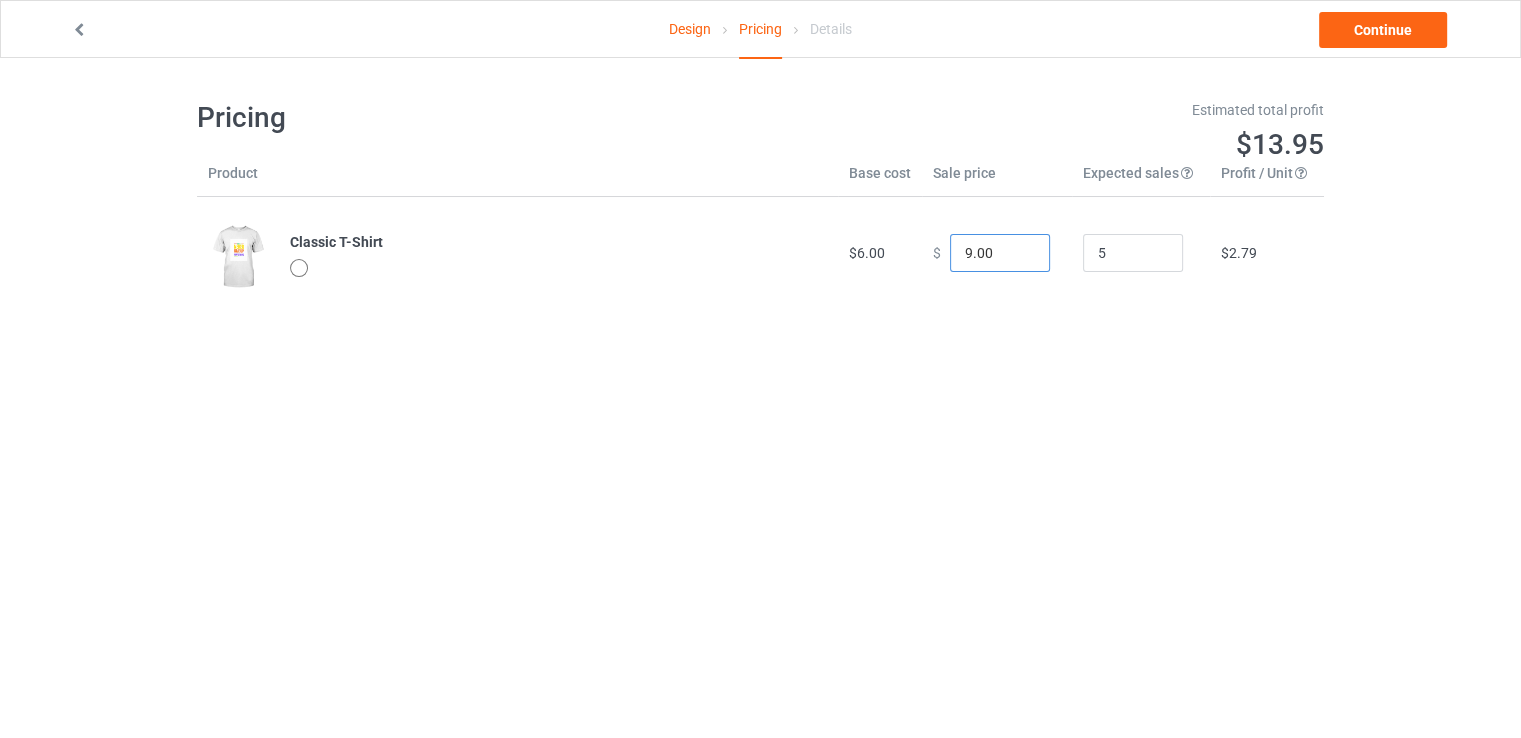 click on "9.00" at bounding box center [1000, 253] 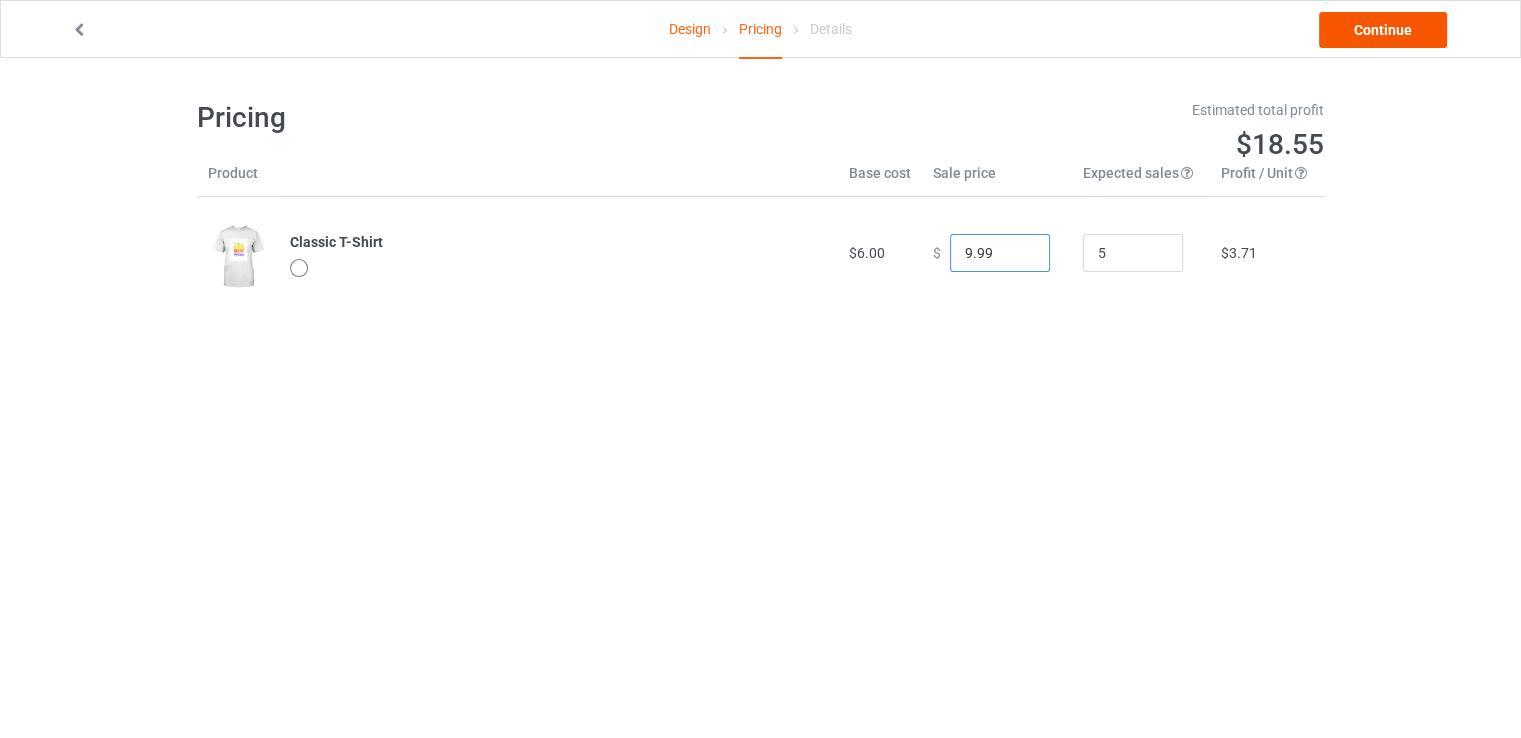 type on "9.99" 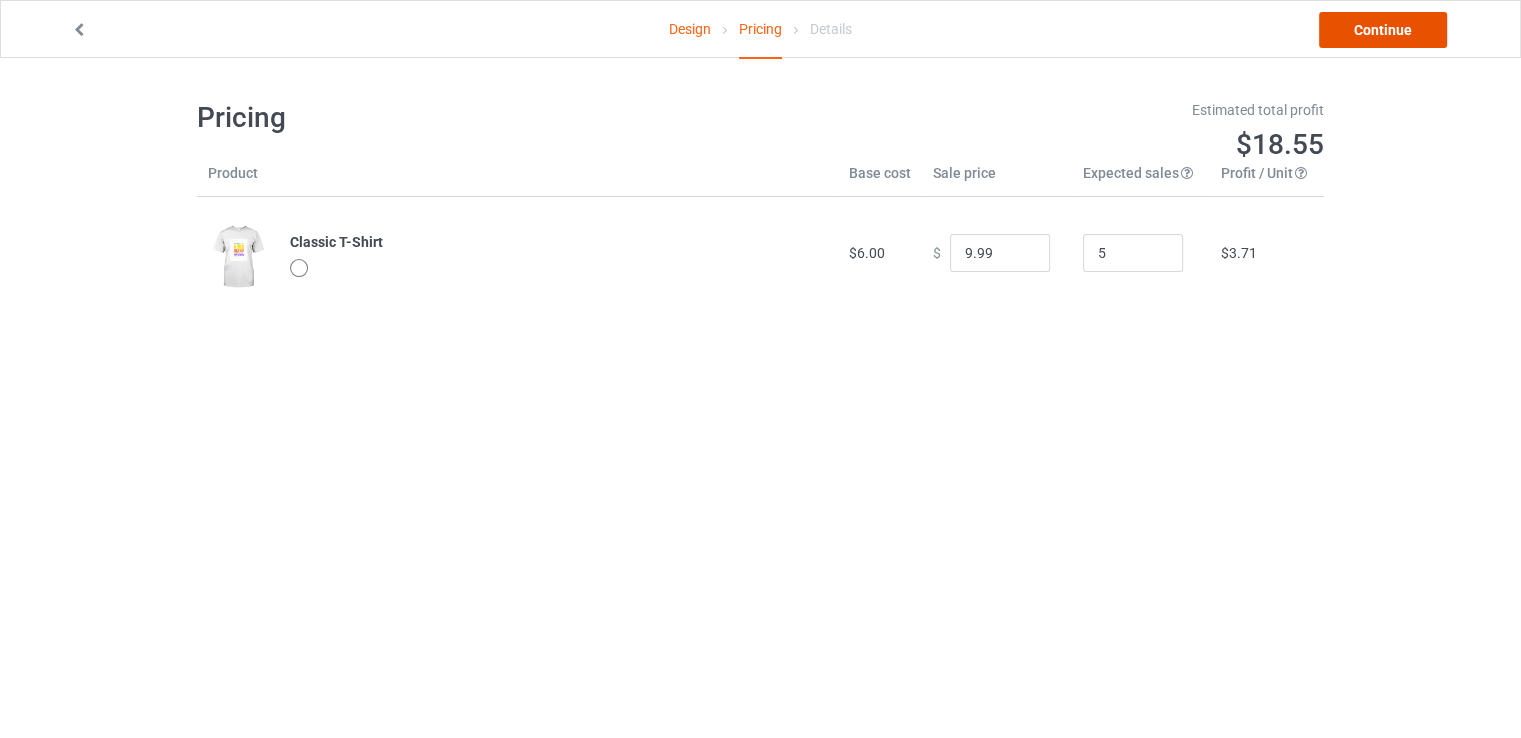 click on "Continue" at bounding box center (1383, 30) 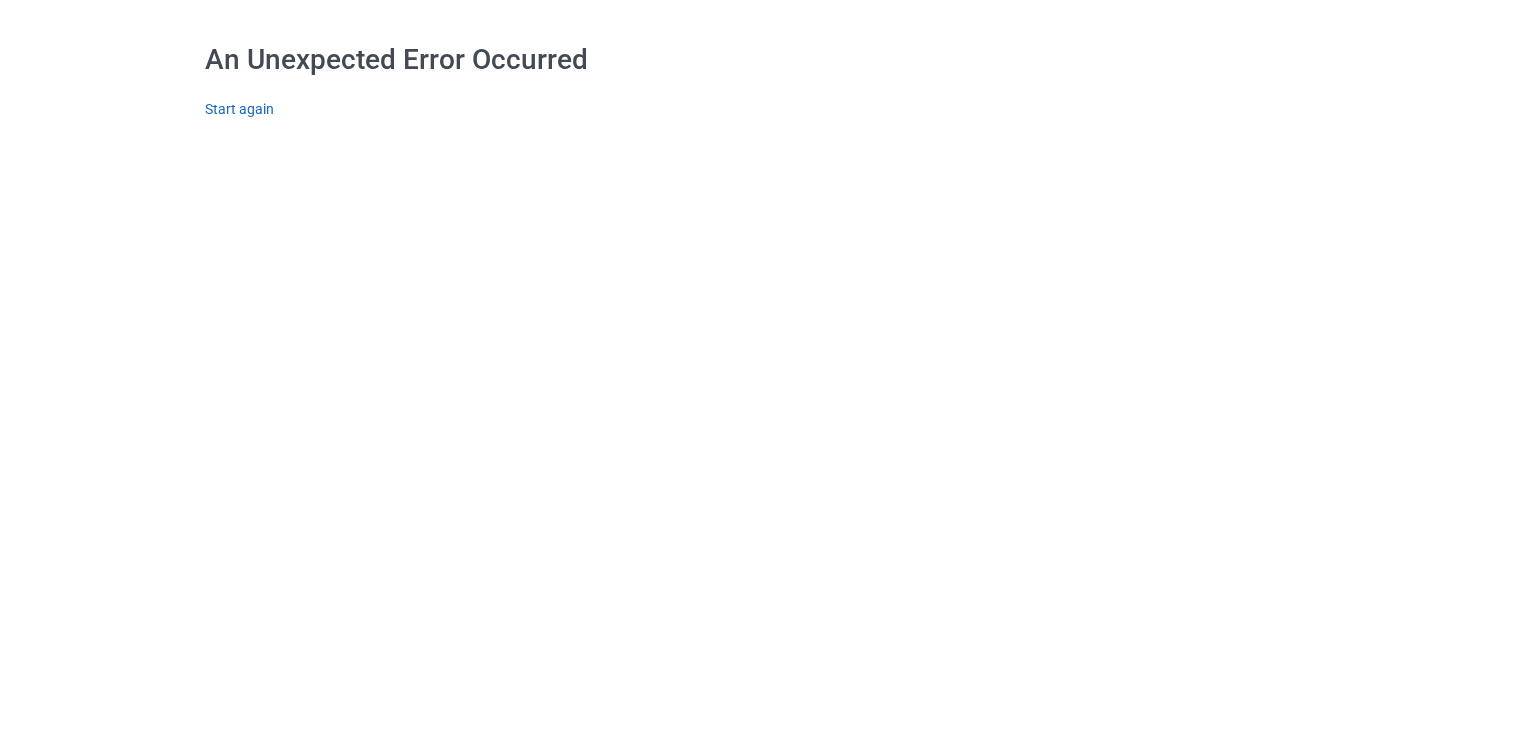 click on "Start again" at bounding box center [239, 109] 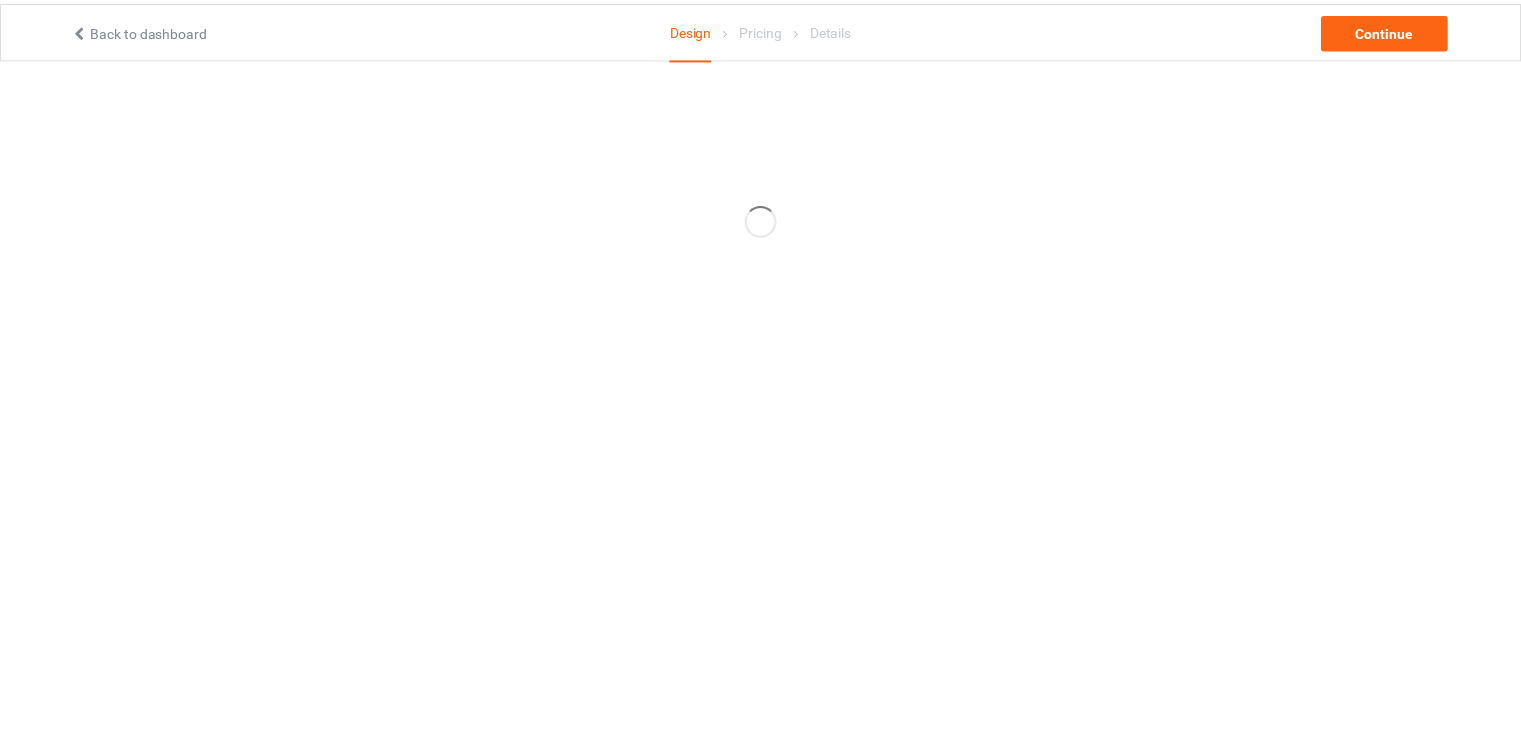 scroll, scrollTop: 0, scrollLeft: 0, axis: both 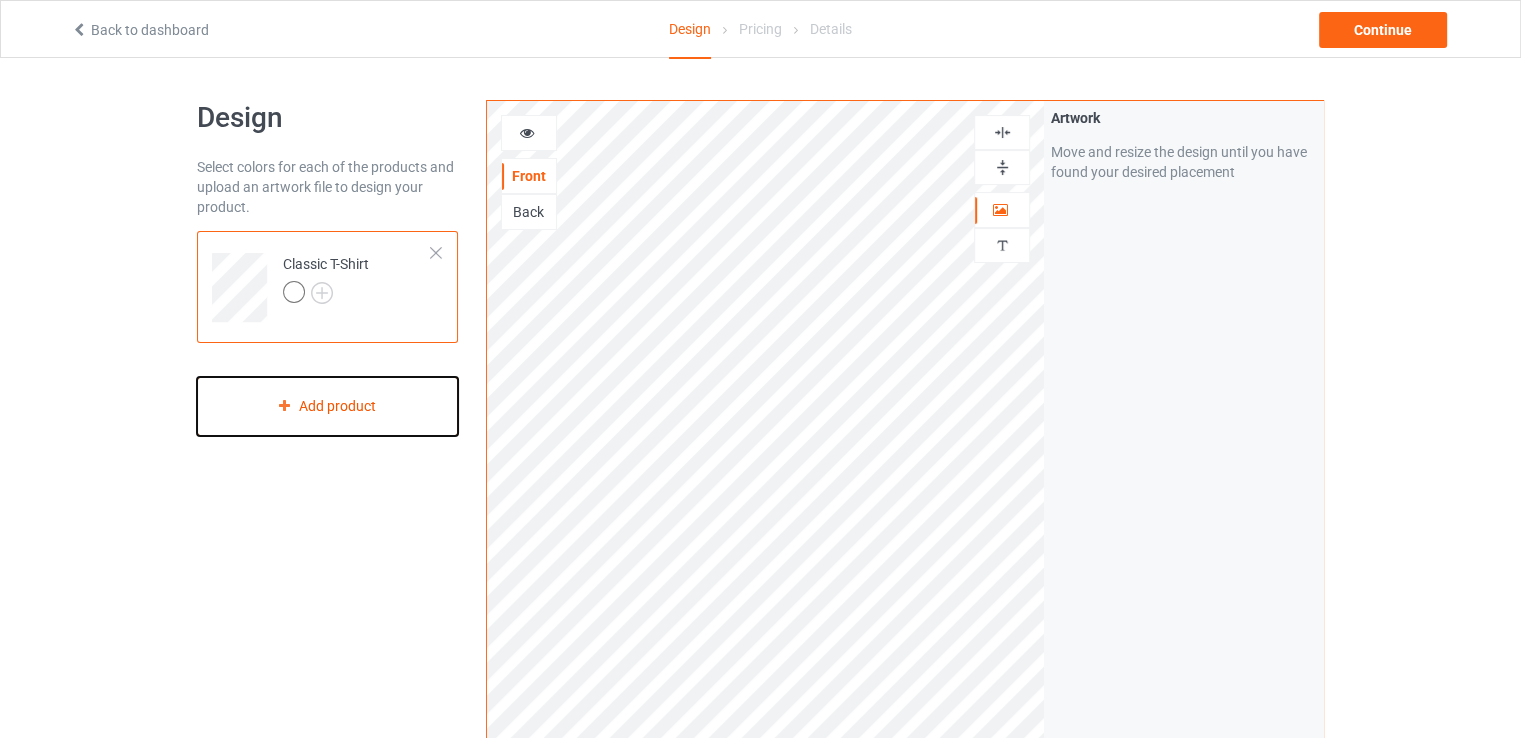 click on "Add product" at bounding box center [327, 406] 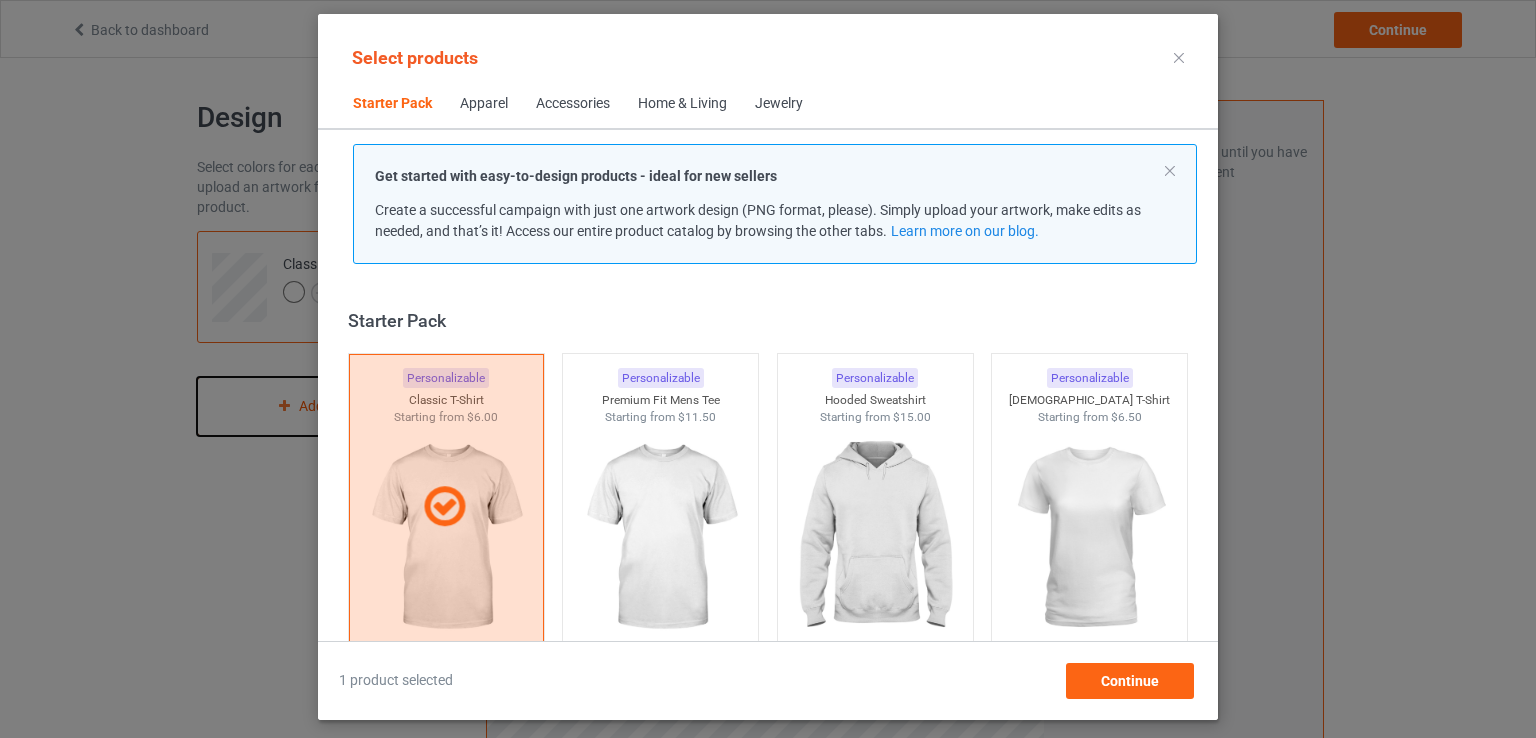 scroll, scrollTop: 26, scrollLeft: 0, axis: vertical 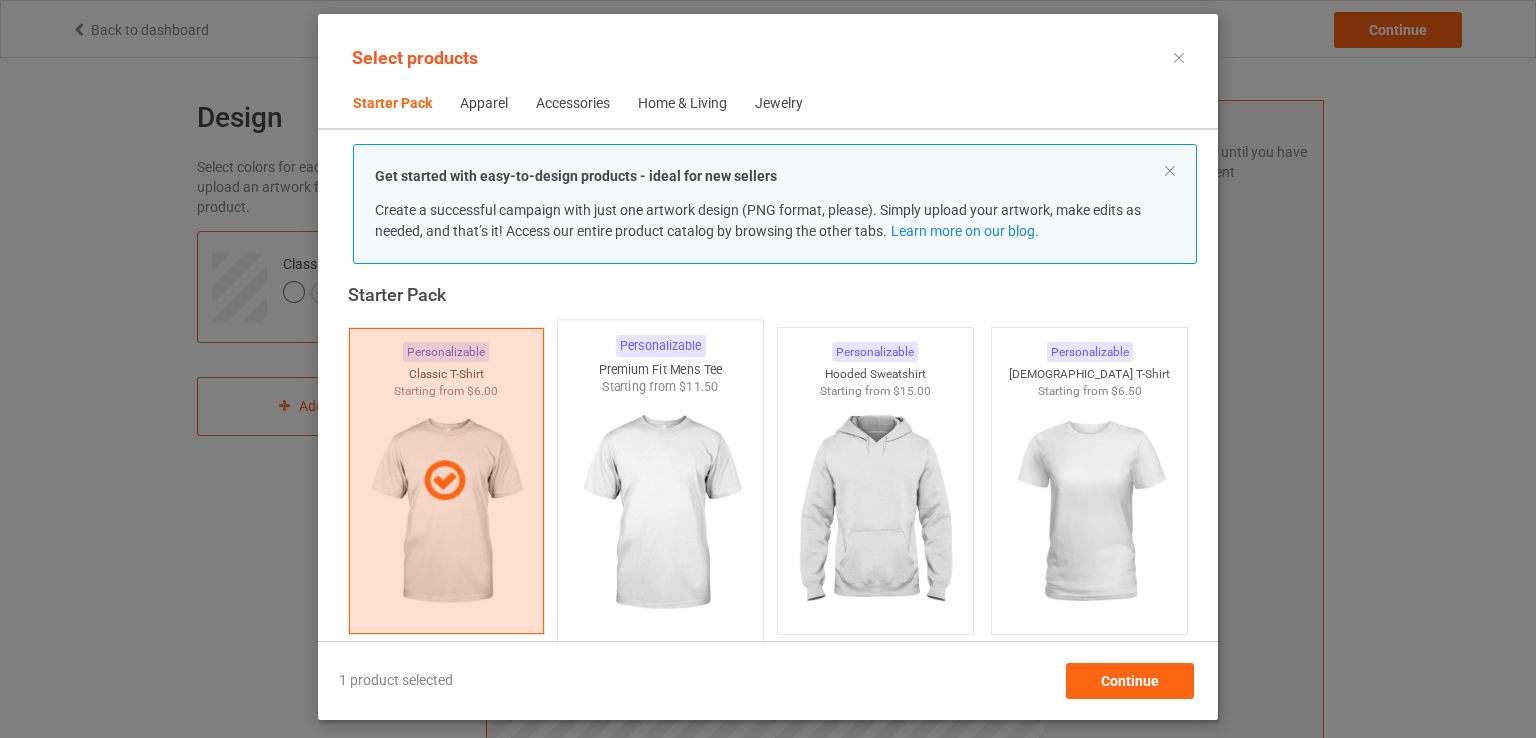 click at bounding box center [661, 513] 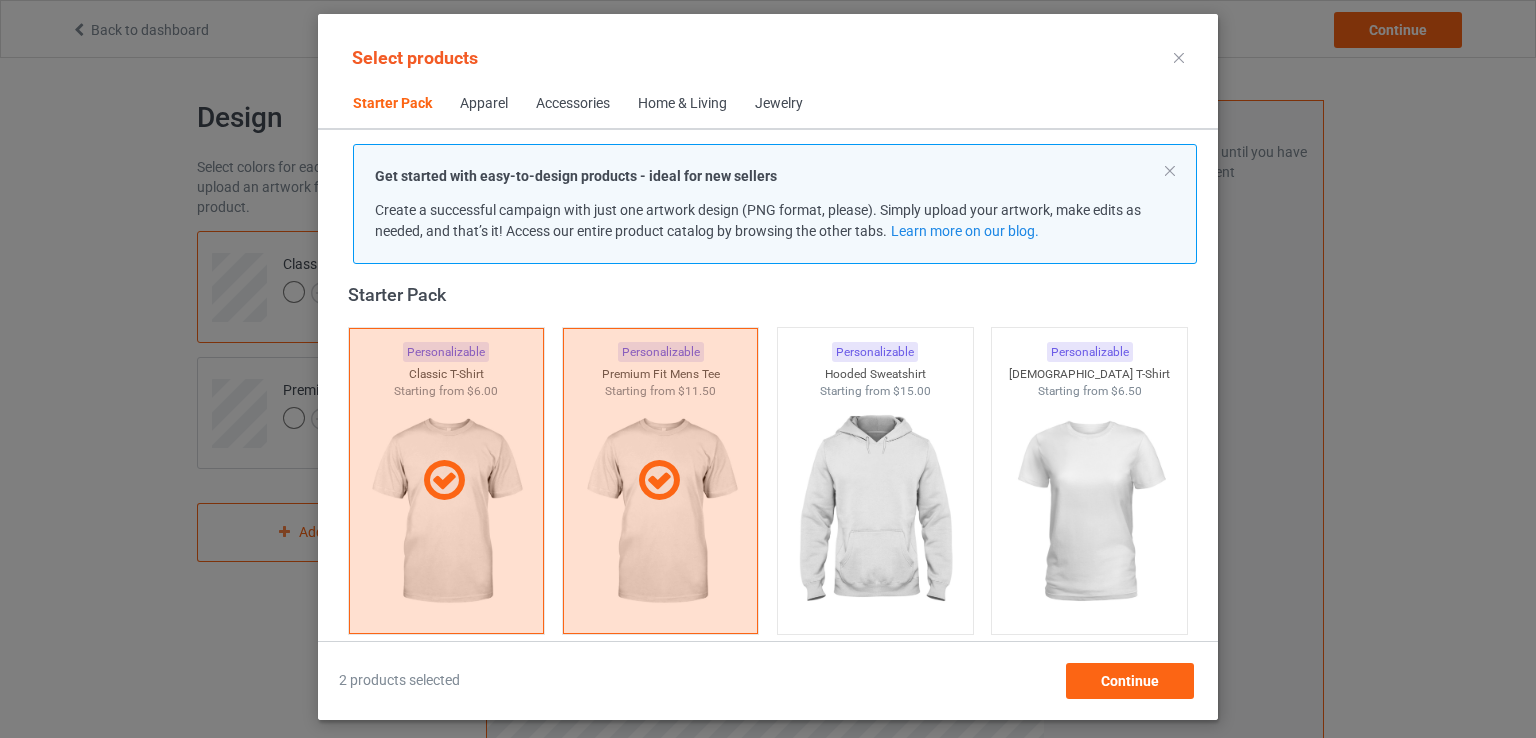 click on "Apparel" at bounding box center [484, 104] 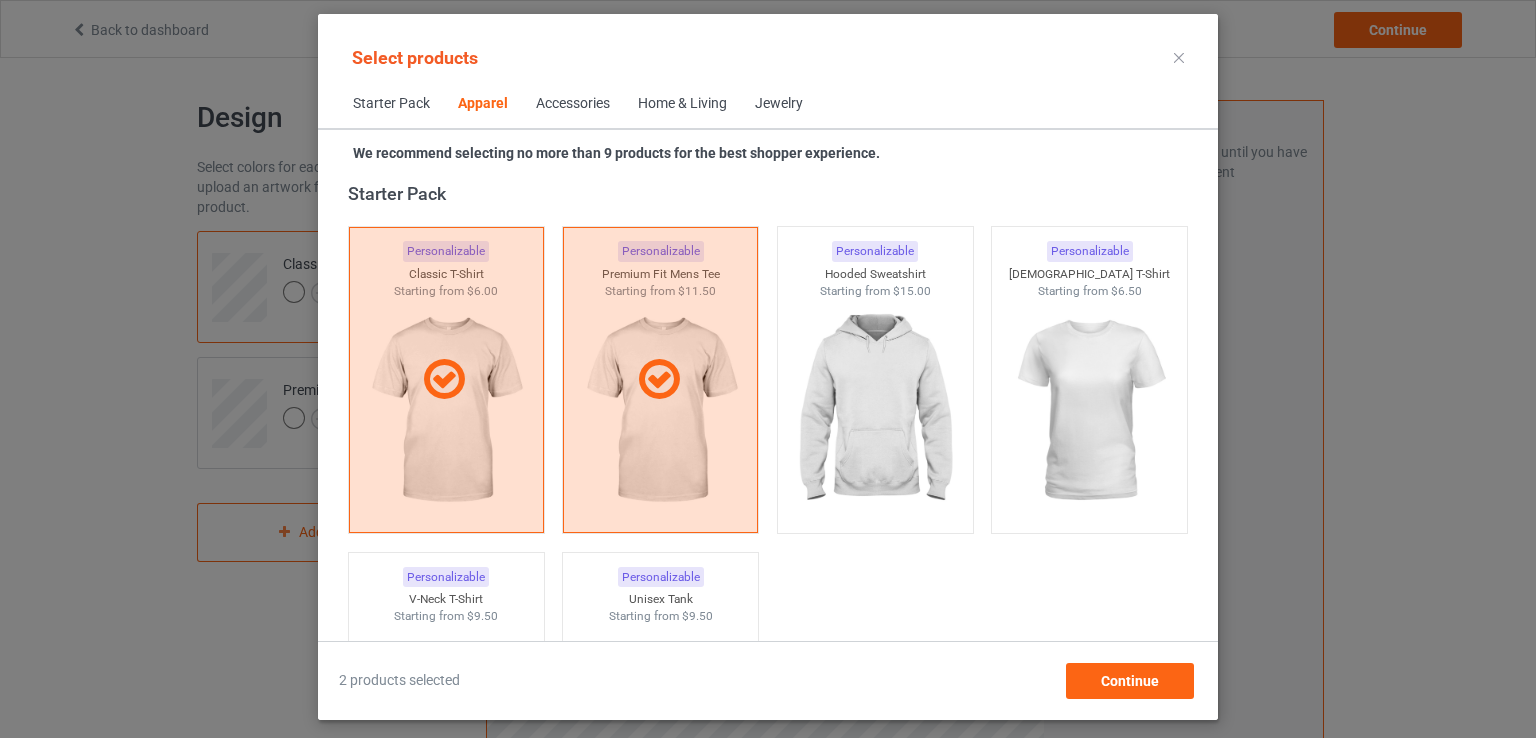 scroll, scrollTop: 744, scrollLeft: 0, axis: vertical 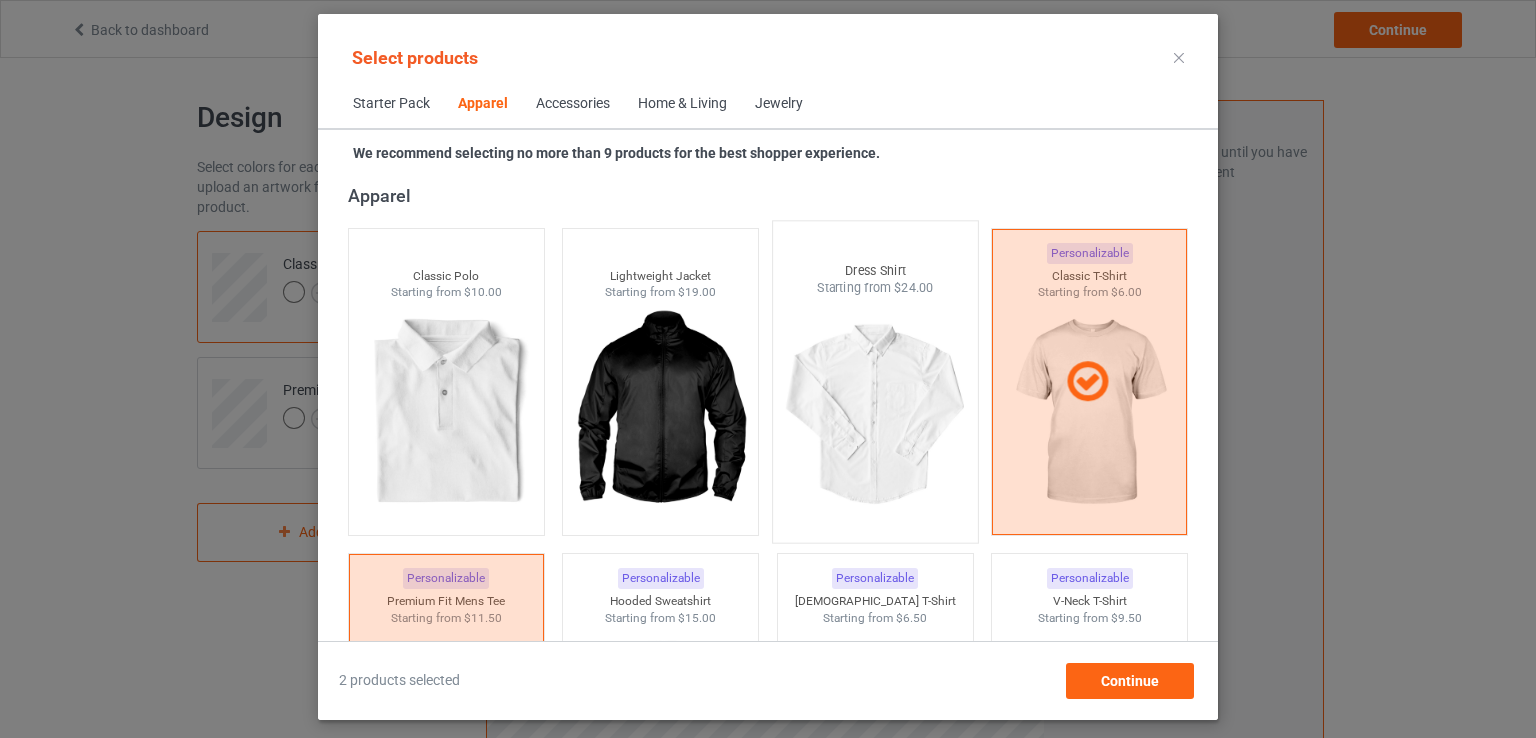 click at bounding box center (875, 414) 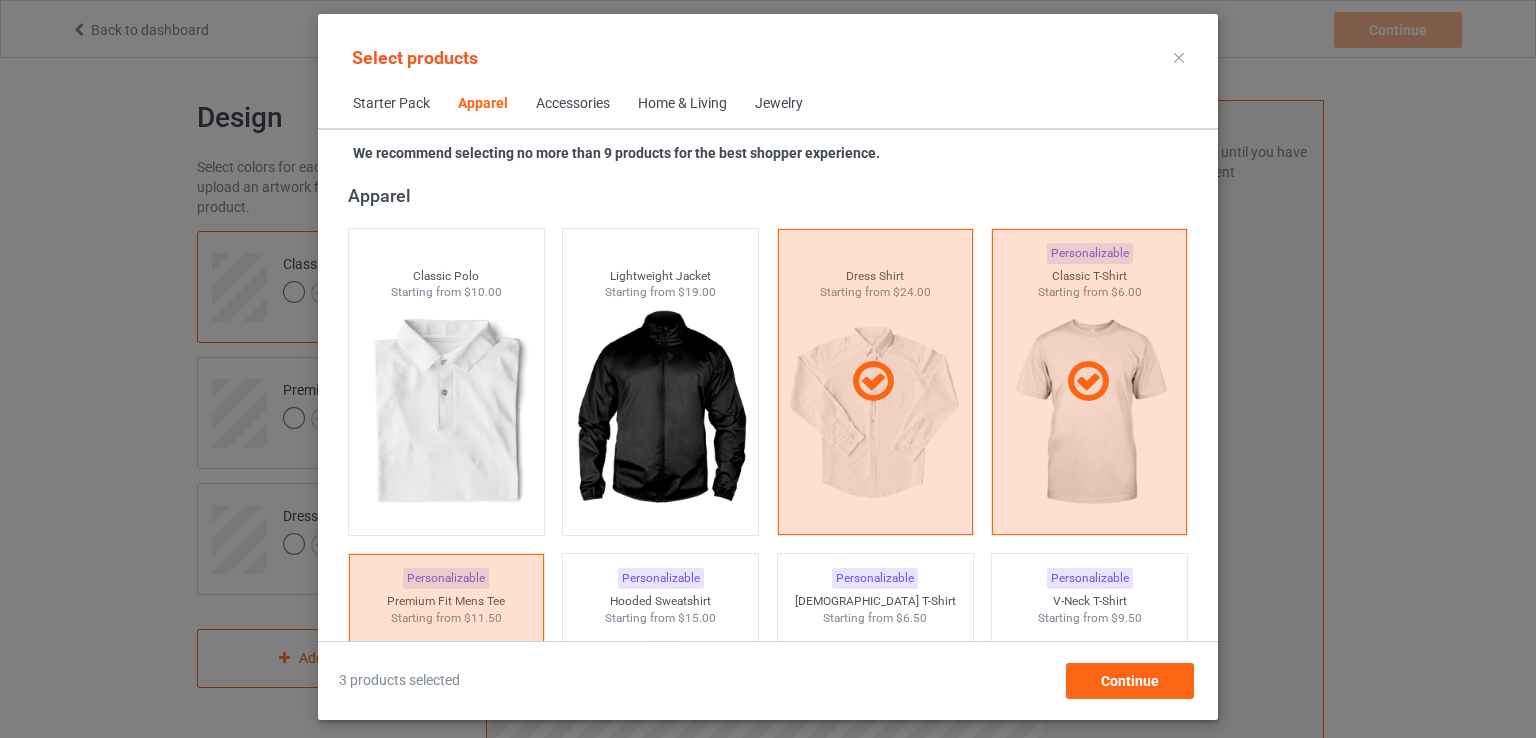 drag, startPoint x: 567, startPoint y: 93, endPoint x: 598, endPoint y: 131, distance: 49.0408 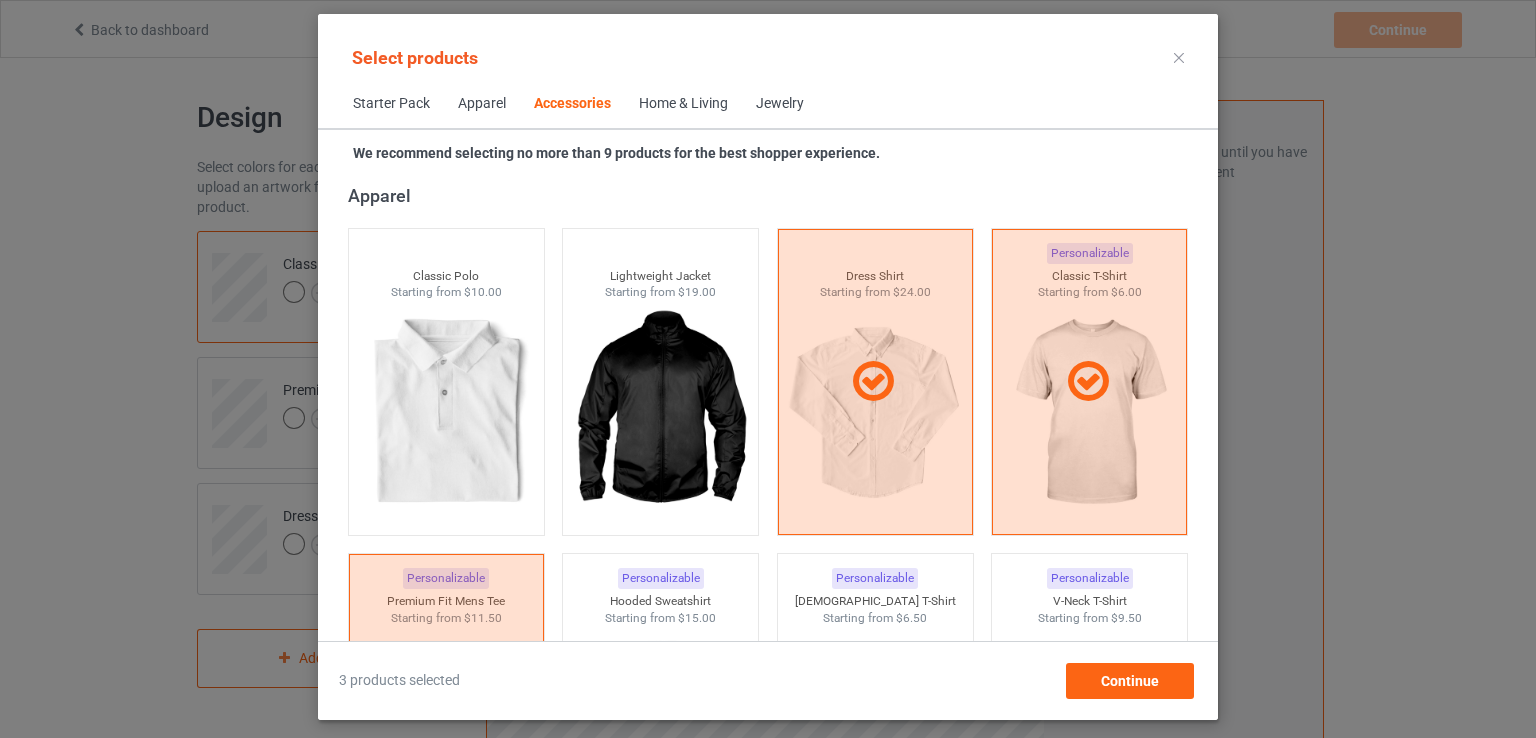 scroll, scrollTop: 4394, scrollLeft: 0, axis: vertical 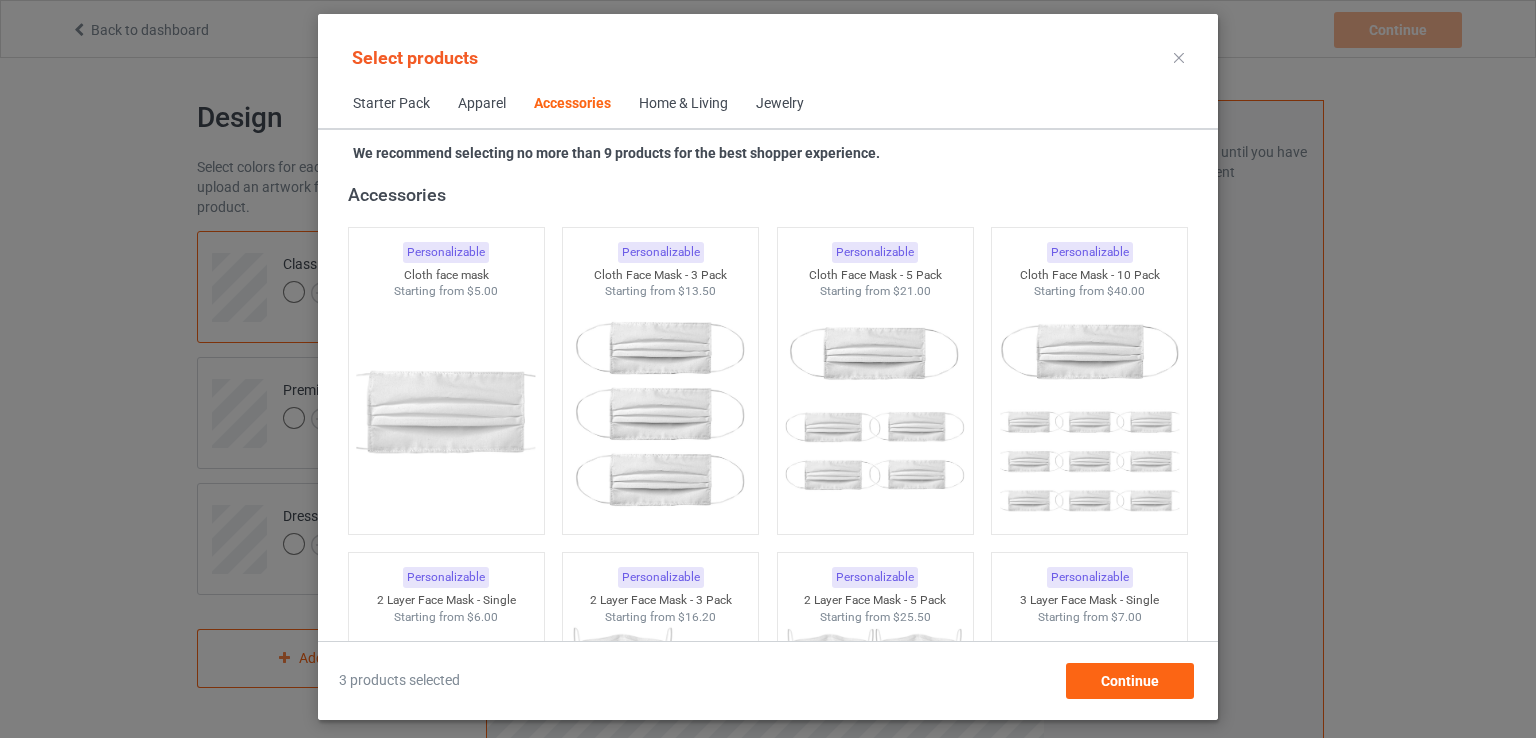 click on "Home & Living" at bounding box center (683, 104) 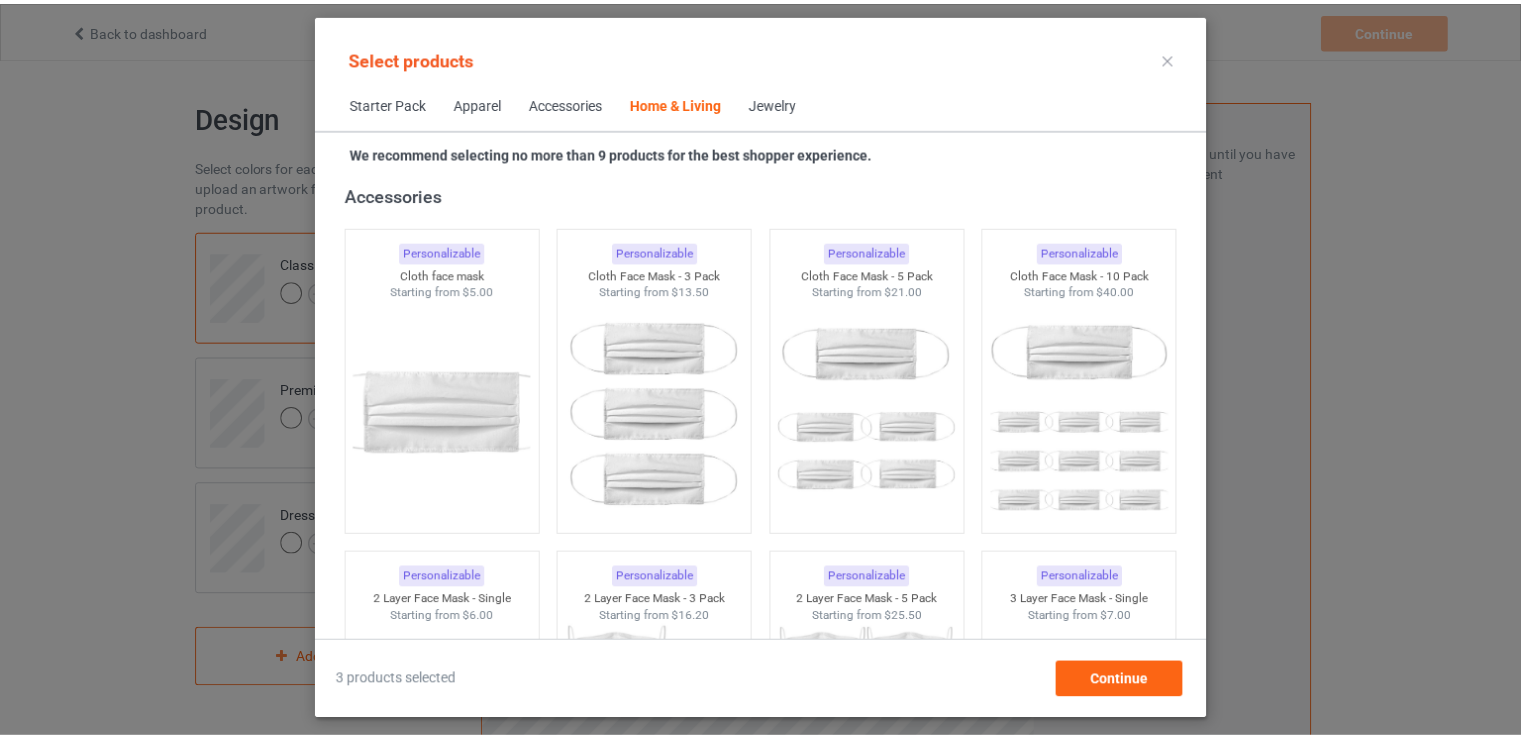 scroll, scrollTop: 9020, scrollLeft: 0, axis: vertical 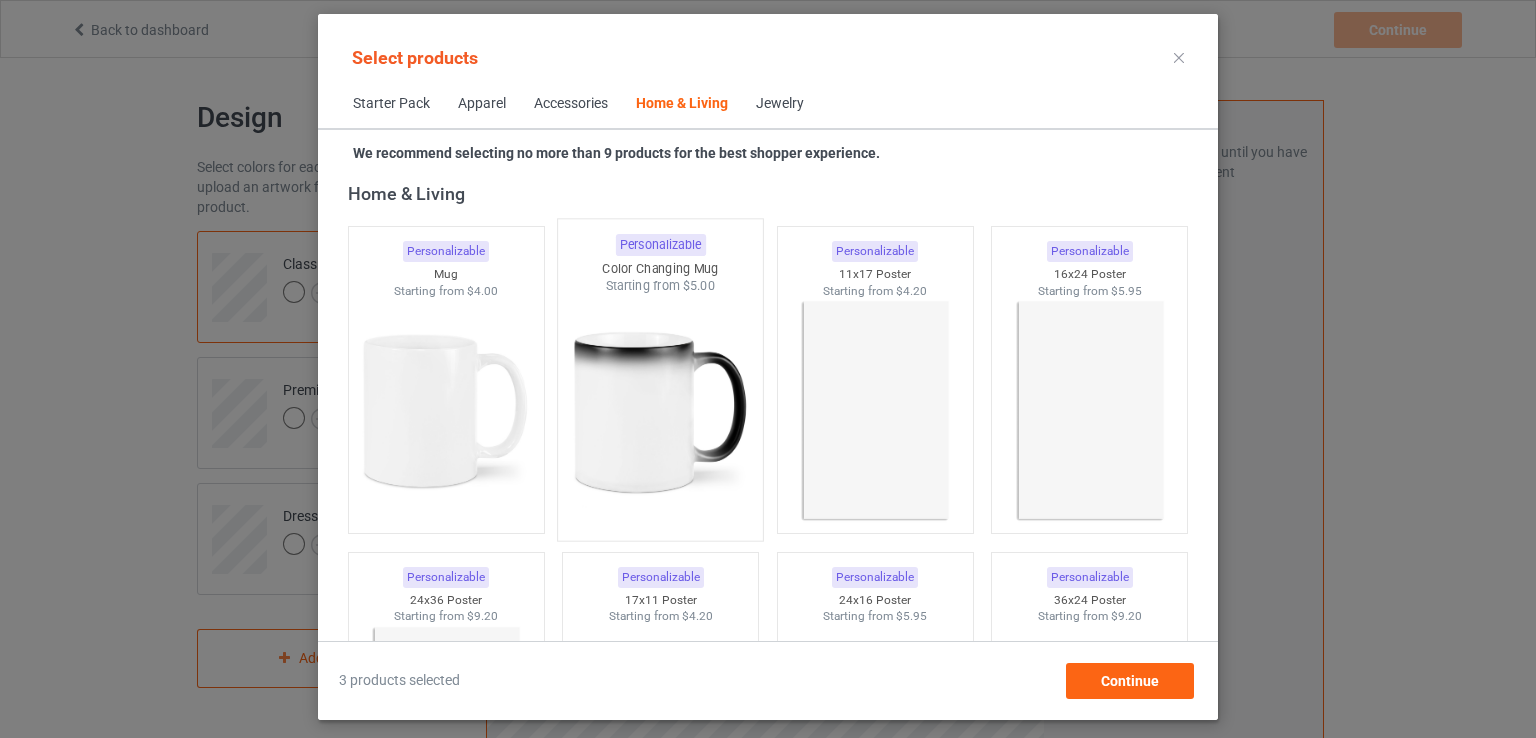 click at bounding box center (661, 412) 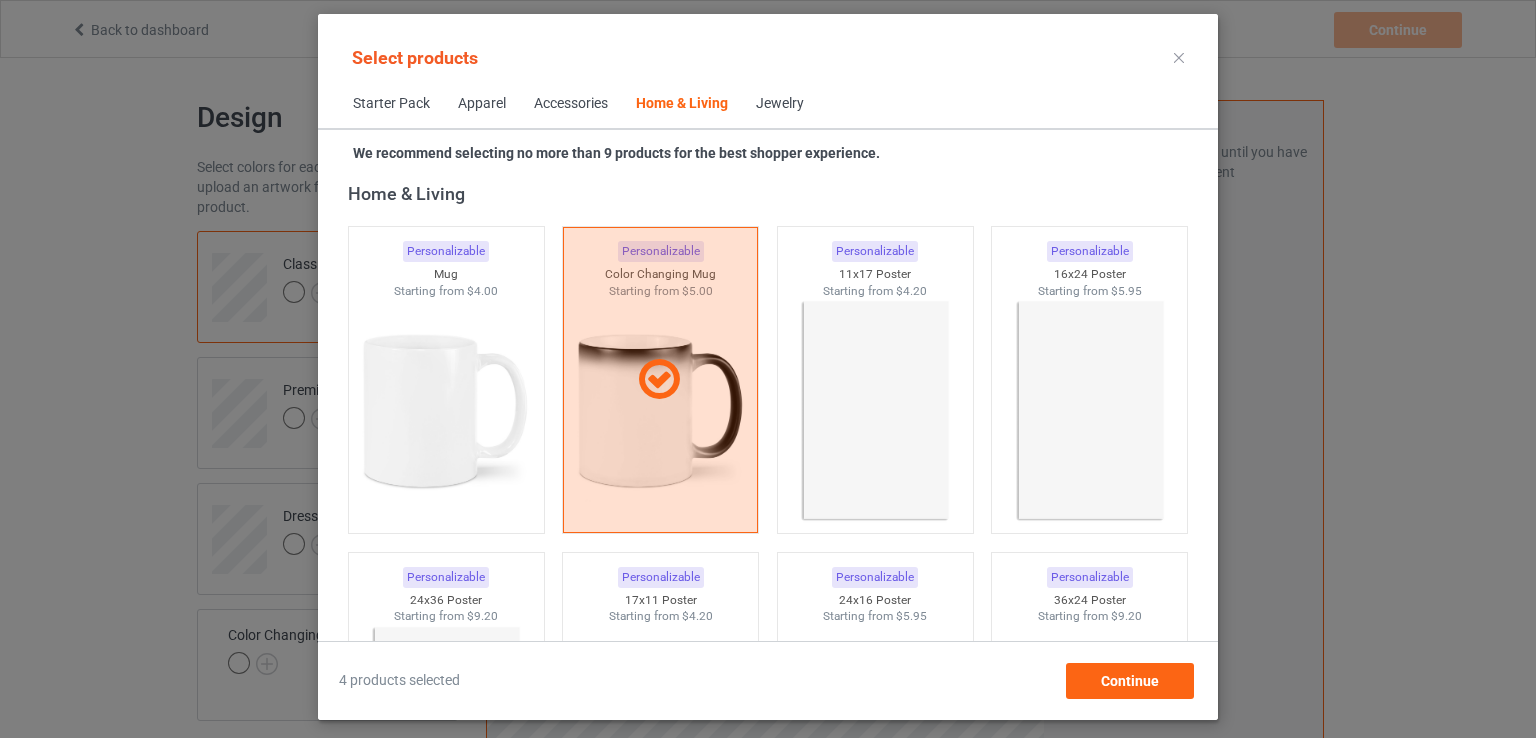click on "Jewelry" at bounding box center [780, 104] 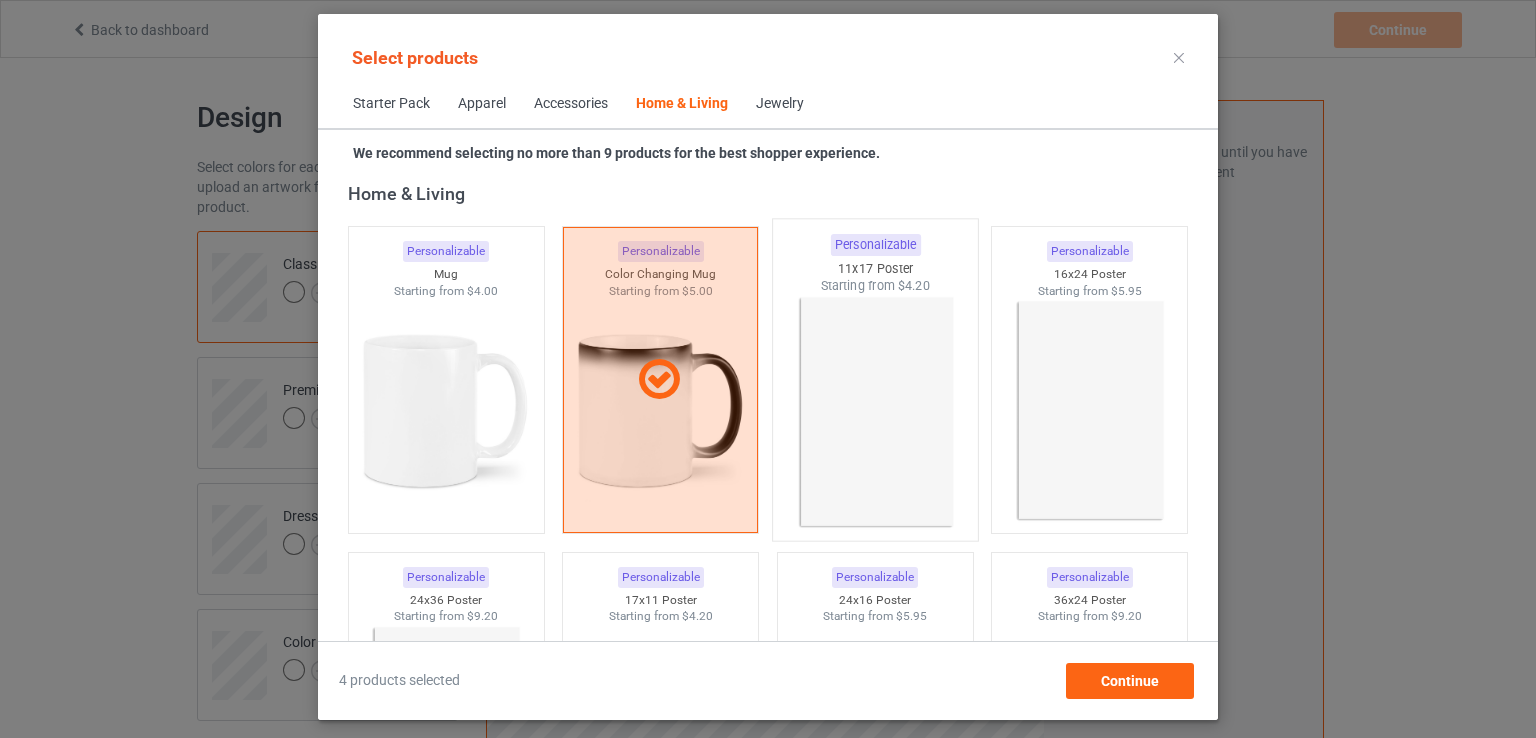 click at bounding box center [875, 412] 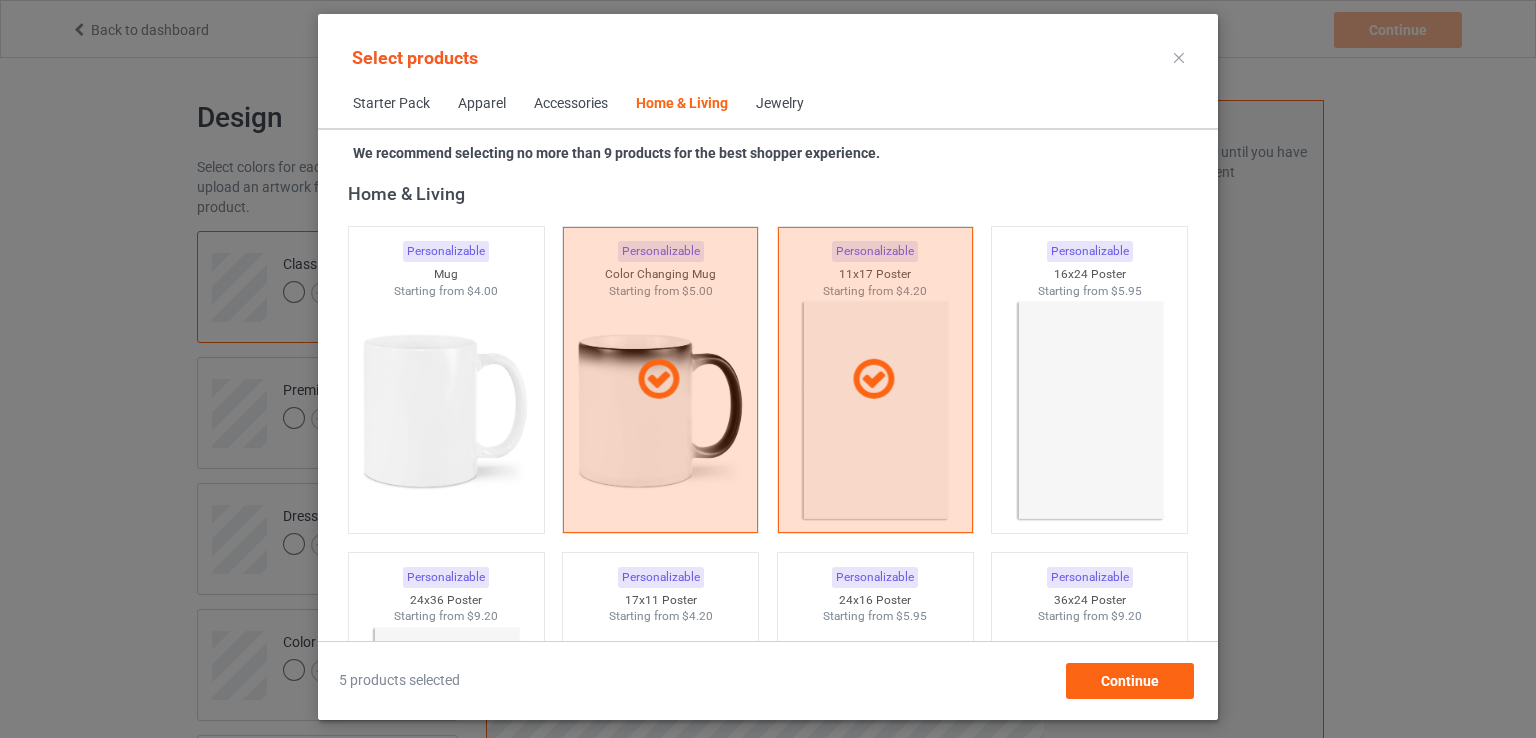 click on "Jewelry" at bounding box center (780, 104) 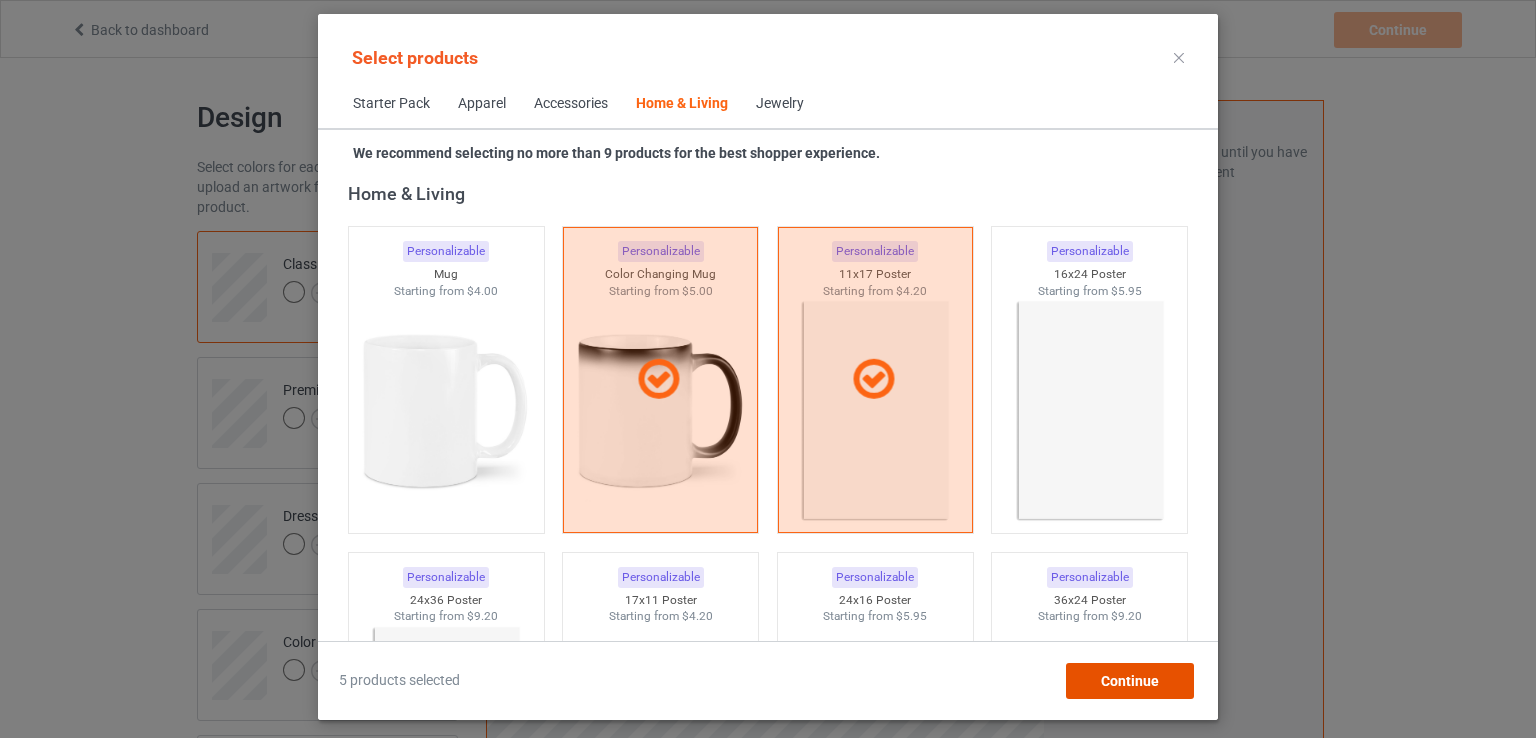 click on "Continue" at bounding box center [1130, 681] 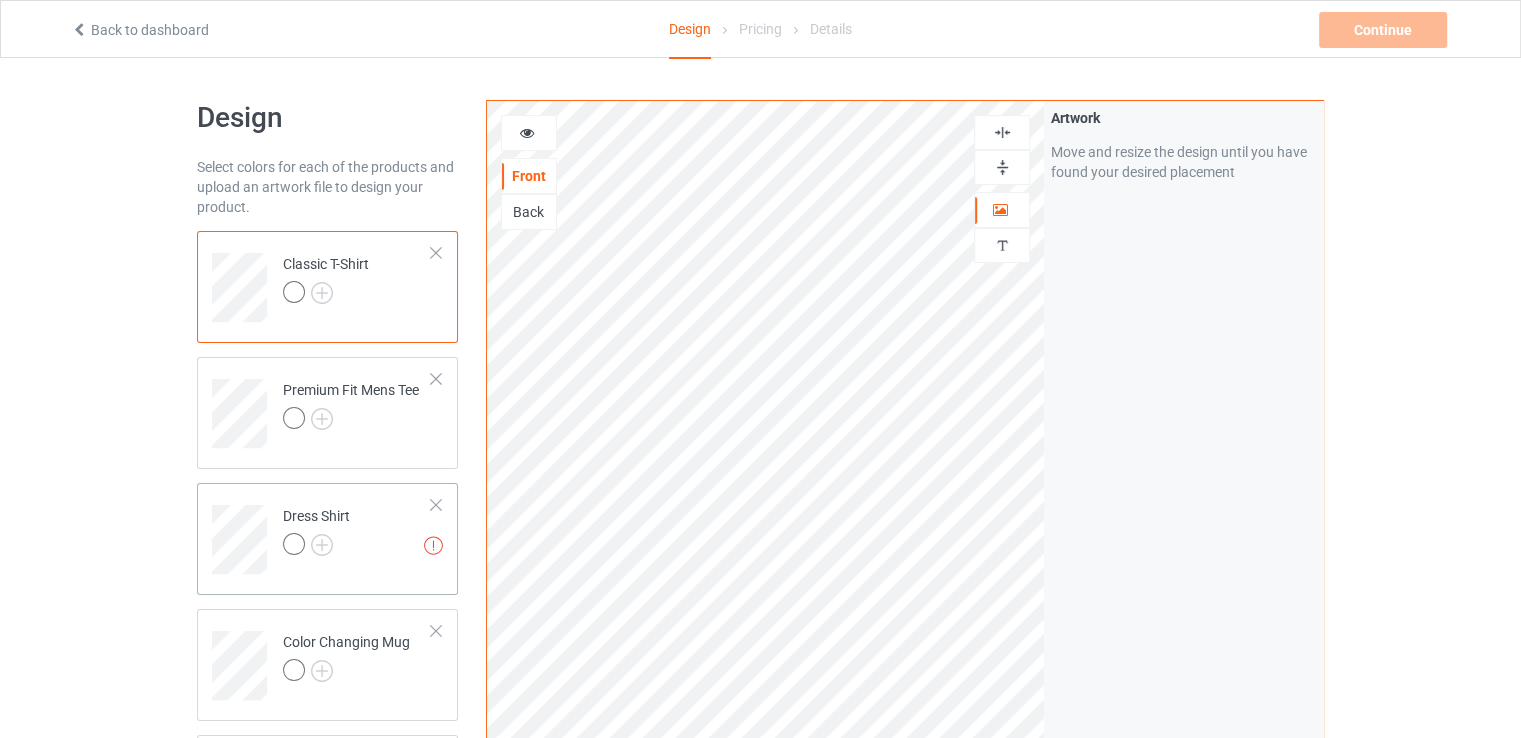 click at bounding box center [436, 505] 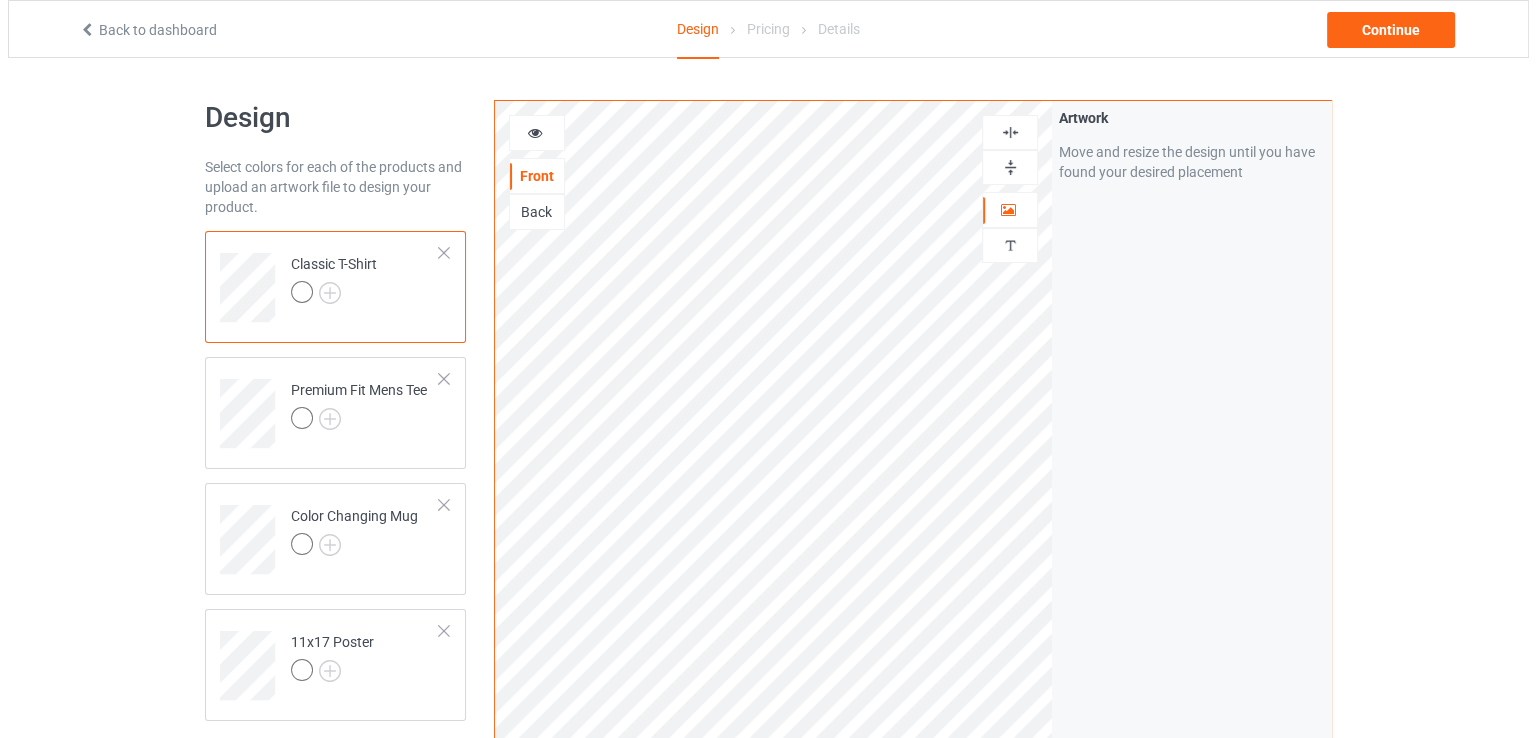 scroll, scrollTop: 555, scrollLeft: 0, axis: vertical 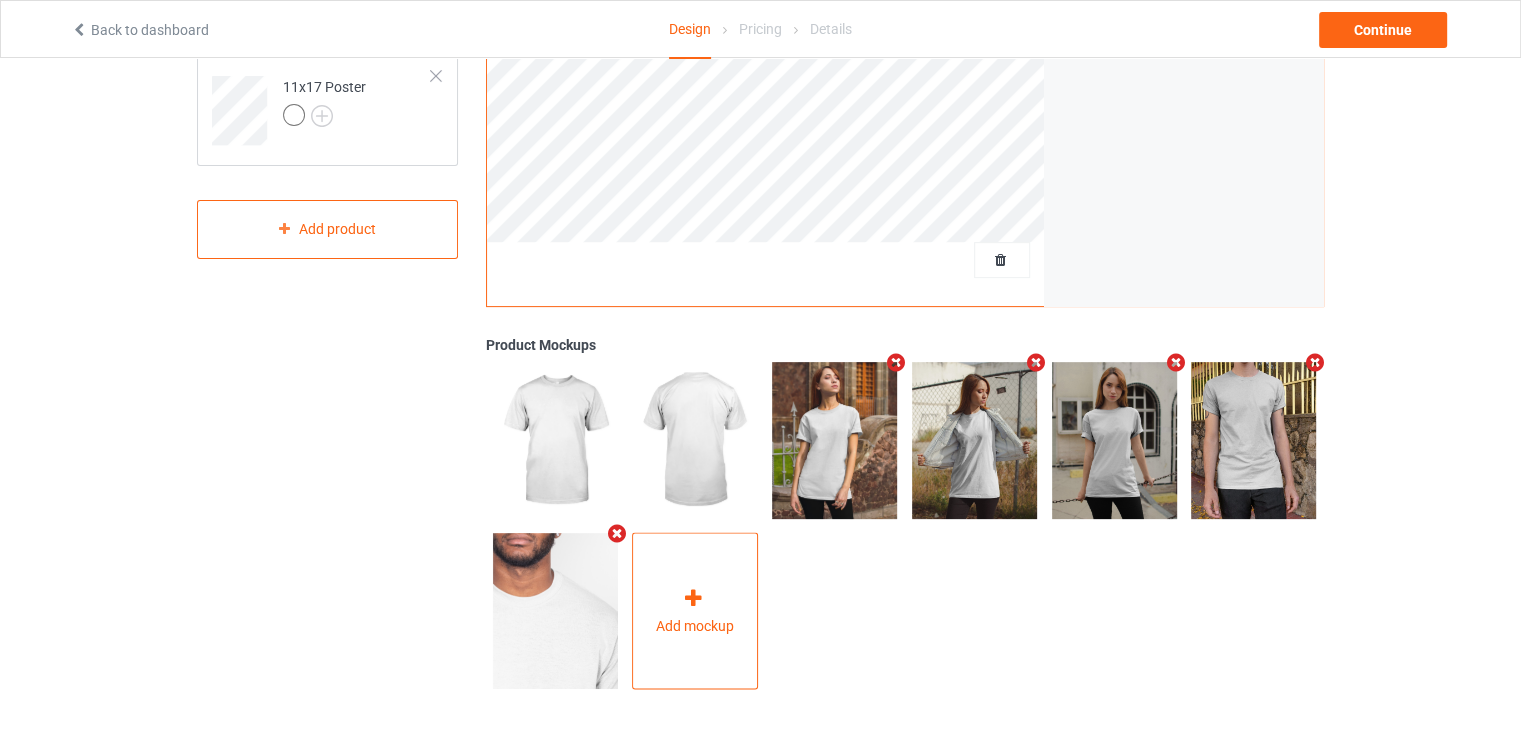 click on "Add mockup" at bounding box center [695, 625] 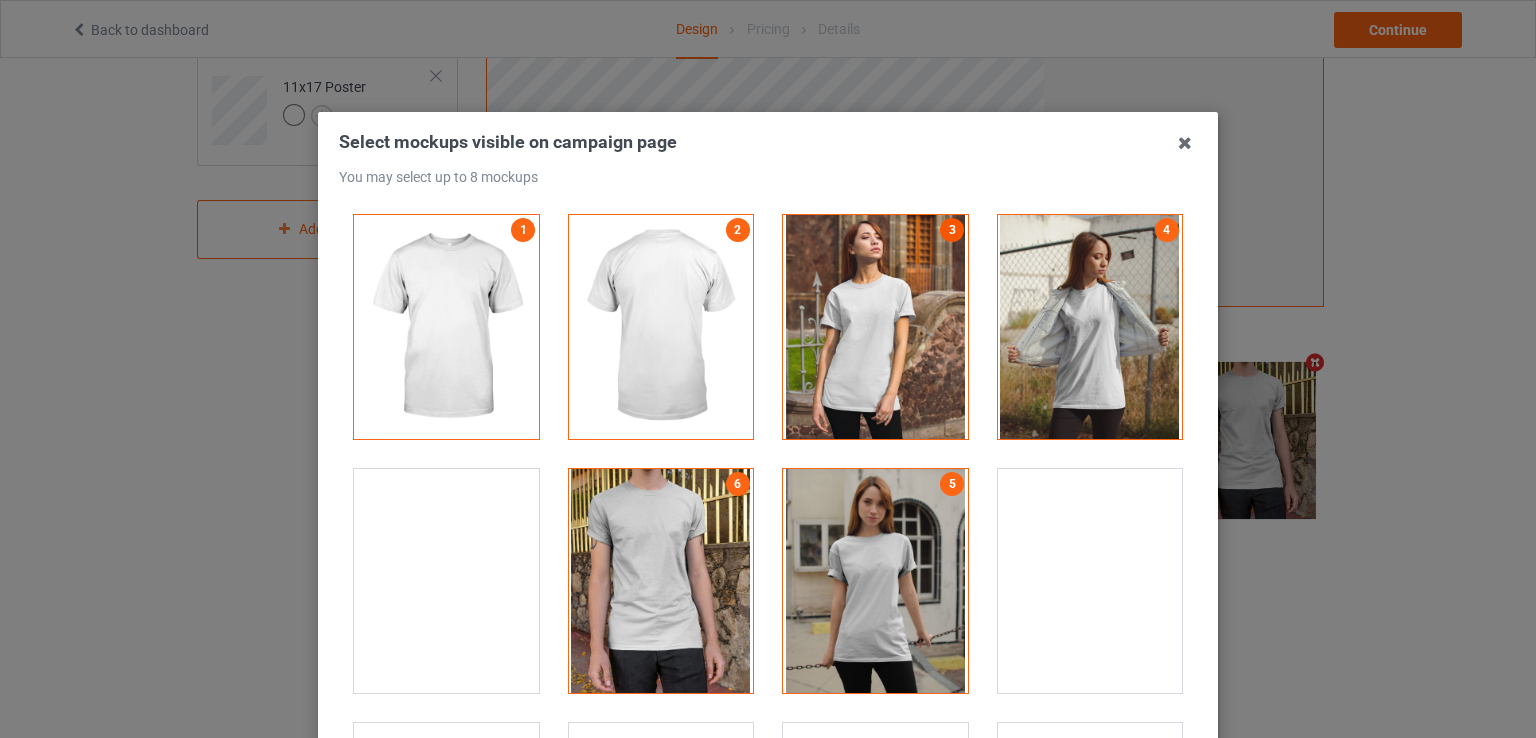click on "3" at bounding box center (952, 230) 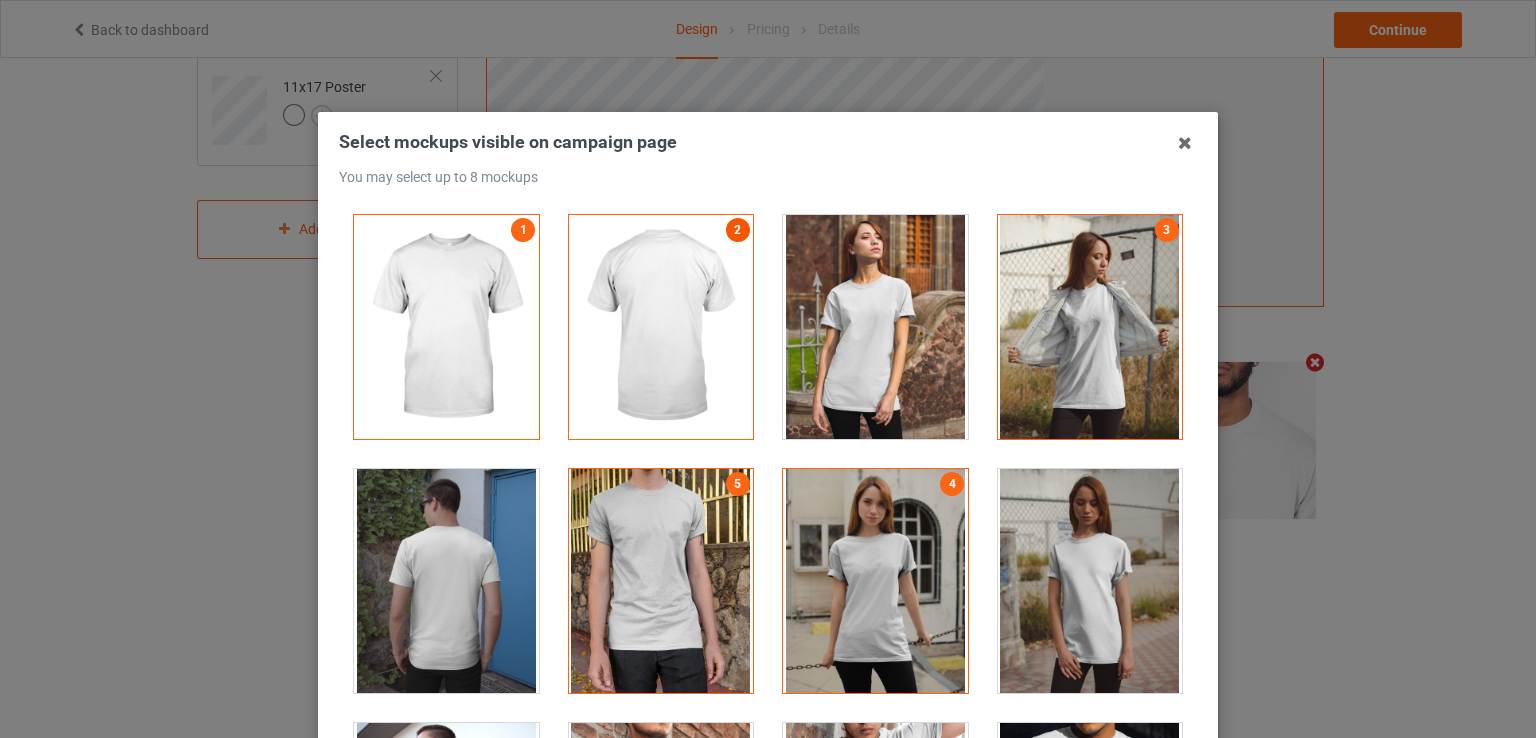 click on "2" at bounding box center (738, 230) 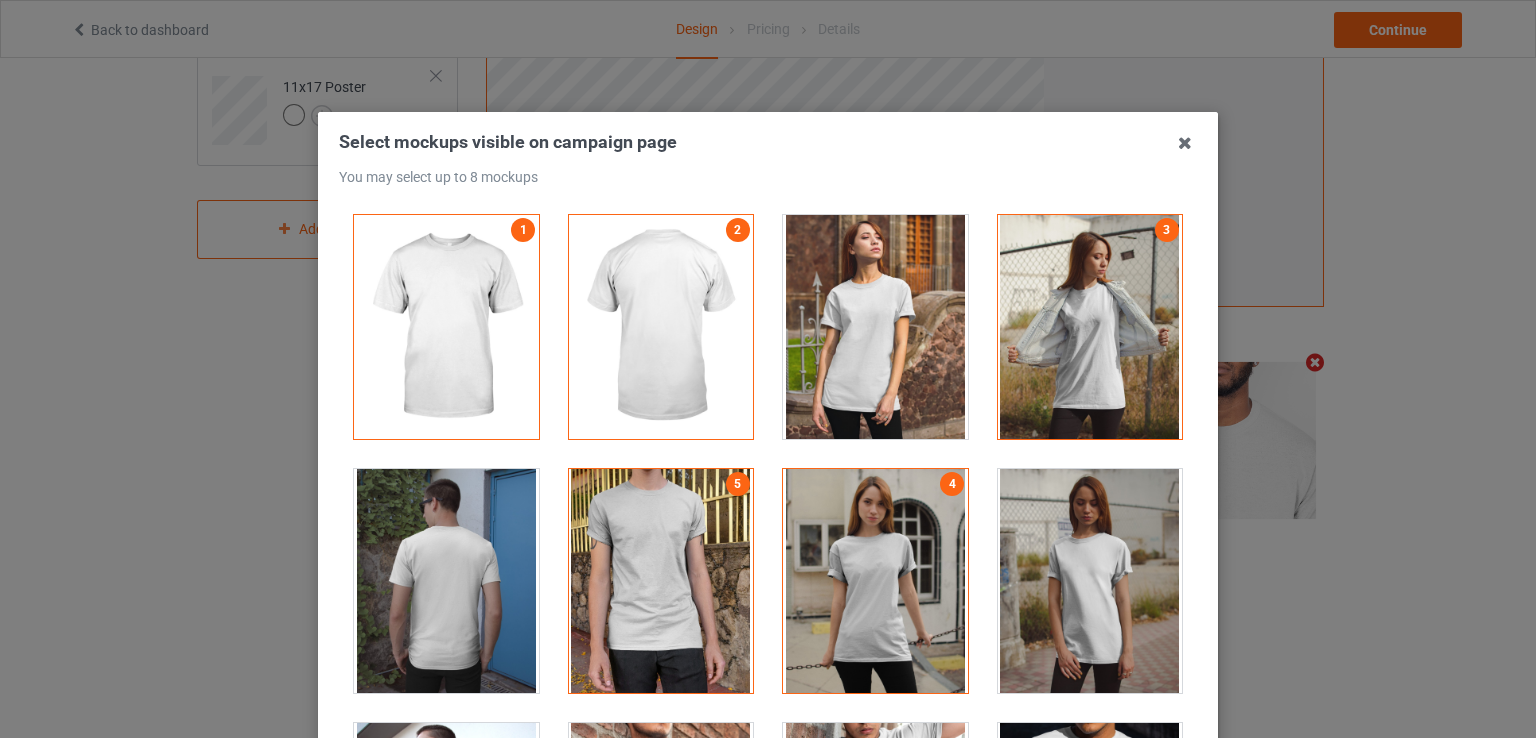 drag, startPoint x: 884, startPoint y: 231, endPoint x: 876, endPoint y: 329, distance: 98.32599 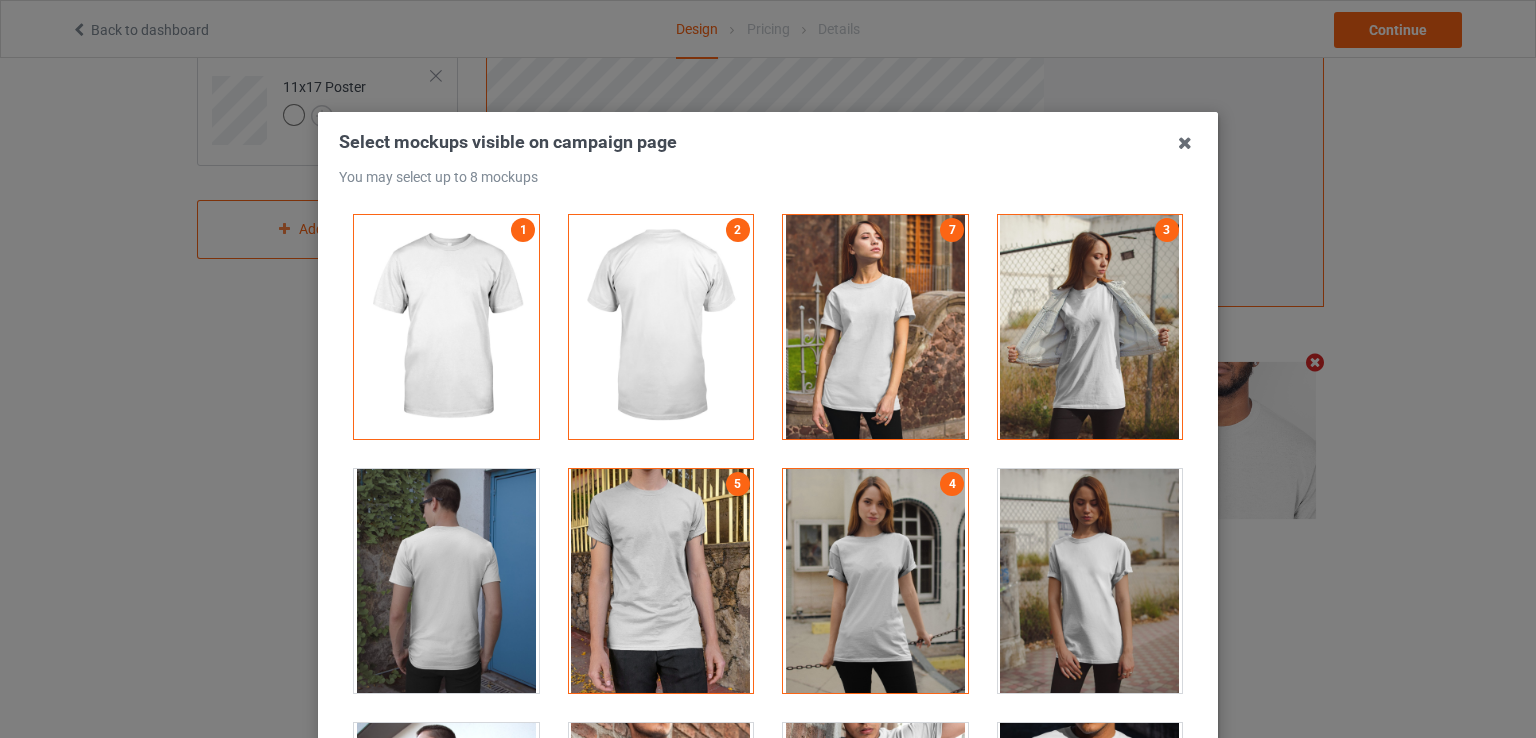 scroll, scrollTop: 516, scrollLeft: 0, axis: vertical 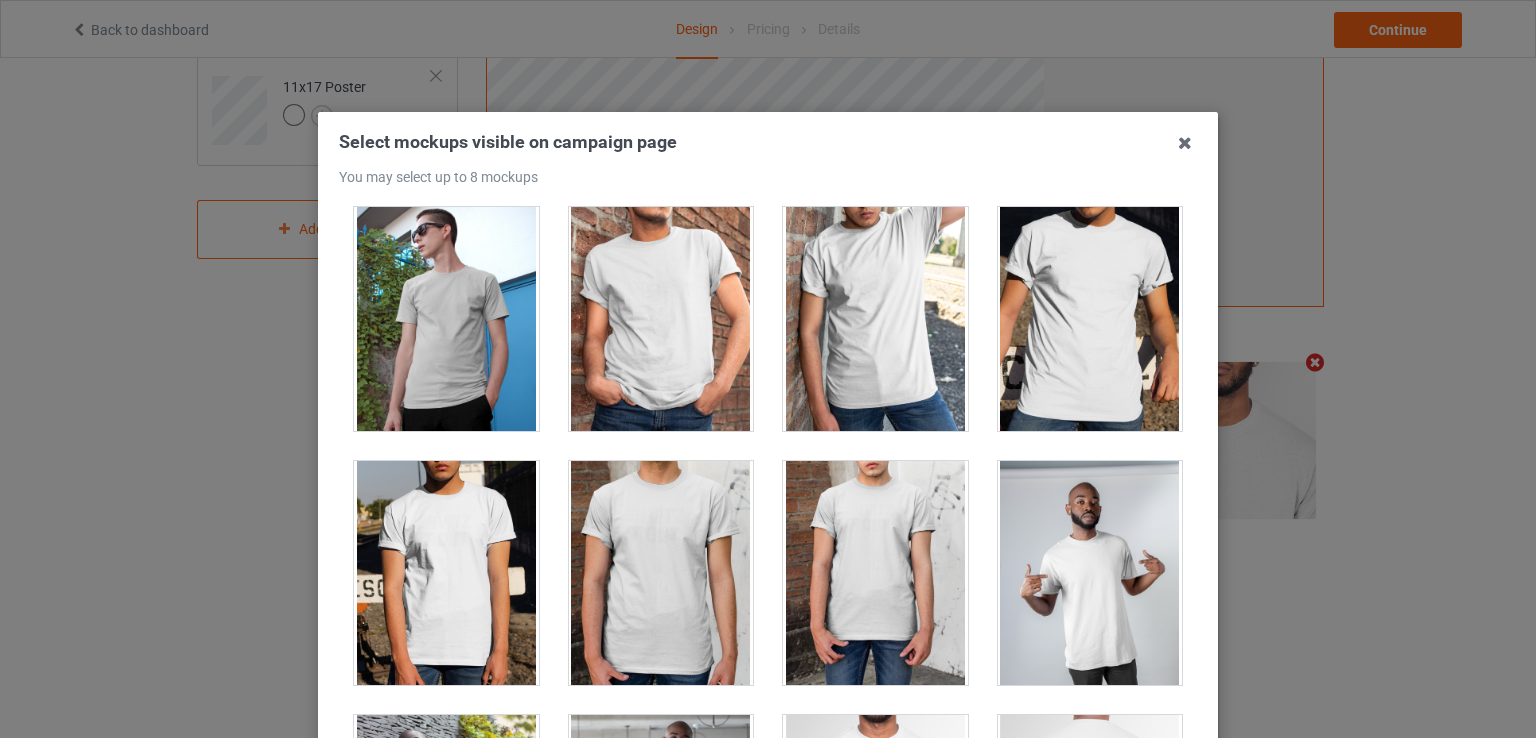 click at bounding box center (1090, 573) 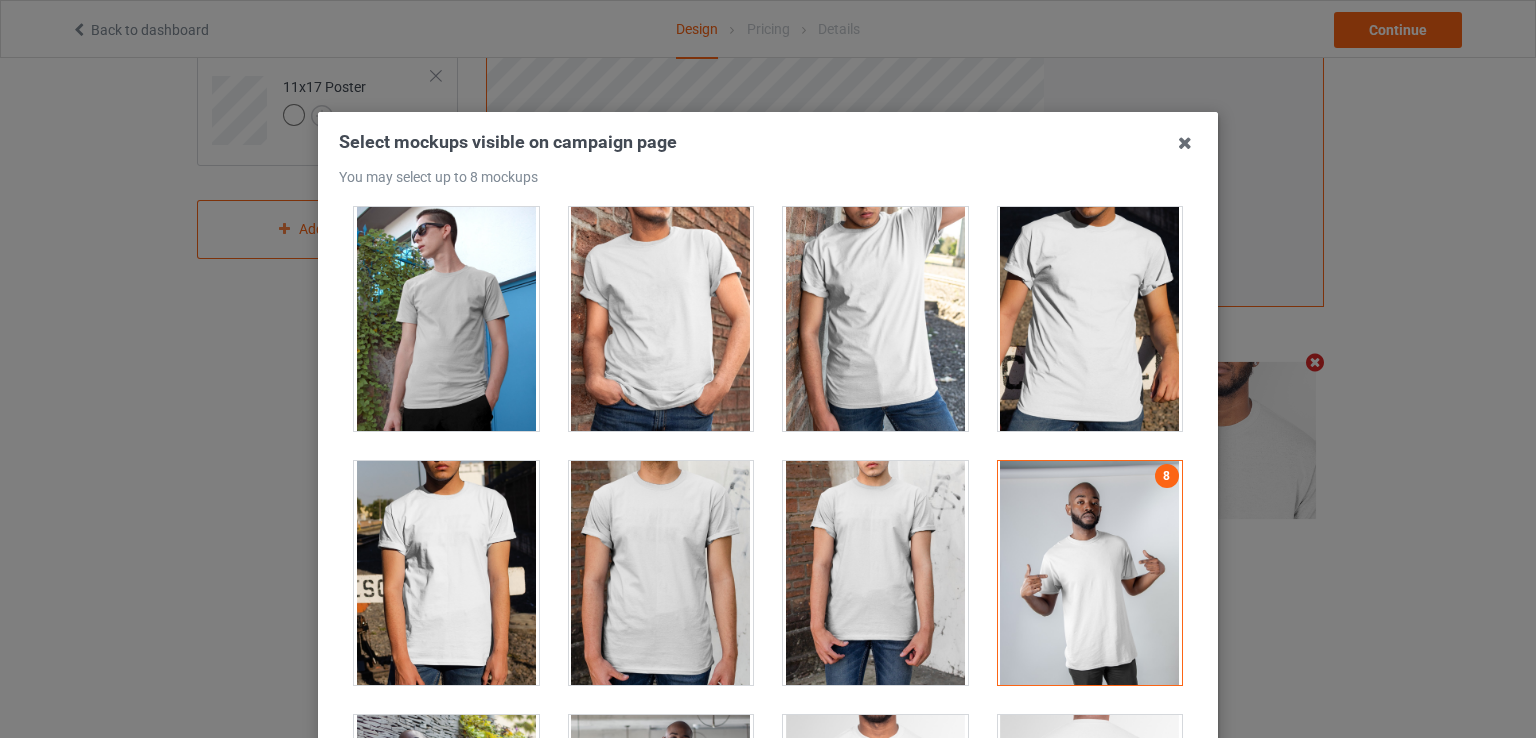 scroll, scrollTop: 554, scrollLeft: 0, axis: vertical 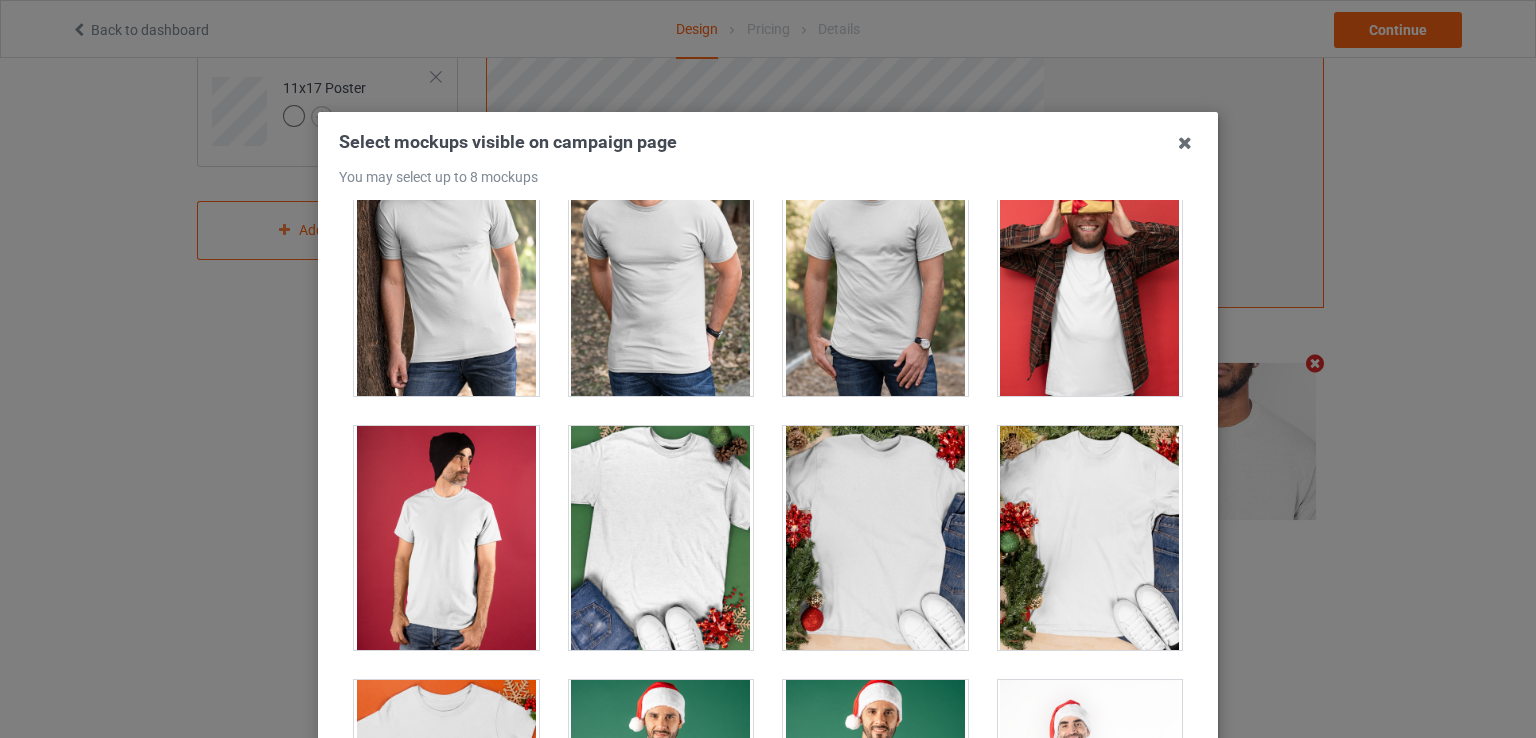 click at bounding box center [1090, 538] 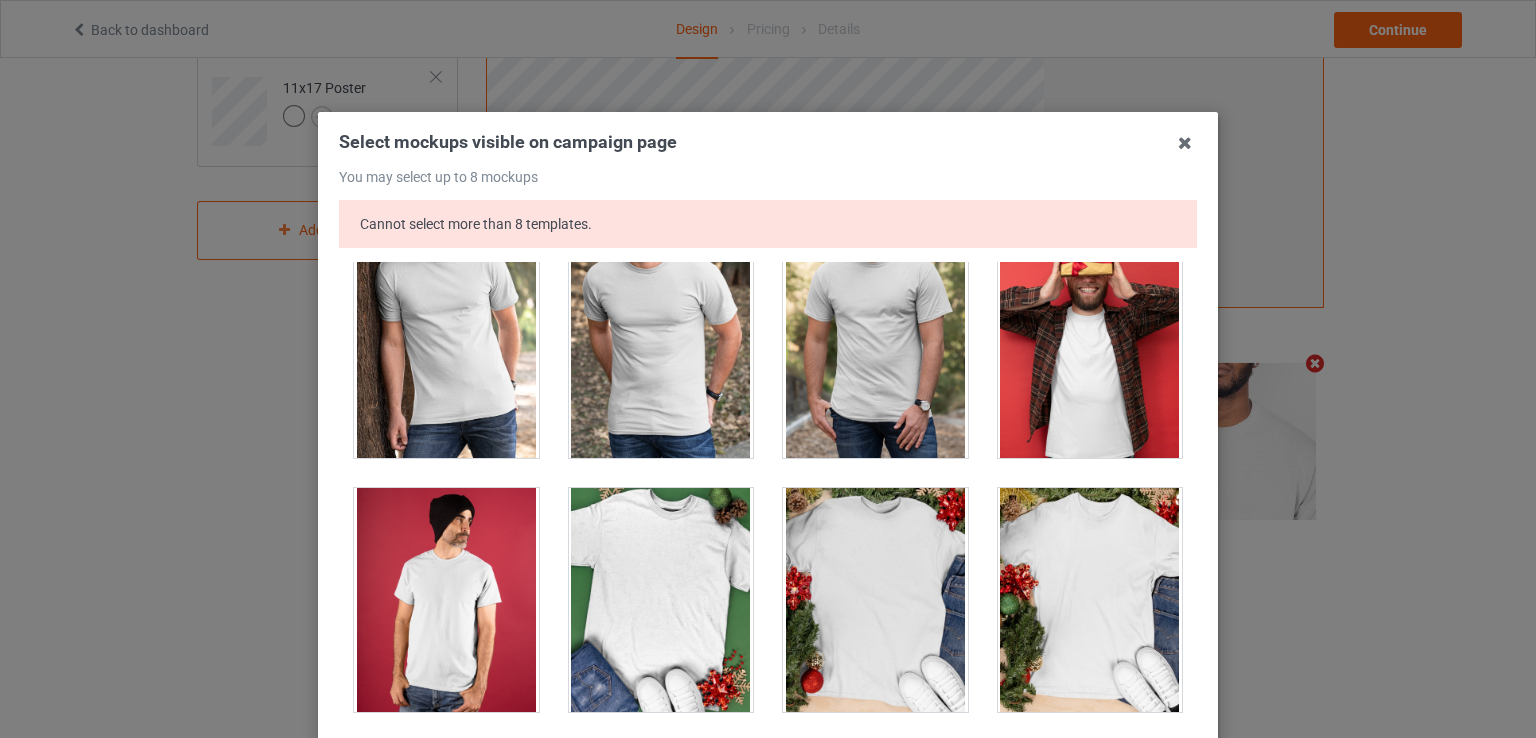 scroll, scrollTop: 3099, scrollLeft: 0, axis: vertical 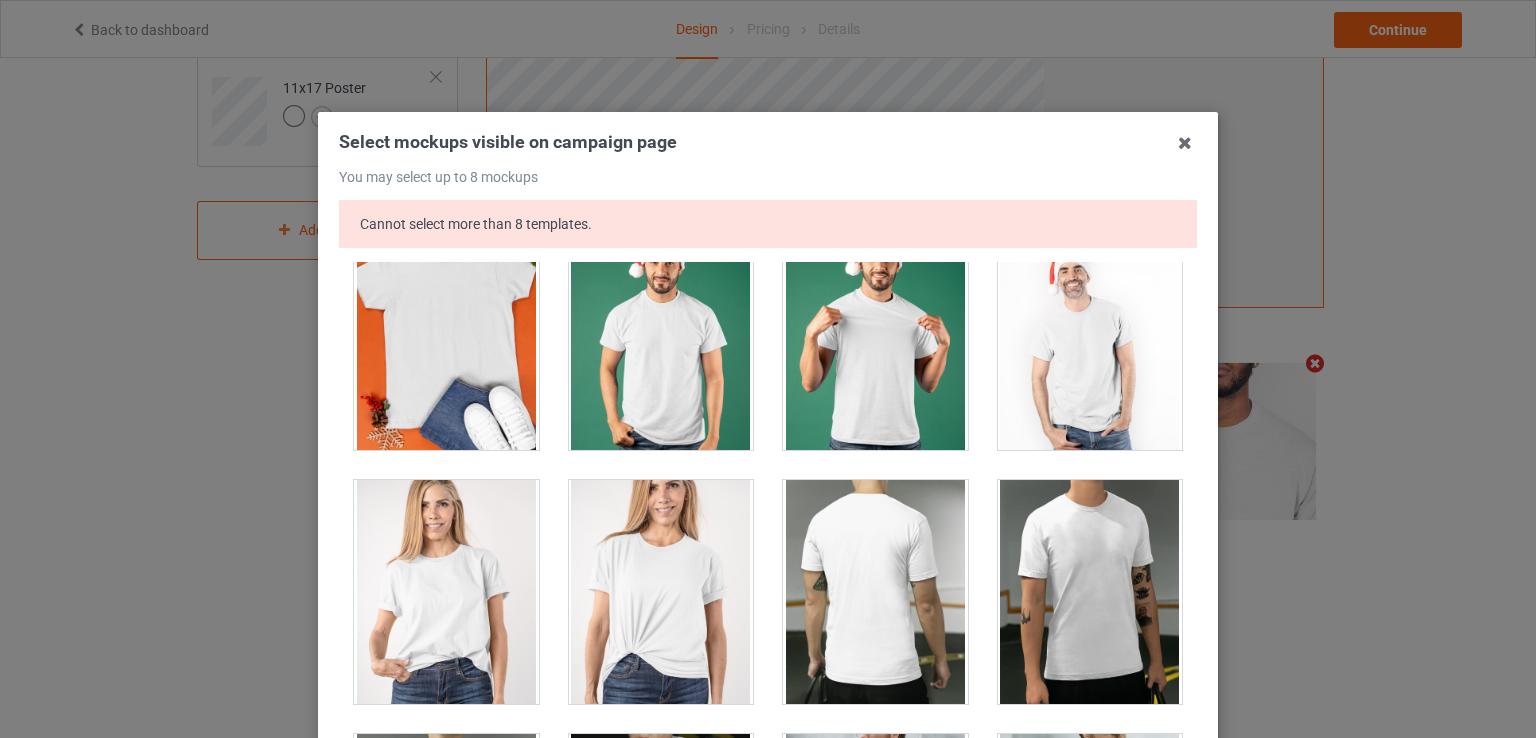 click at bounding box center [875, 592] 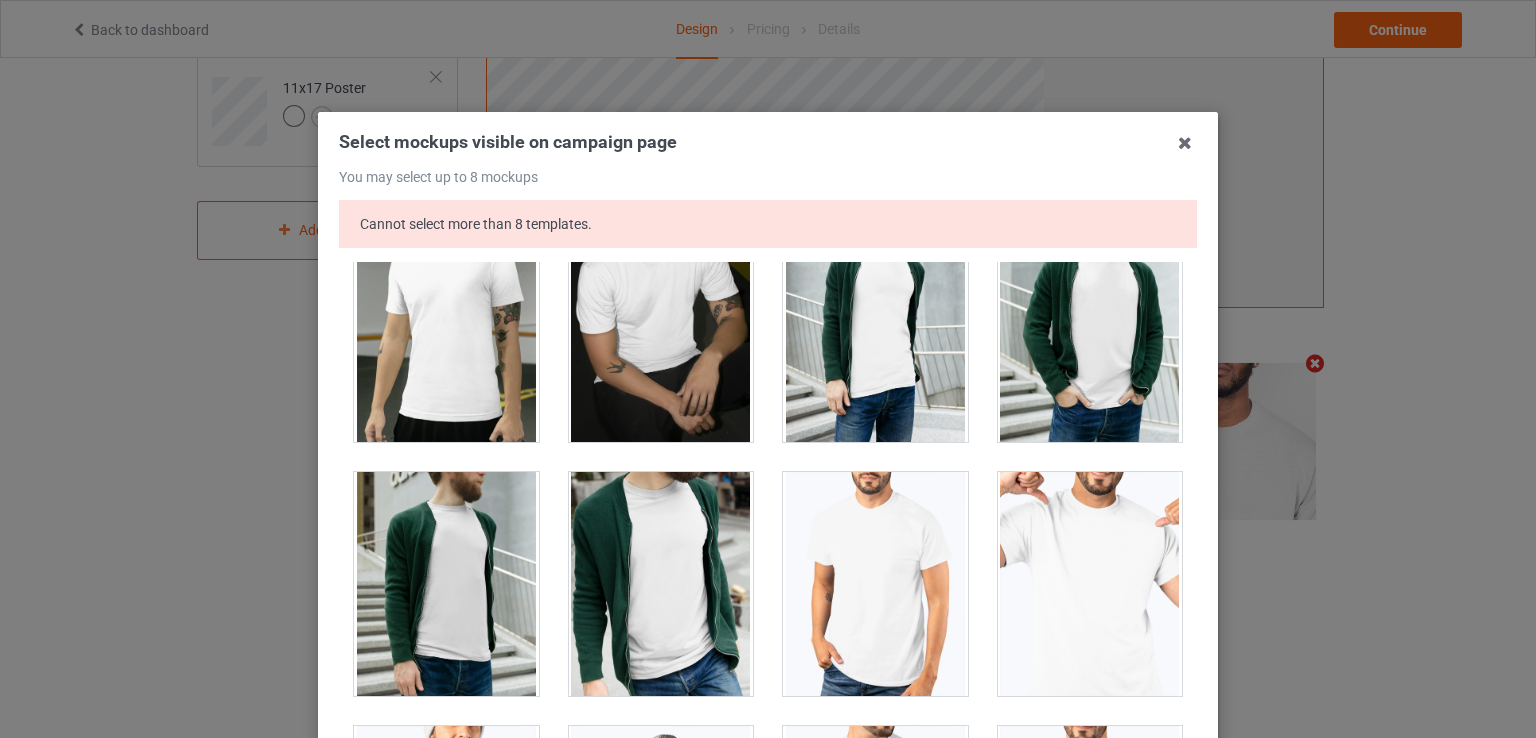 scroll, scrollTop: 4130, scrollLeft: 0, axis: vertical 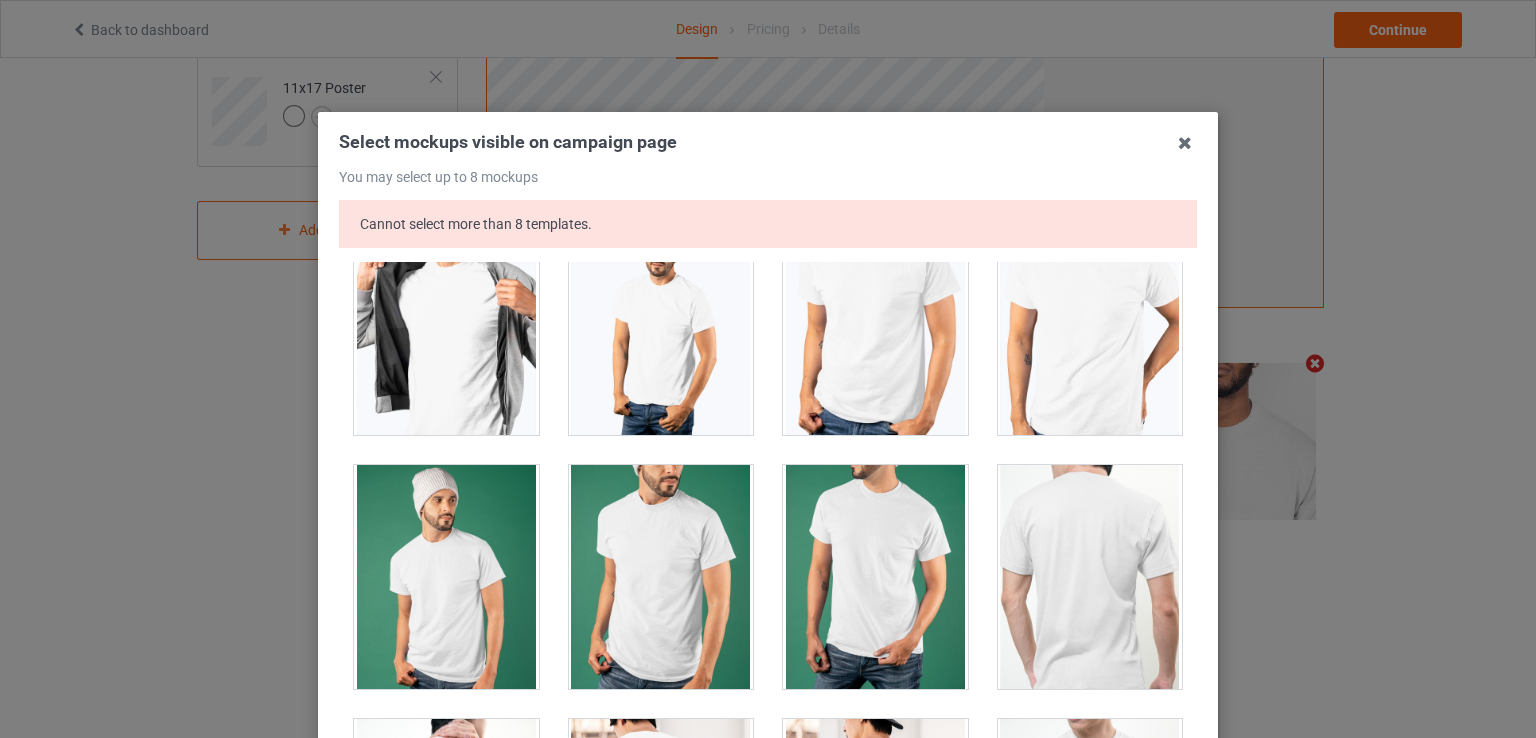click at bounding box center [875, 577] 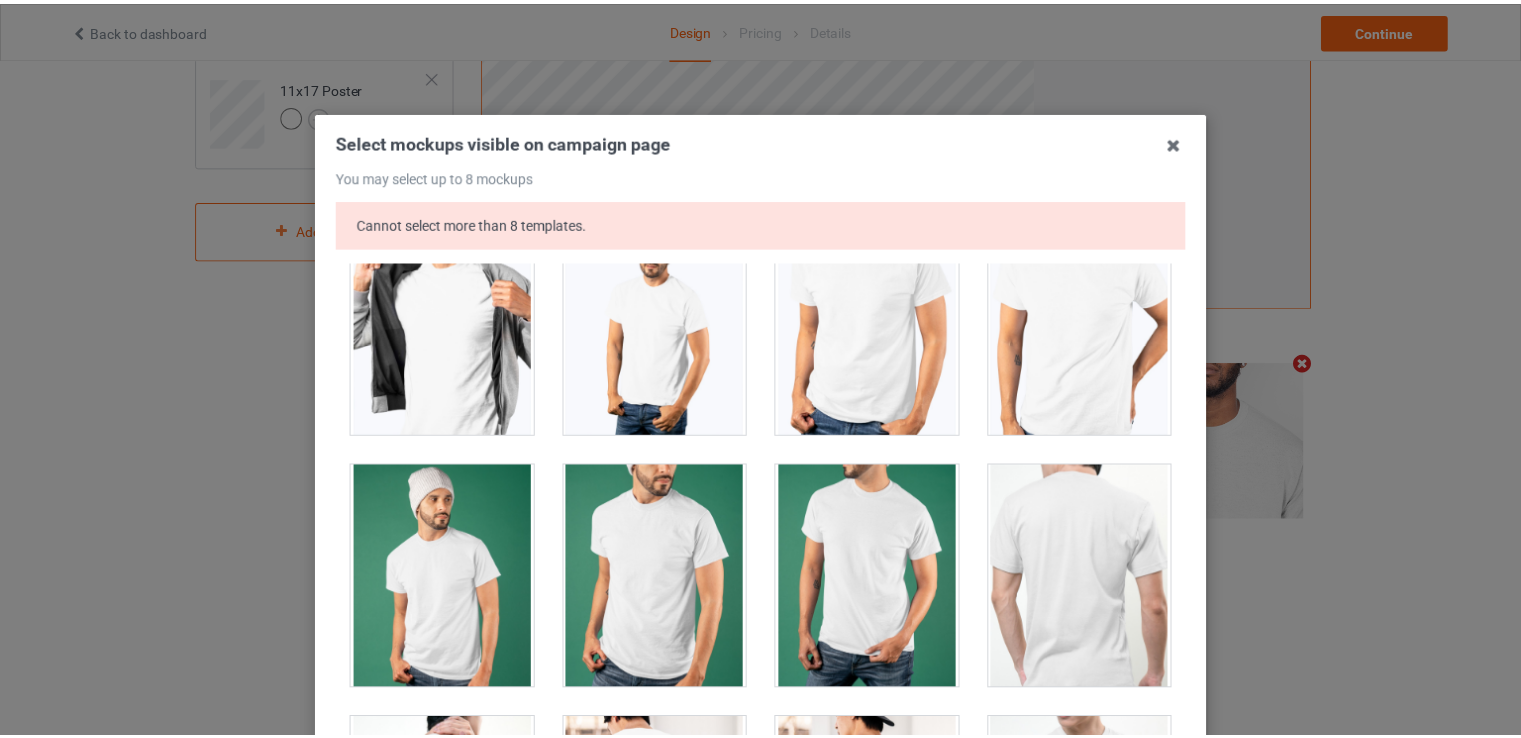 scroll, scrollTop: 2067, scrollLeft: 0, axis: vertical 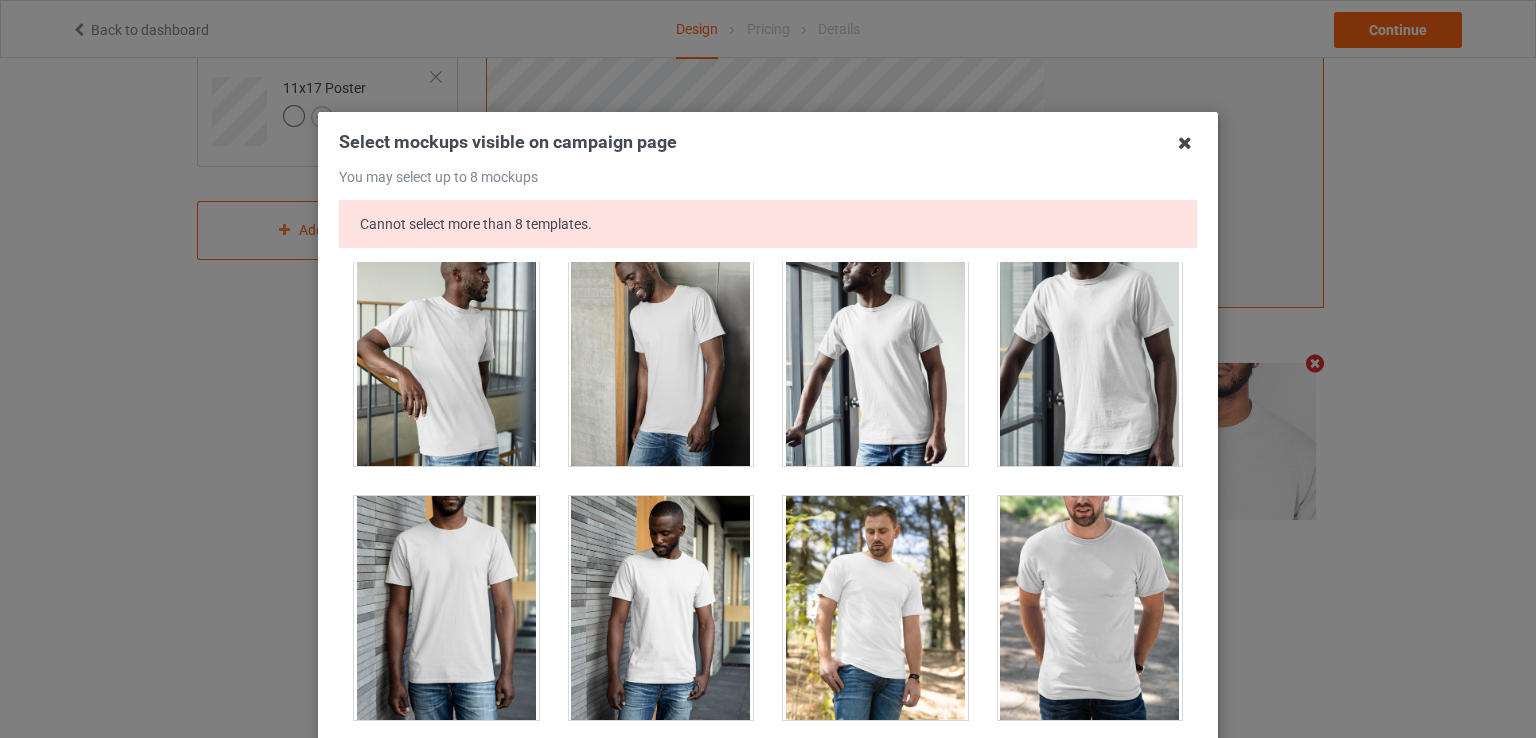 click at bounding box center [1185, 143] 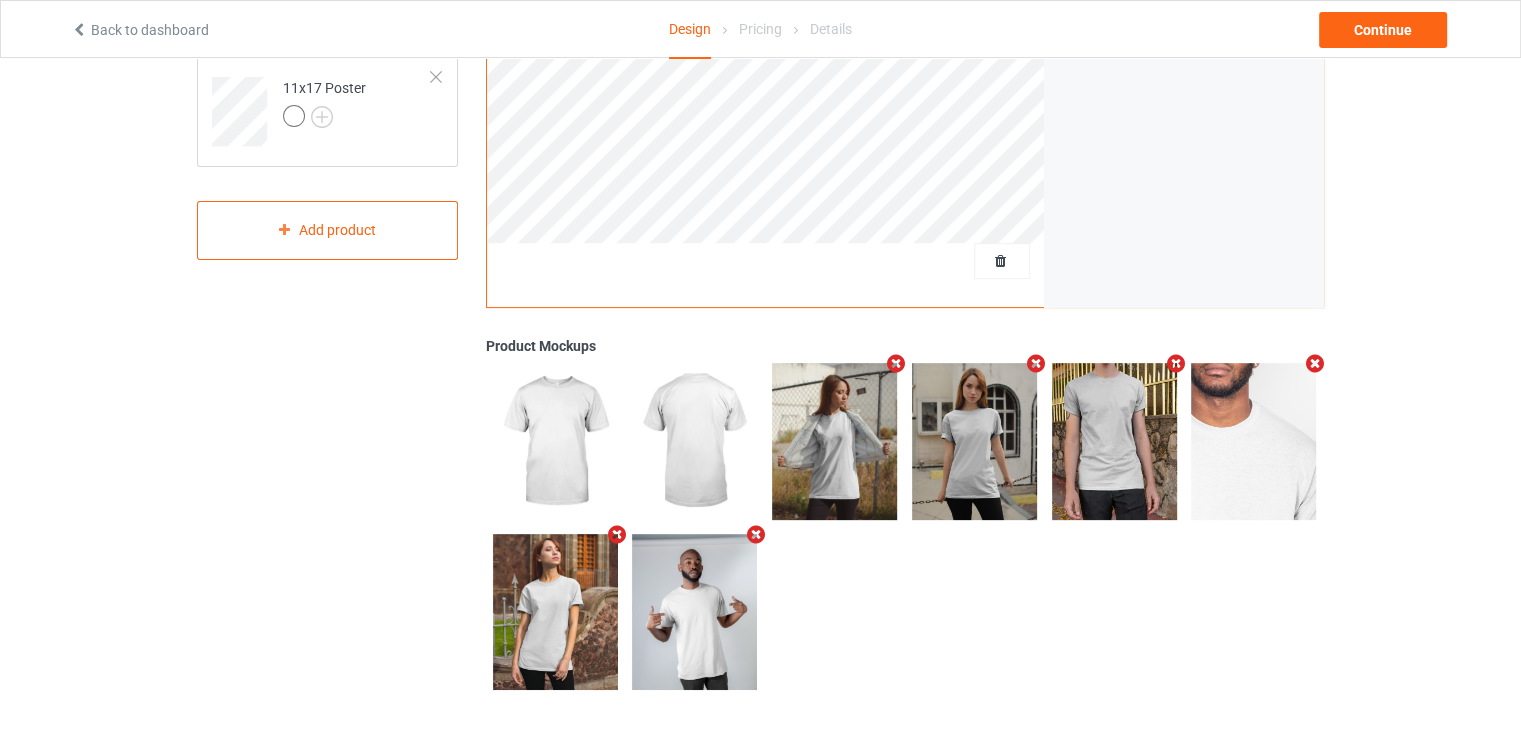 click at bounding box center (694, 441) 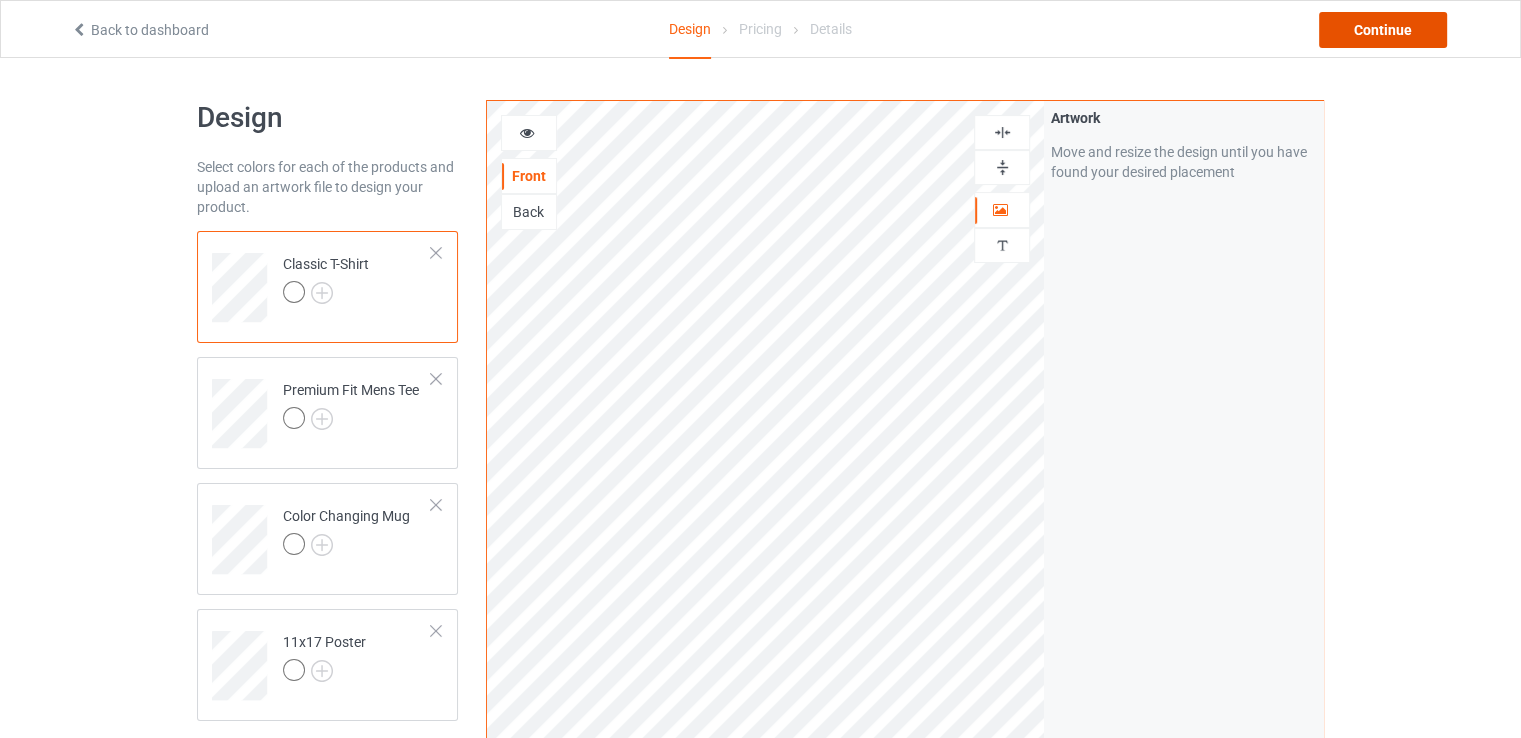 click on "Continue" at bounding box center (1383, 30) 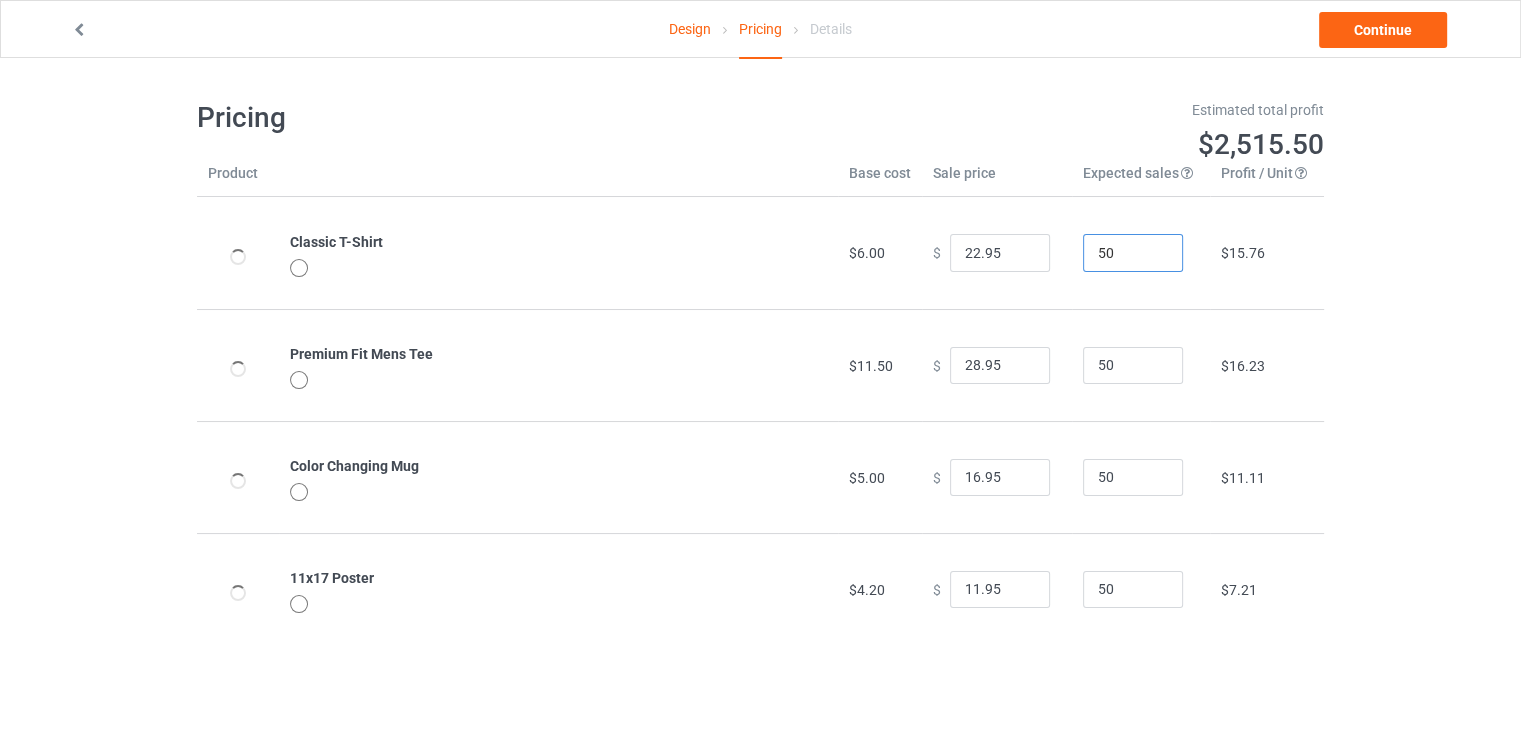 click on "50" at bounding box center (1133, 253) 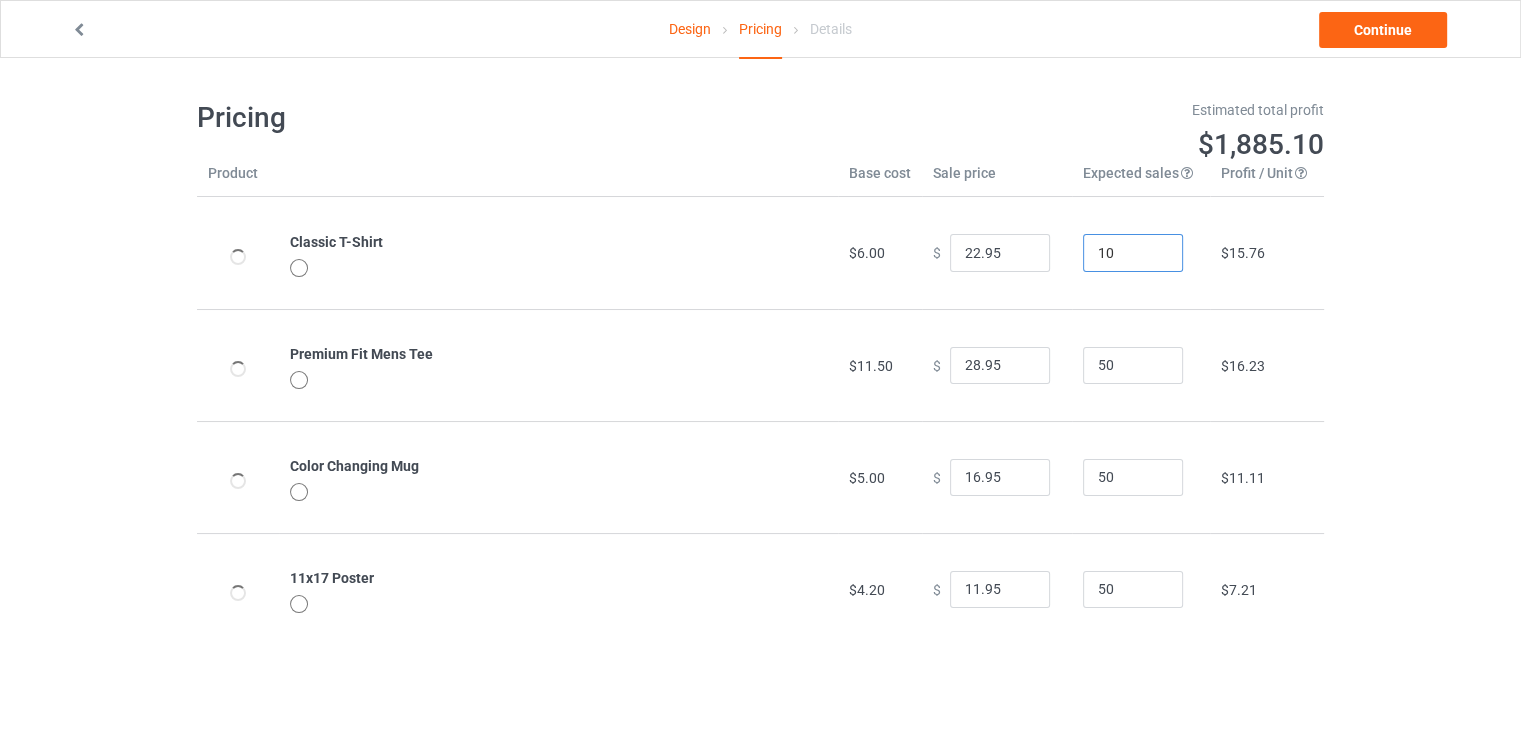 type on "10" 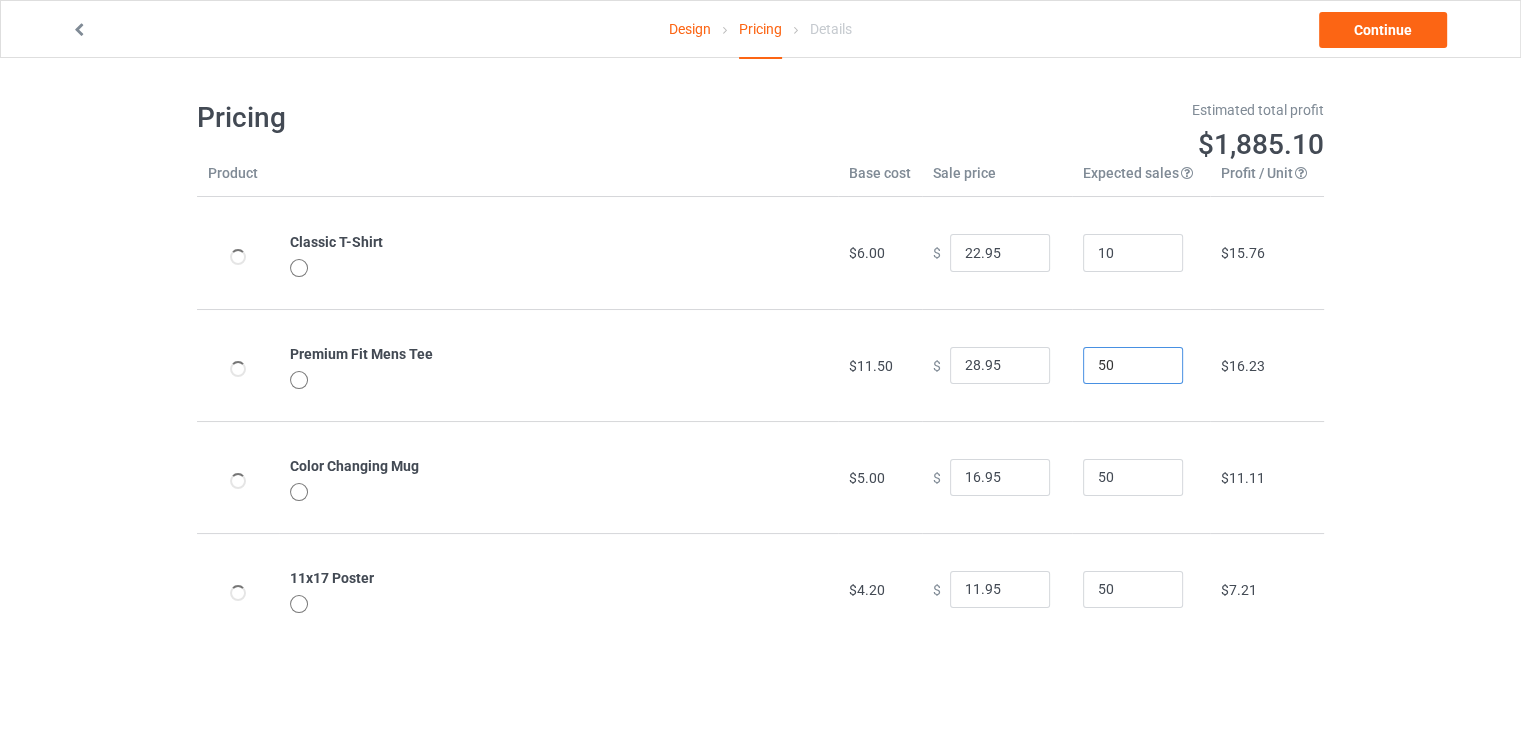 click on "50" at bounding box center [1133, 366] 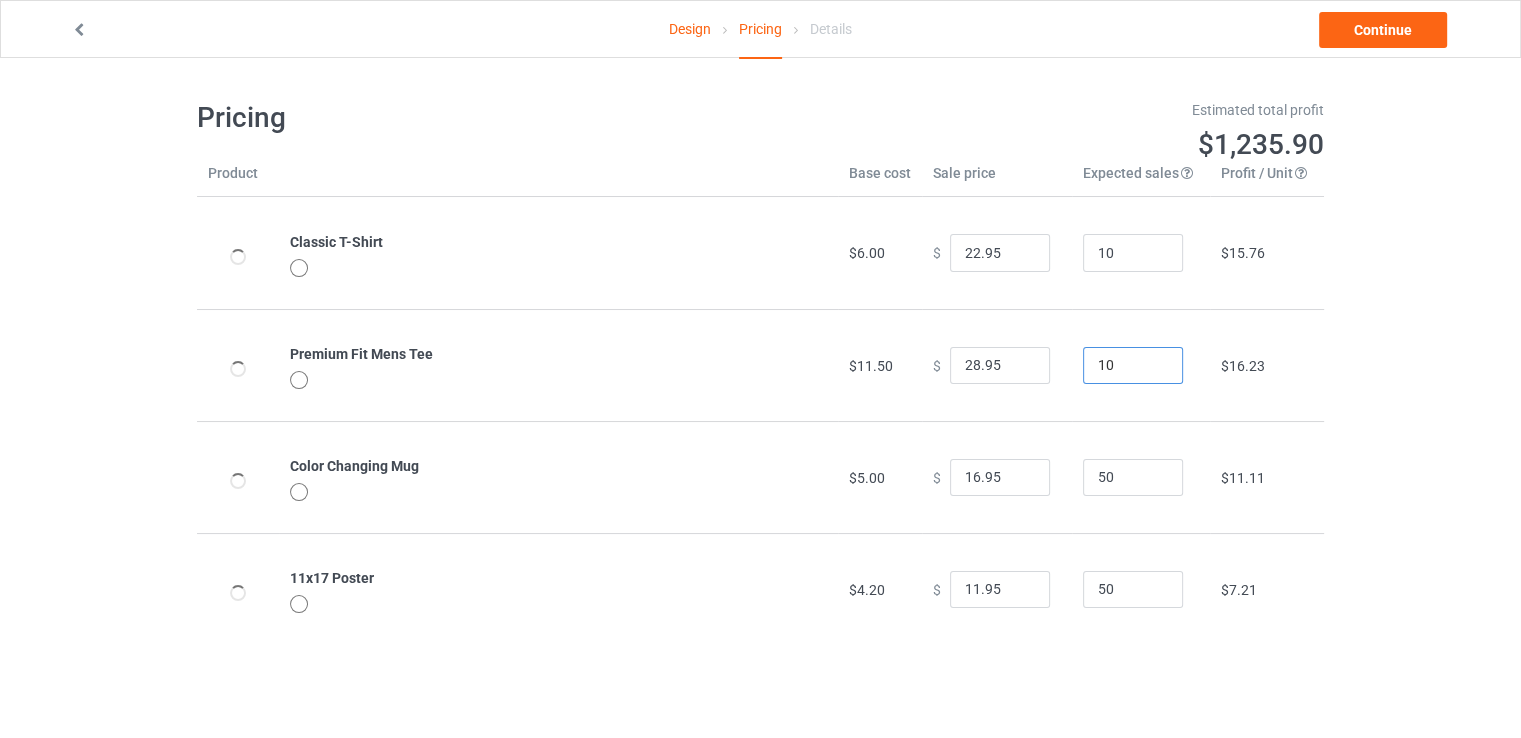 type on "10" 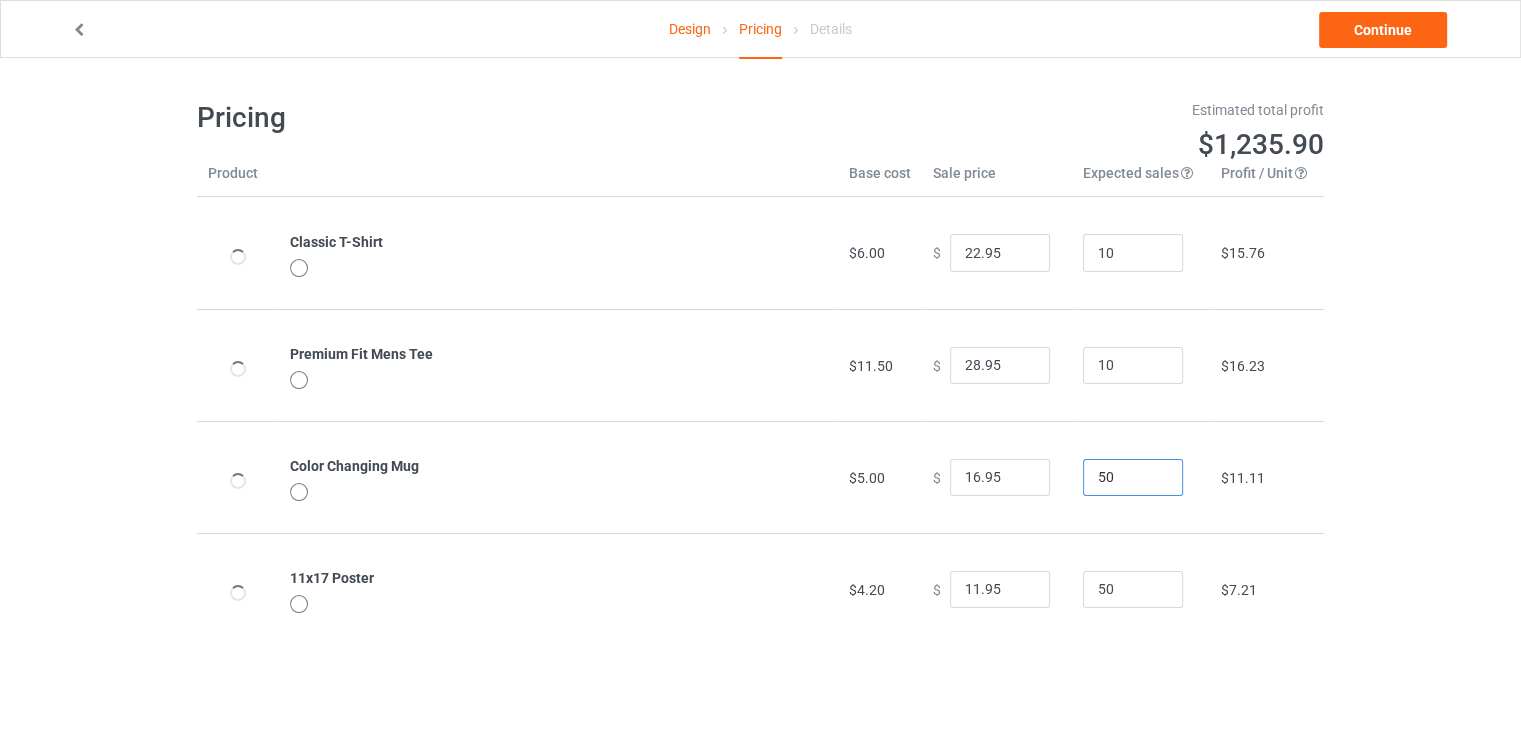 click on "50" at bounding box center (1133, 478) 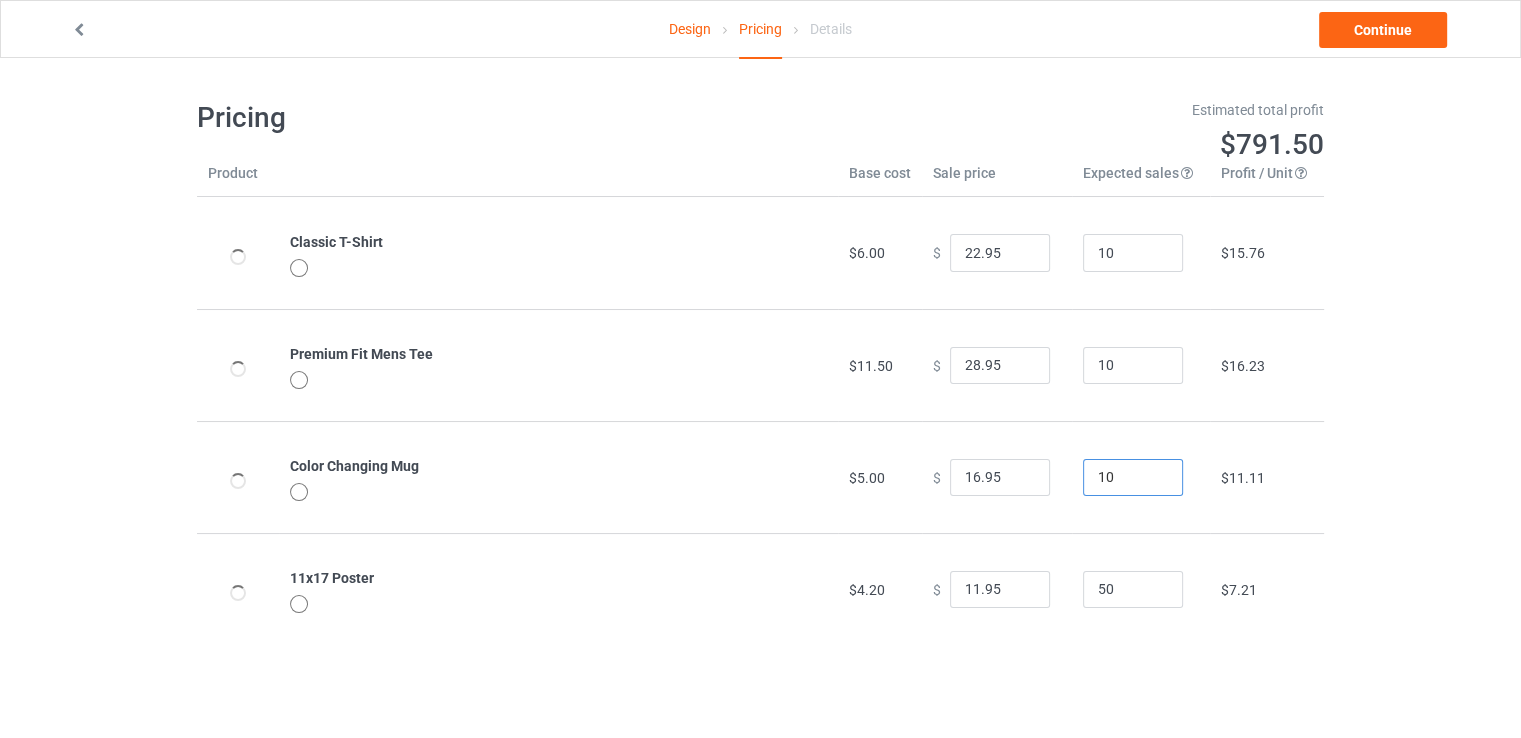 type on "10" 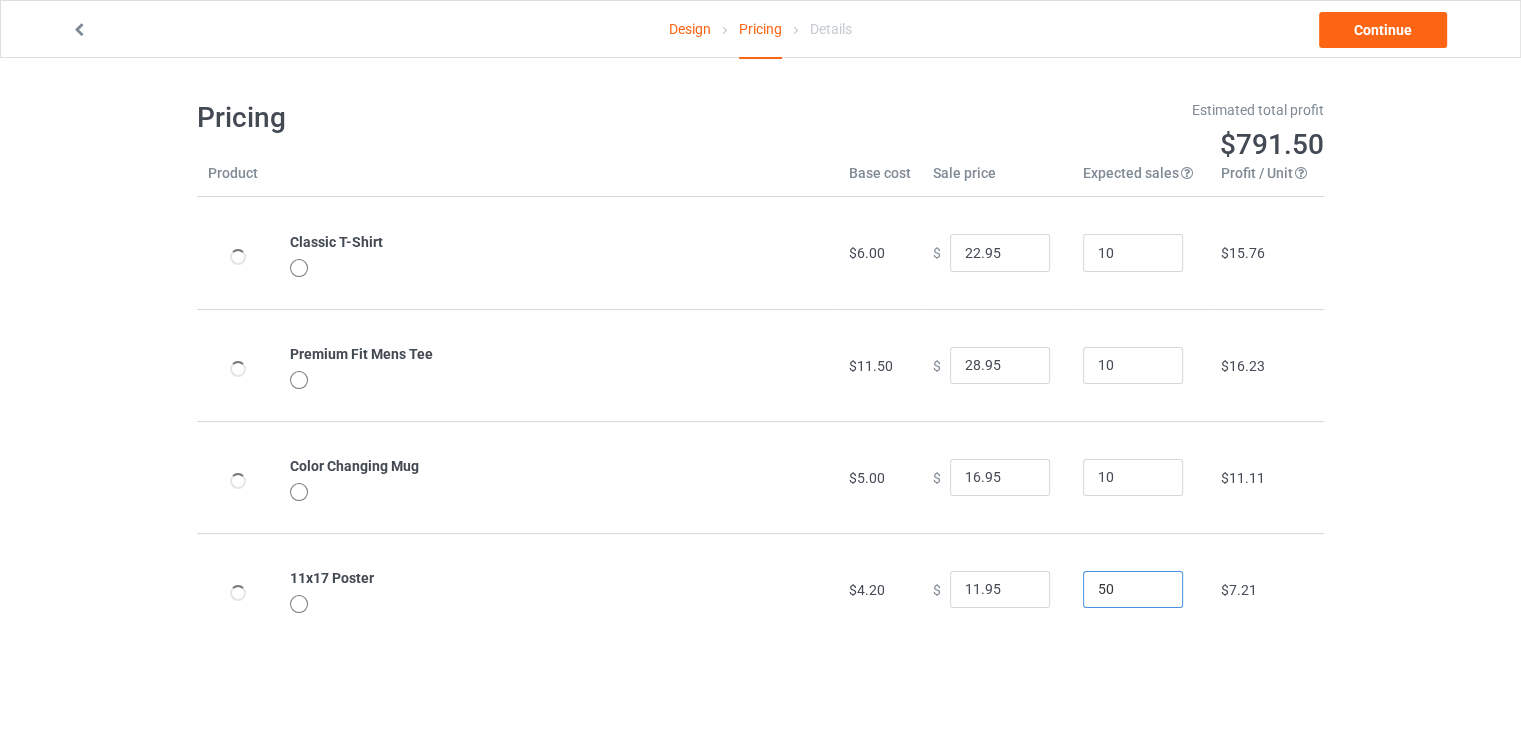 click on "50" at bounding box center [1133, 590] 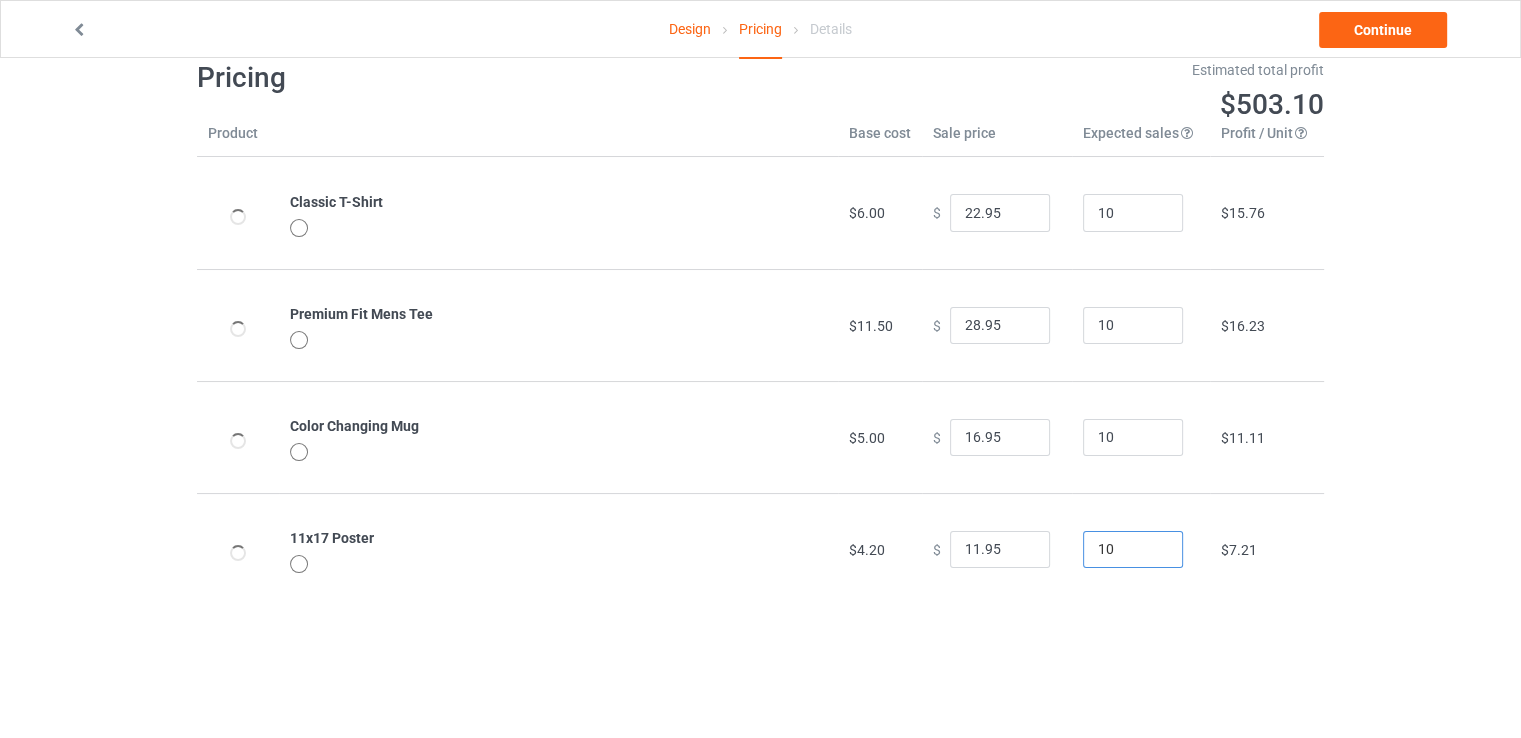 scroll, scrollTop: 58, scrollLeft: 0, axis: vertical 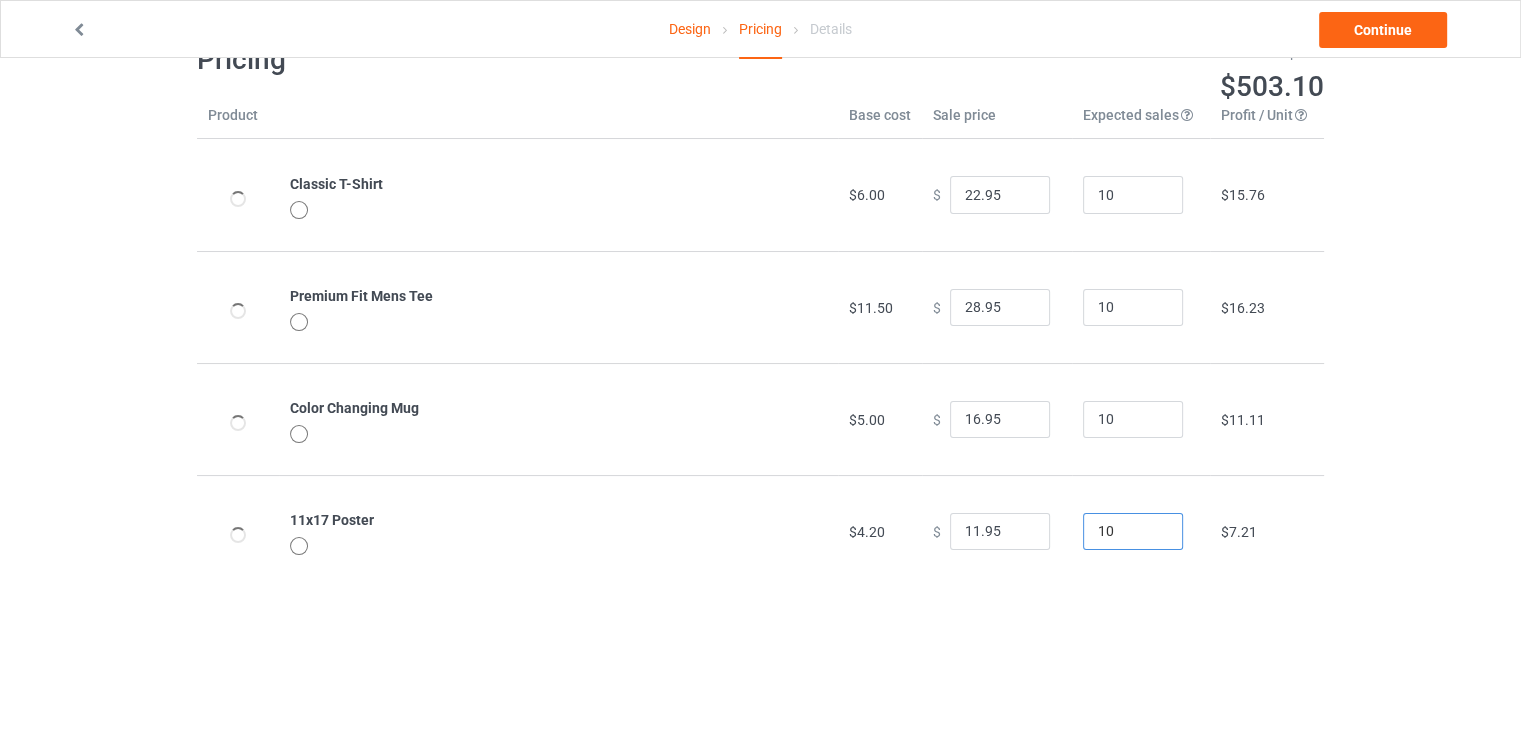 type on "10" 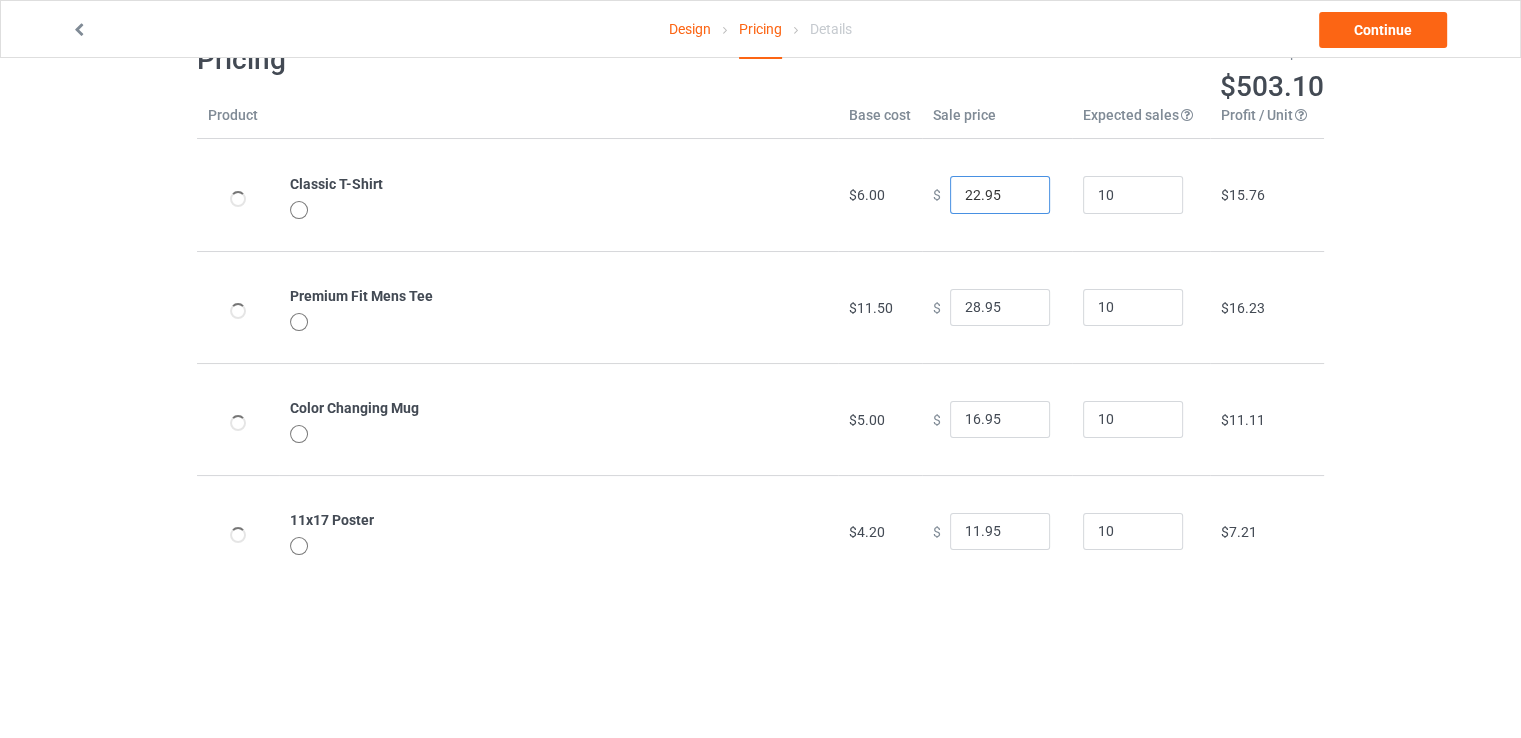 click on "22.95" at bounding box center [1000, 195] 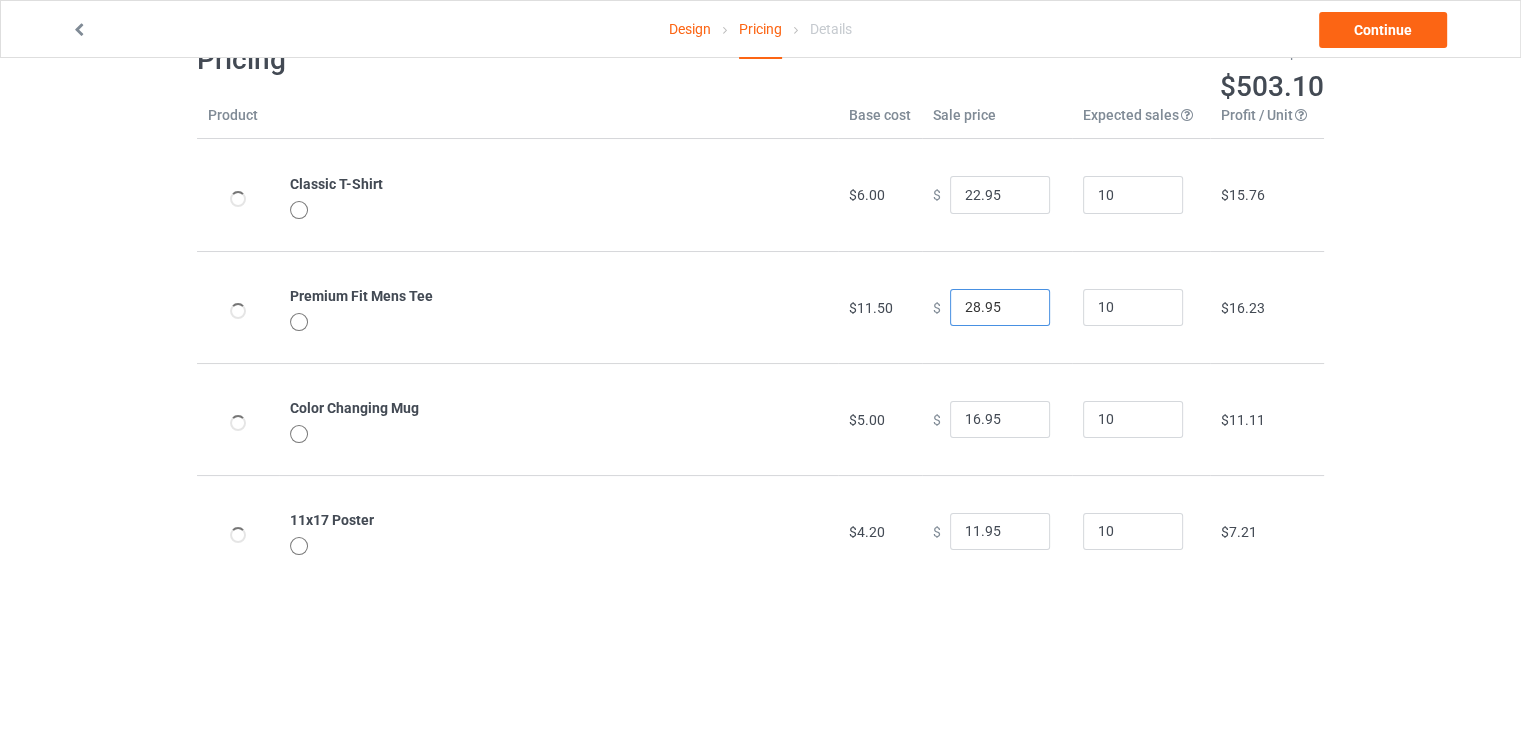 click on "28.95" at bounding box center [1000, 308] 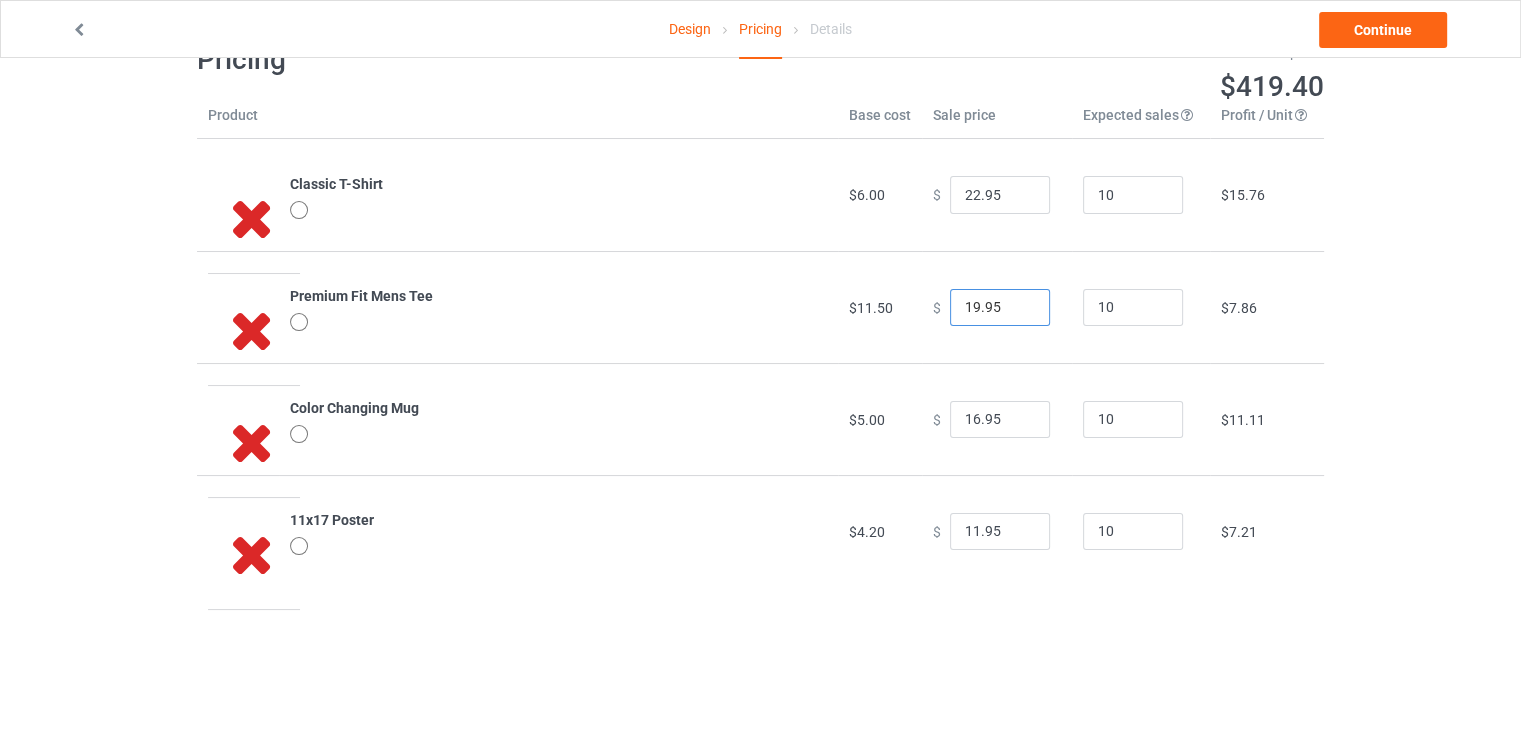click on "19.95" at bounding box center (1000, 308) 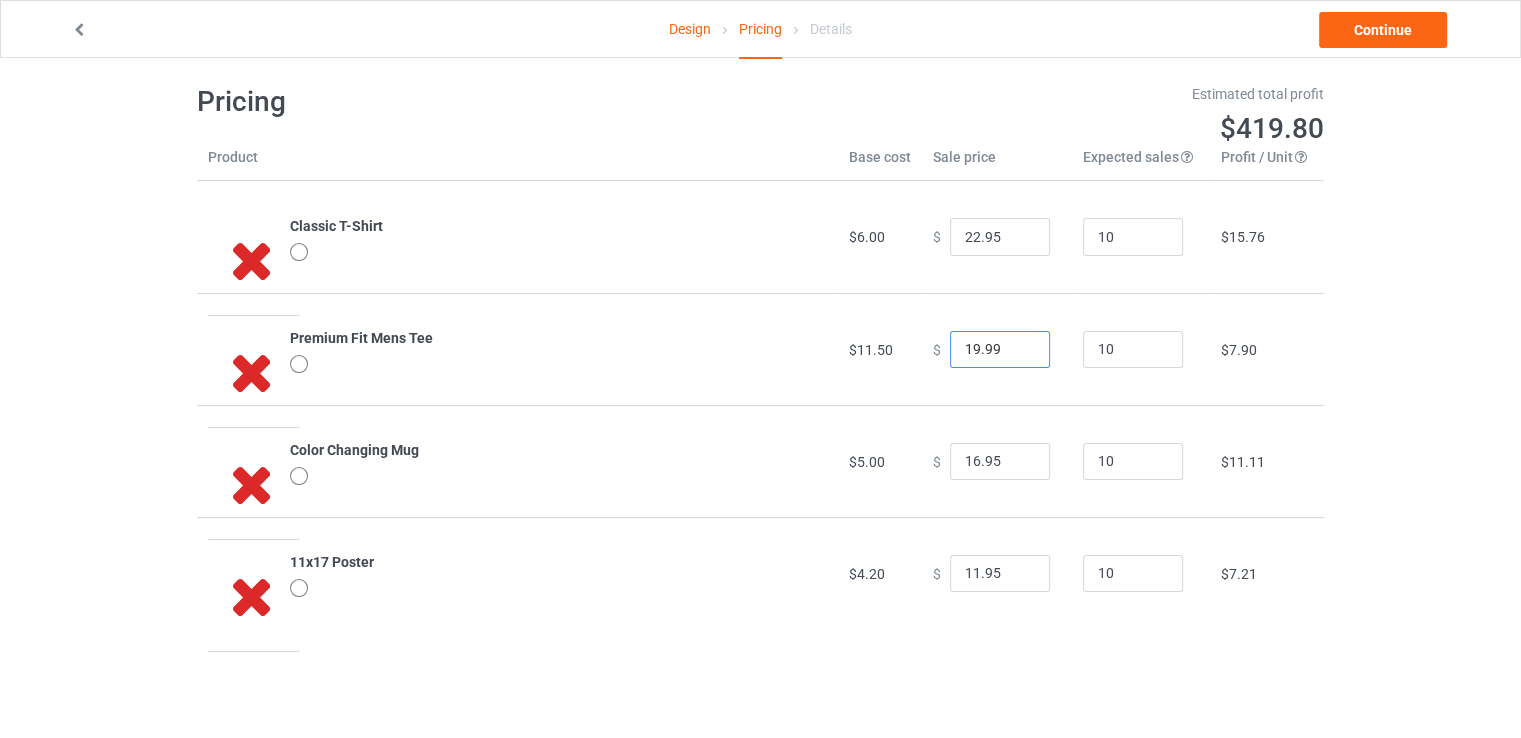 scroll, scrollTop: 0, scrollLeft: 0, axis: both 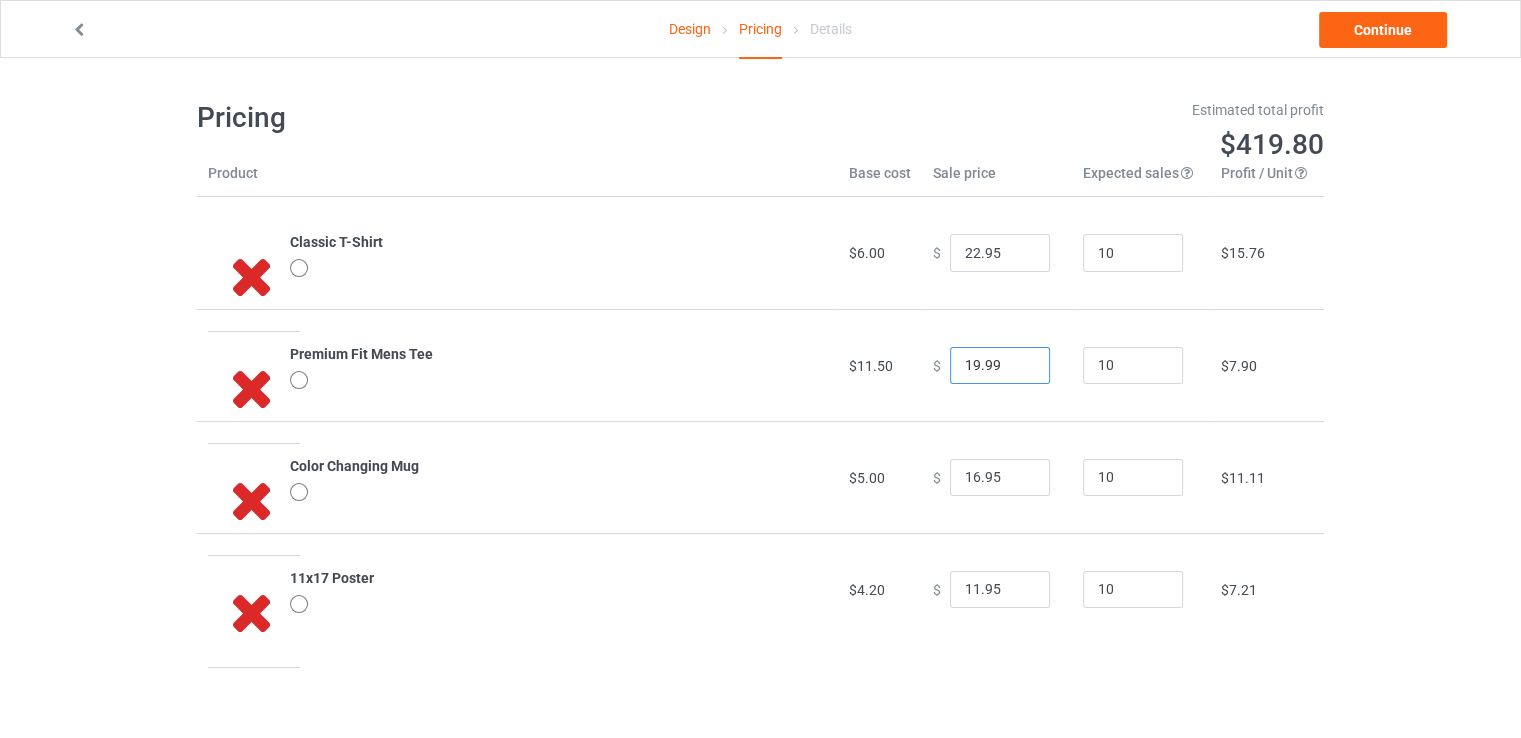 type on "19.99" 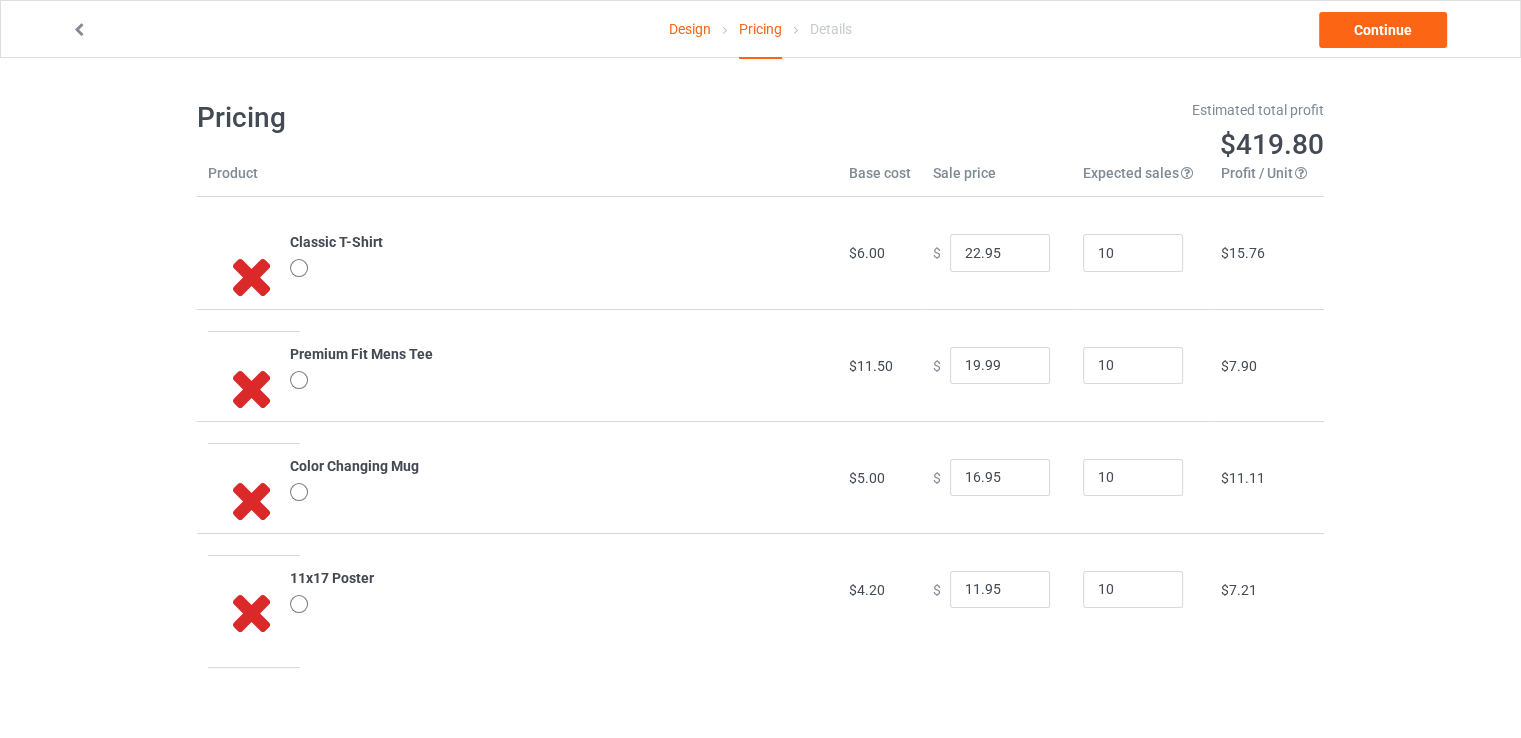 click at bounding box center [79, 27] 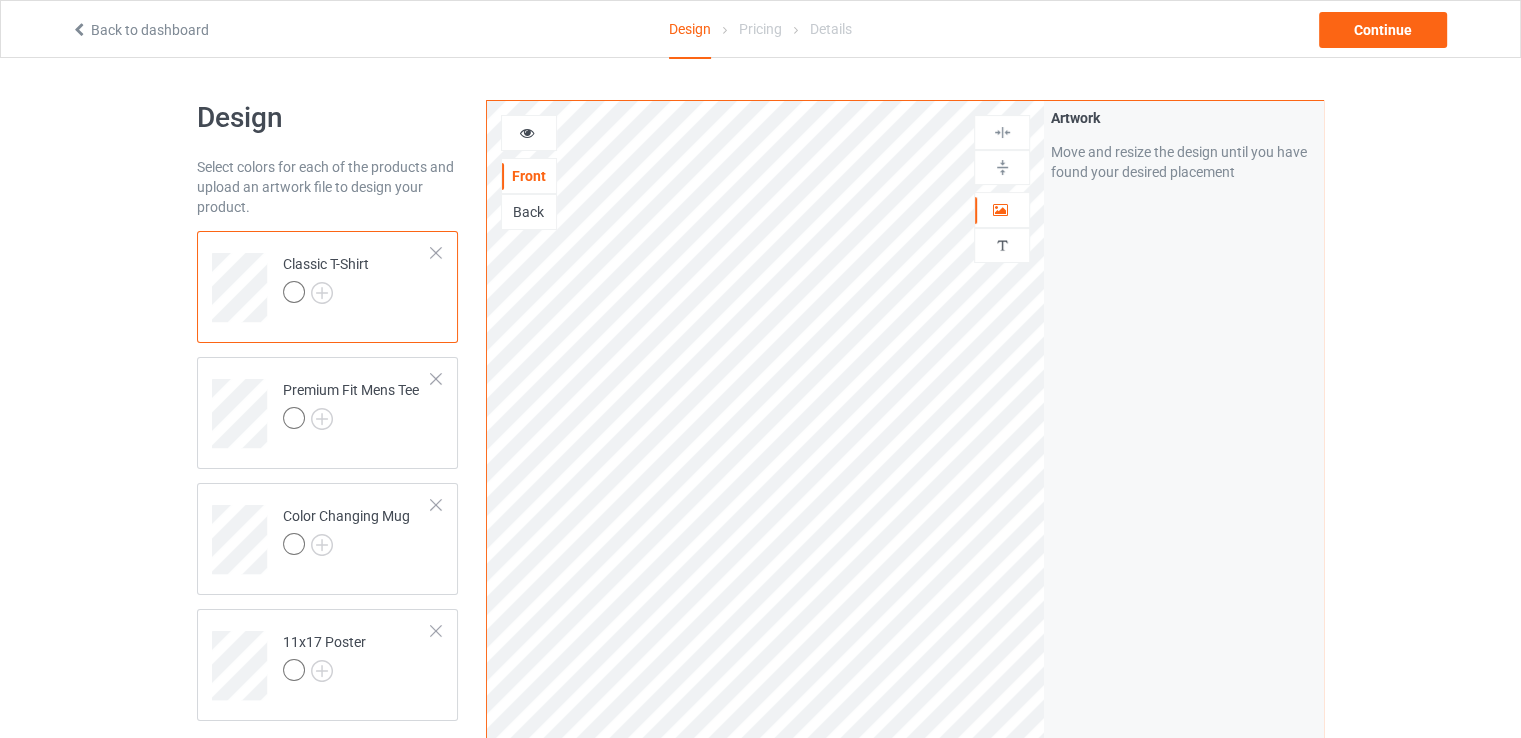 scroll, scrollTop: 554, scrollLeft: 0, axis: vertical 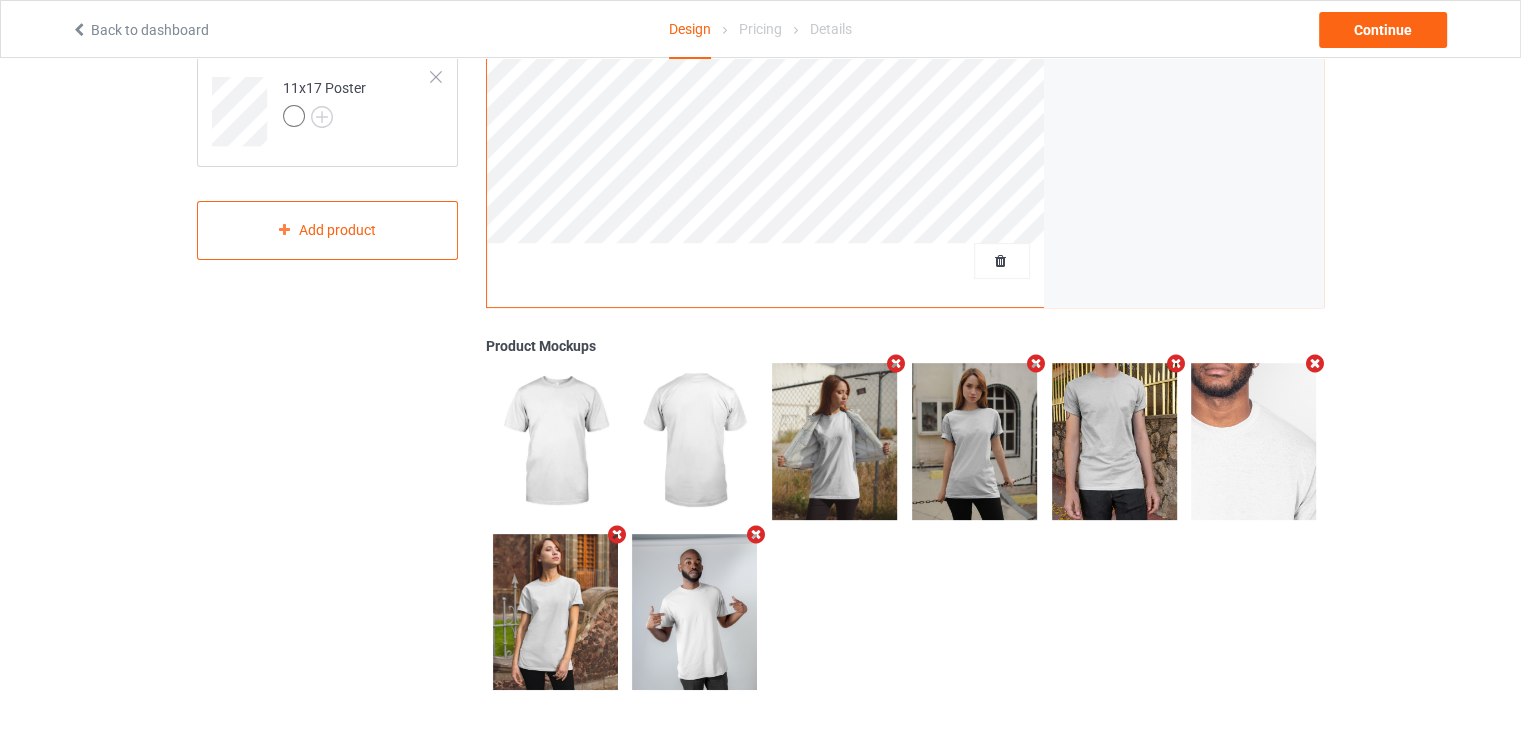 click at bounding box center [896, 363] 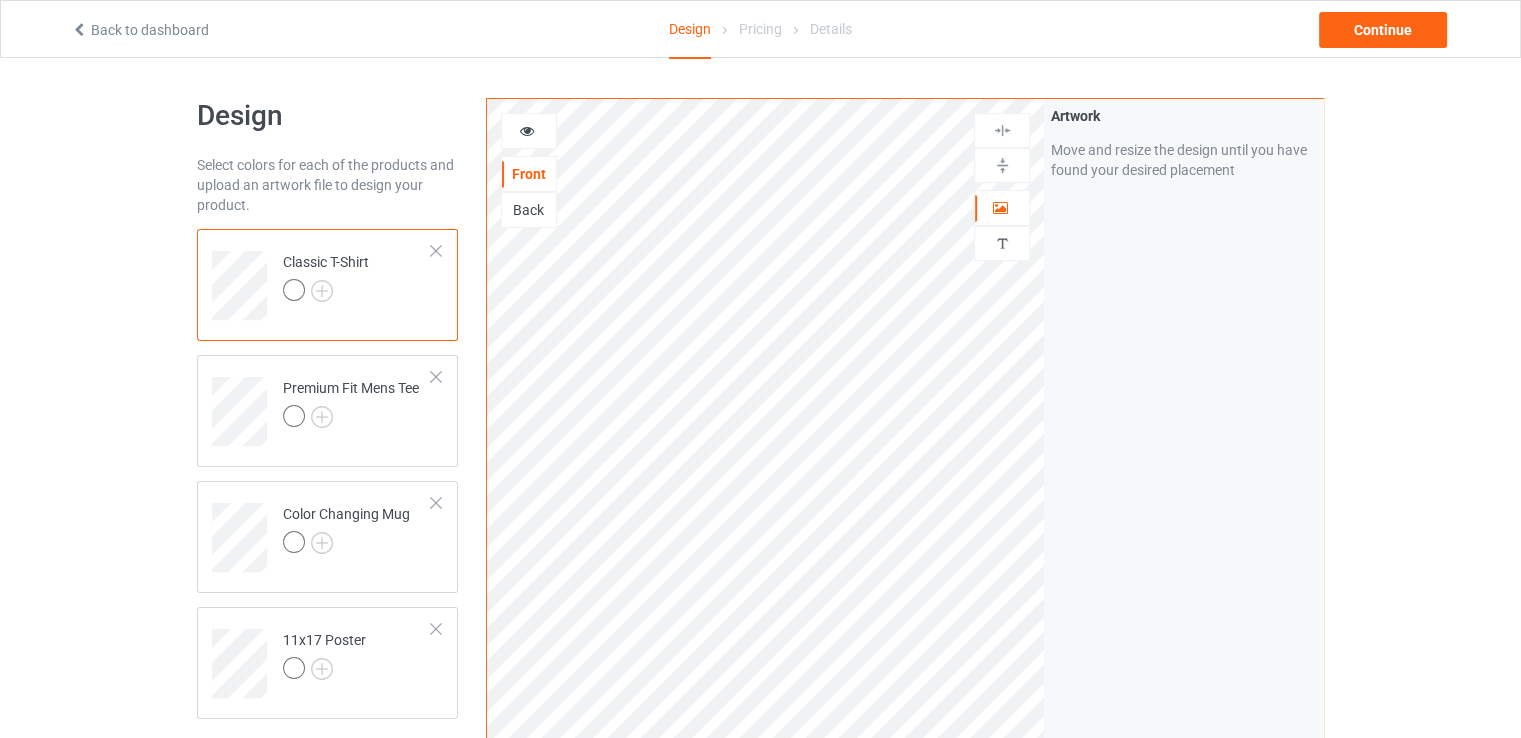 scroll, scrollTop: 0, scrollLeft: 0, axis: both 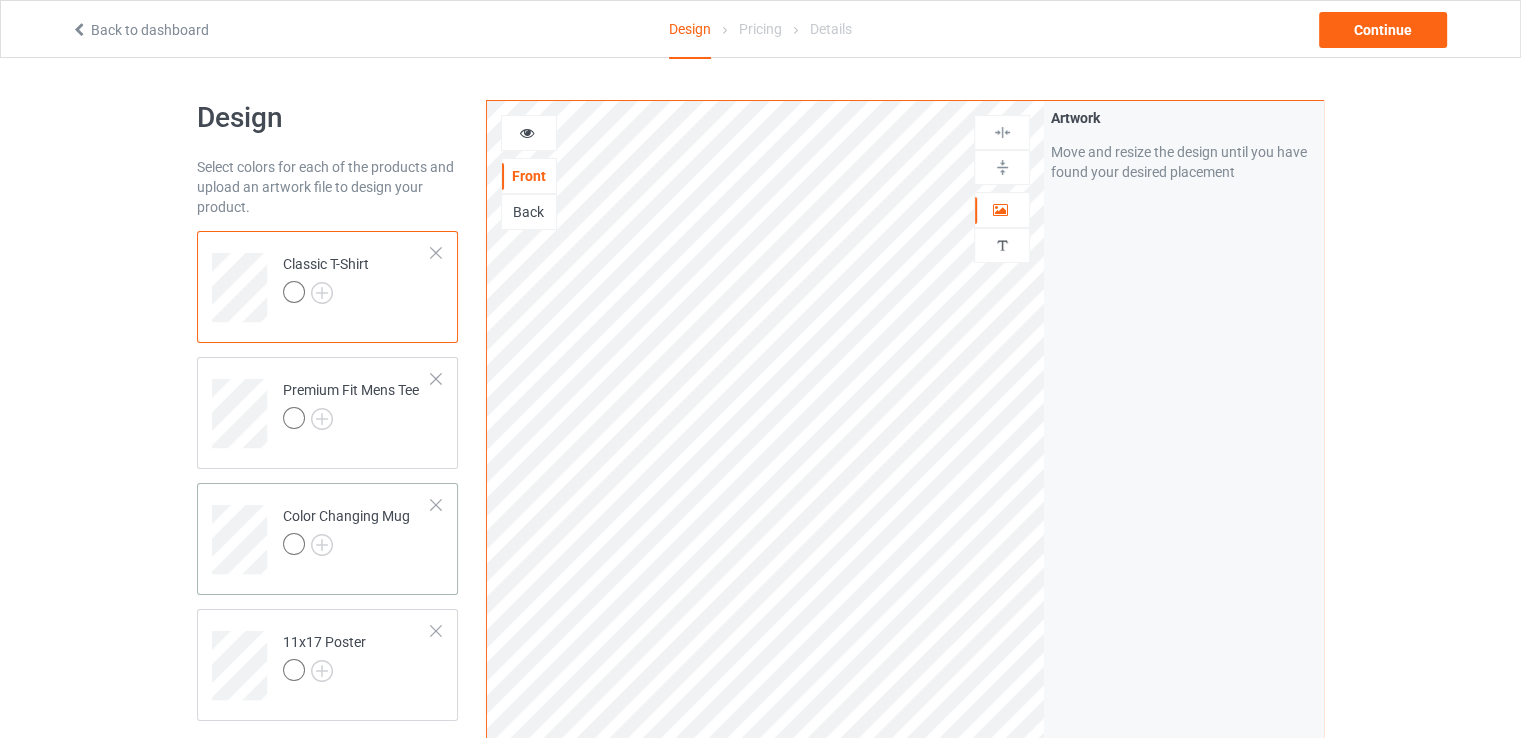 click at bounding box center (436, 505) 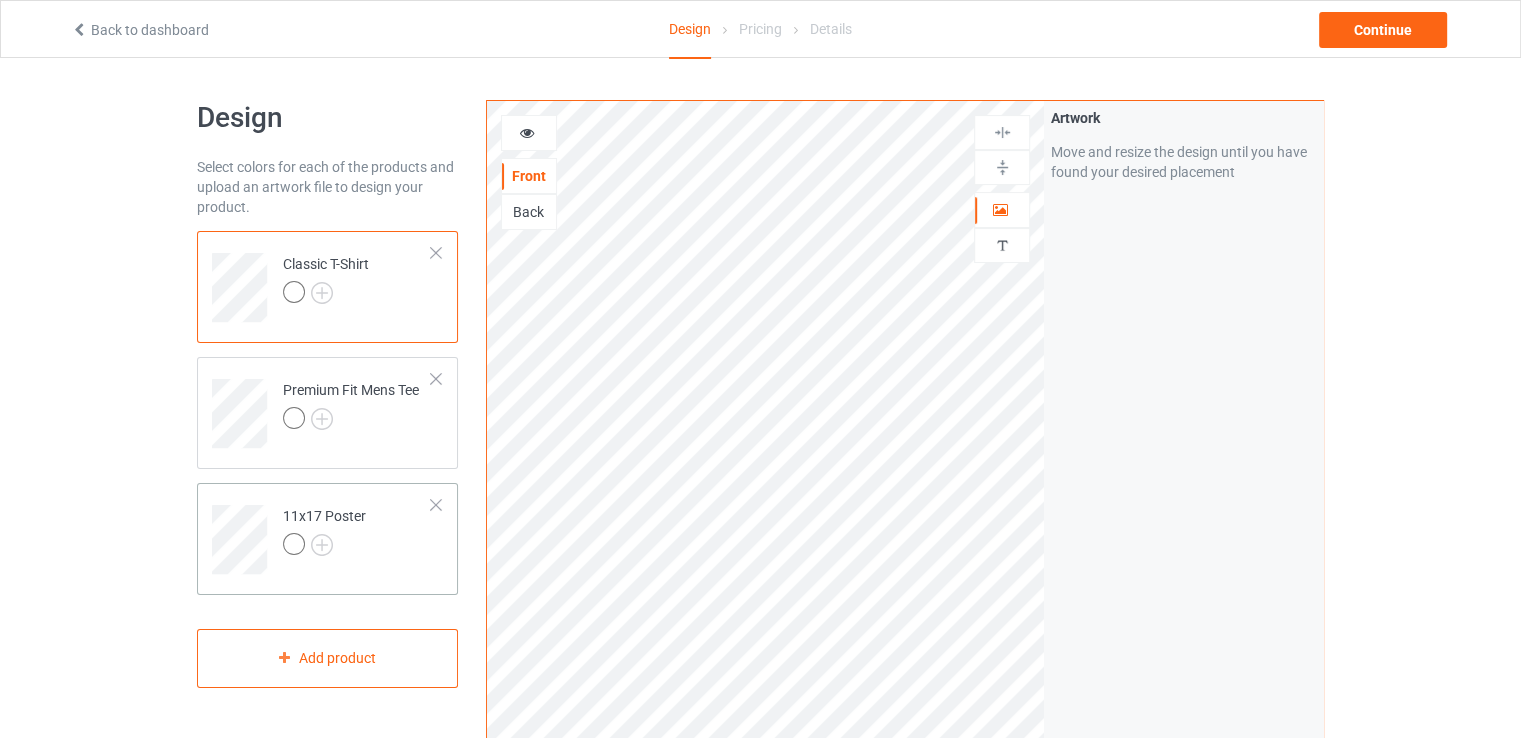 click at bounding box center (436, 505) 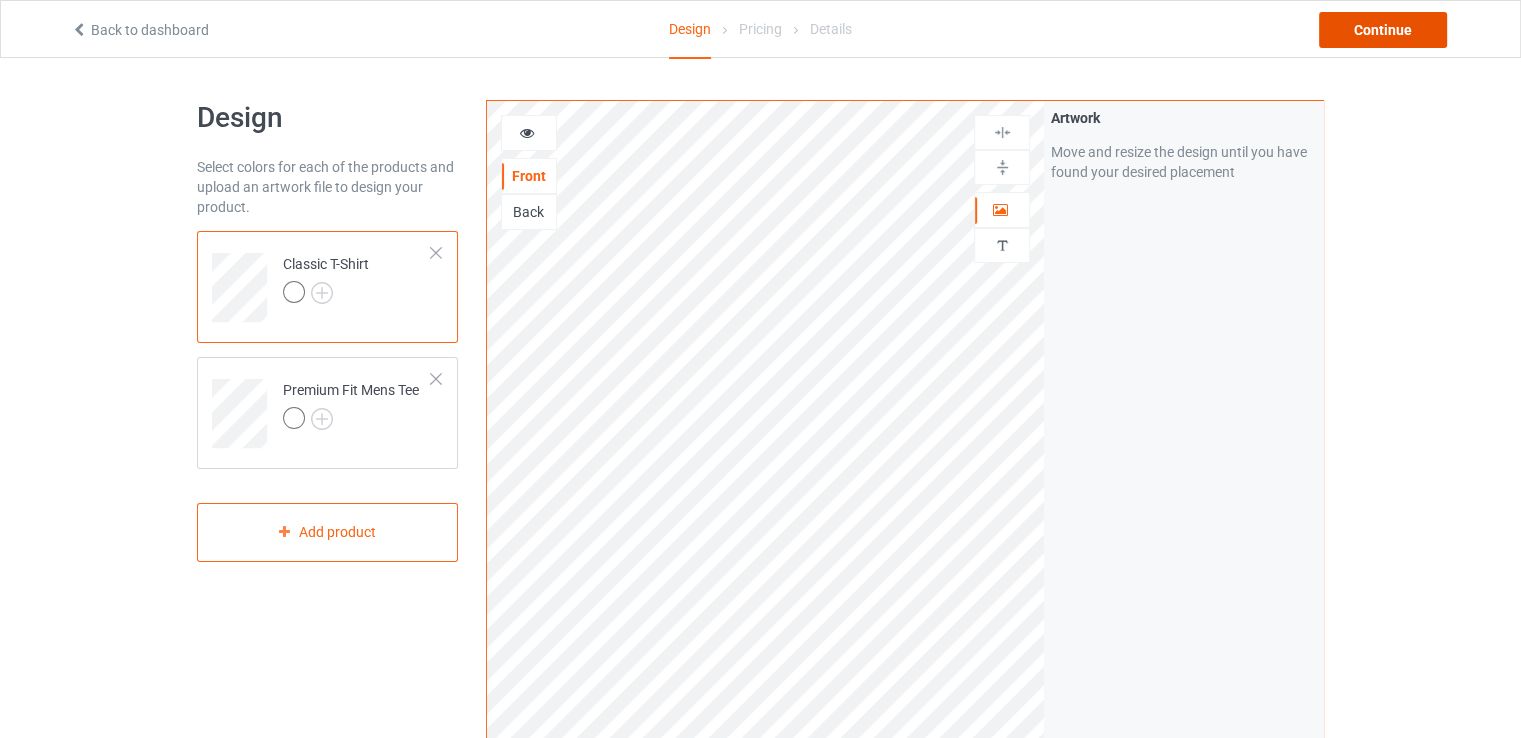 click on "Continue" at bounding box center (1383, 30) 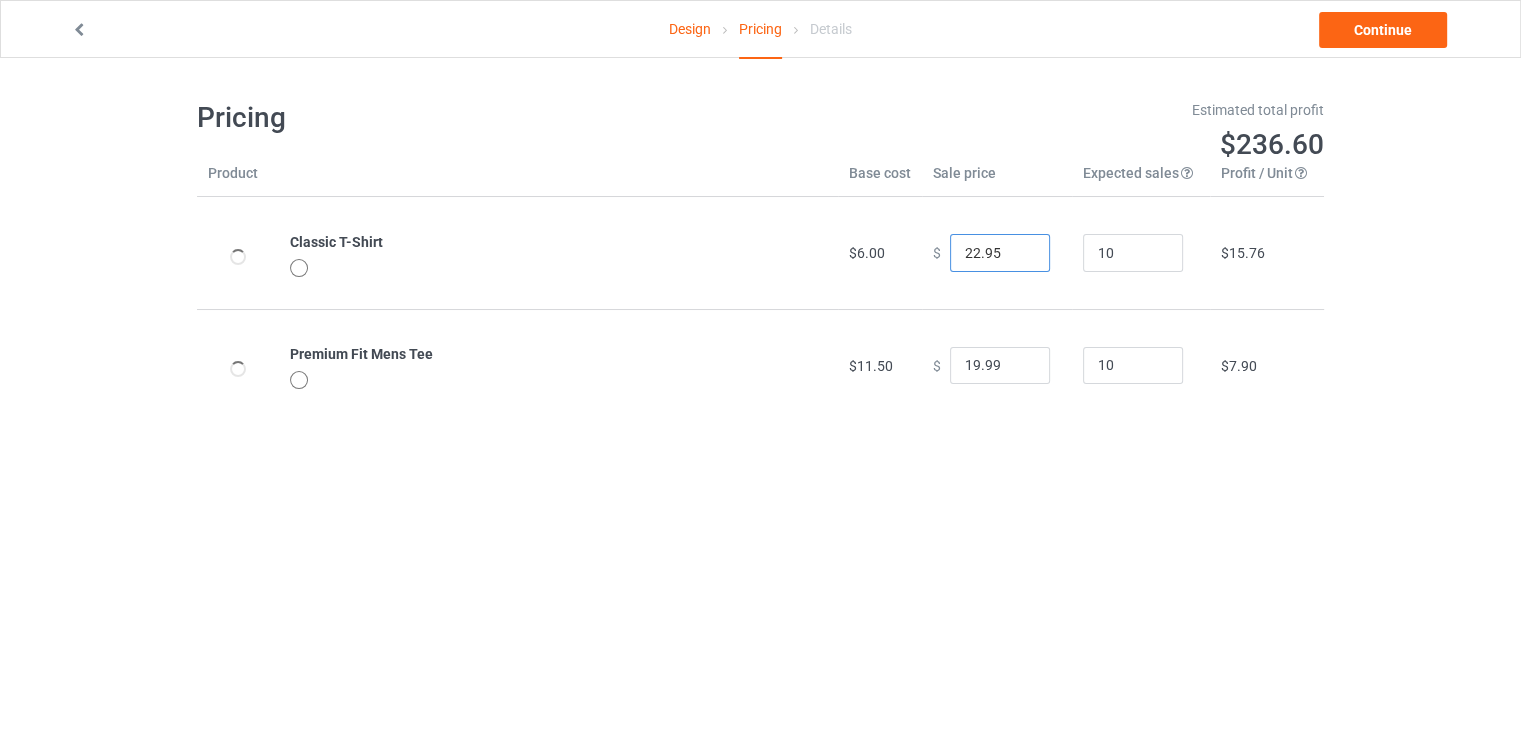 click on "22.95" at bounding box center (1000, 253) 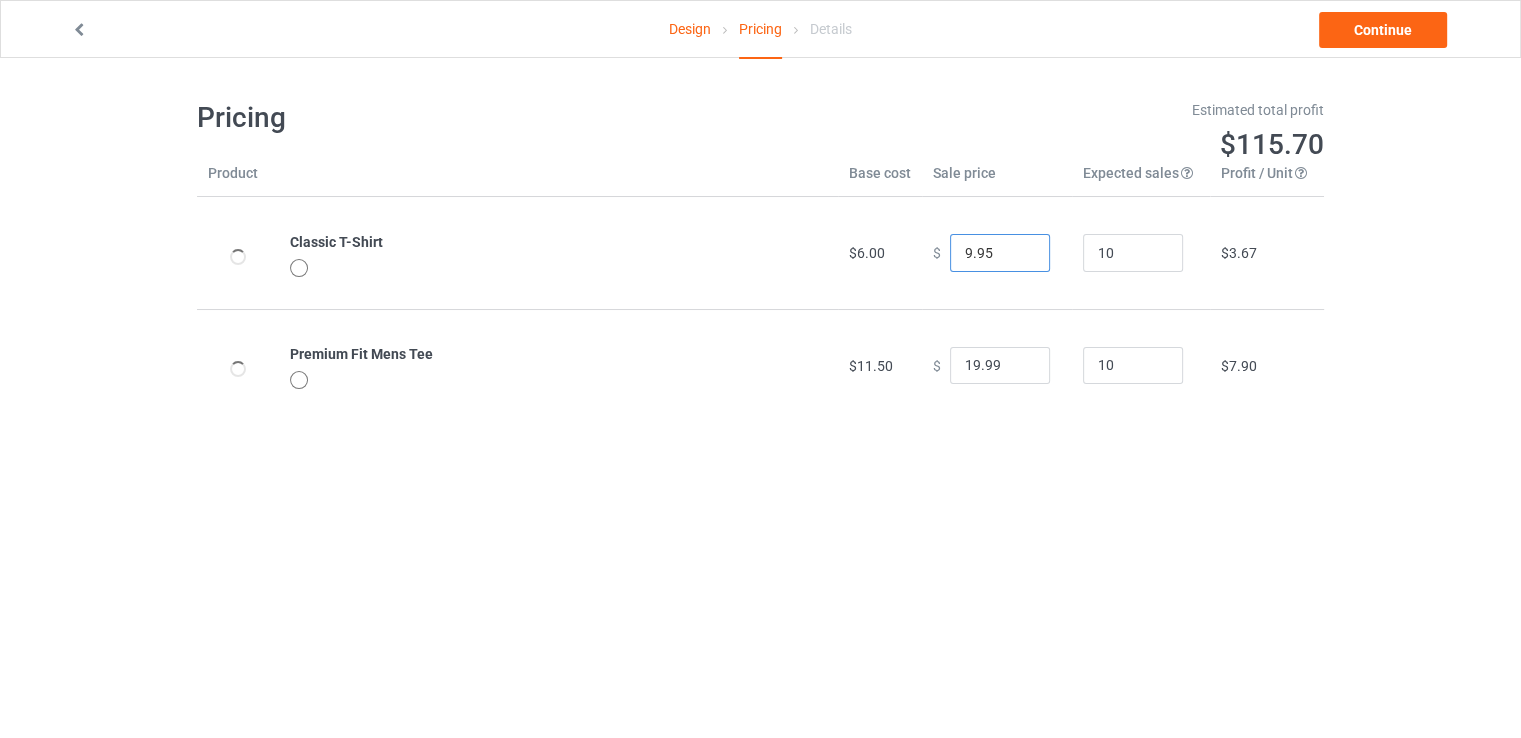 click on "9.95" at bounding box center (1000, 253) 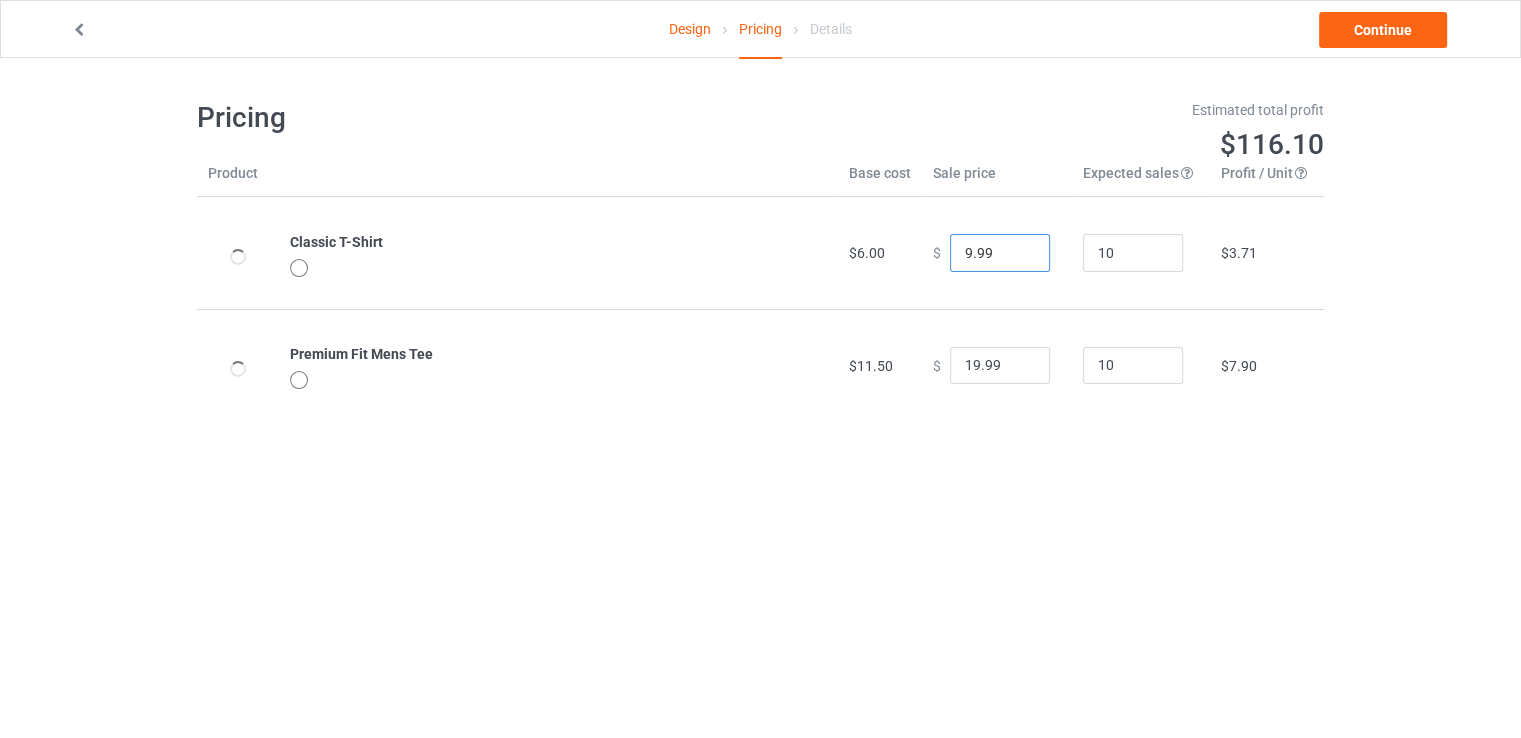 type on "9.99" 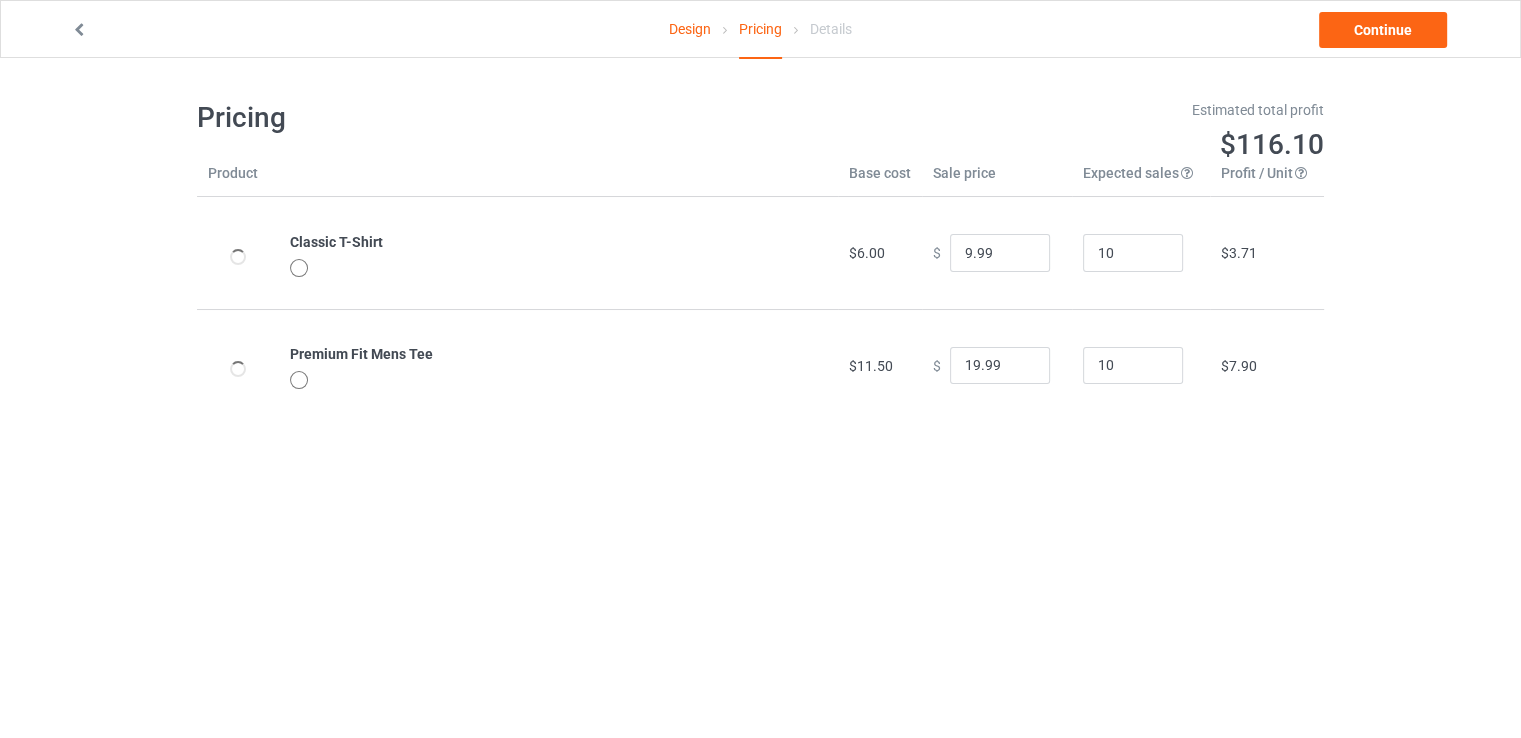 click at bounding box center [299, 268] 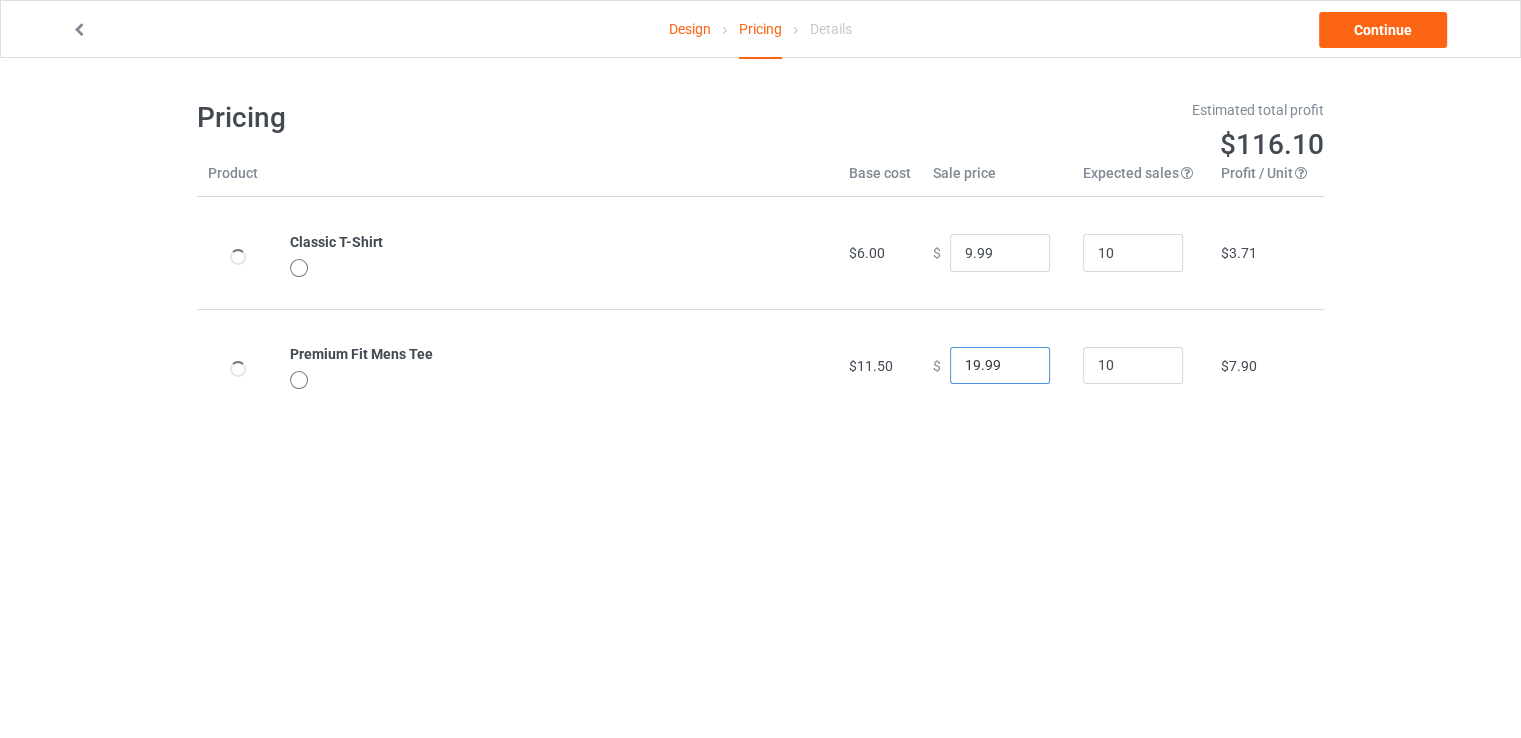 click on "19.99" at bounding box center [1000, 366] 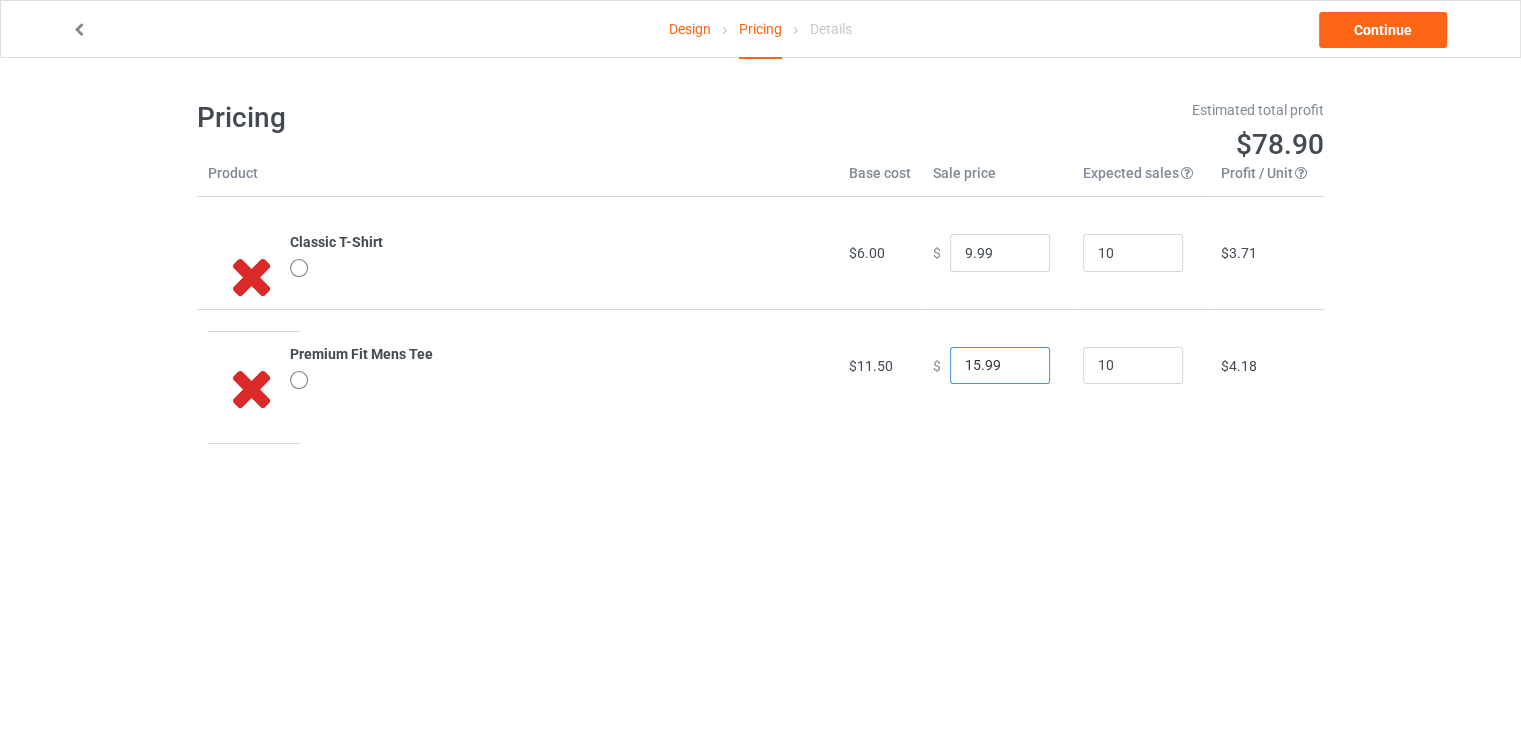 type on "15.99" 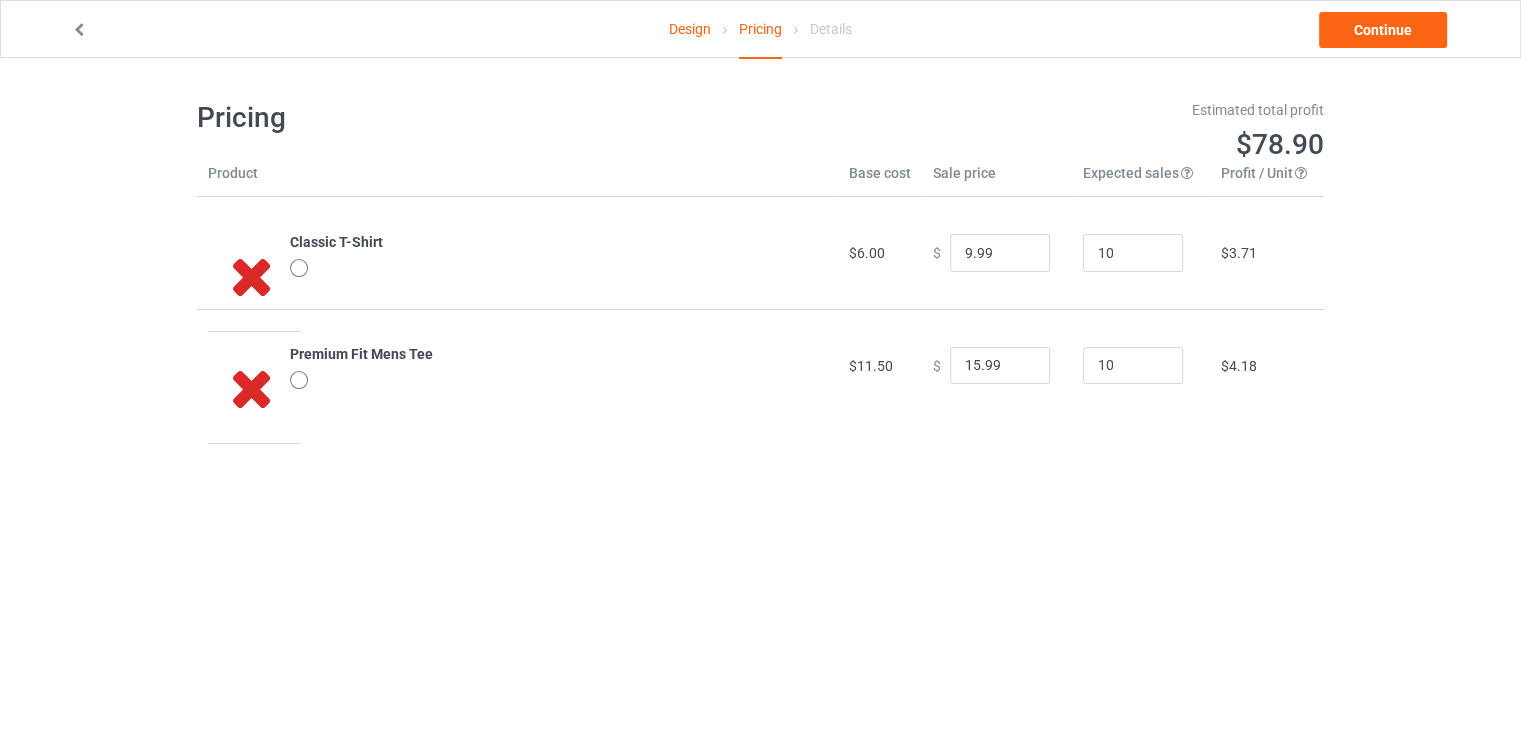 click at bounding box center (79, 27) 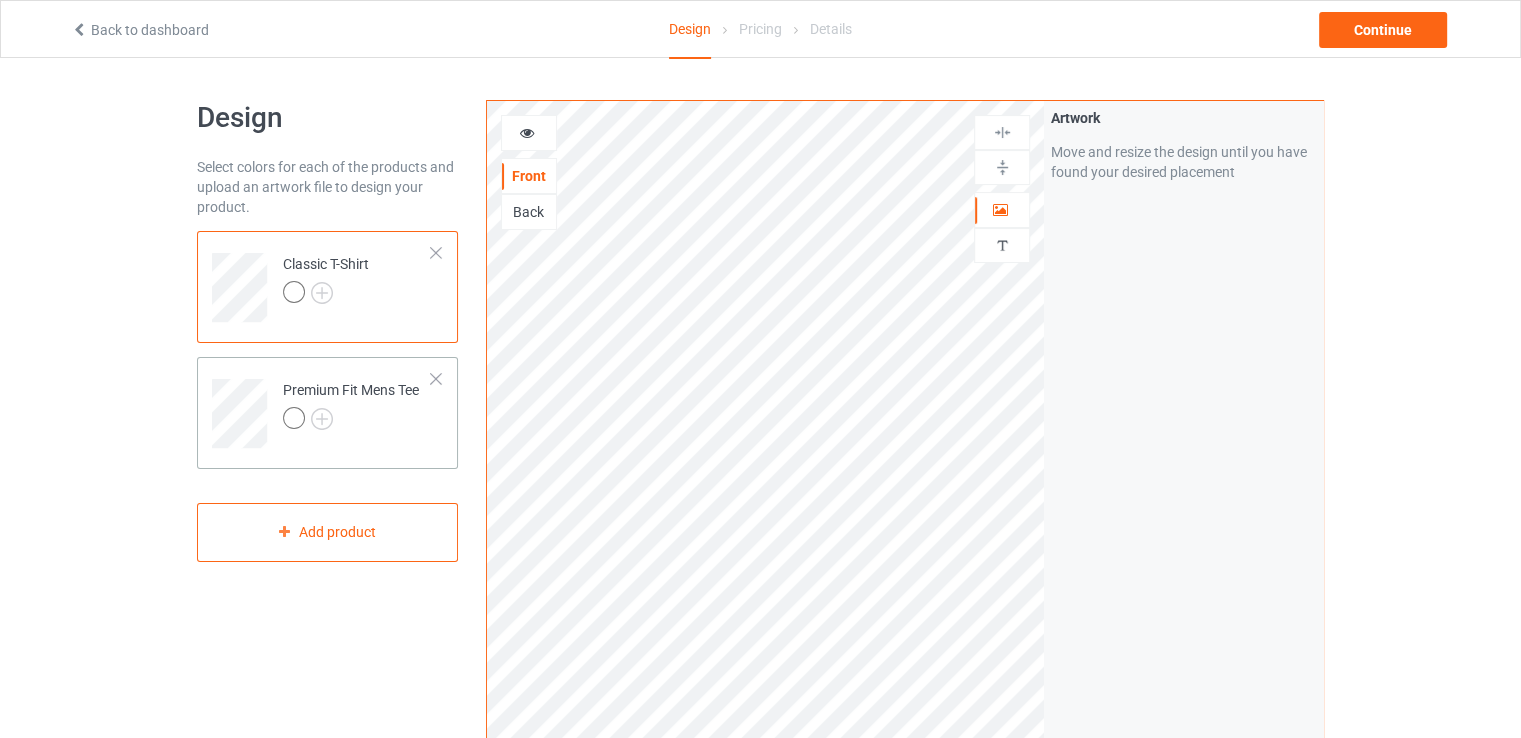 click on "Premium Fit Mens Tee" at bounding box center [327, 413] 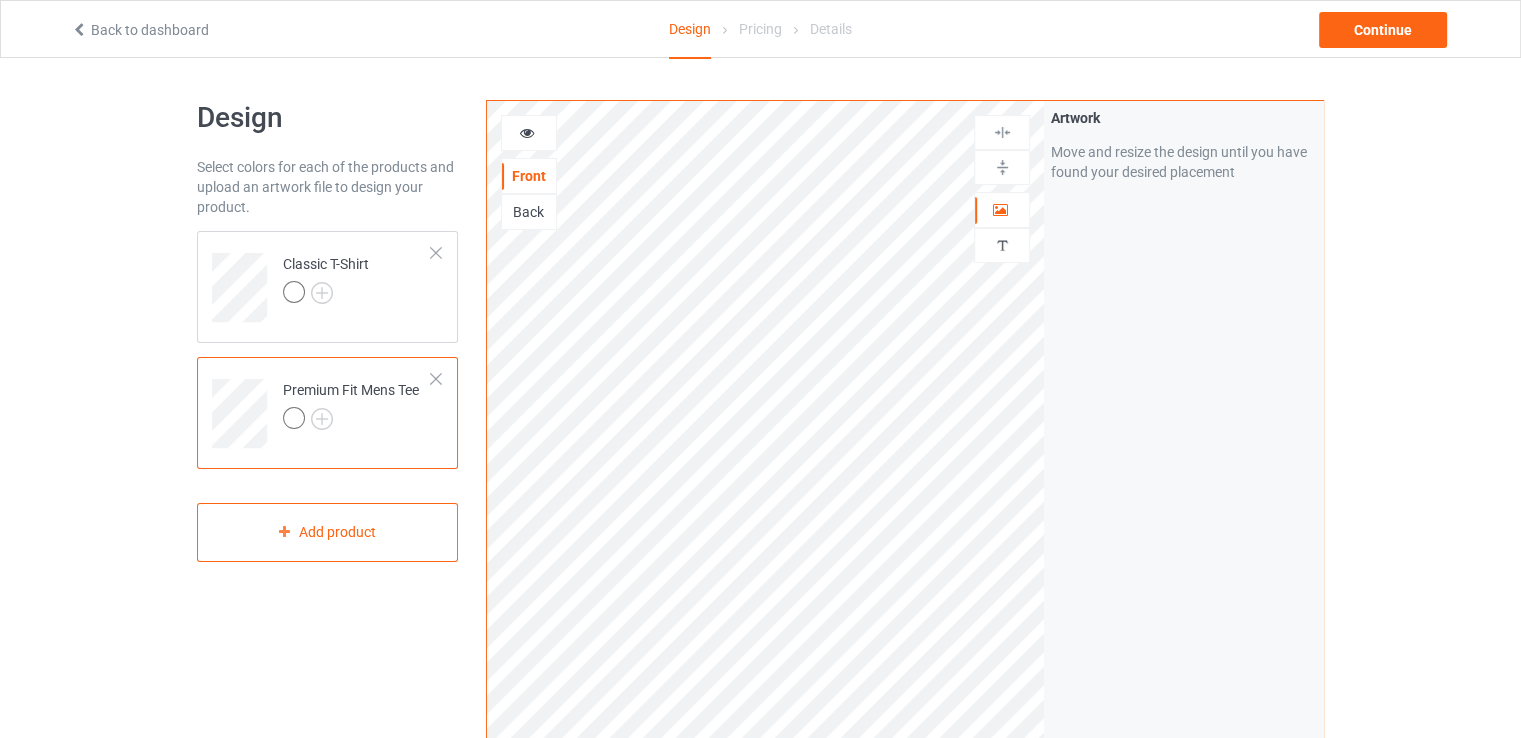 click at bounding box center [436, 379] 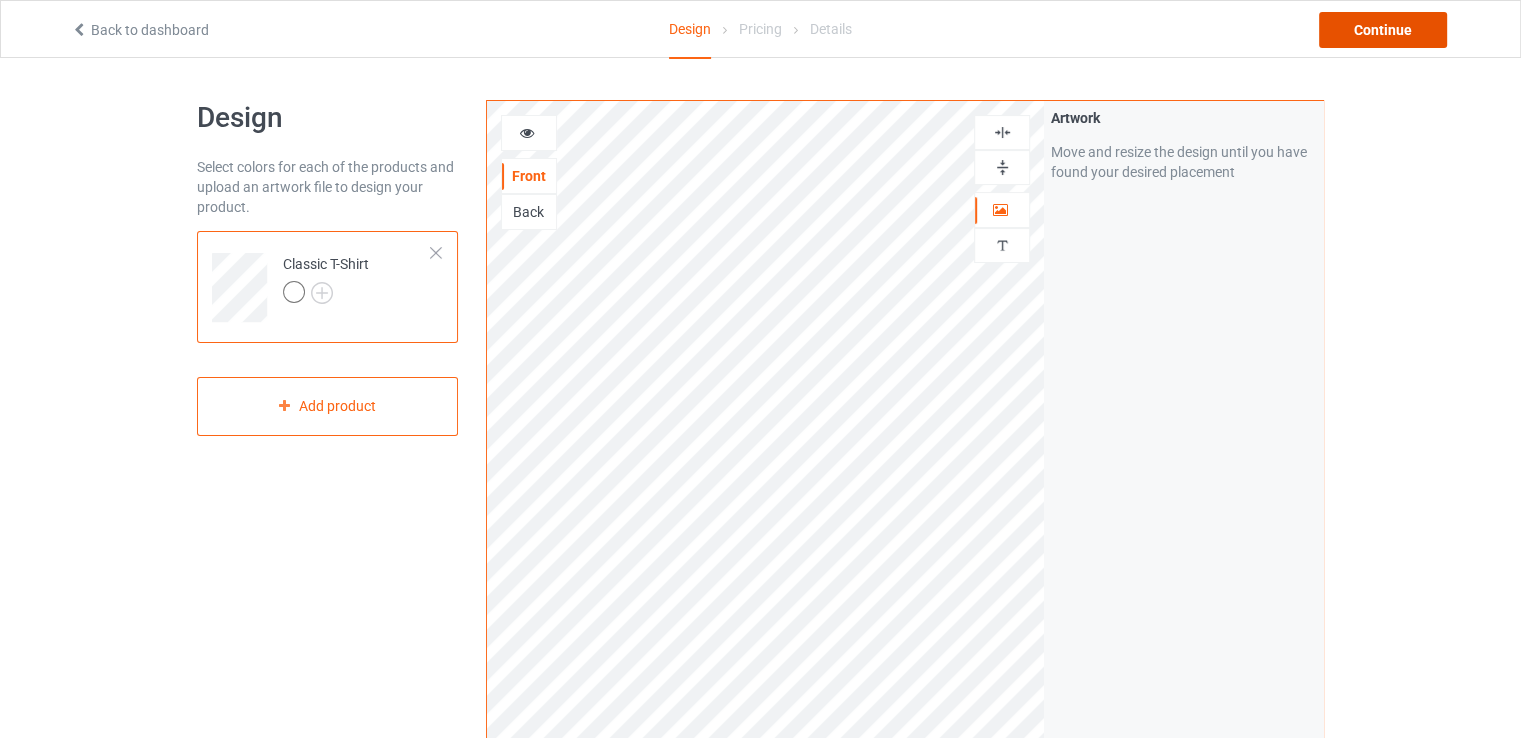 click on "Continue" at bounding box center (1383, 30) 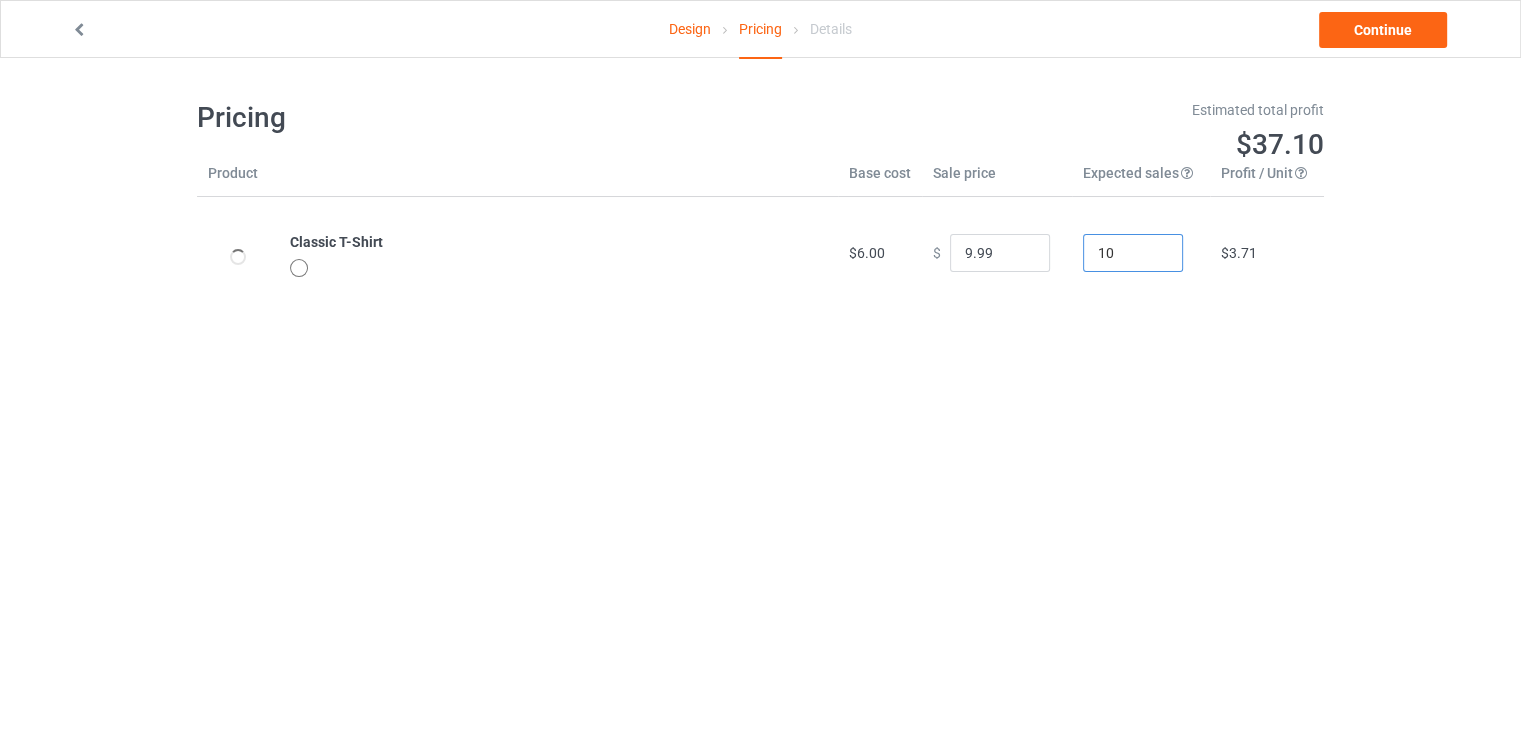click on "10" at bounding box center (1133, 253) 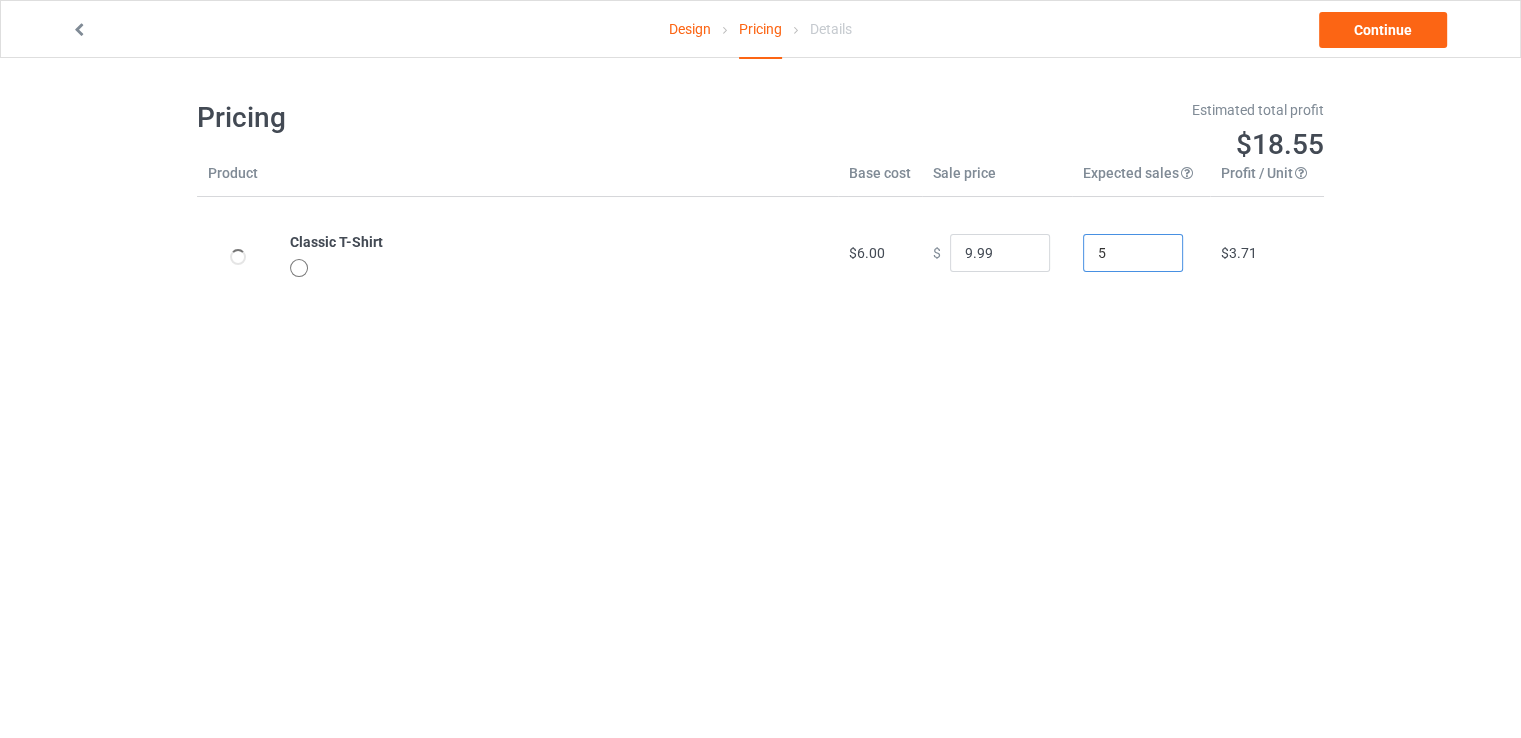 type on "5" 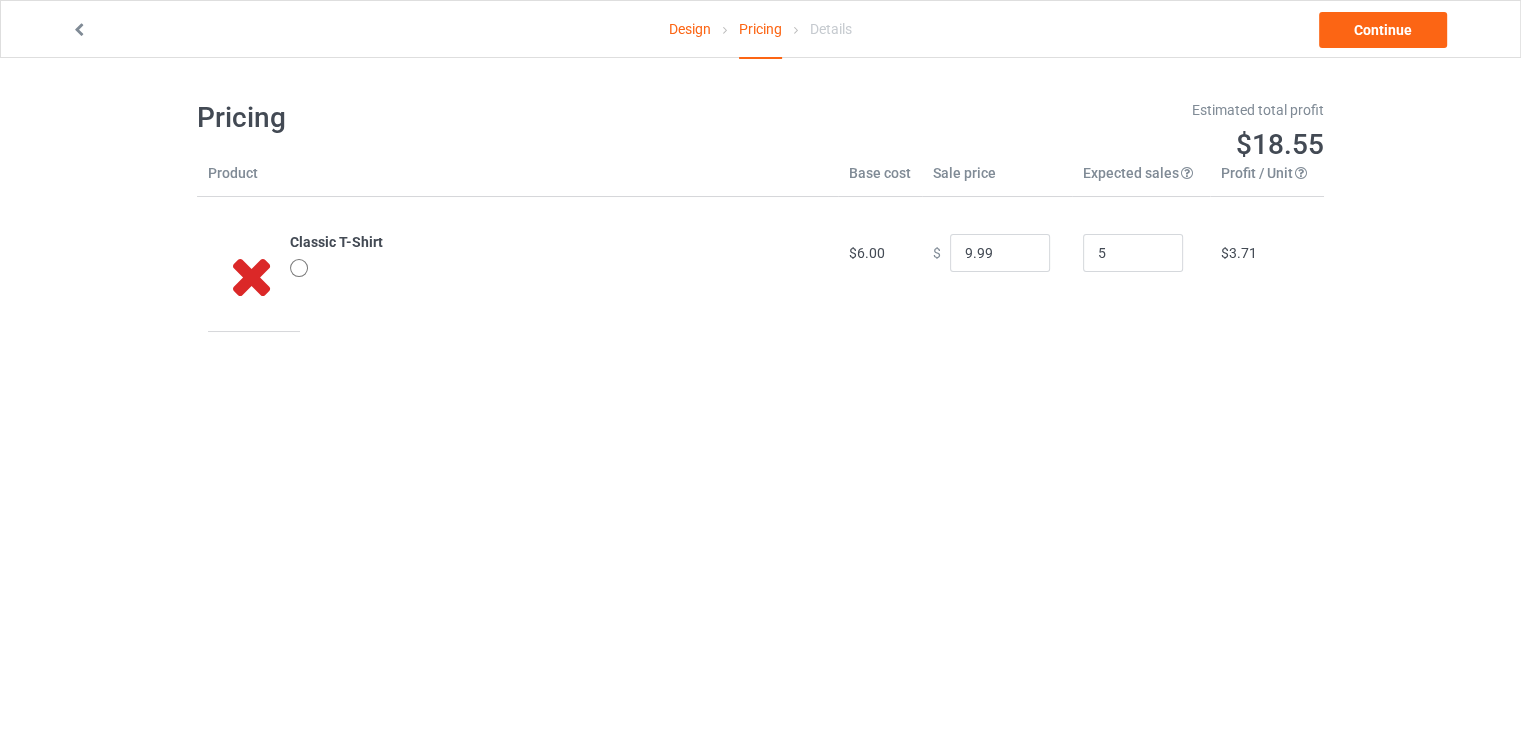 click at bounding box center [79, 27] 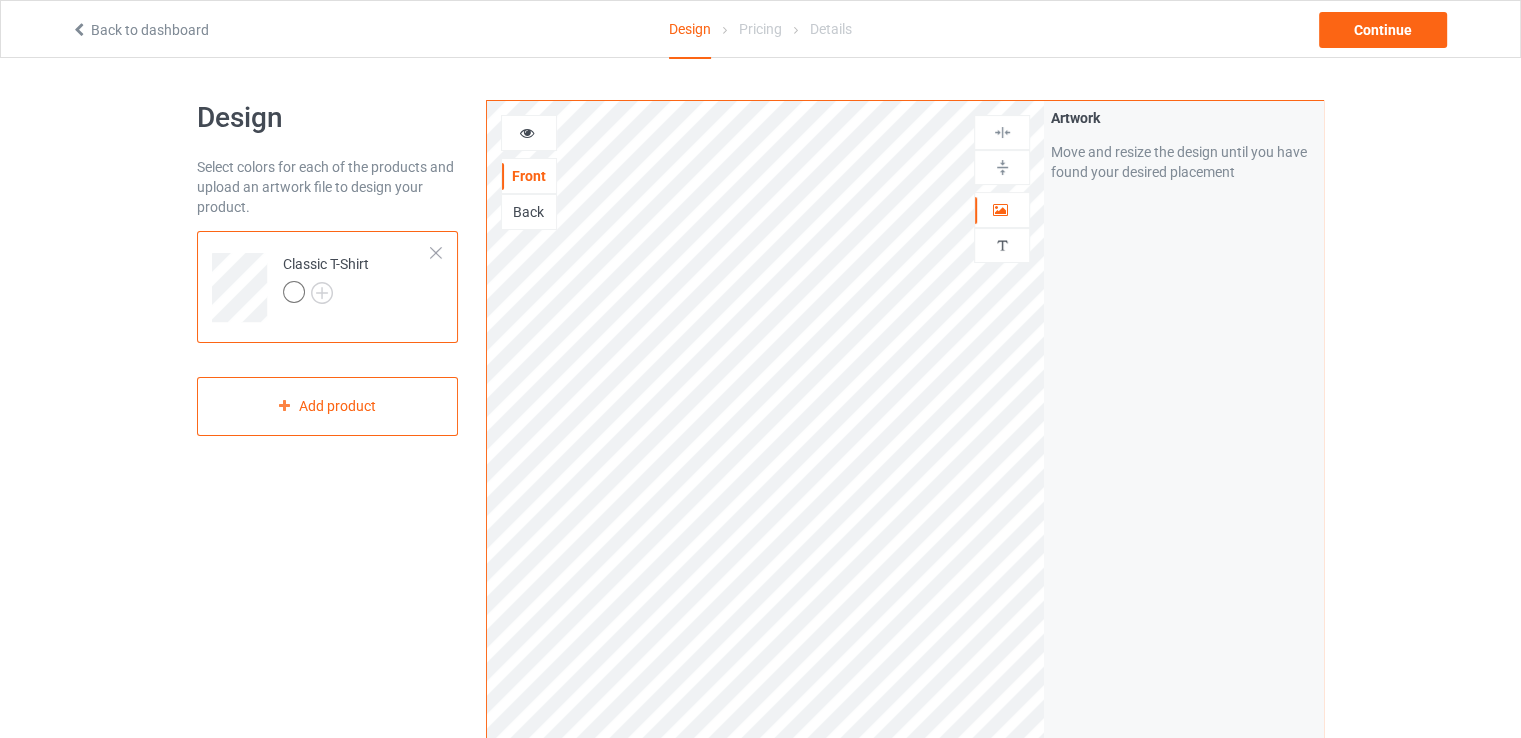 scroll, scrollTop: 555, scrollLeft: 0, axis: vertical 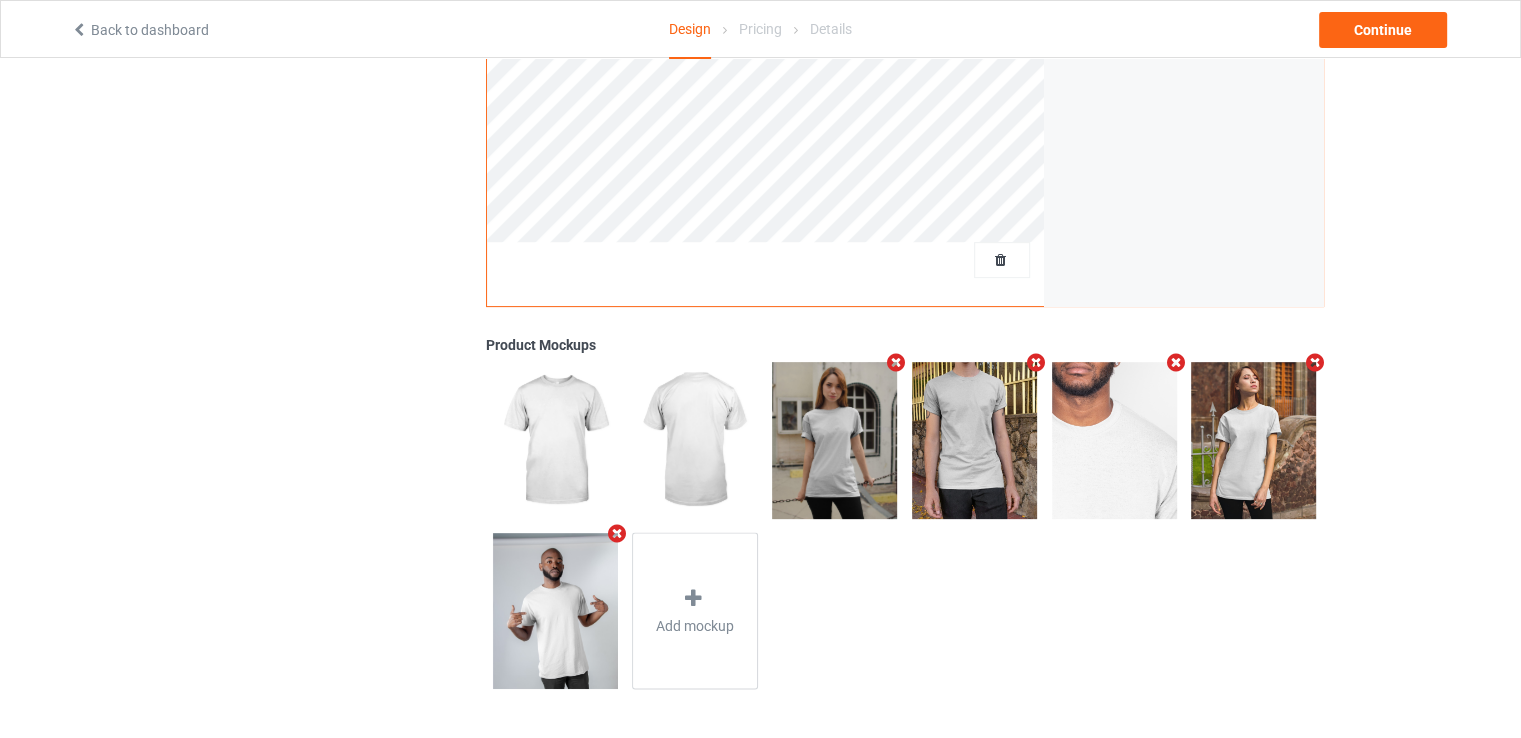 click at bounding box center (616, 533) 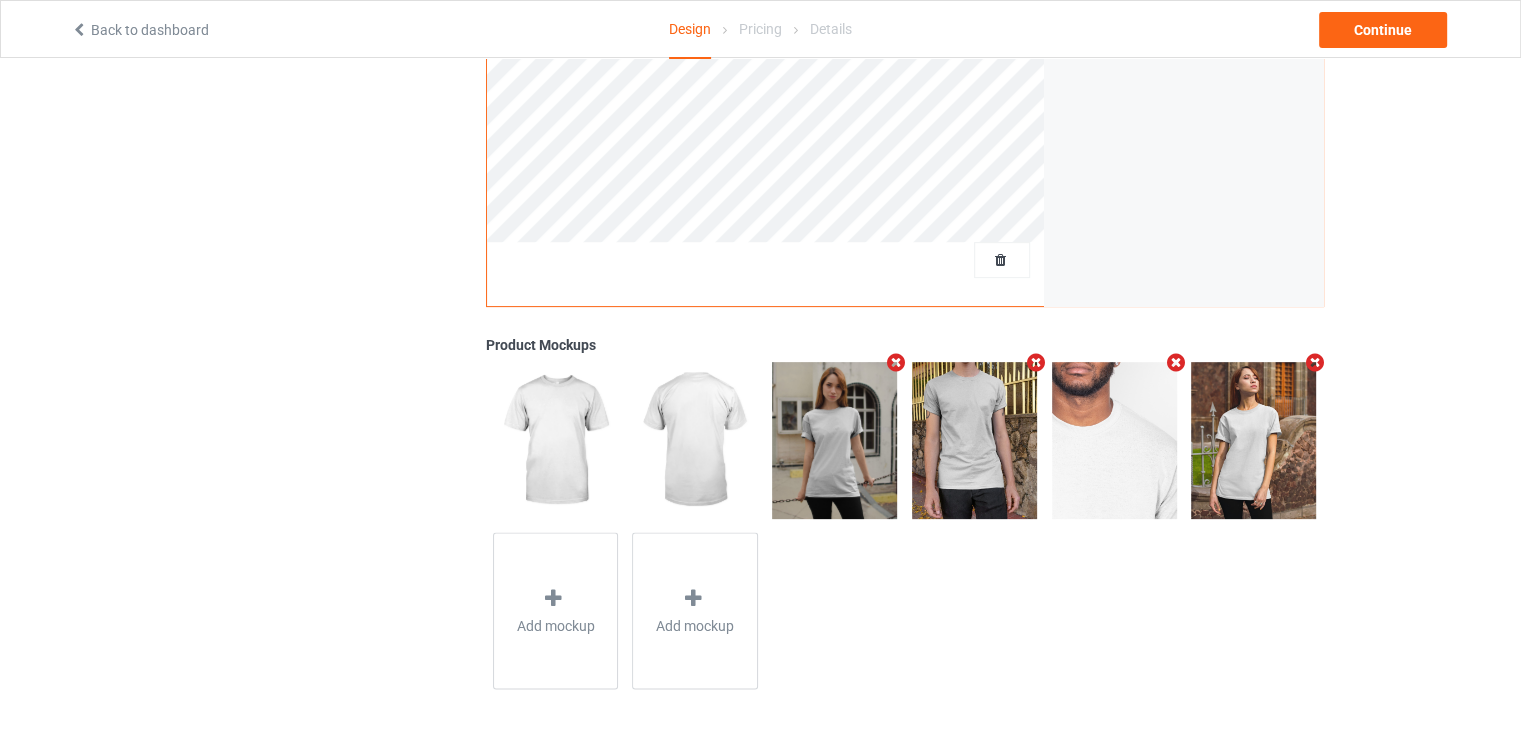 click at bounding box center (896, 362) 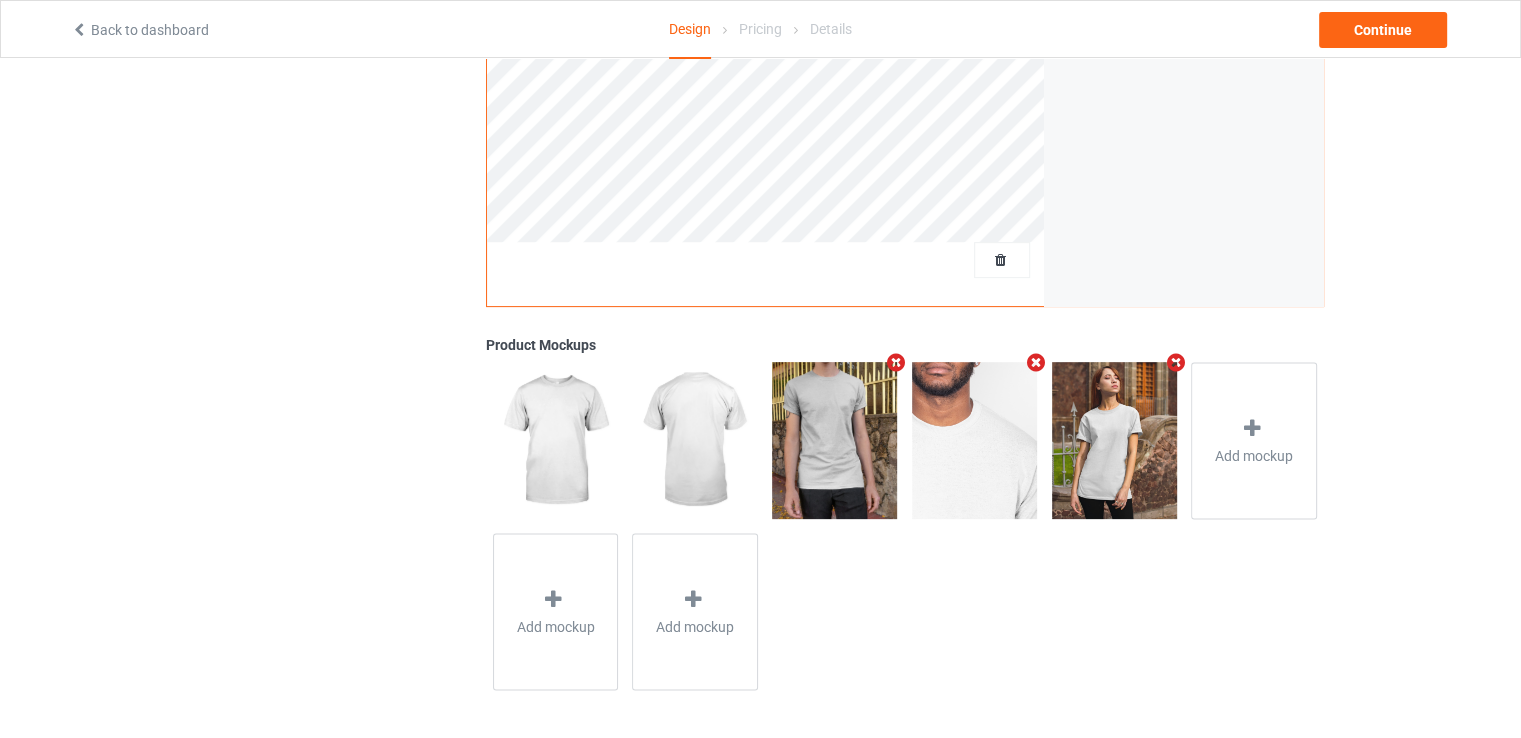 click at bounding box center (896, 362) 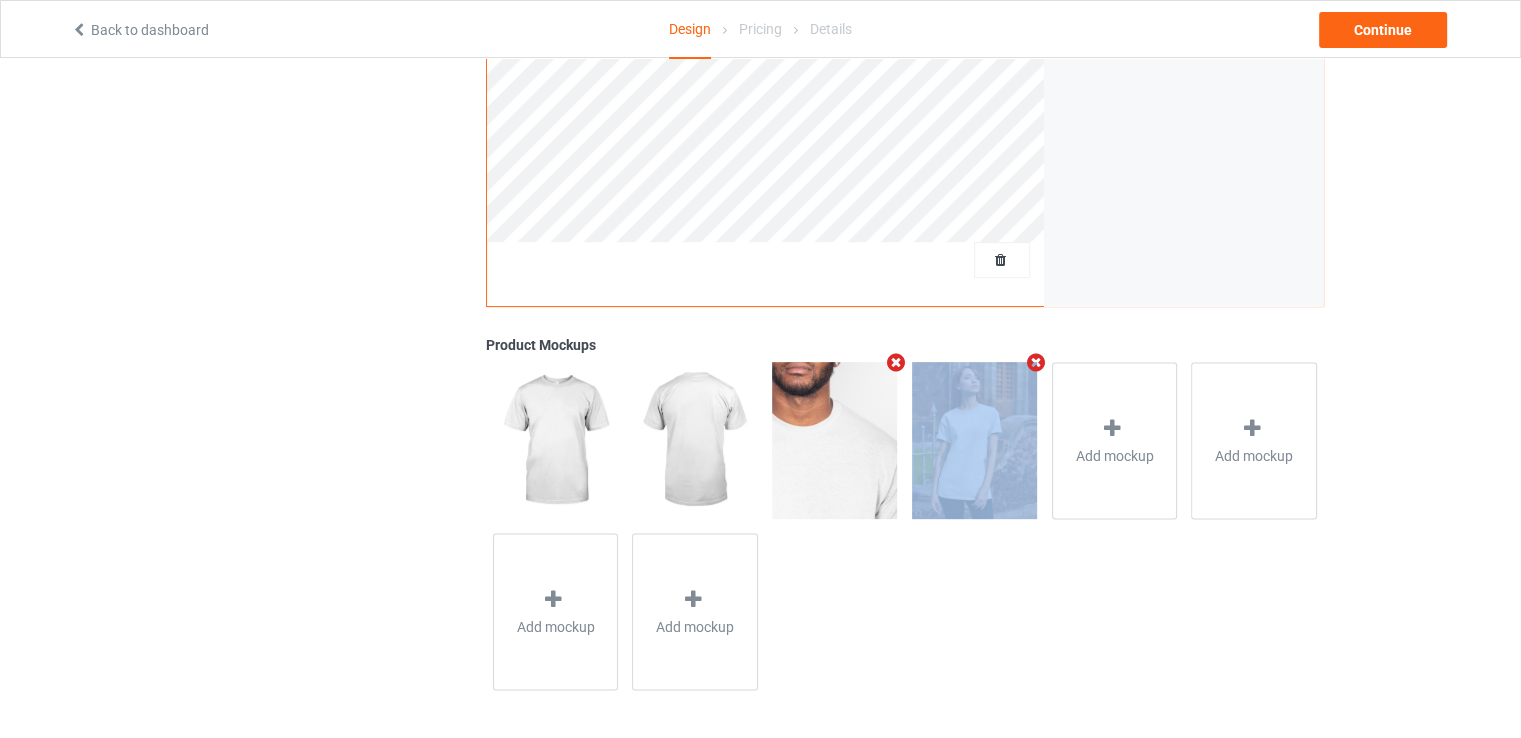 click at bounding box center [896, 362] 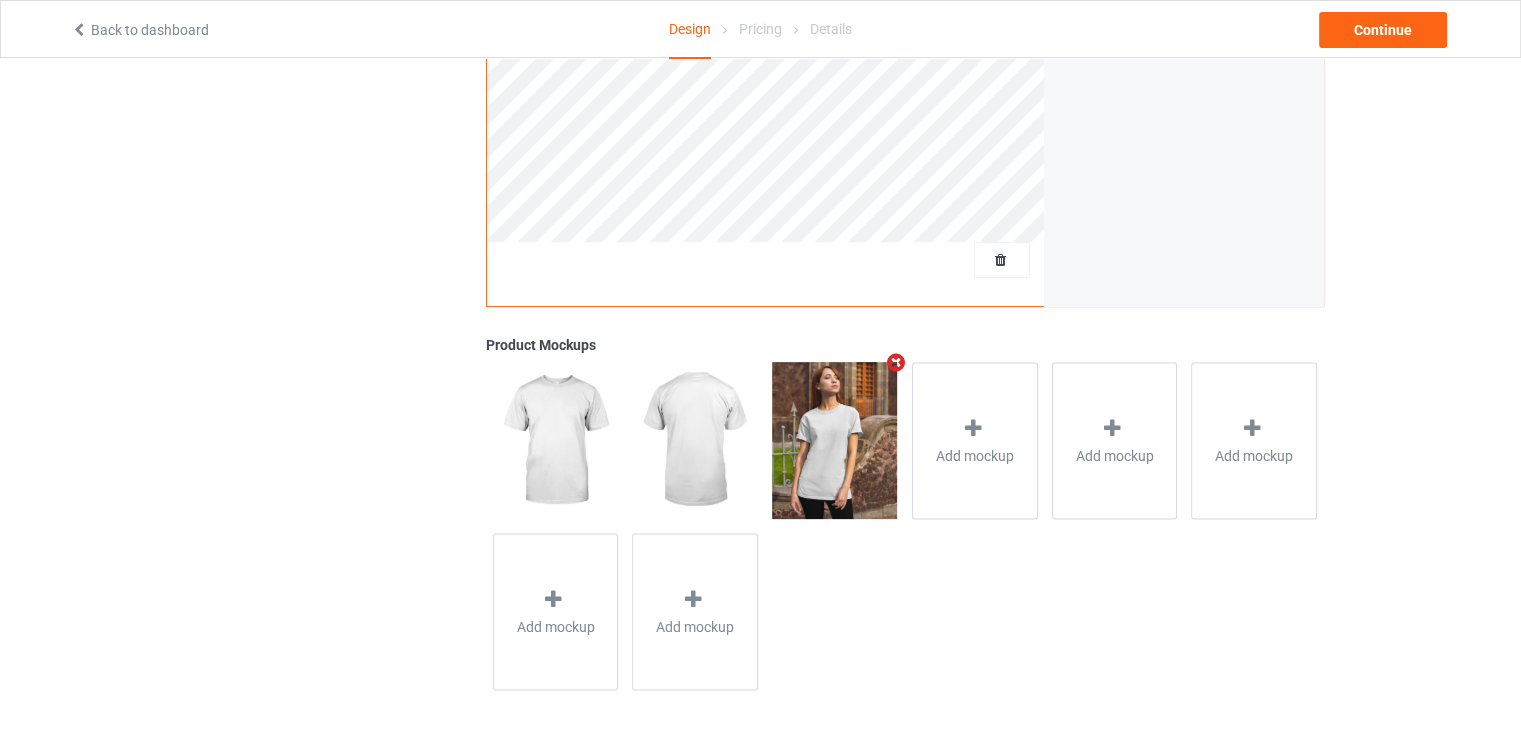 click at bounding box center (896, 362) 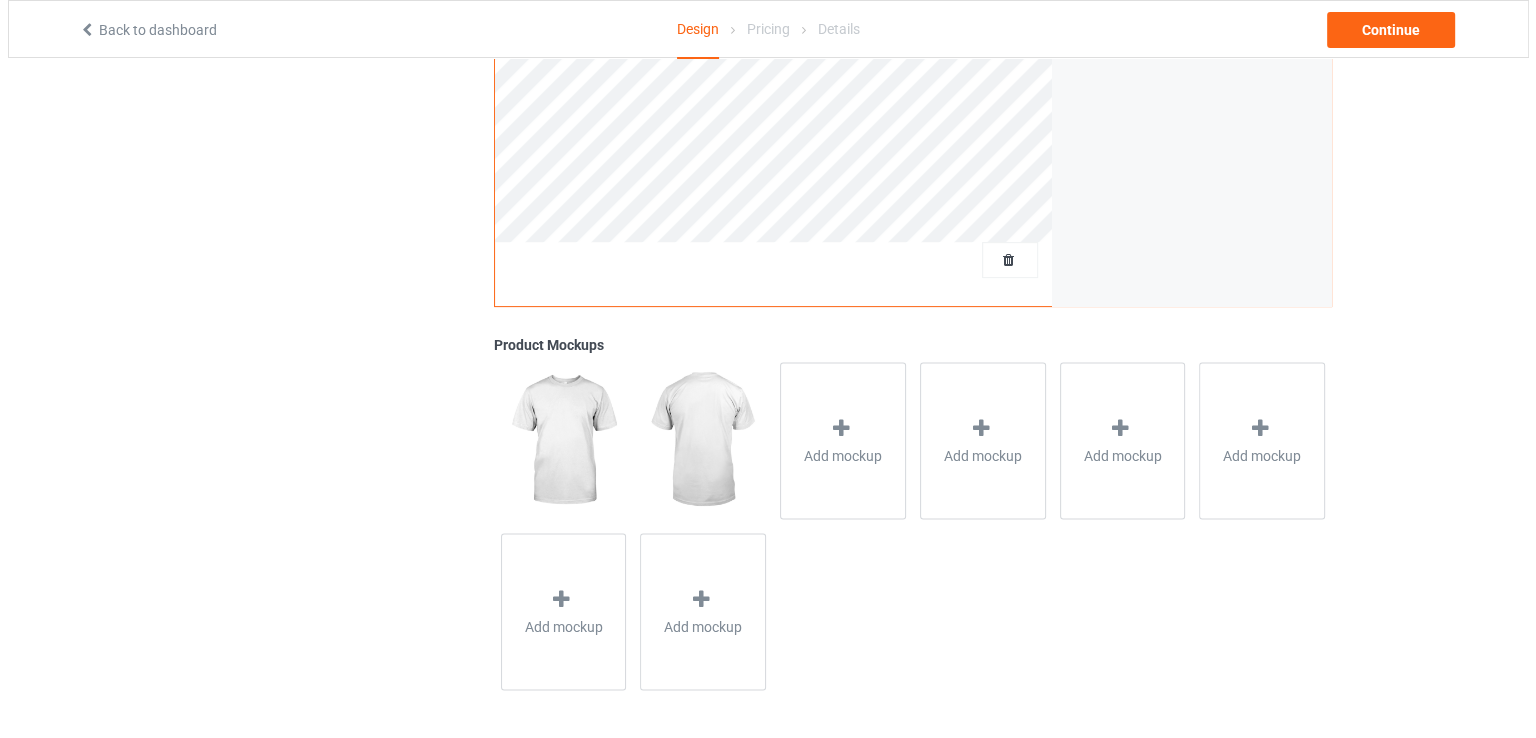 scroll, scrollTop: 0, scrollLeft: 0, axis: both 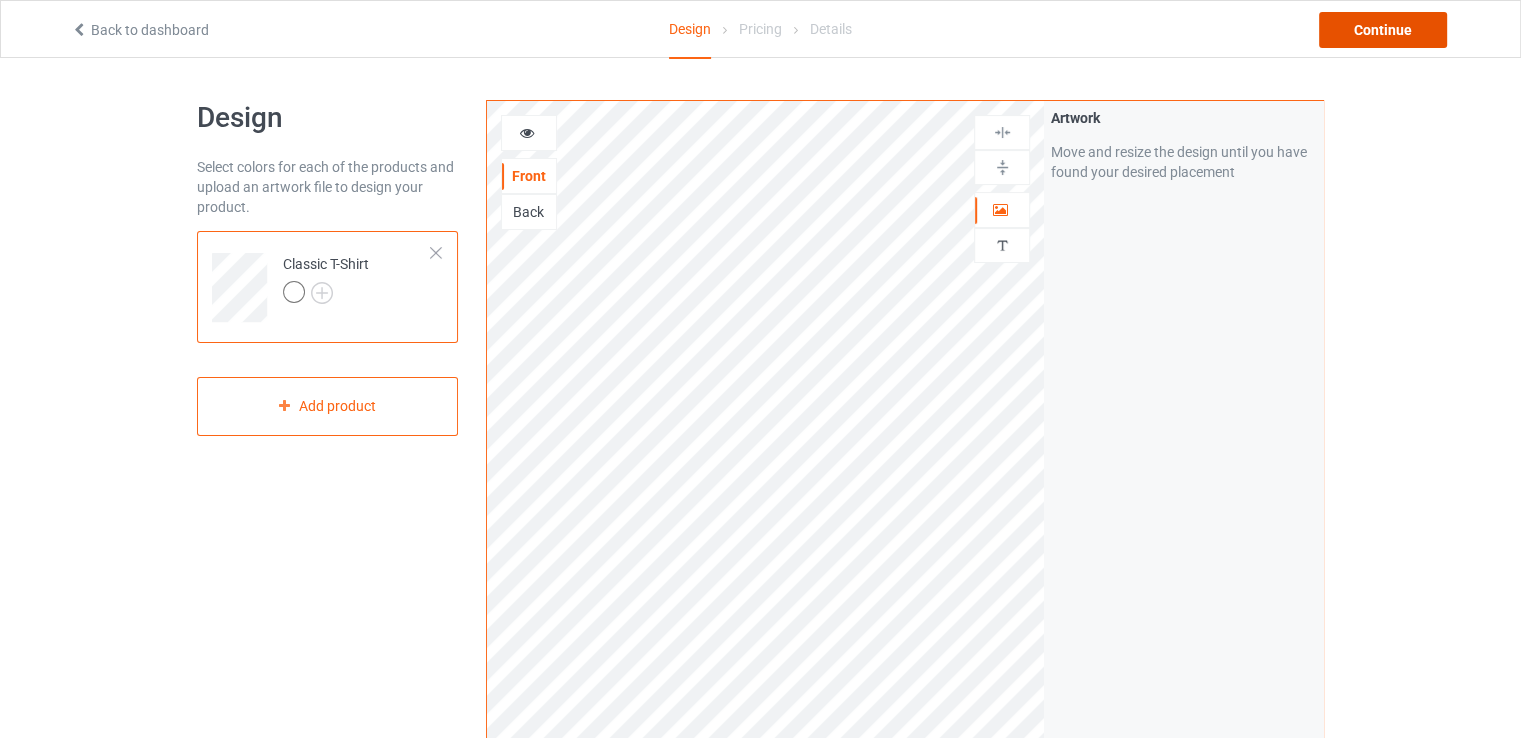 click on "Continue" at bounding box center [1383, 30] 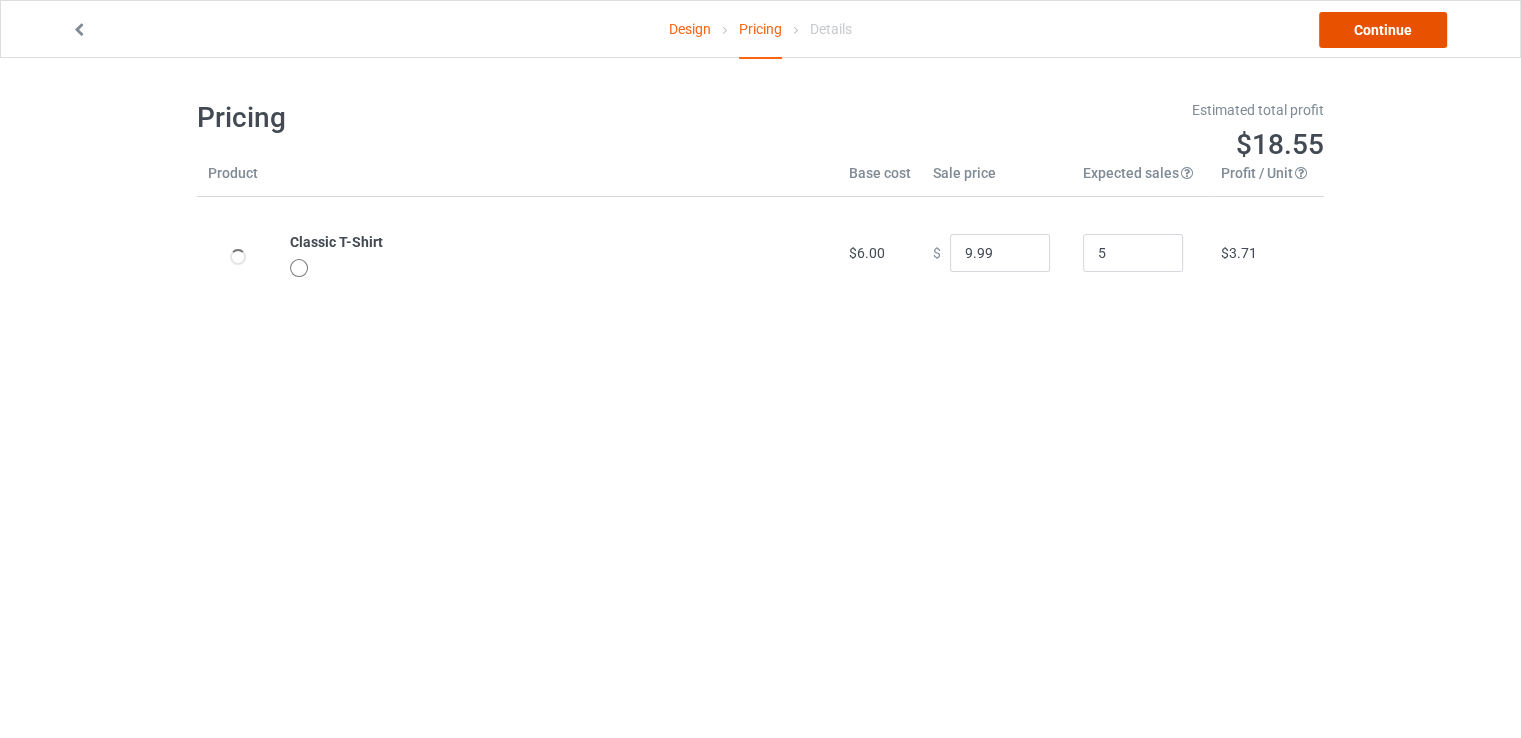 click on "Continue" at bounding box center [1383, 30] 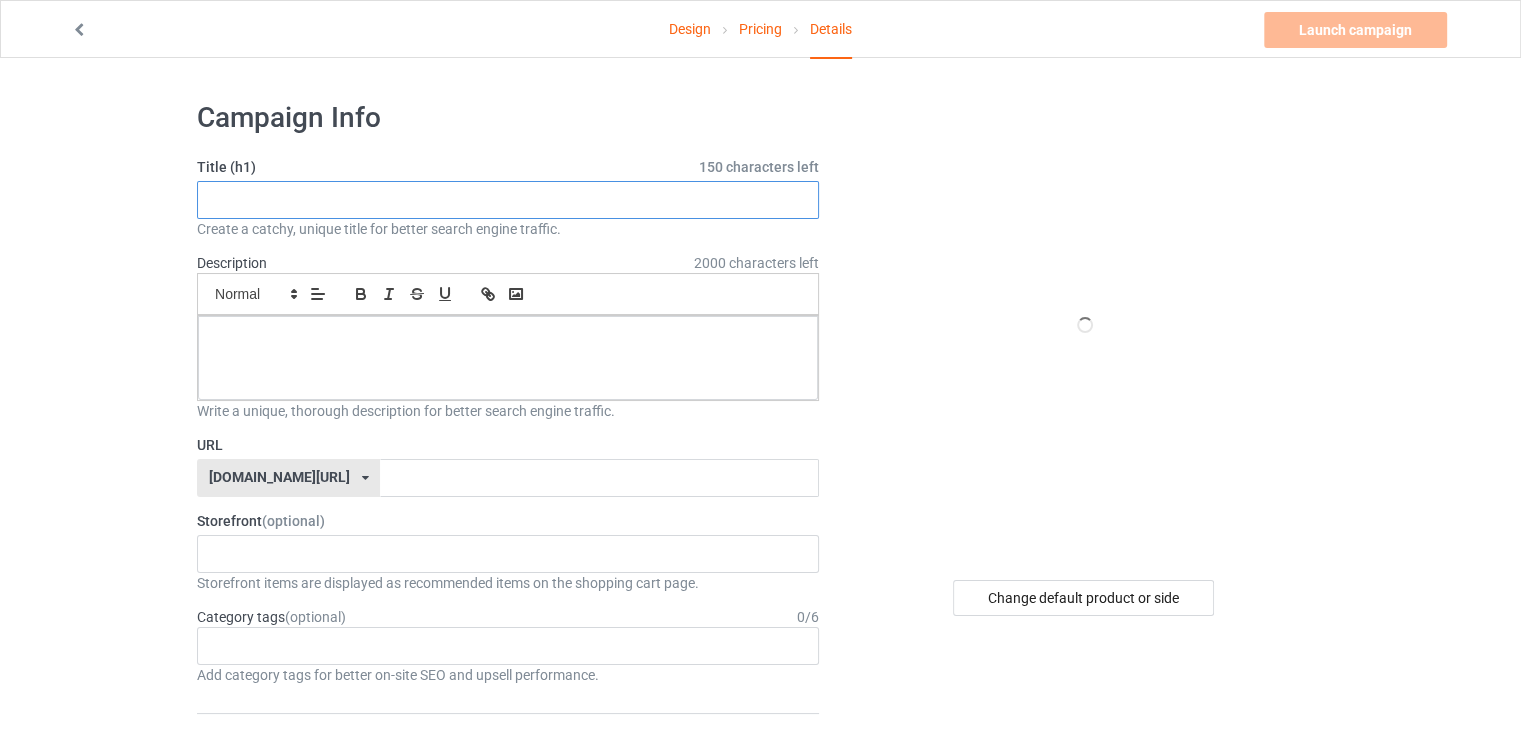 click at bounding box center [508, 200] 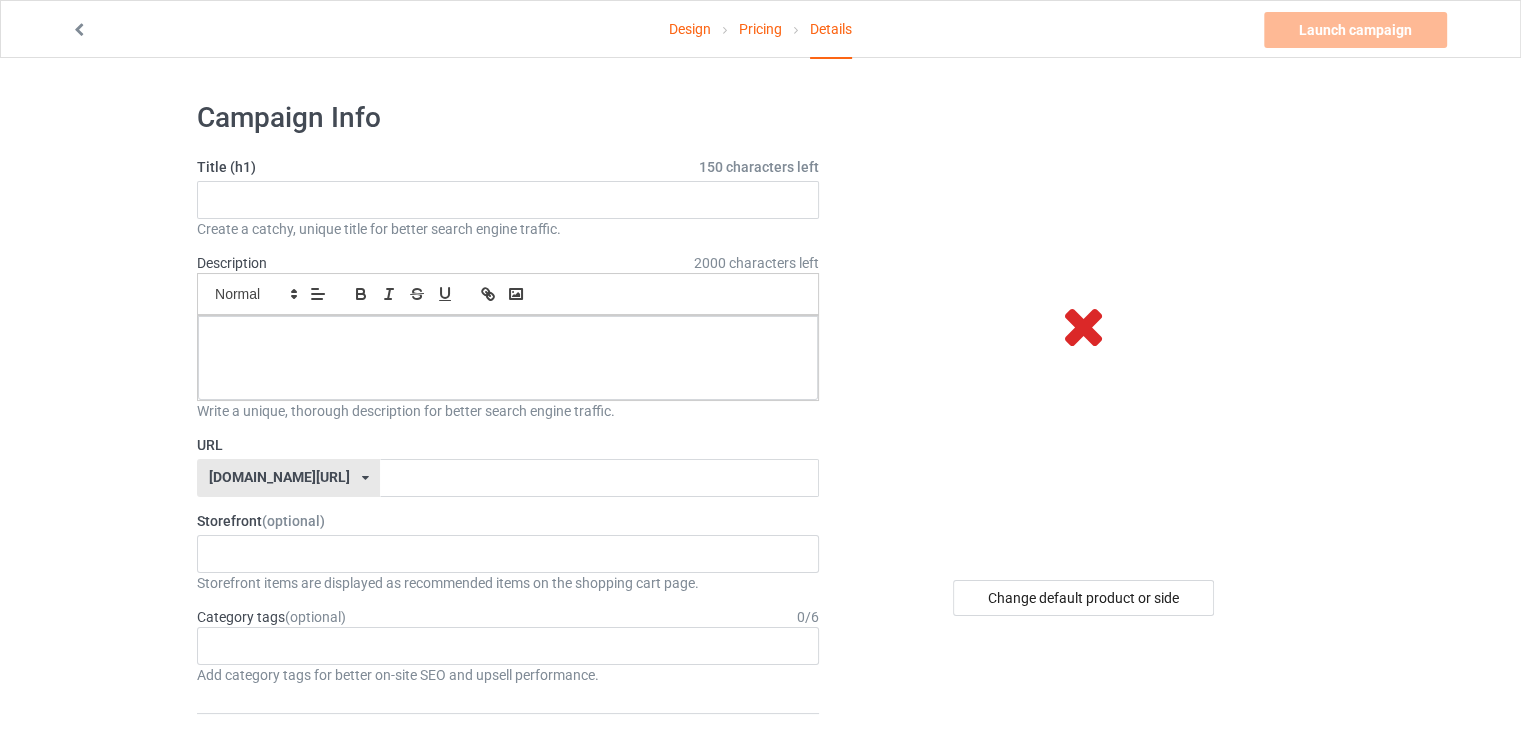 click at bounding box center [79, 27] 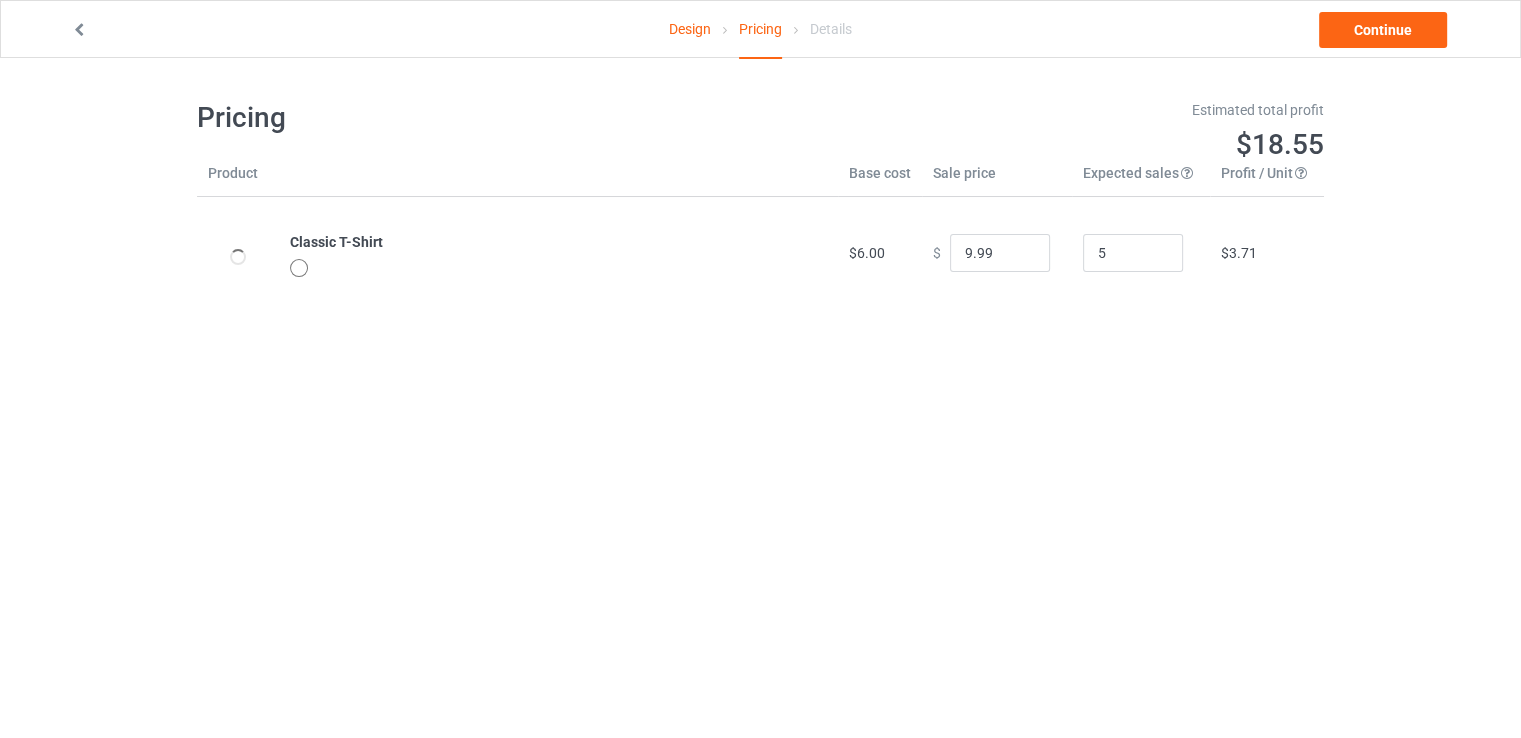 click at bounding box center (79, 27) 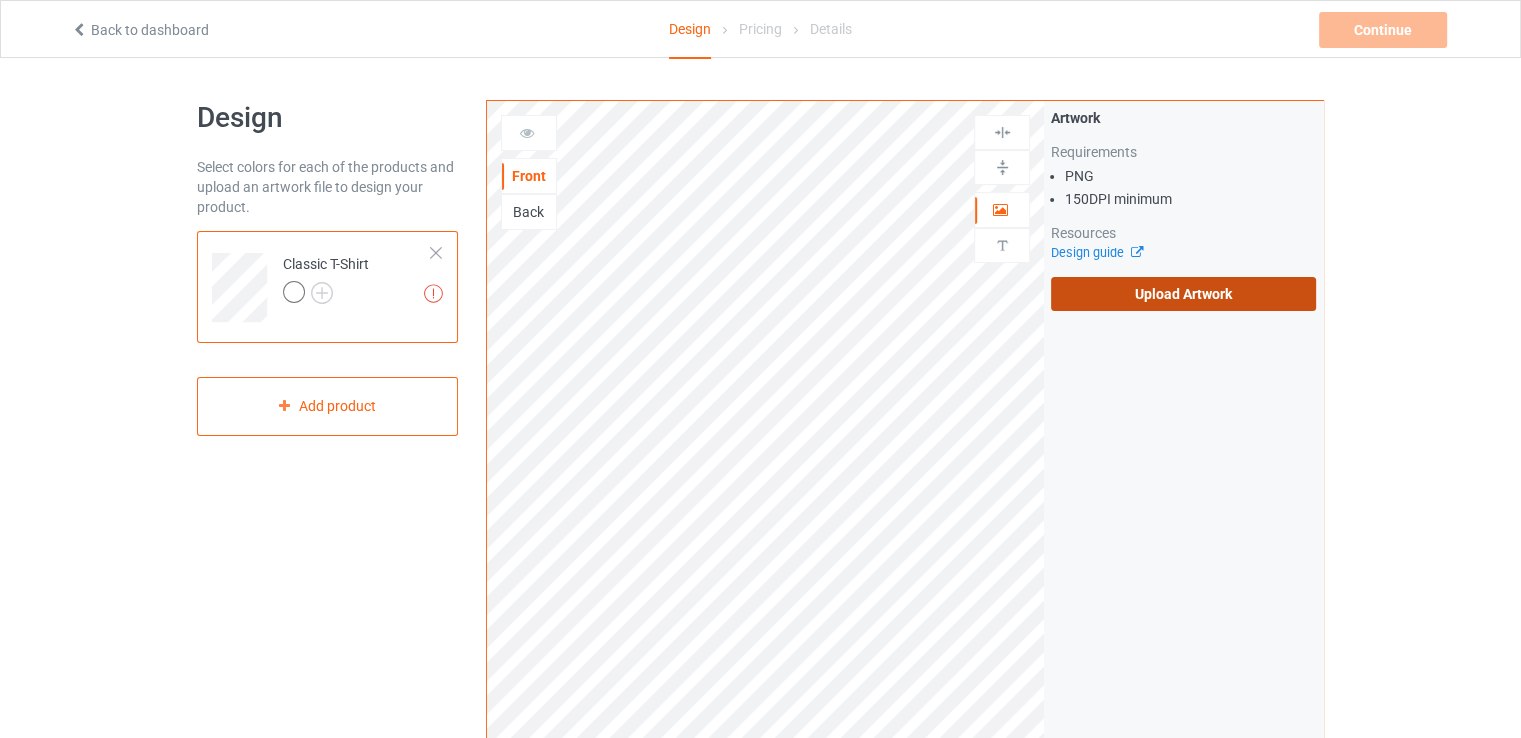 click on "Artwork Requirements PNG 150  DPI minimum Resources Design guide Upload Artwork" at bounding box center (1183, 209) 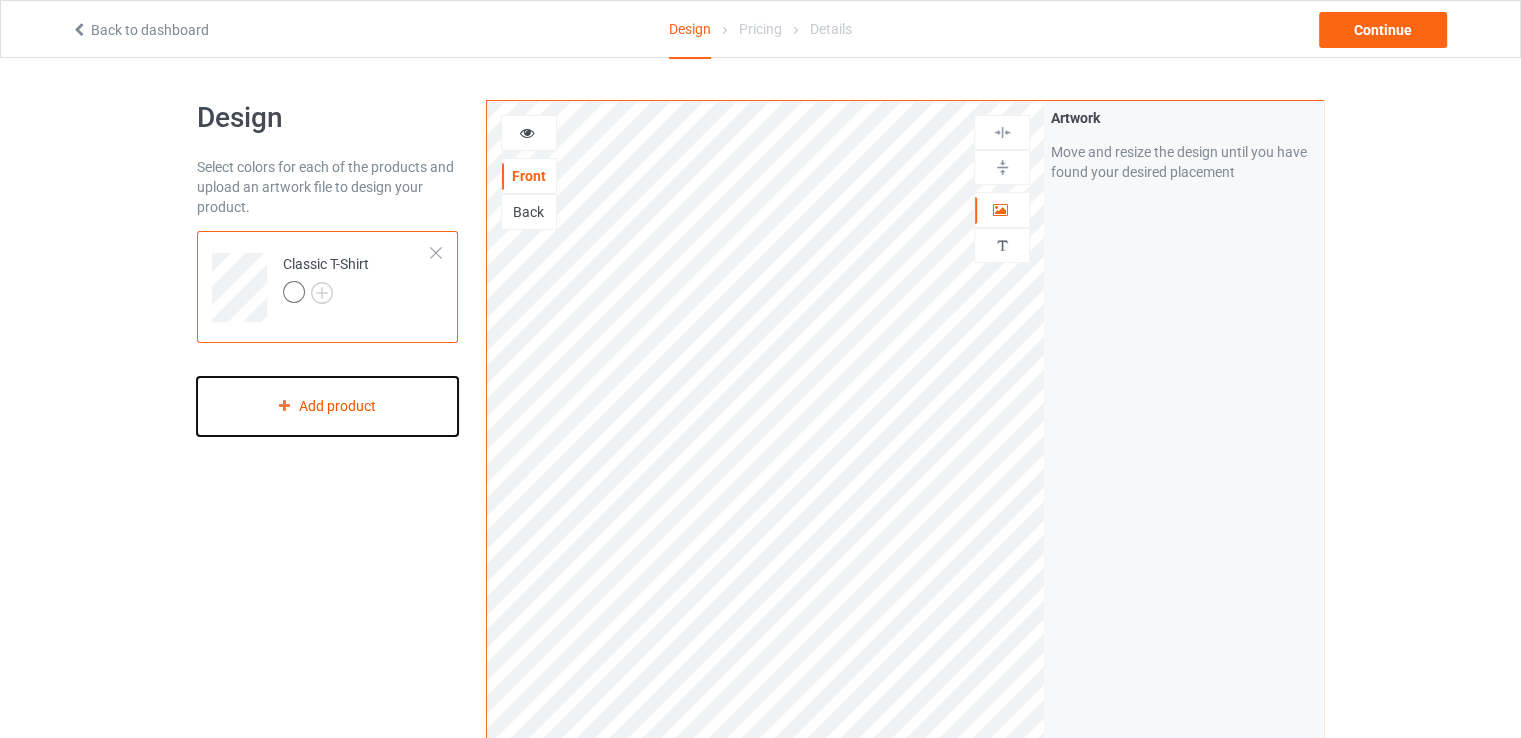 click on "Add product" at bounding box center [327, 406] 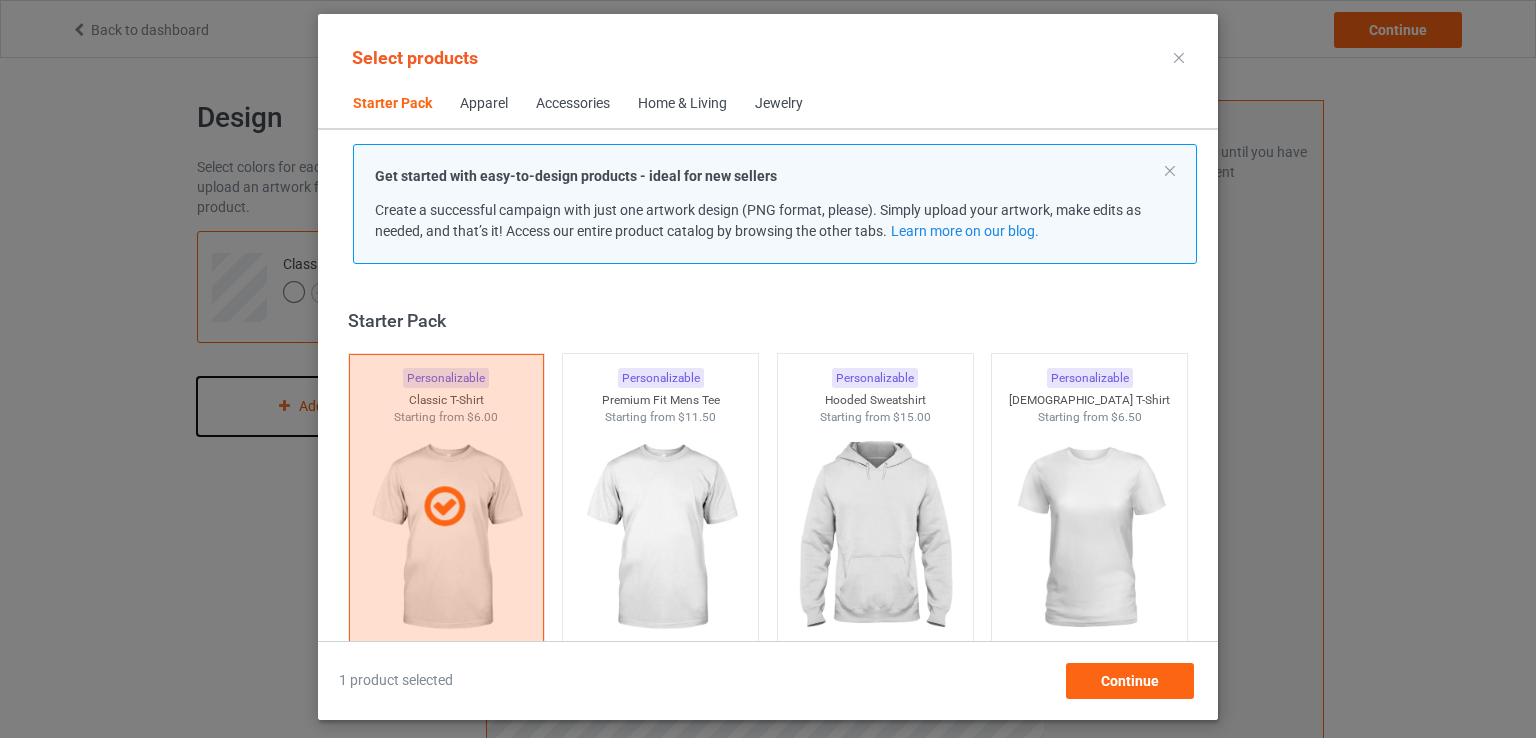 scroll, scrollTop: 26, scrollLeft: 0, axis: vertical 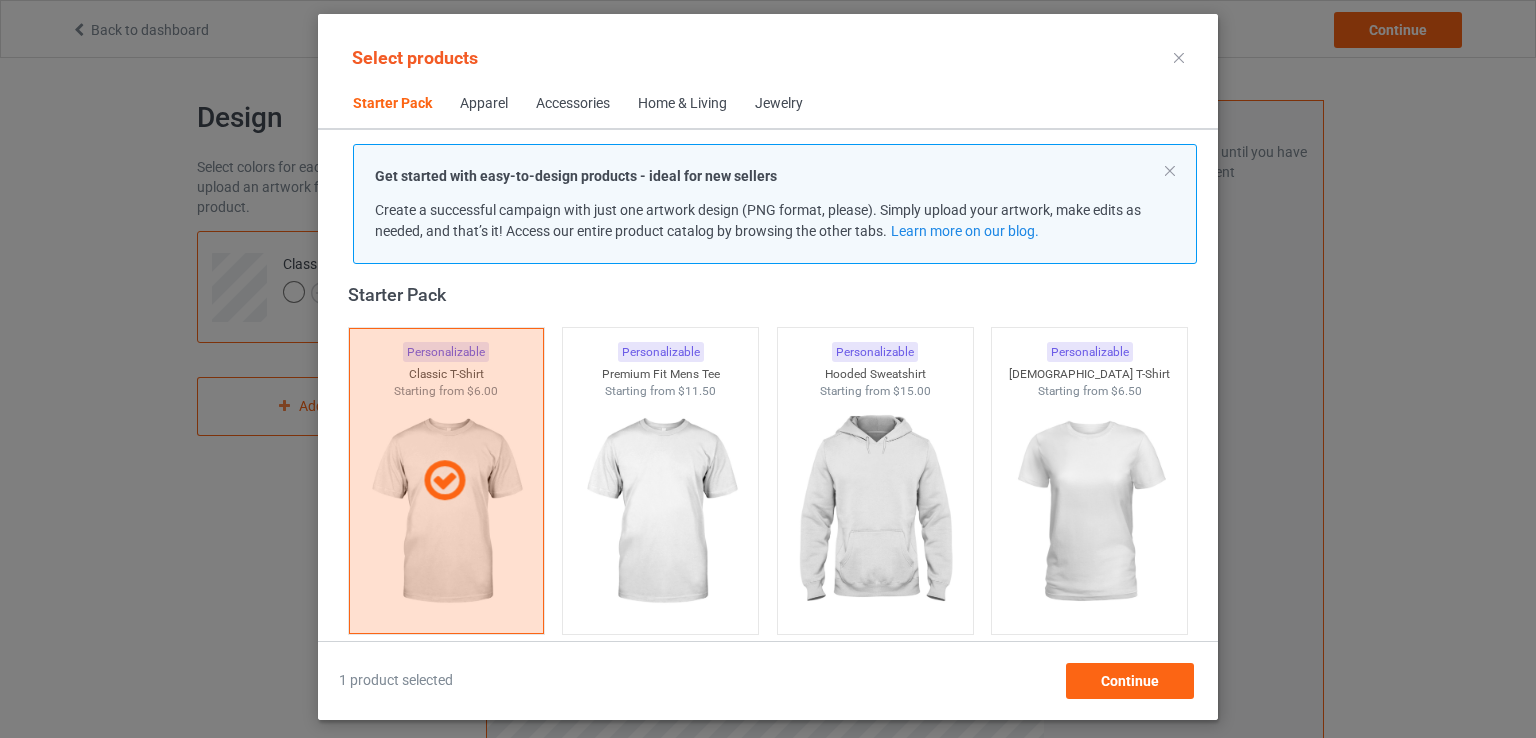 click on "Apparel" at bounding box center (484, 104) 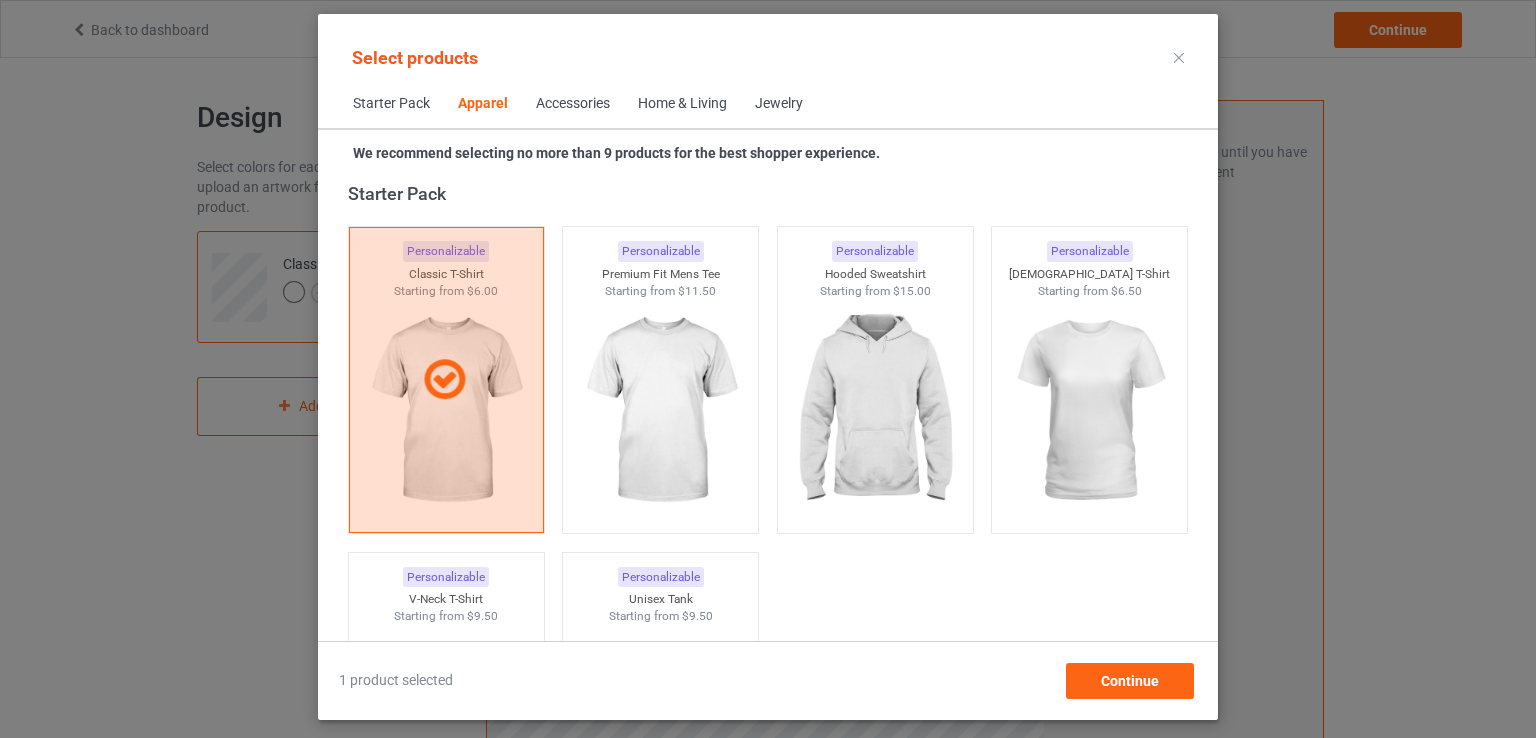 scroll, scrollTop: 744, scrollLeft: 0, axis: vertical 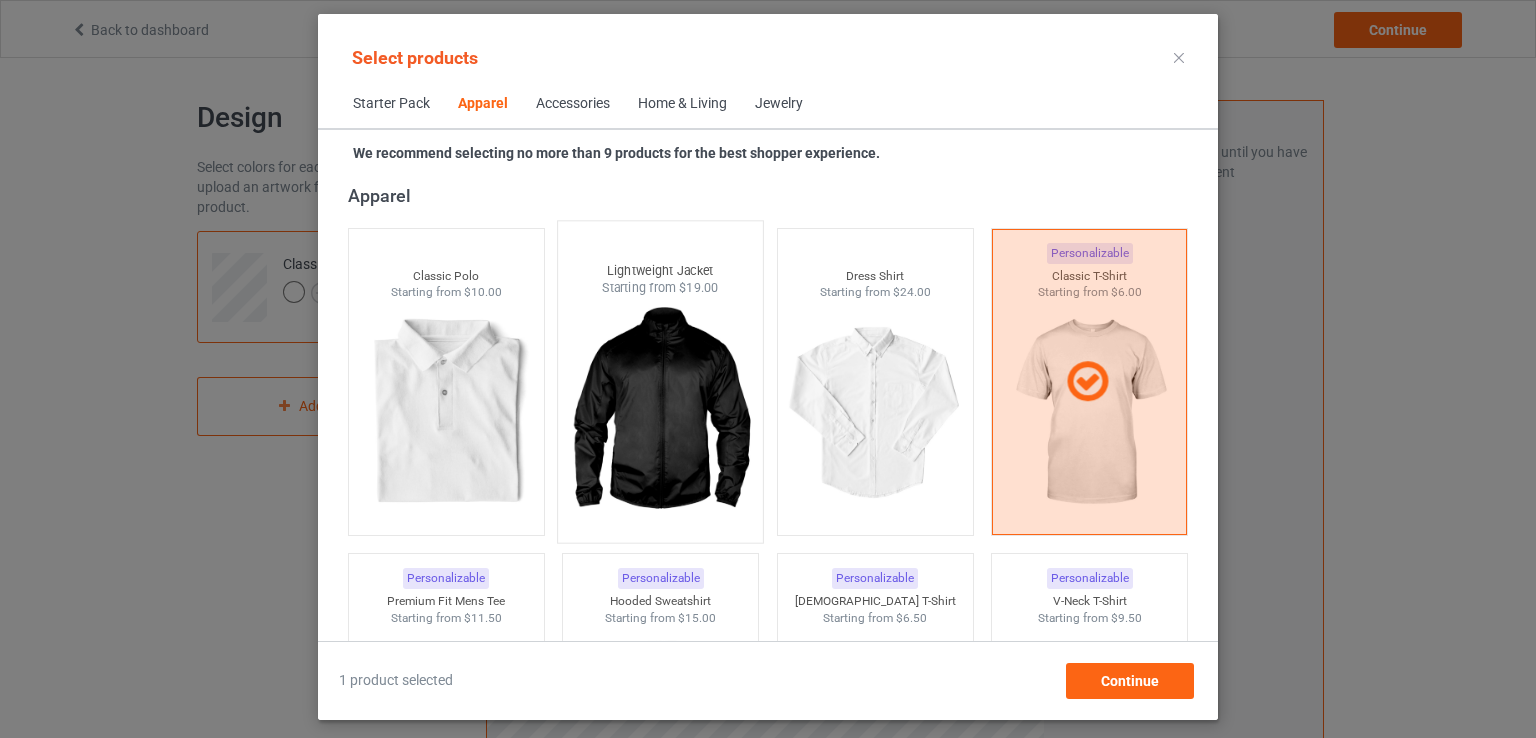 click at bounding box center [661, 414] 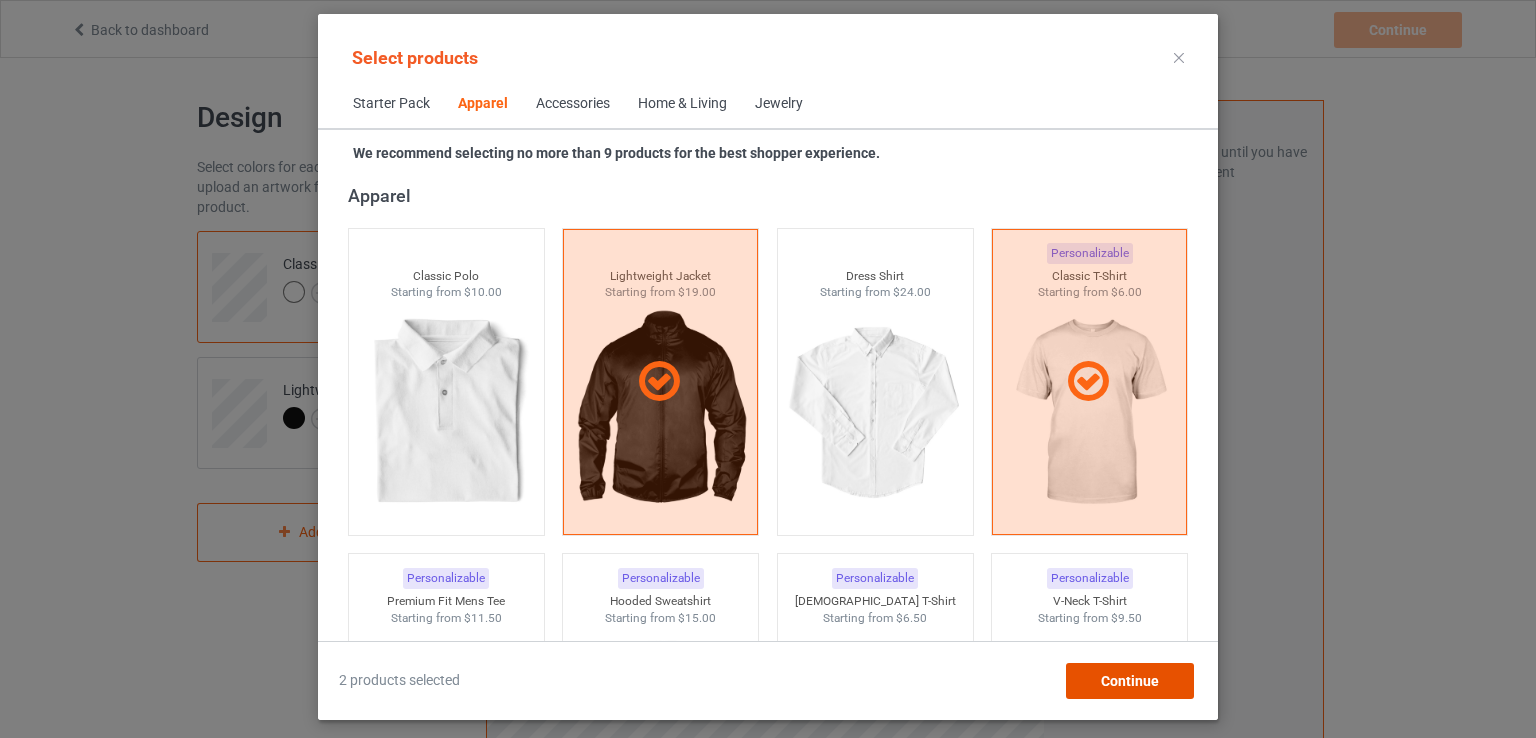 click on "Continue" at bounding box center (1130, 681) 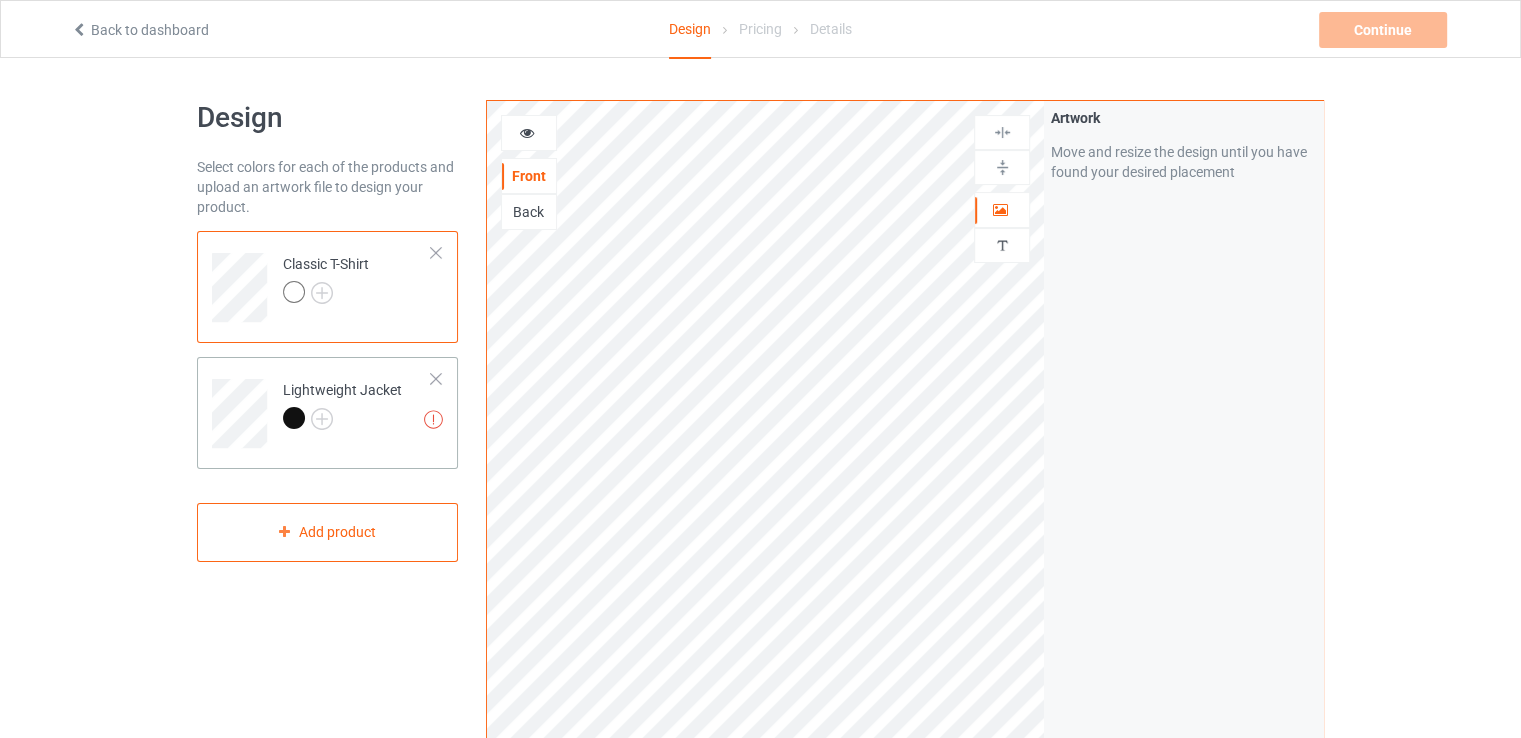click at bounding box center (342, 421) 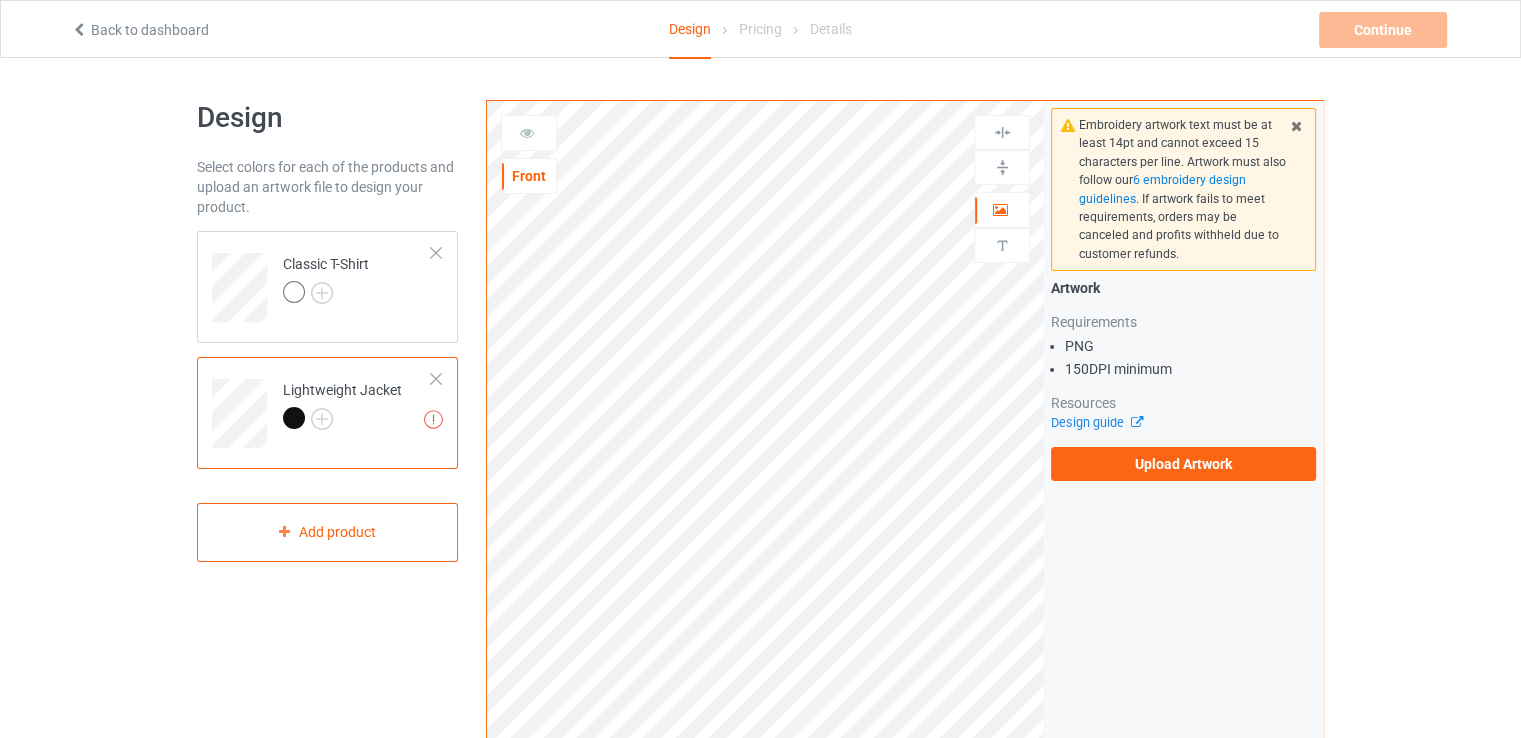 click at bounding box center (436, 379) 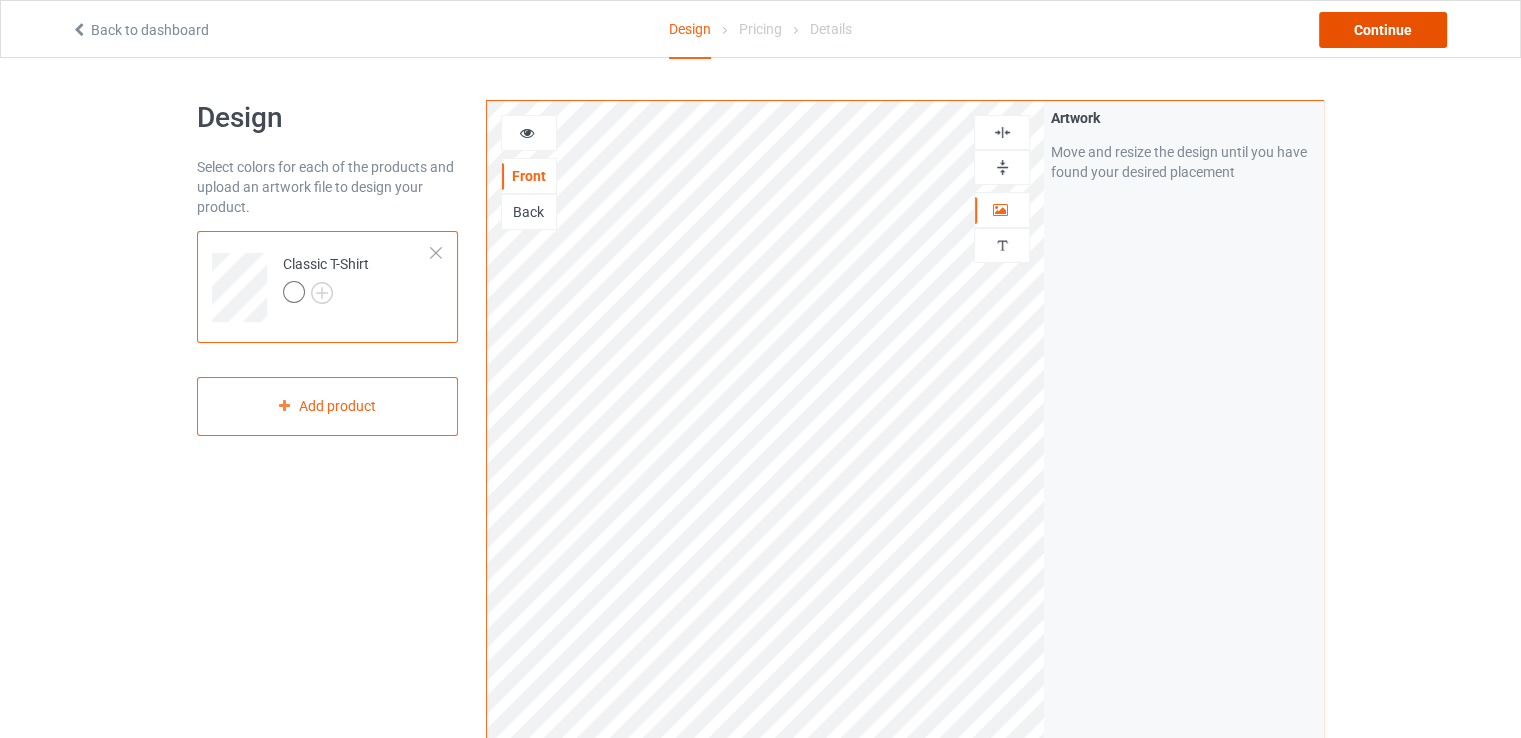 click on "Continue" at bounding box center (1383, 30) 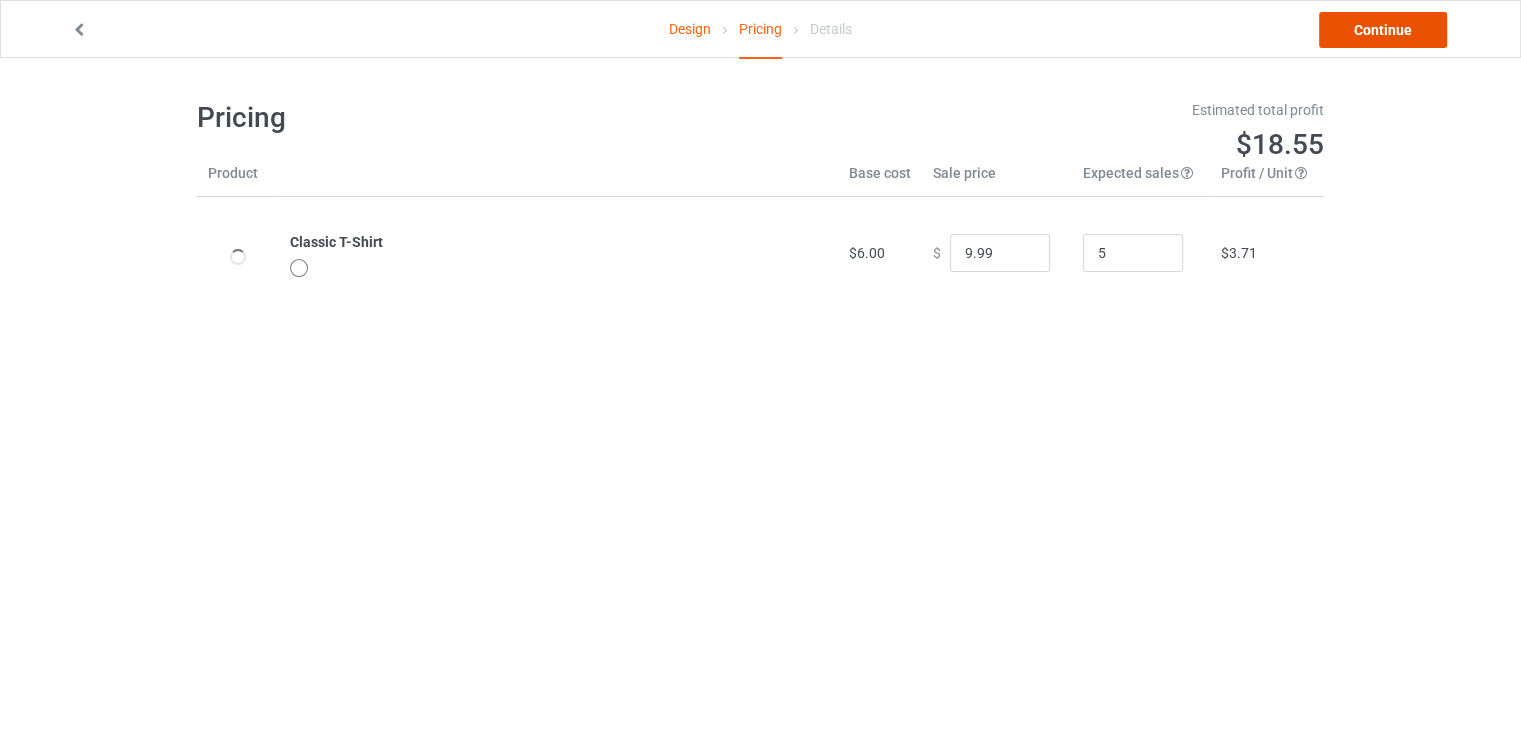 click on "Continue" at bounding box center (1383, 30) 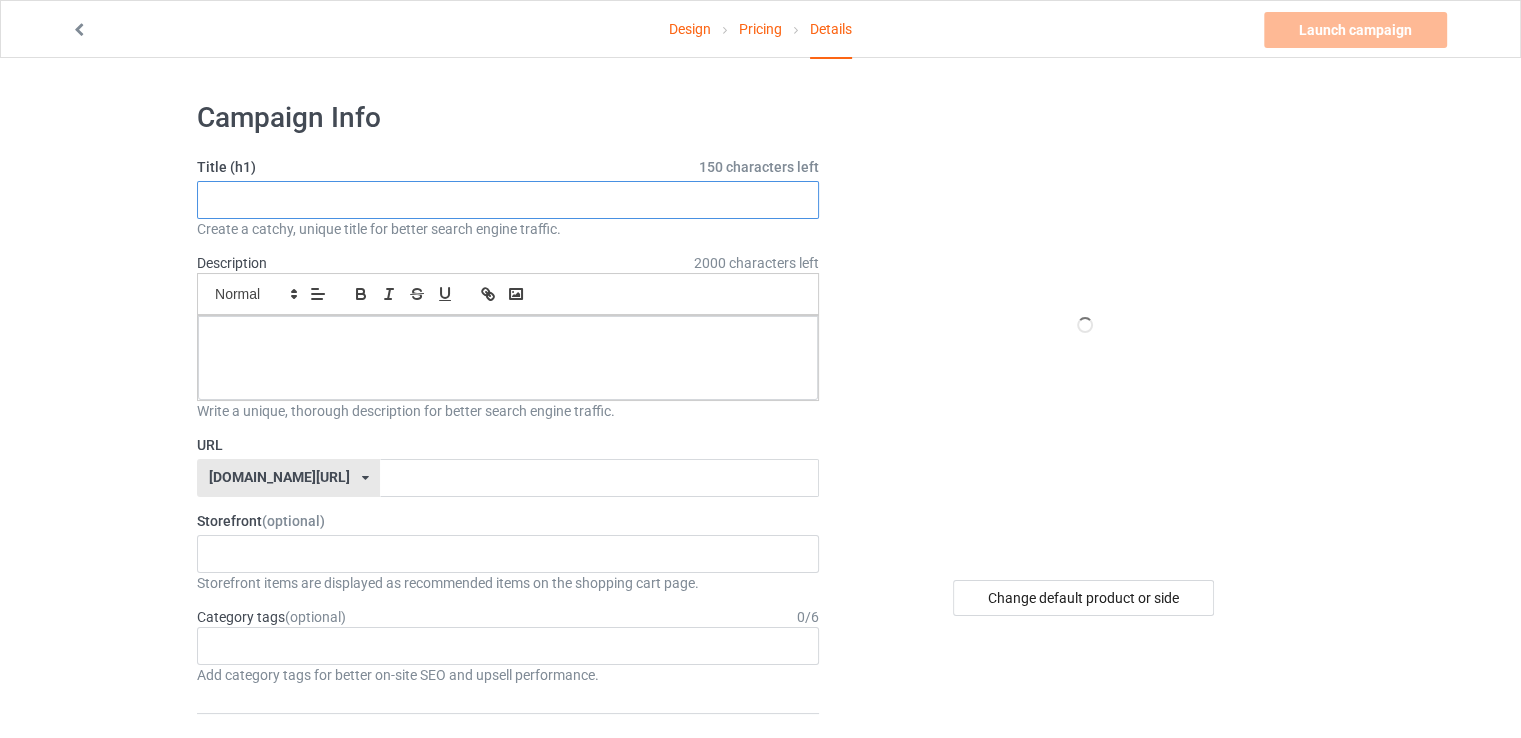 click at bounding box center (508, 200) 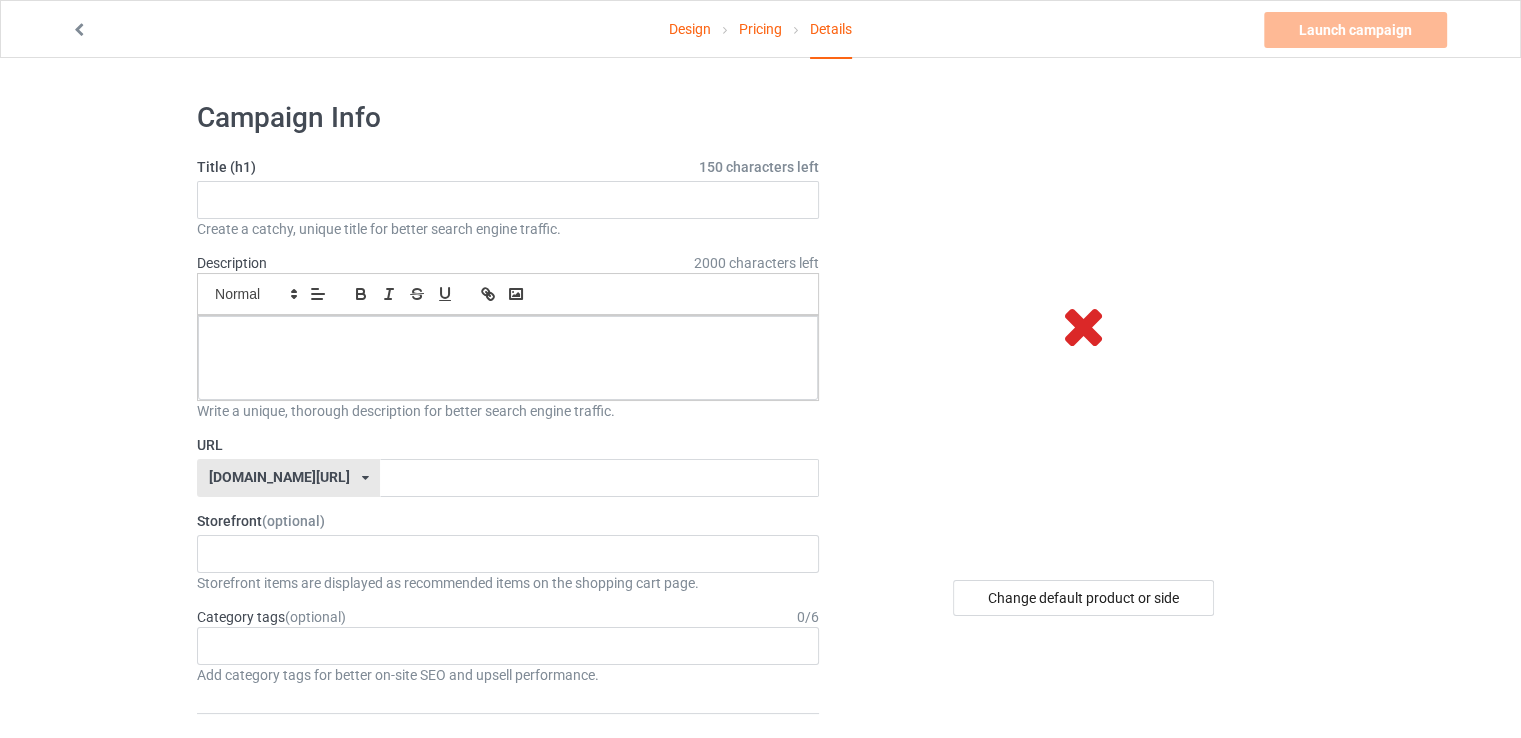 click at bounding box center [79, 27] 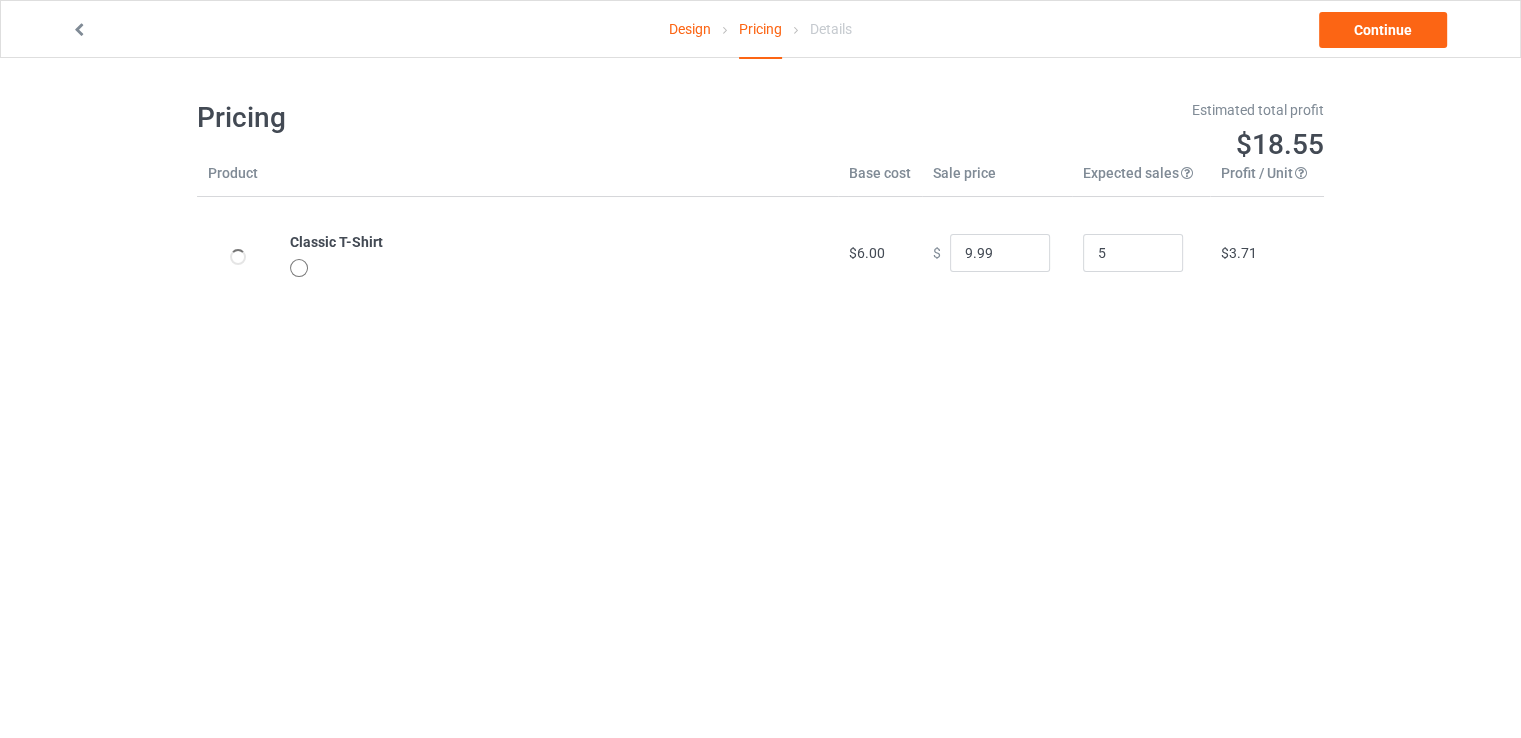 click at bounding box center (79, 27) 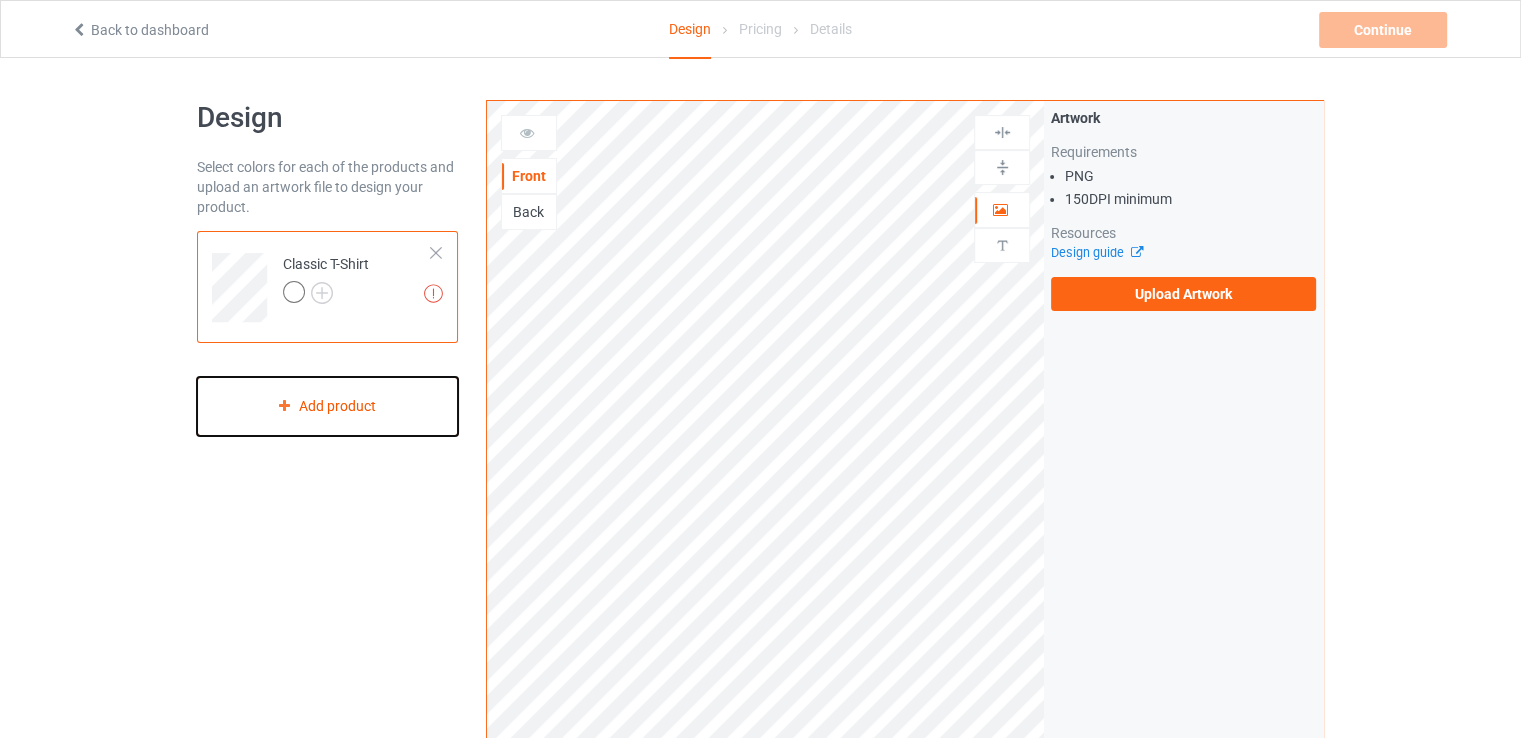 click on "Add product" at bounding box center [327, 406] 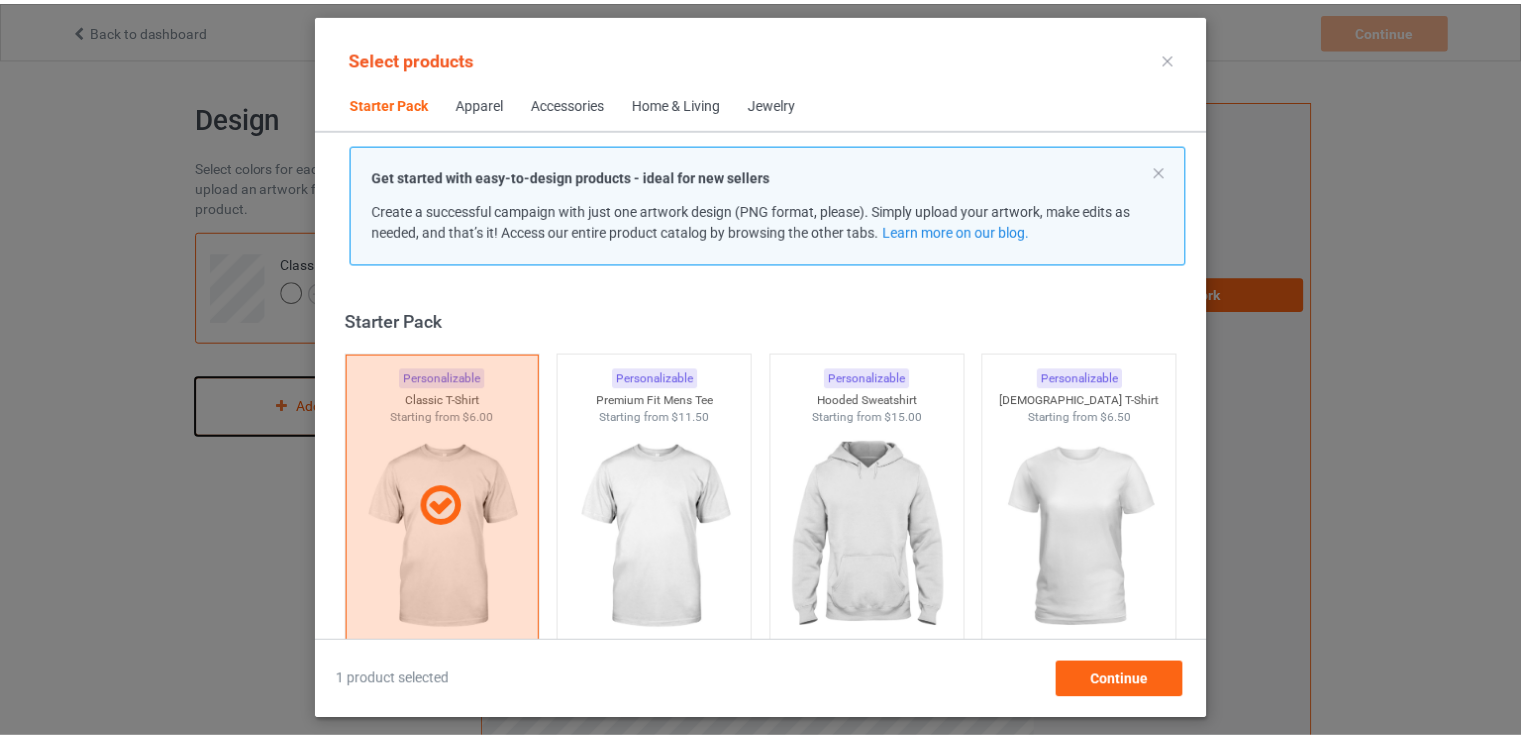 scroll, scrollTop: 26, scrollLeft: 0, axis: vertical 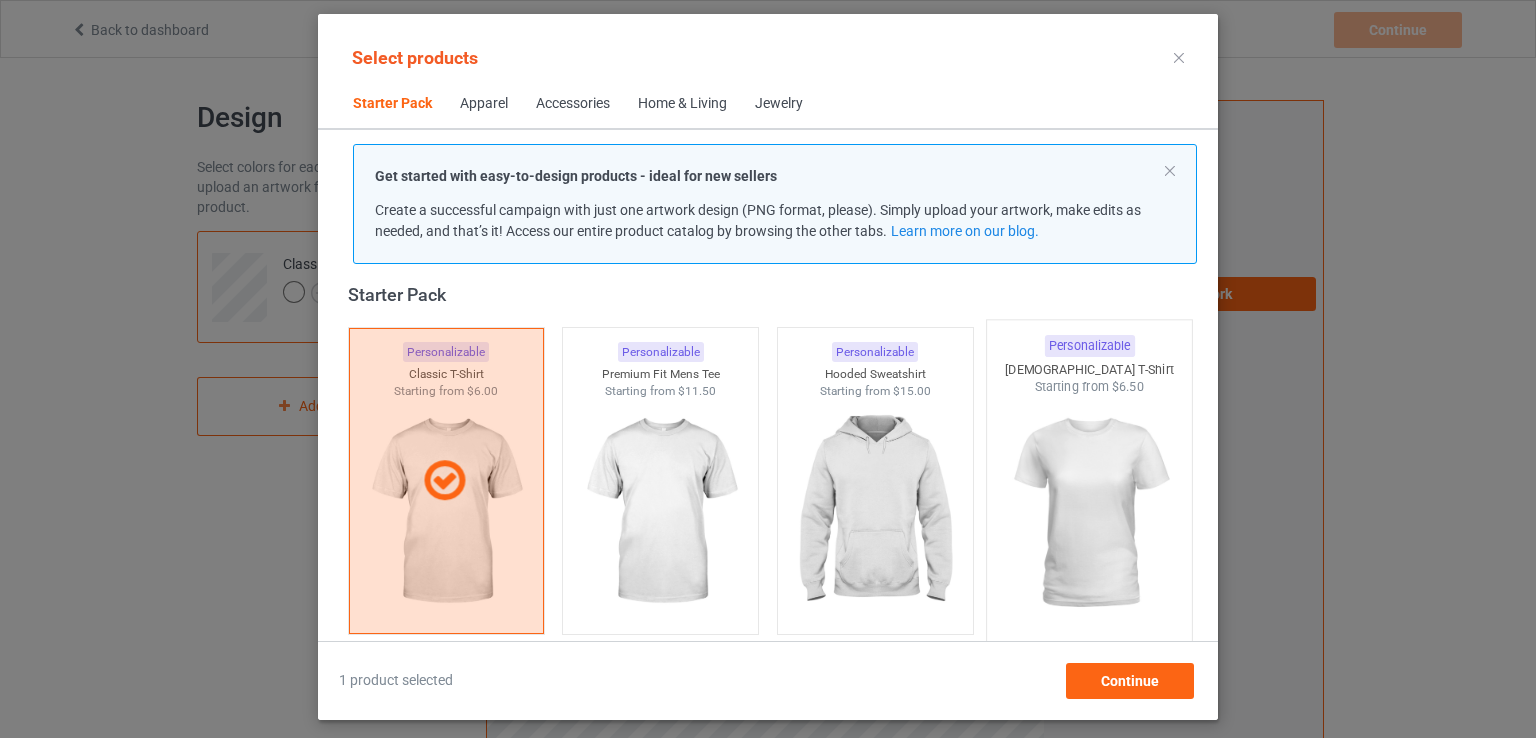 click at bounding box center (1090, 513) 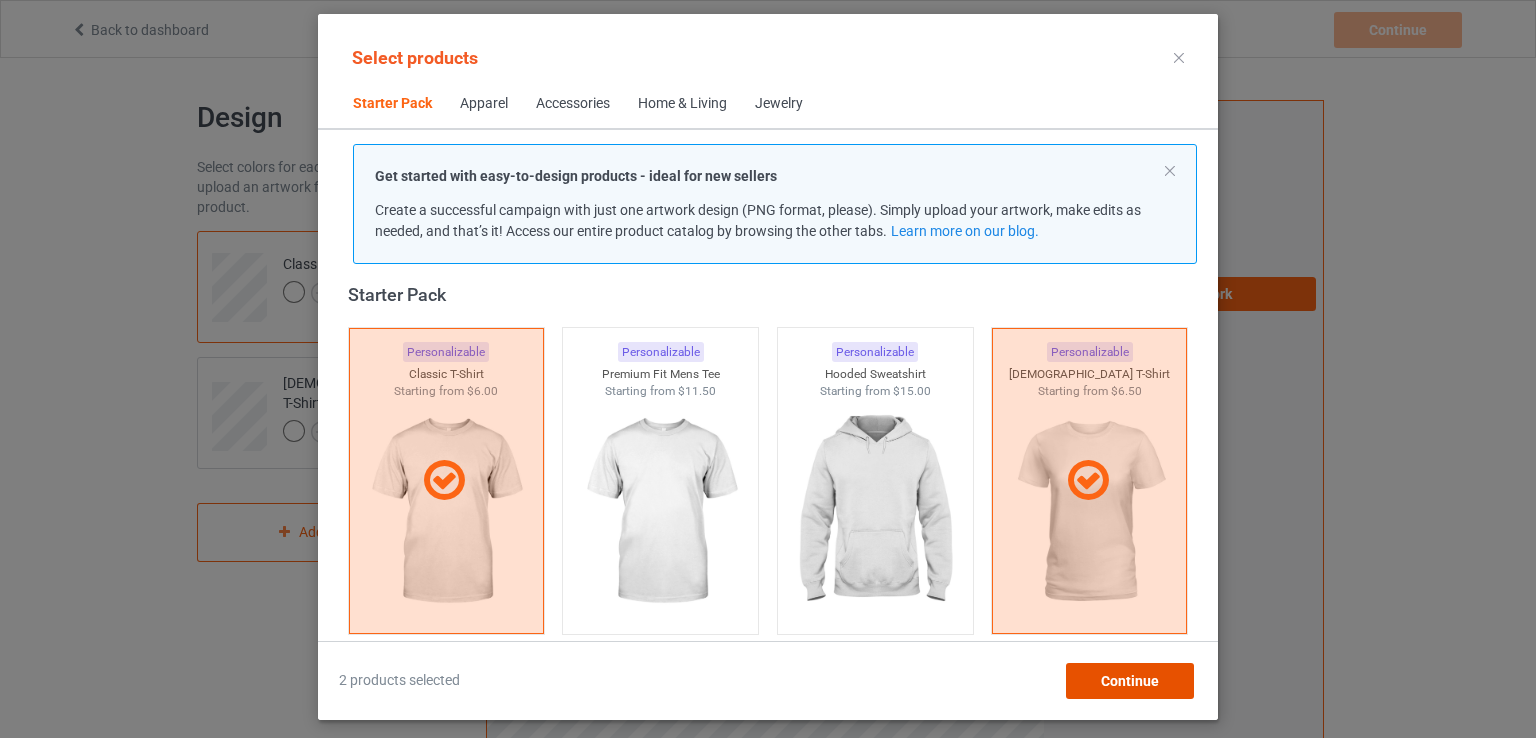 click on "Continue" at bounding box center [1130, 681] 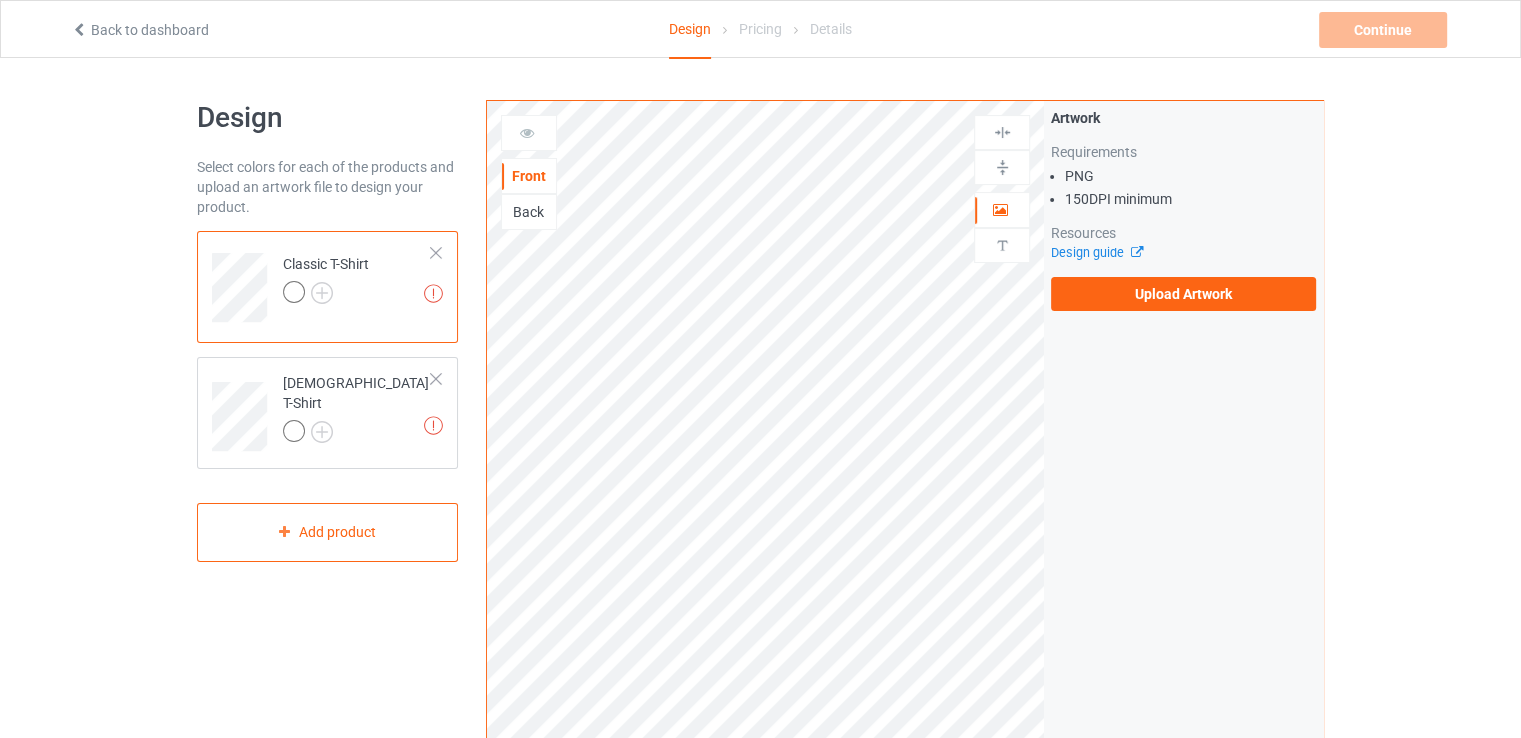 click at bounding box center [436, 253] 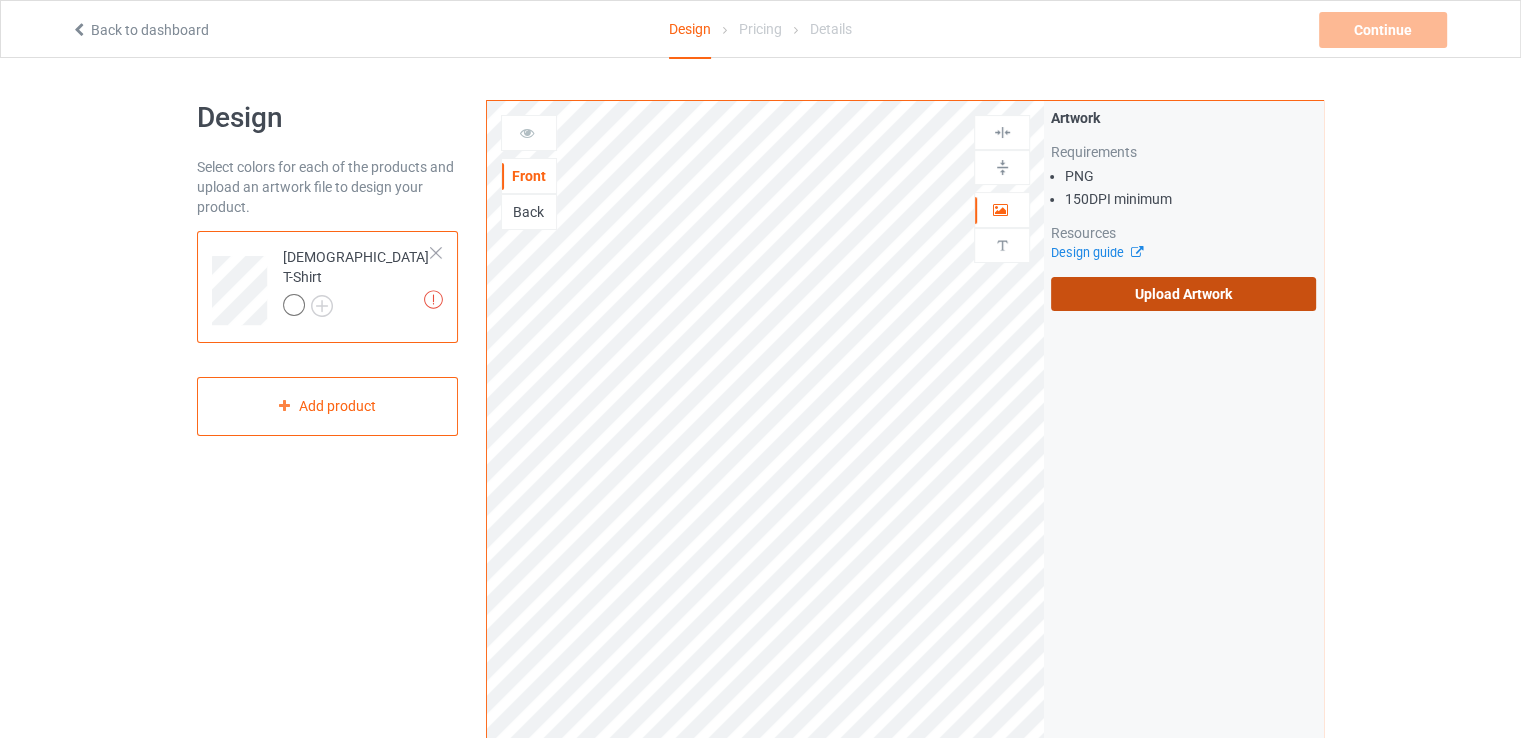 click on "Upload Artwork" at bounding box center (1183, 294) 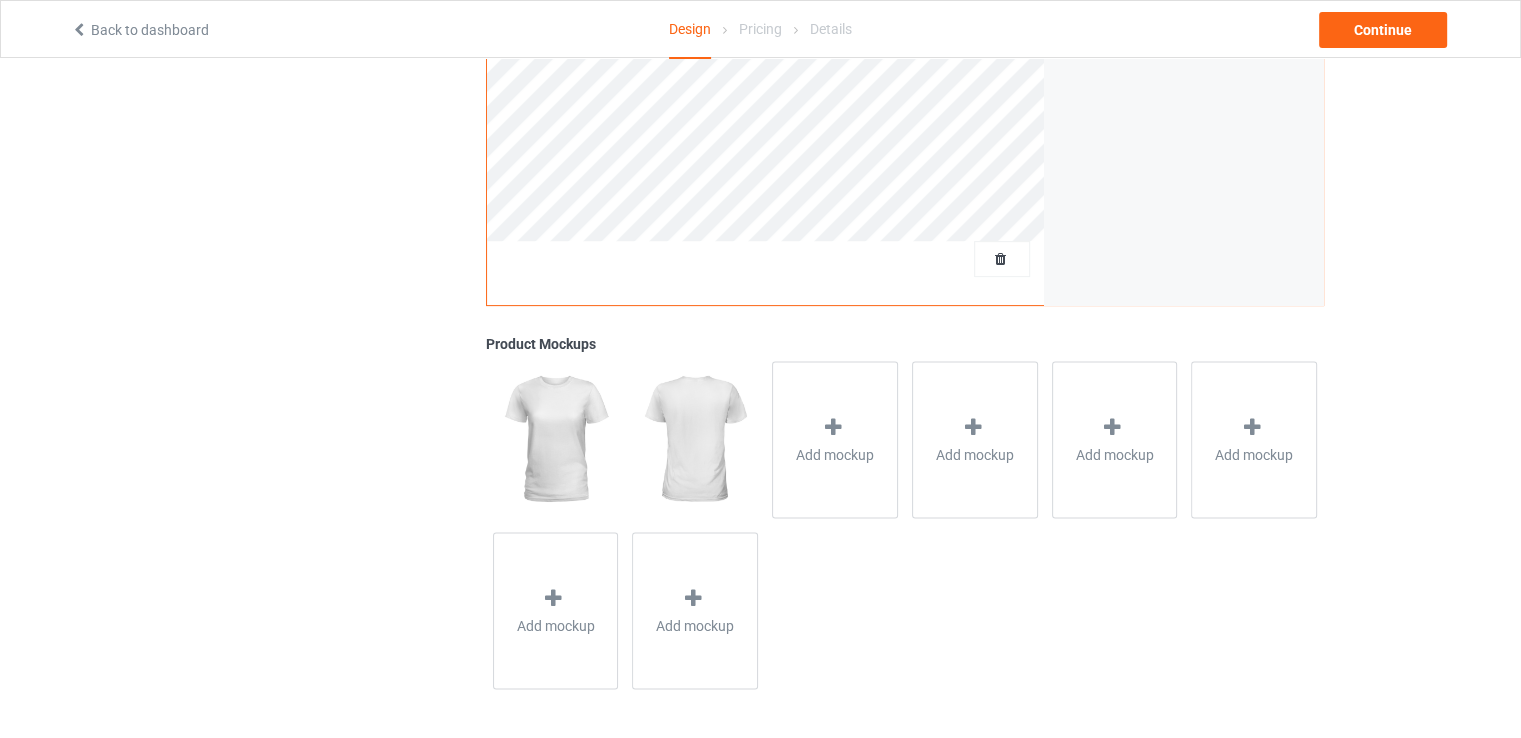 scroll, scrollTop: 0, scrollLeft: 0, axis: both 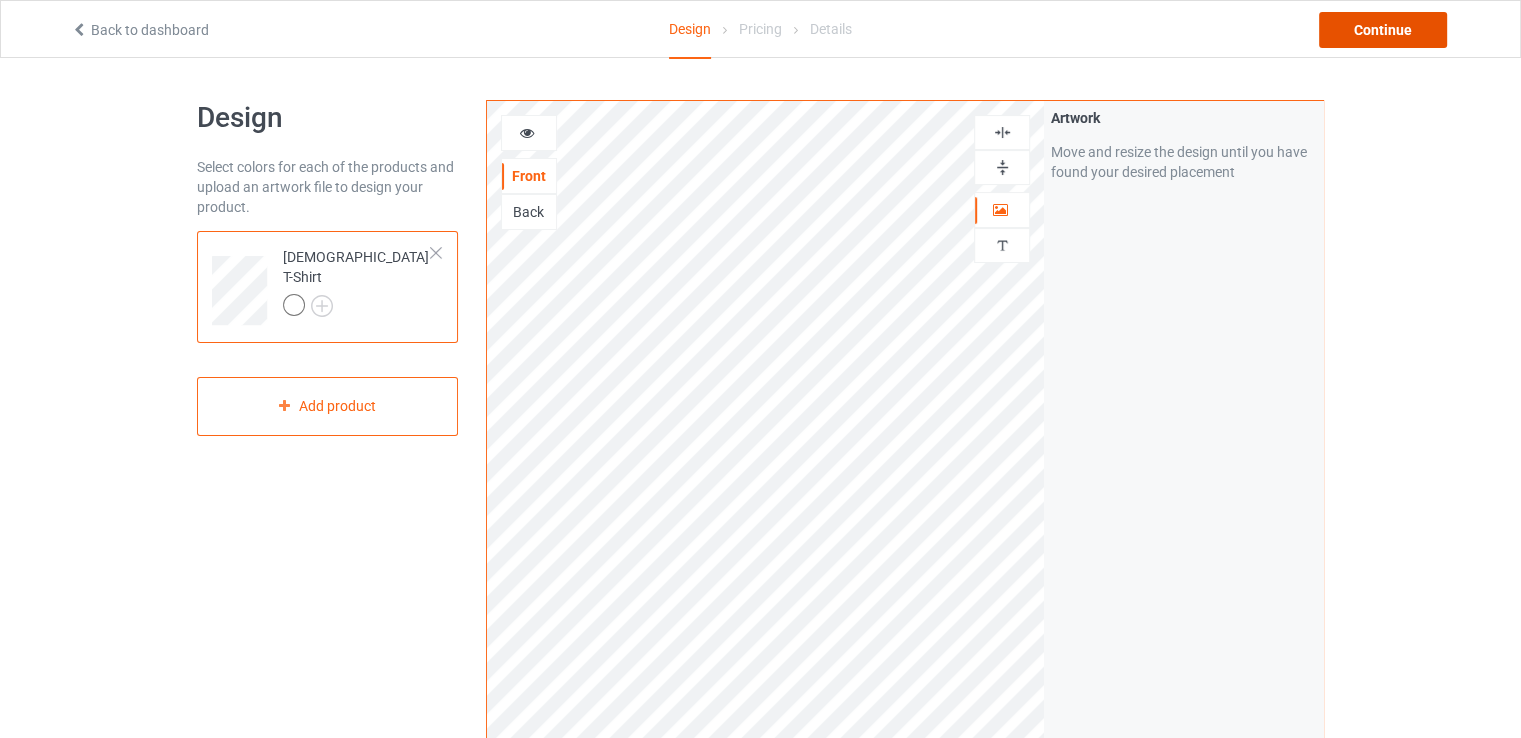click on "Continue" at bounding box center [1383, 30] 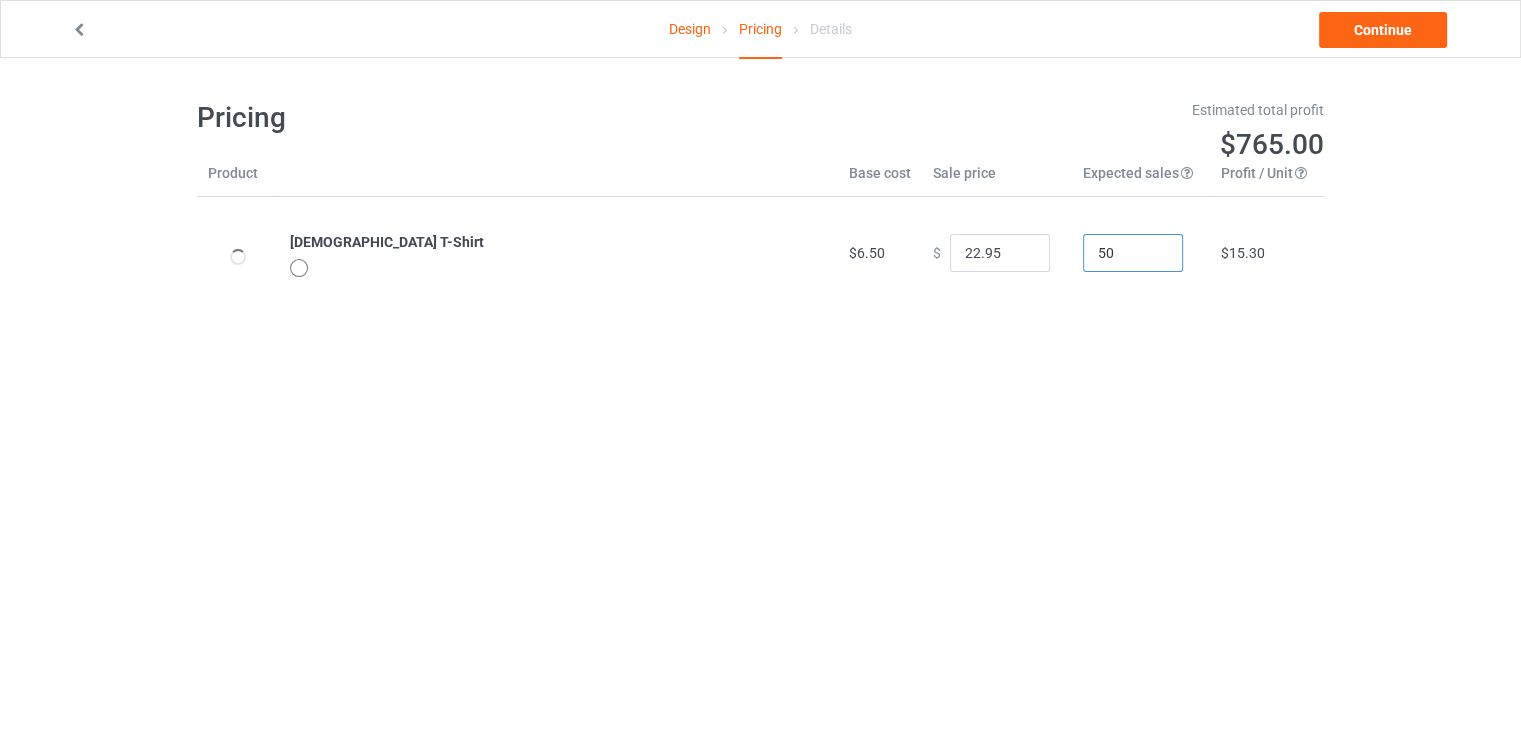 click on "50" at bounding box center [1133, 253] 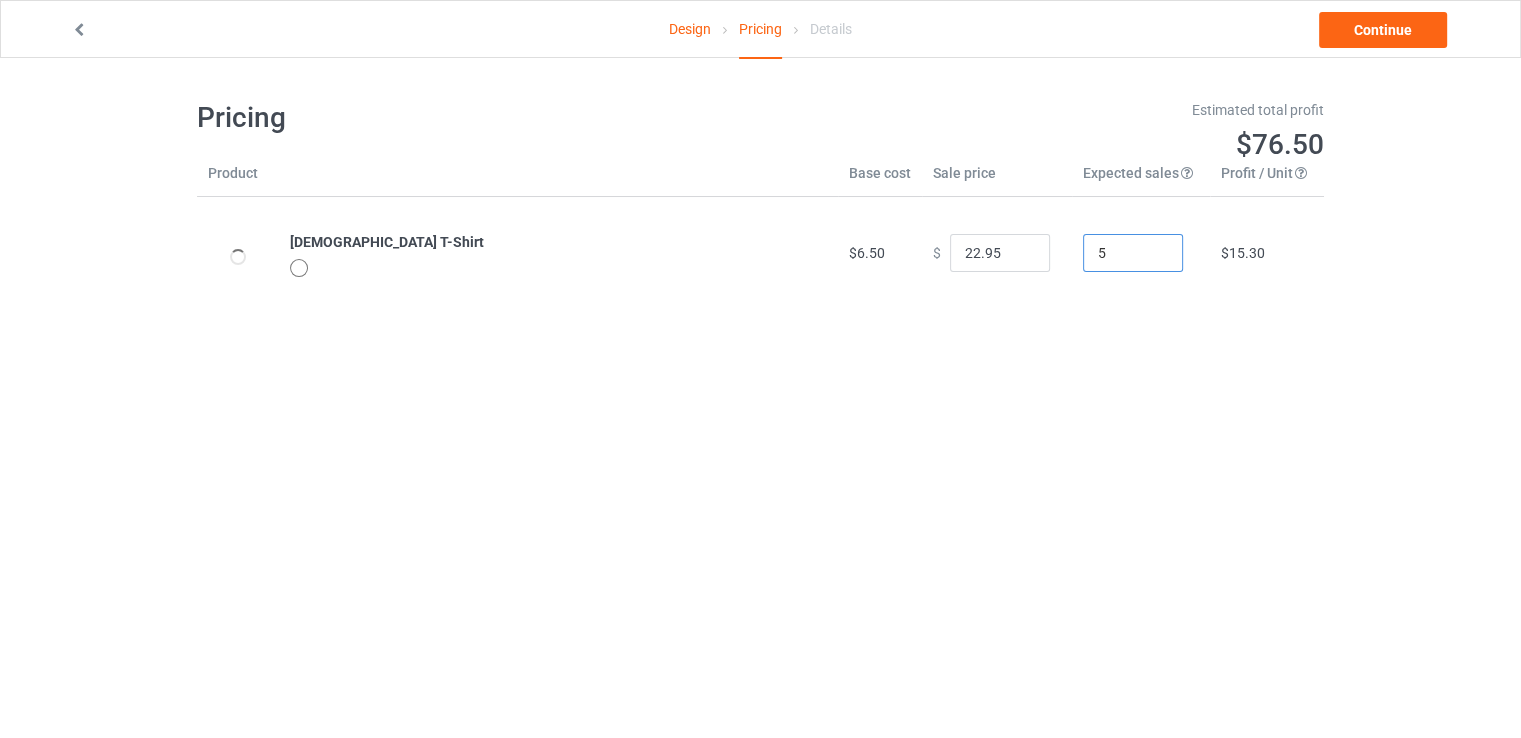 type on "5" 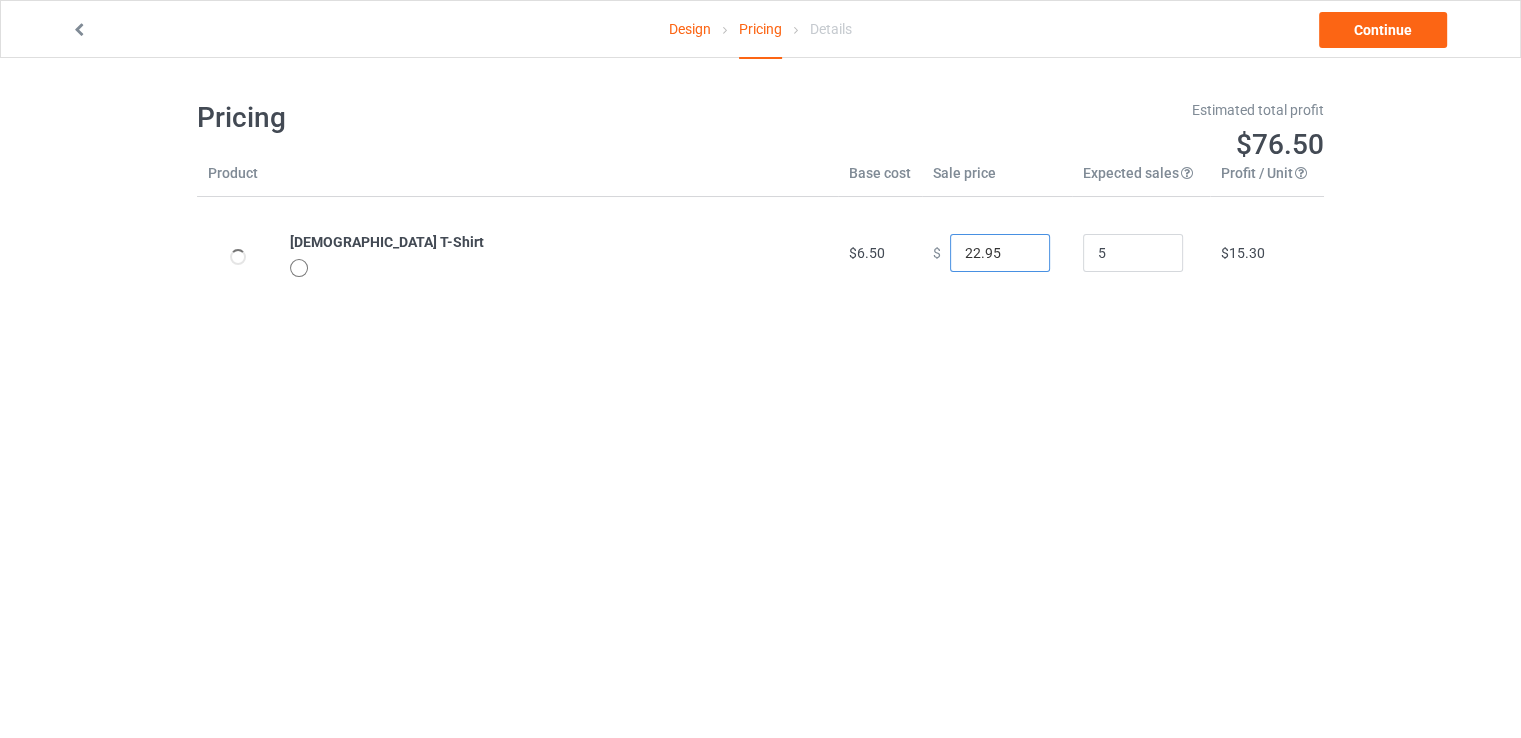 click on "22.95" at bounding box center [1000, 253] 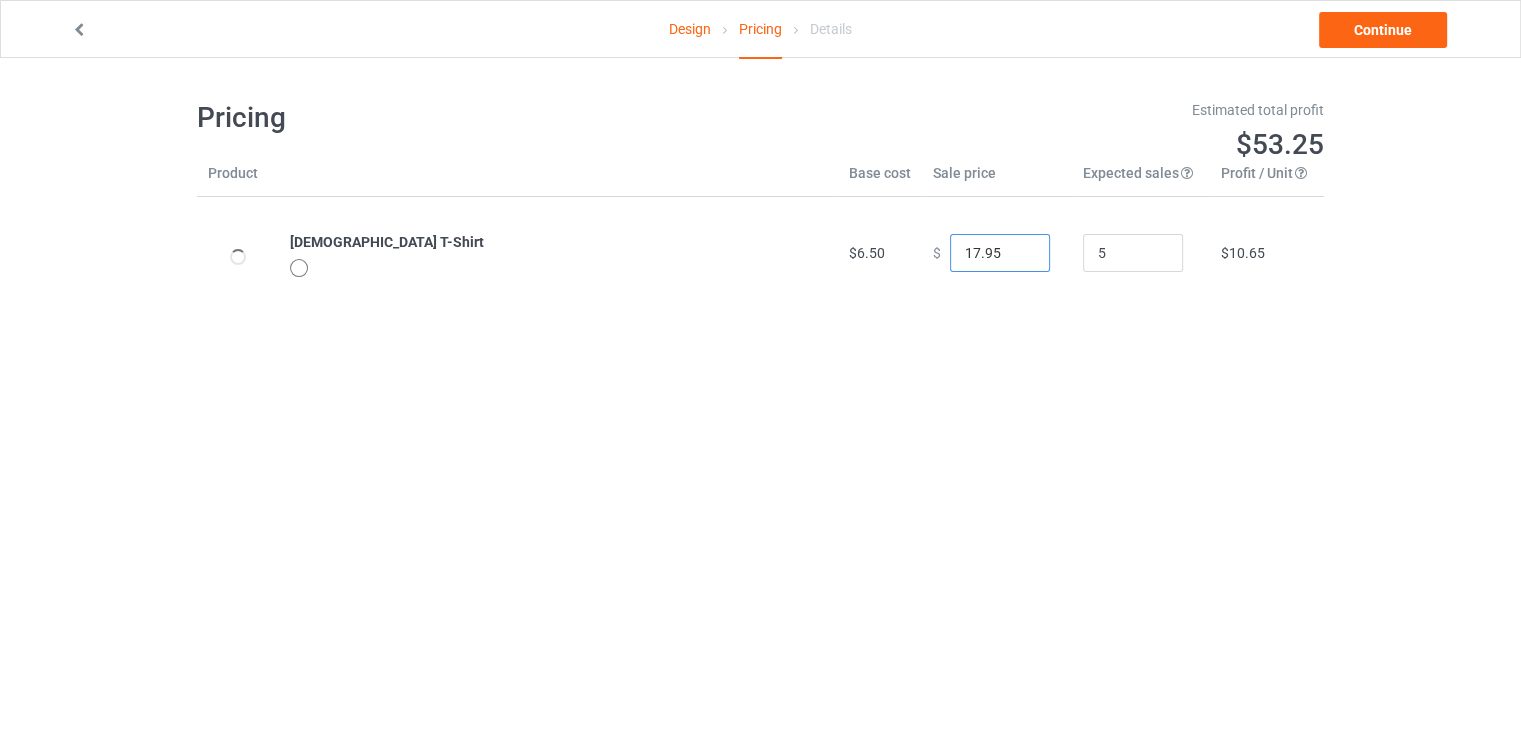 click on "17.95" at bounding box center (1000, 253) 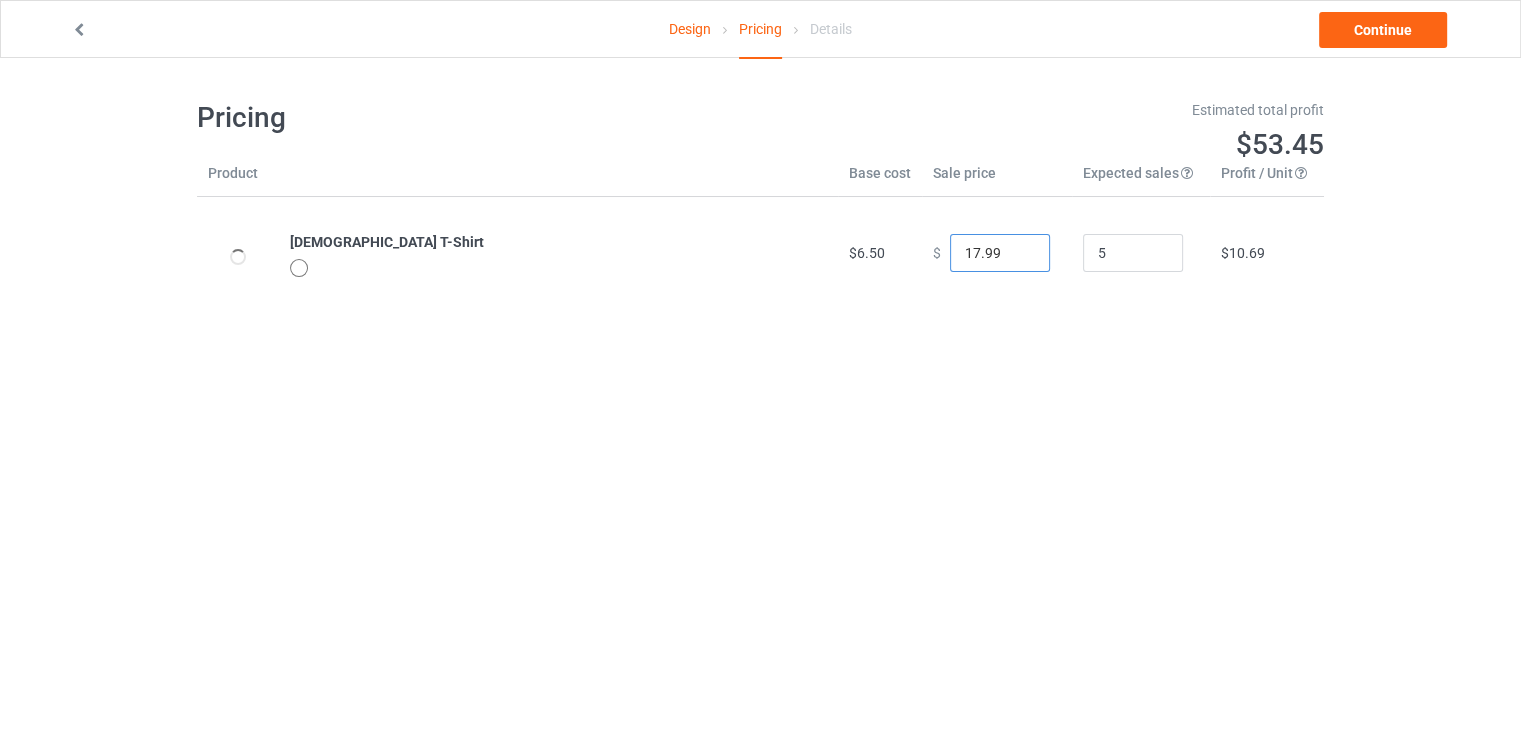 click on "17.99" at bounding box center (1000, 253) 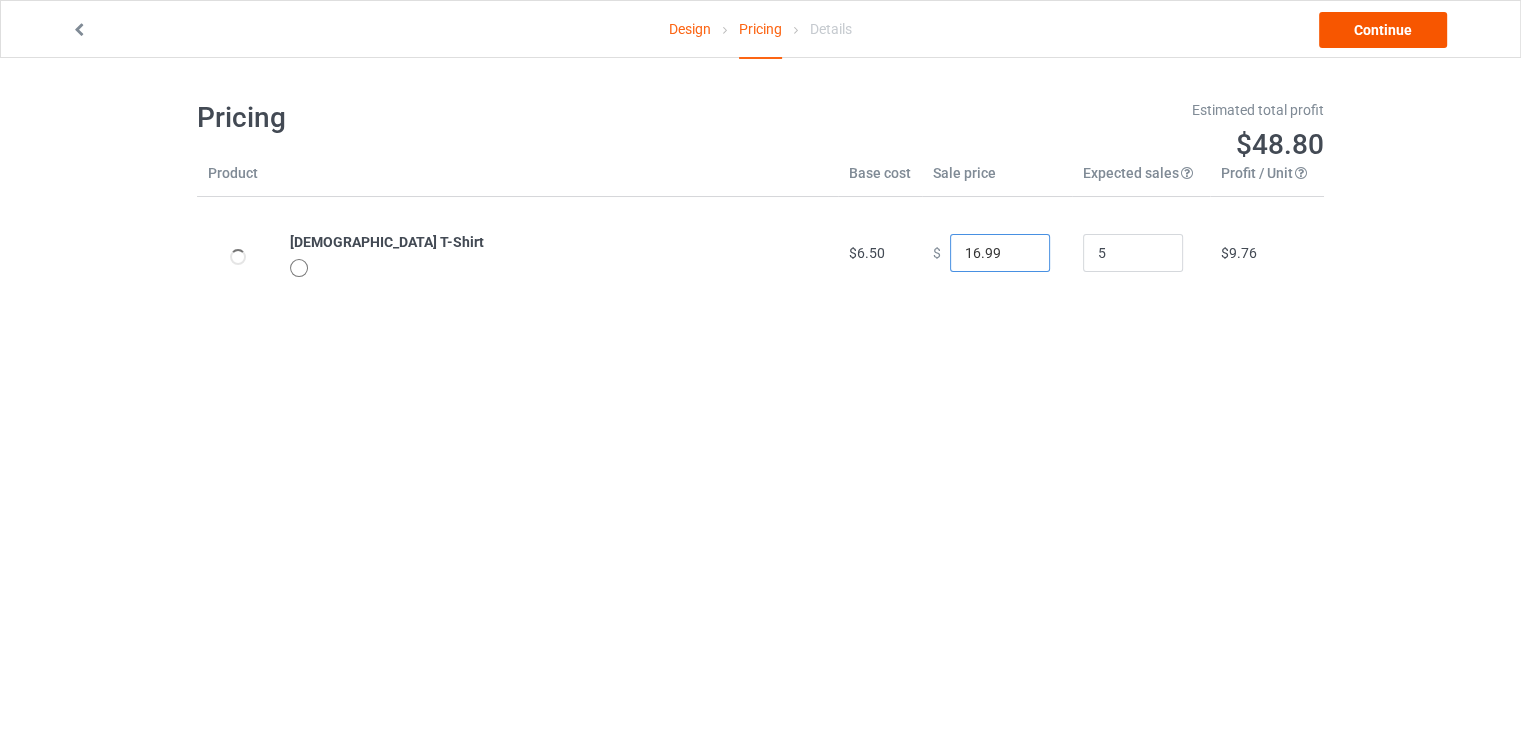 type on "16.99" 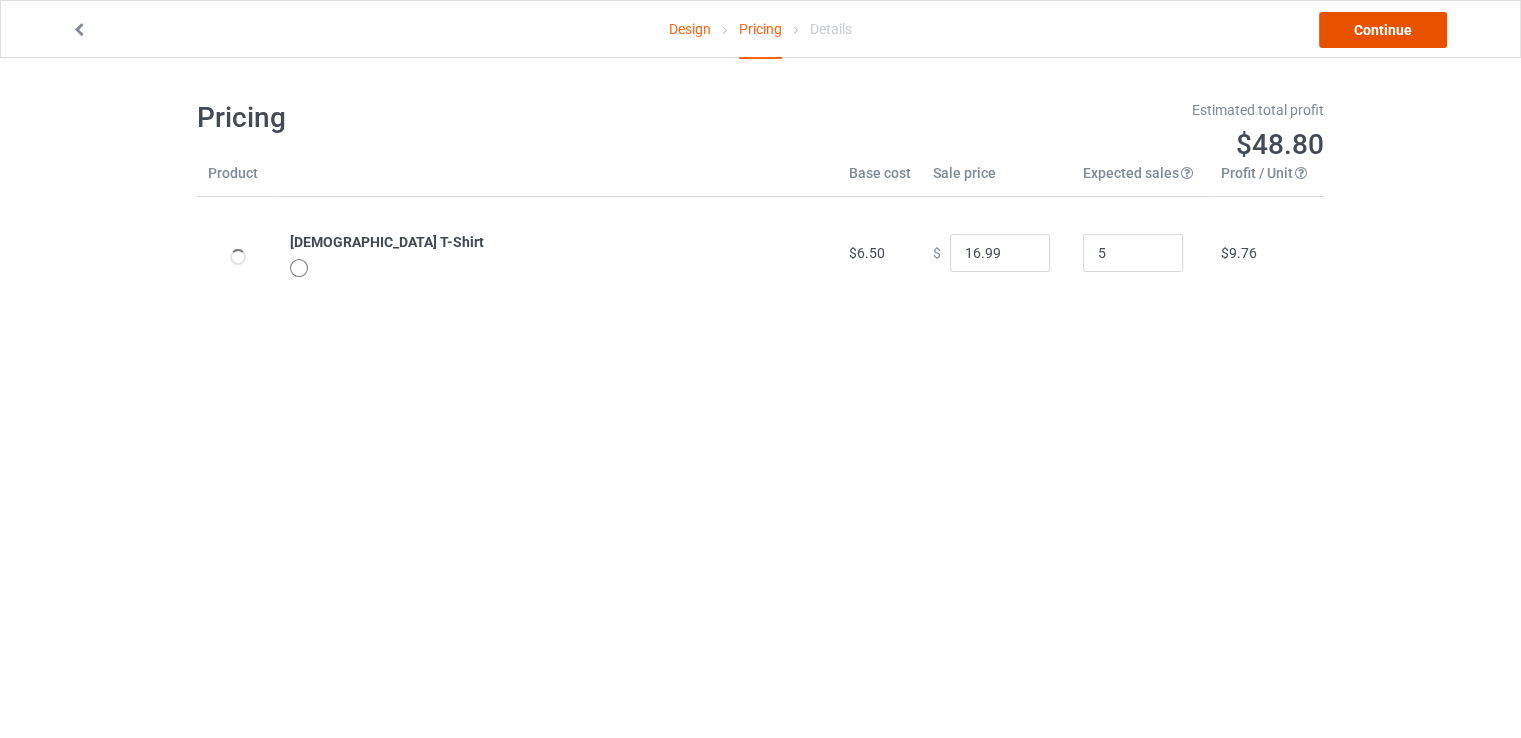 click on "Continue" at bounding box center (1383, 30) 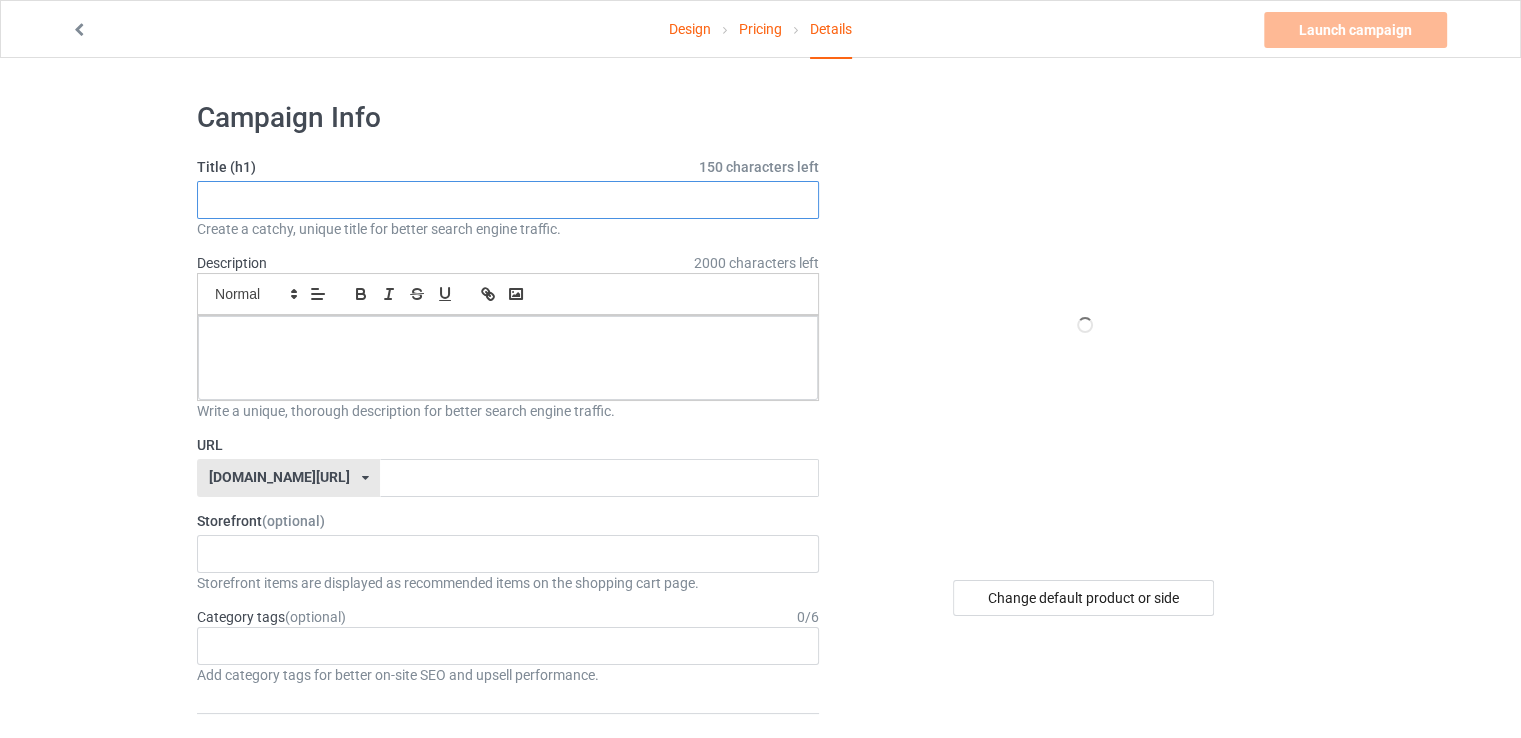 click at bounding box center [508, 200] 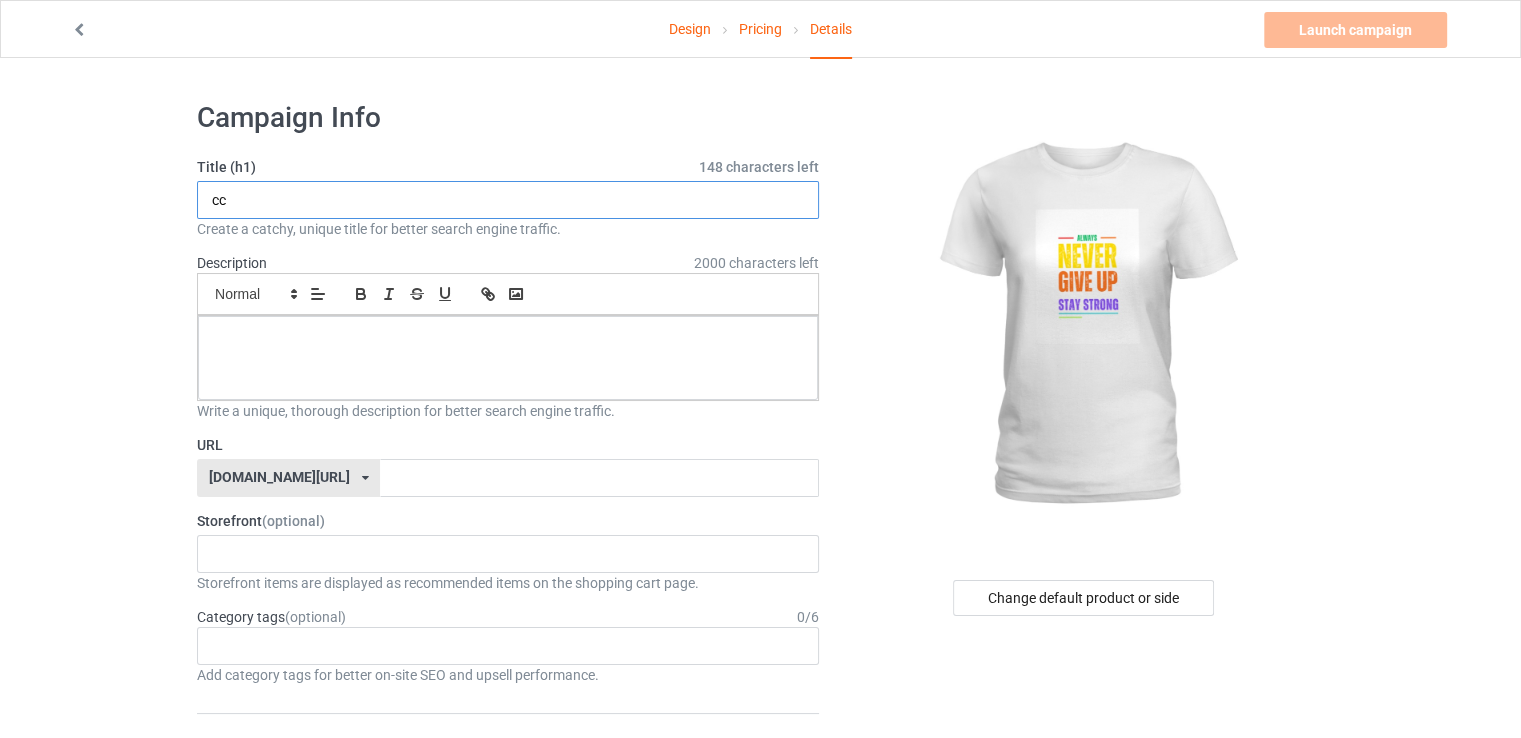 type on "c" 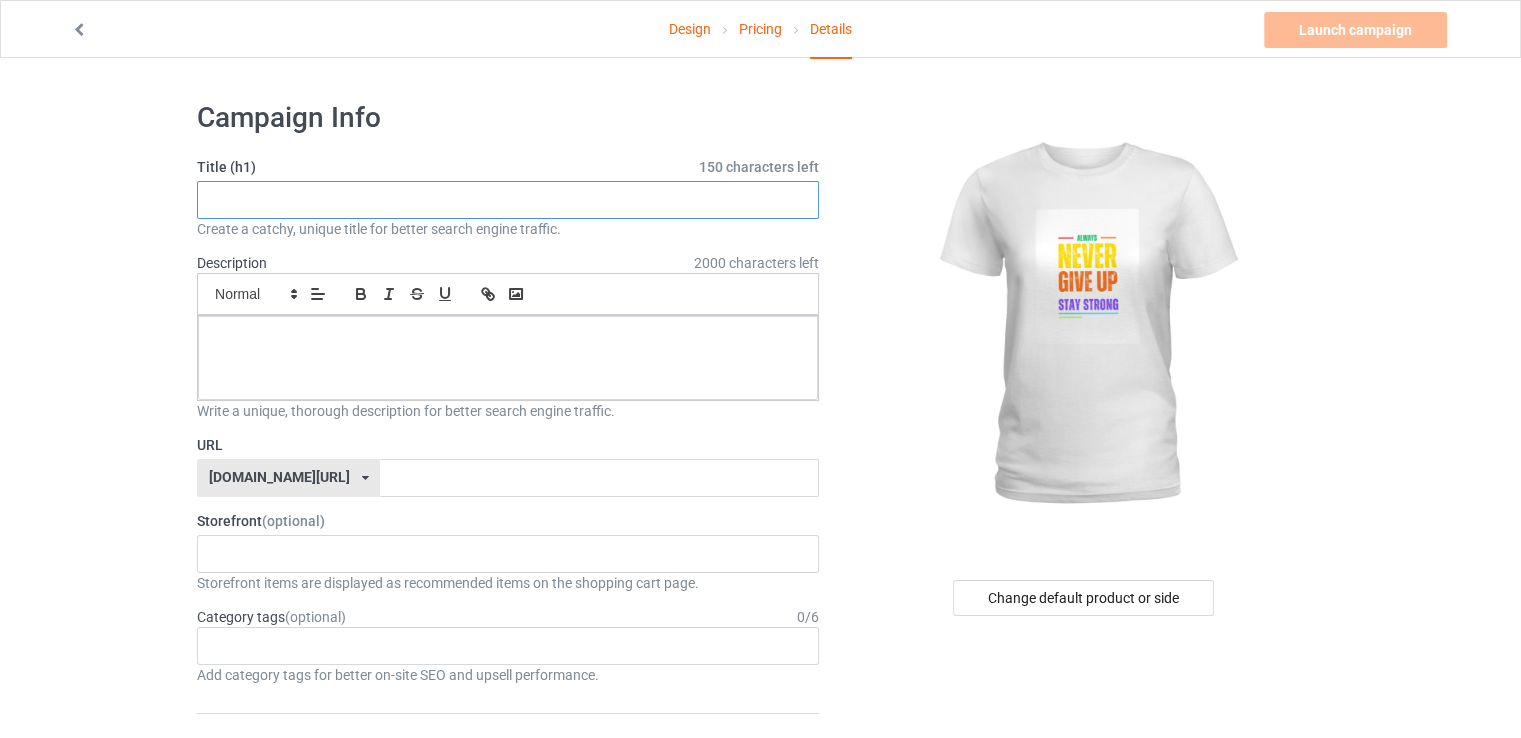 paste on "slogan" 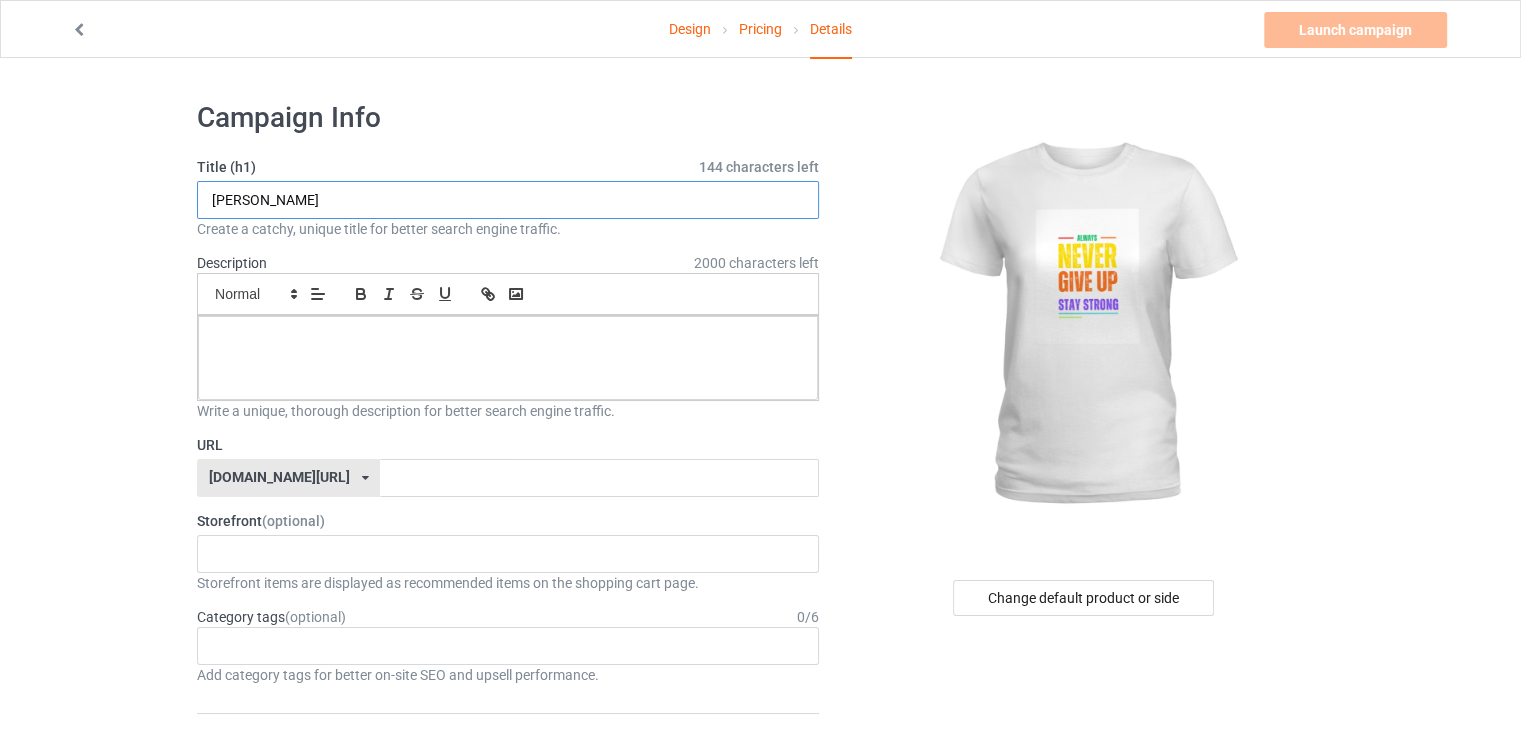 type on "[PERSON_NAME]" 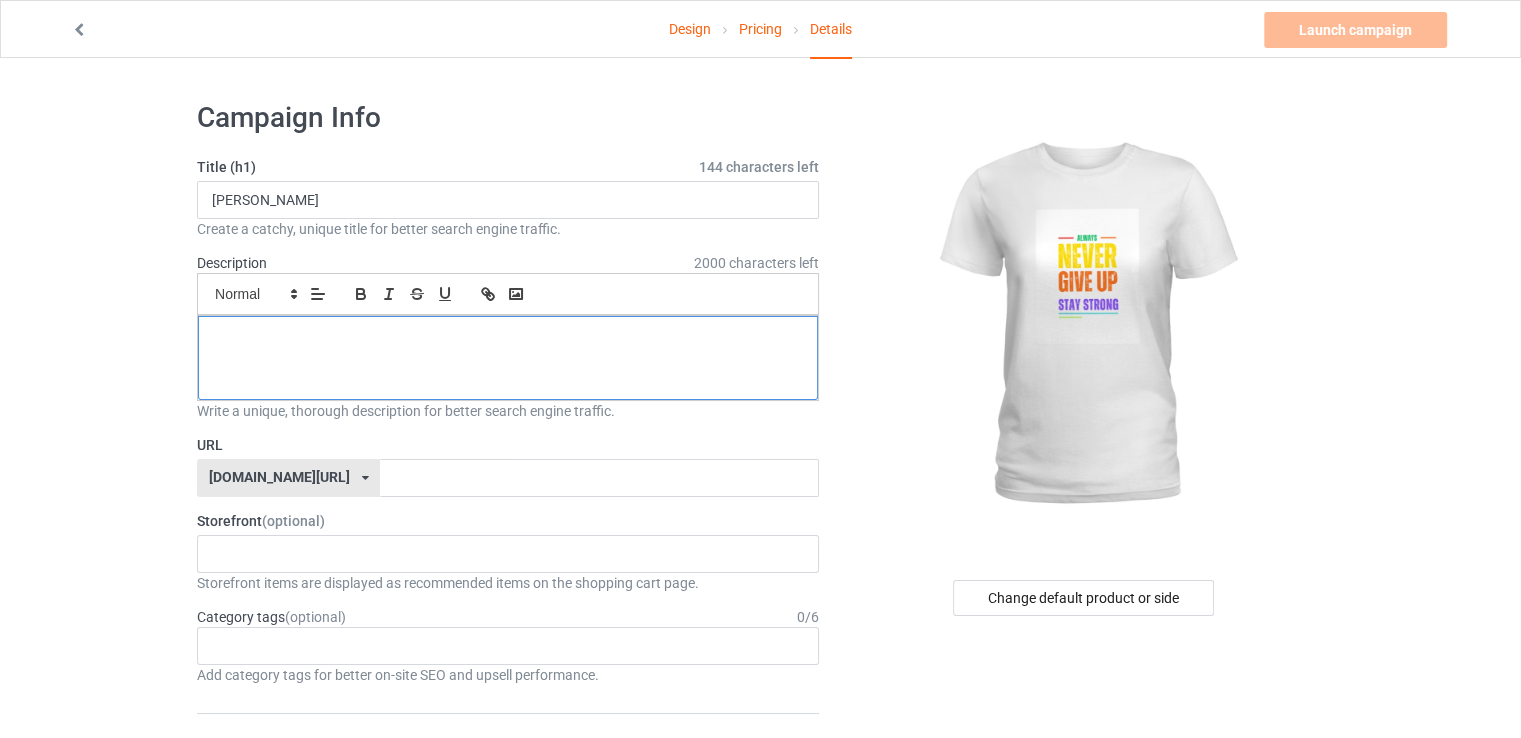 click at bounding box center [508, 338] 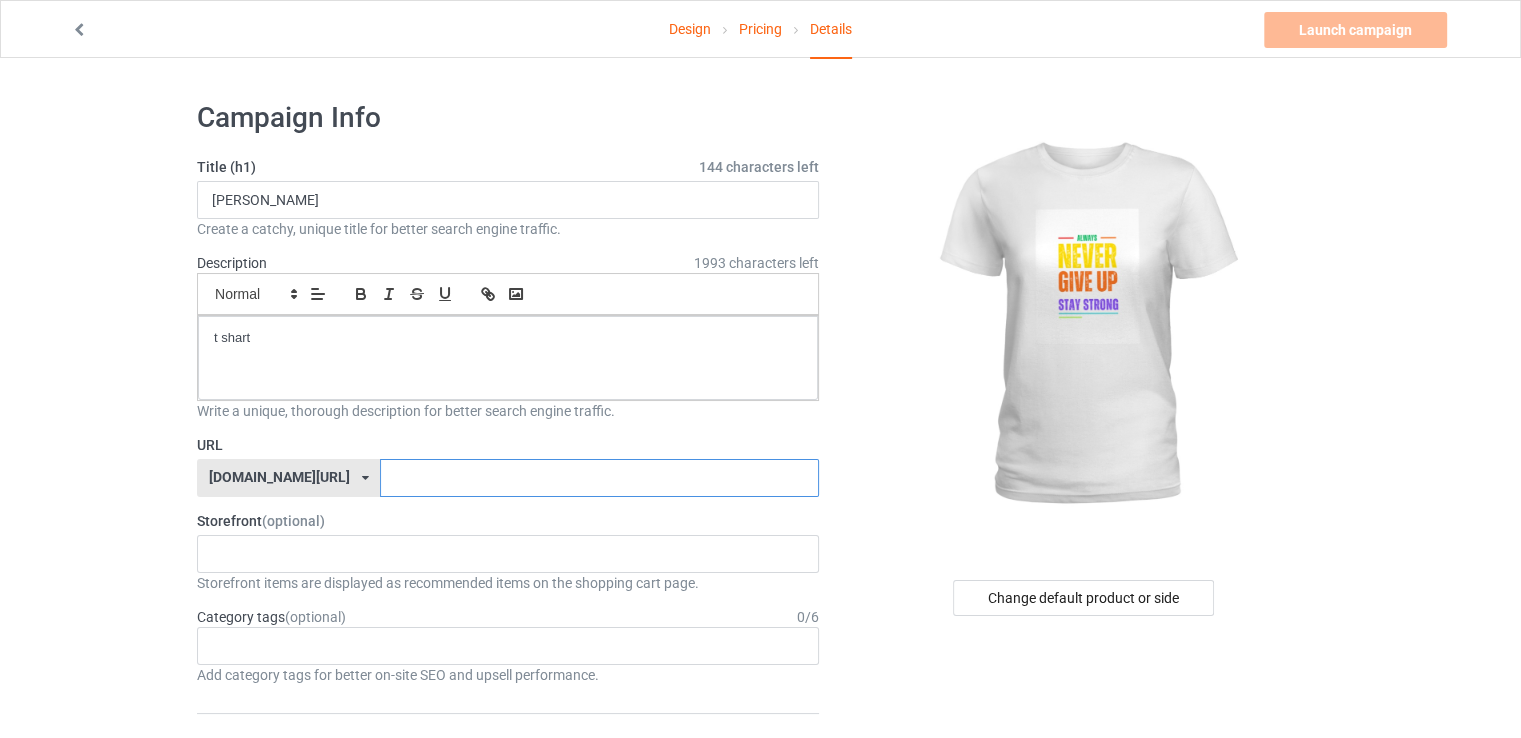 click at bounding box center (599, 478) 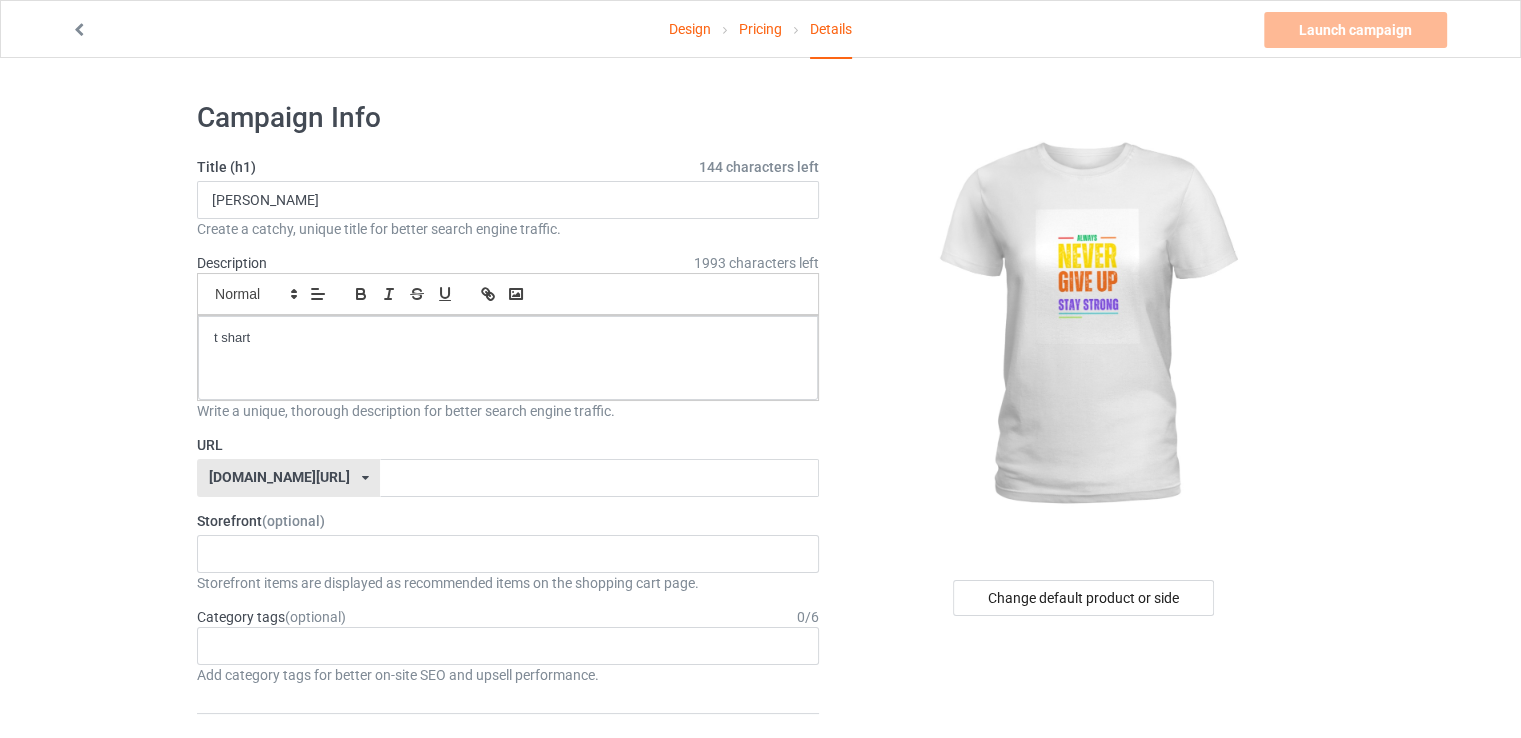 click on "[DOMAIN_NAME][URL] [DOMAIN_NAME][URL] 587d0d41cee36fd012c64a69" at bounding box center (288, 478) 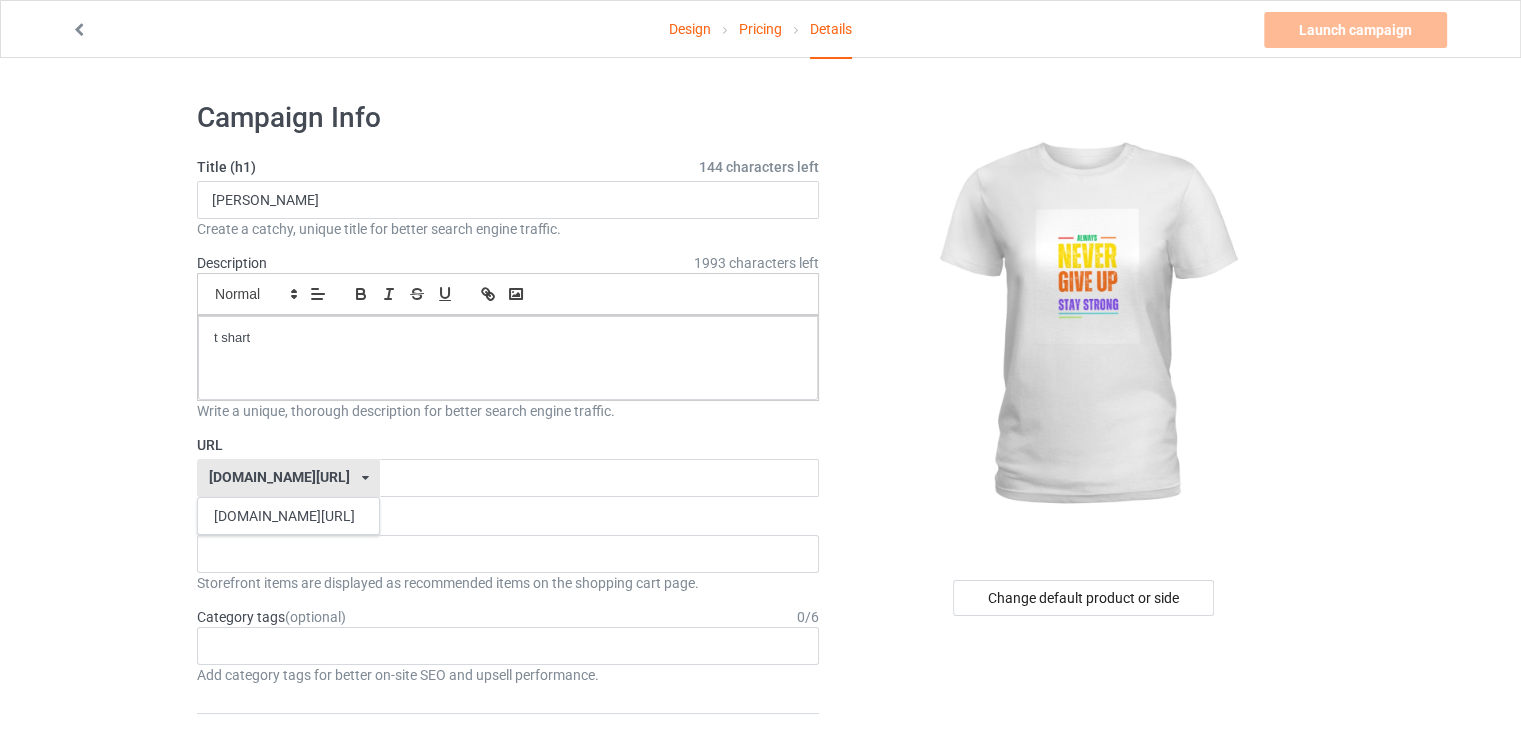 drag, startPoint x: 272, startPoint y: 469, endPoint x: 283, endPoint y: 464, distance: 12.083046 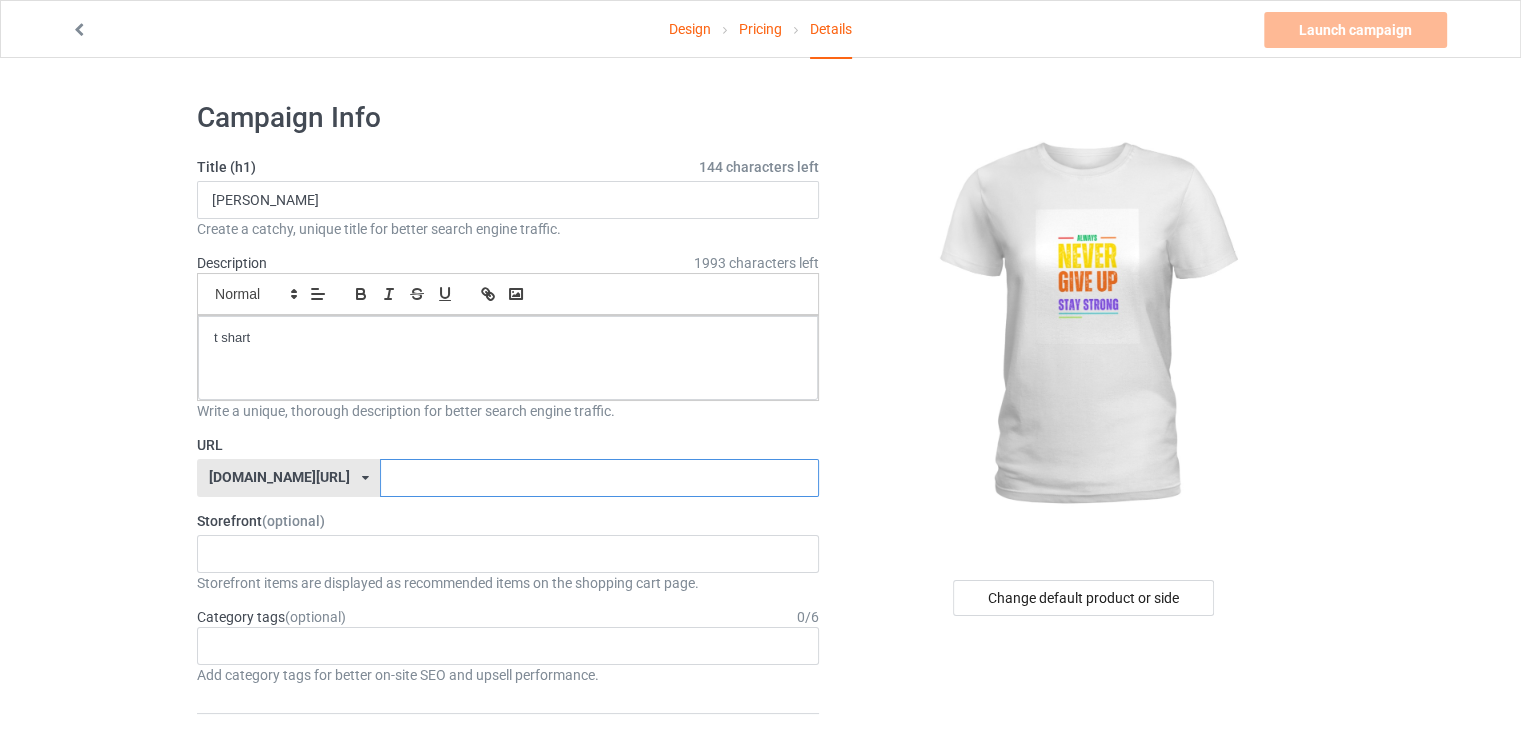 click at bounding box center (599, 478) 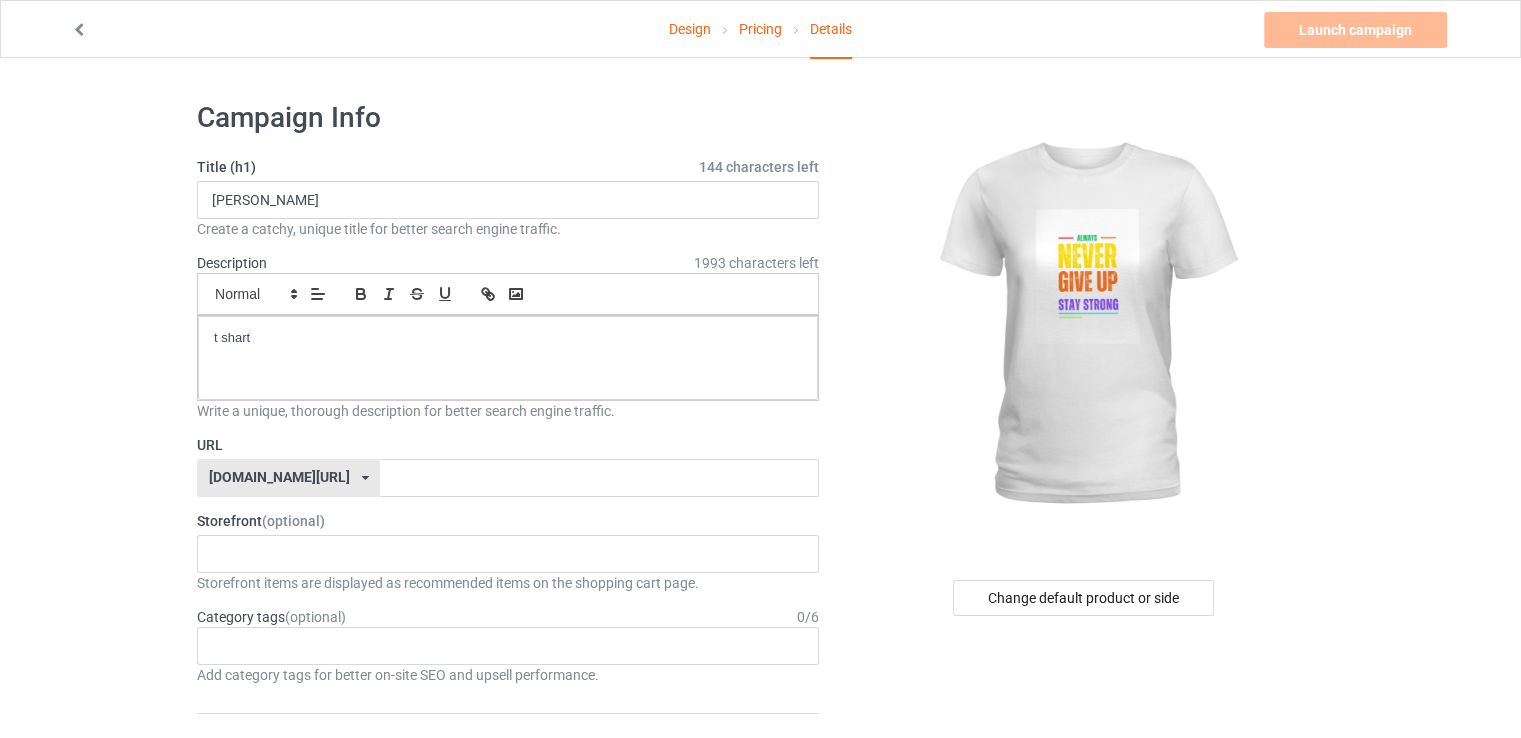 click on "URL" at bounding box center (508, 445) 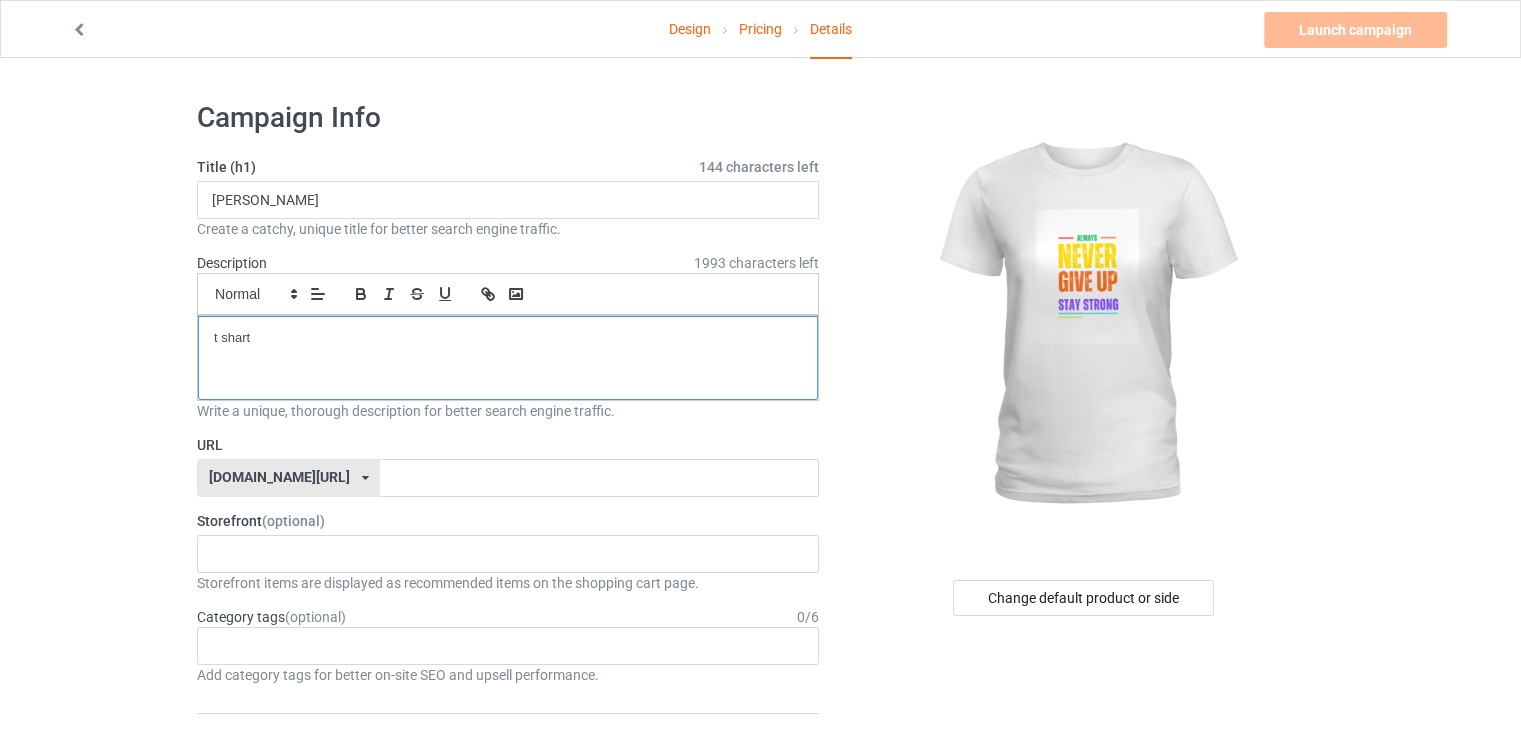 click on "t shart" at bounding box center (508, 358) 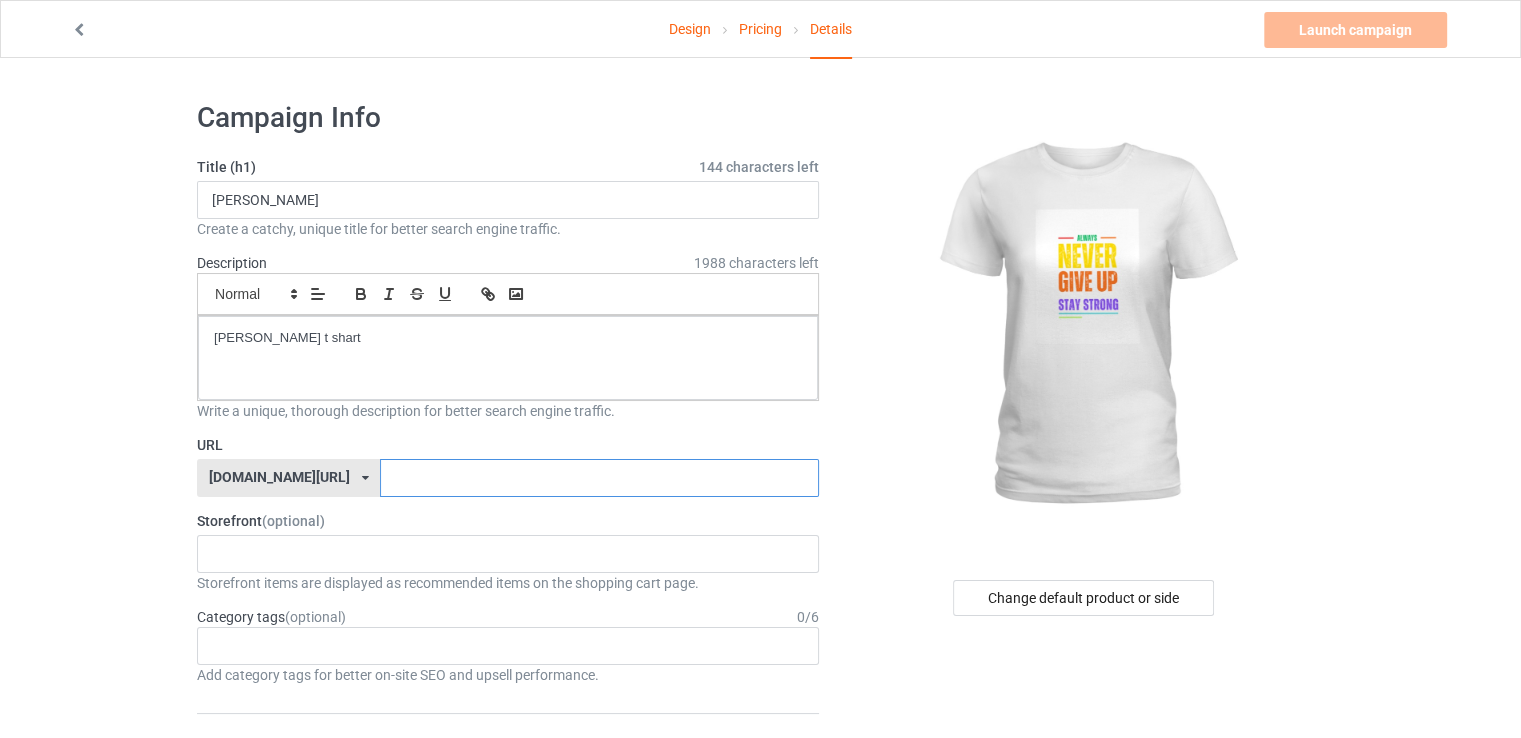 click at bounding box center (599, 478) 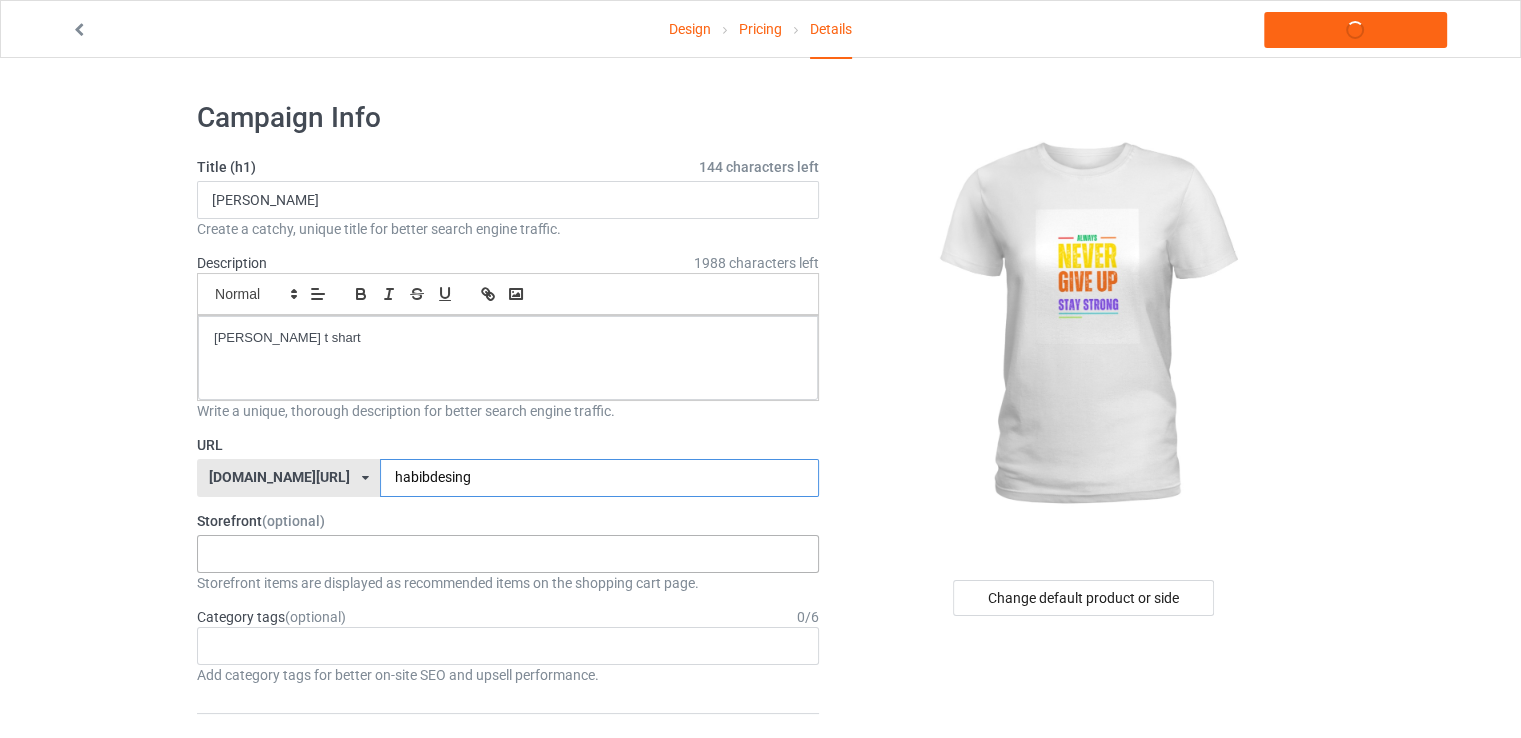 type on "habibdesing" 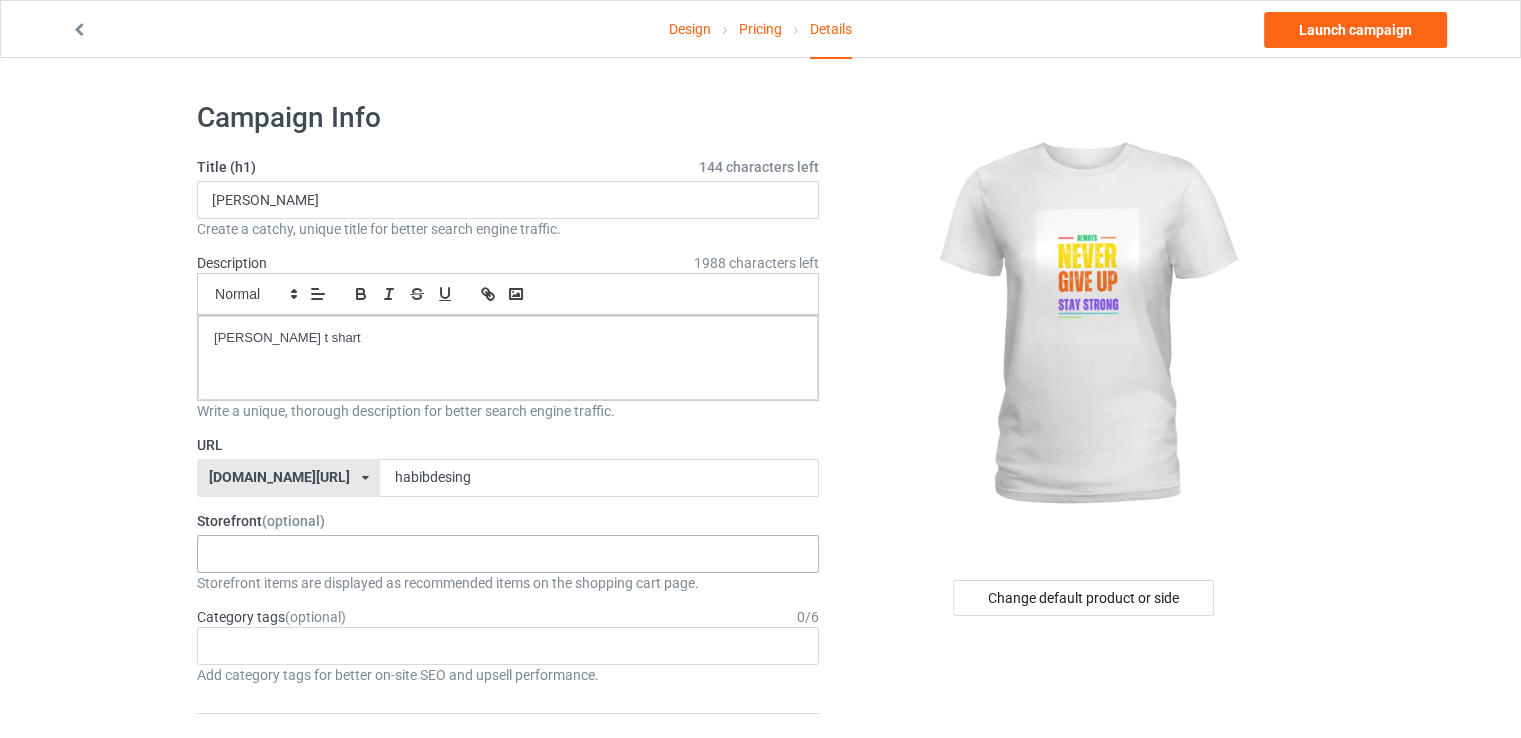 click on "No result found" at bounding box center (508, 554) 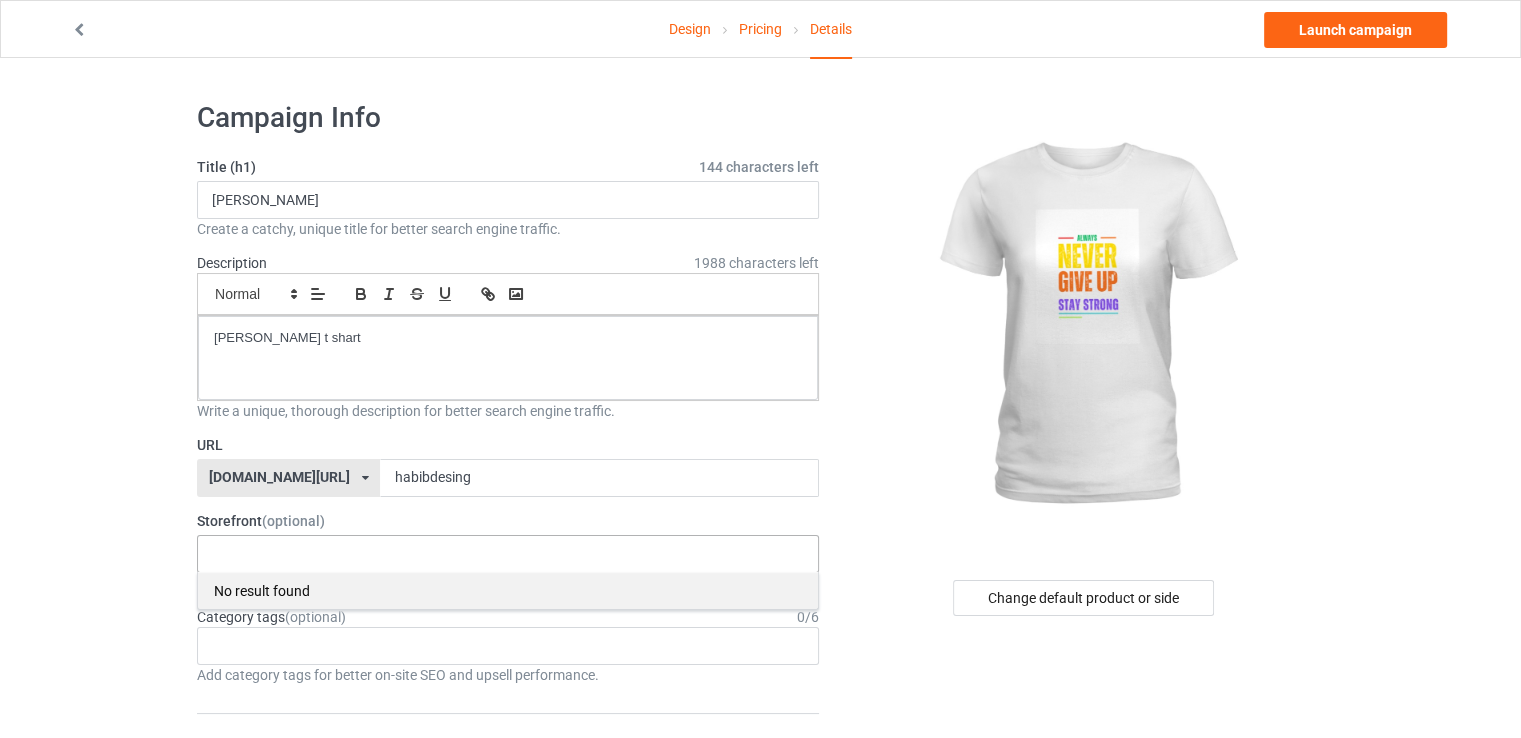 click on "No result found" at bounding box center (508, 590) 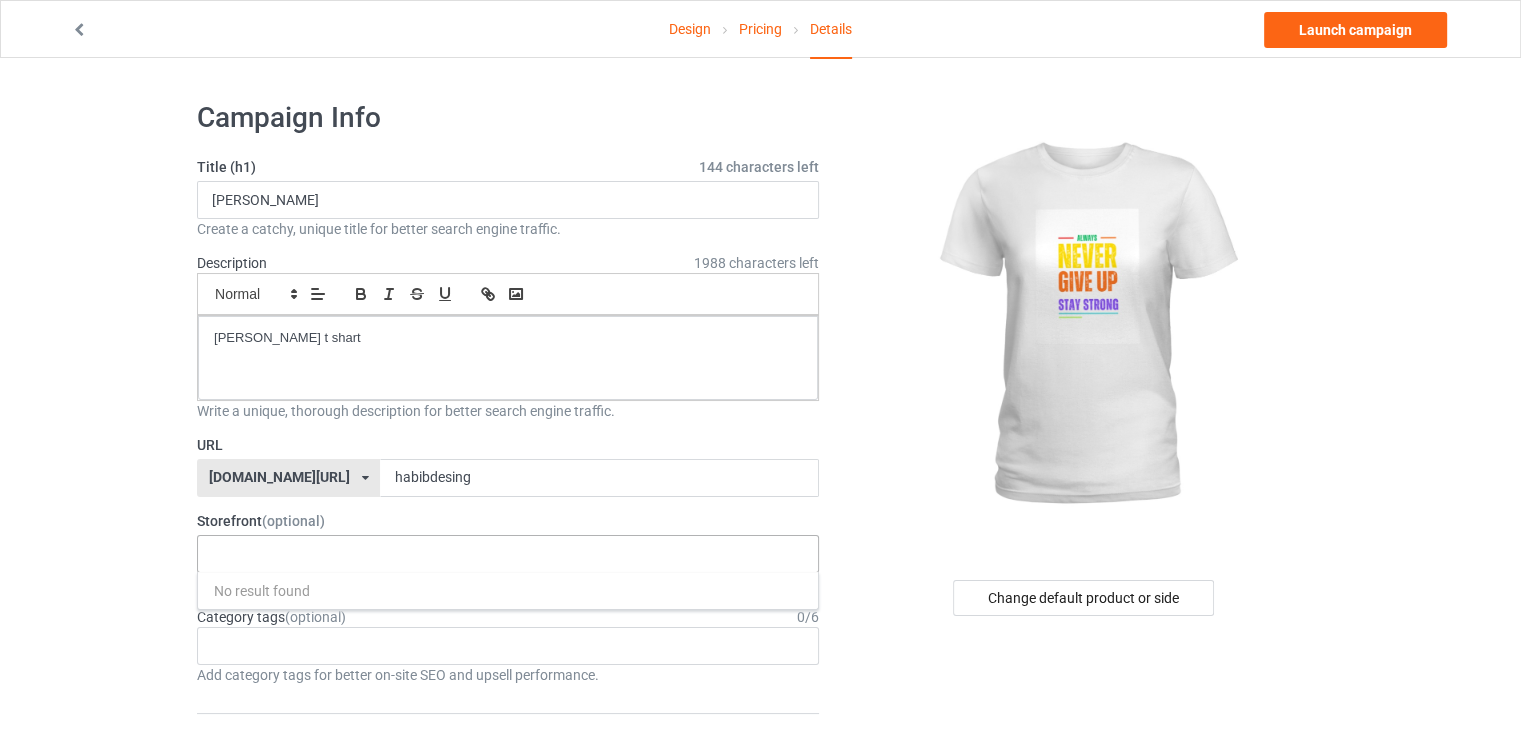 click on "No result found" at bounding box center (508, 554) 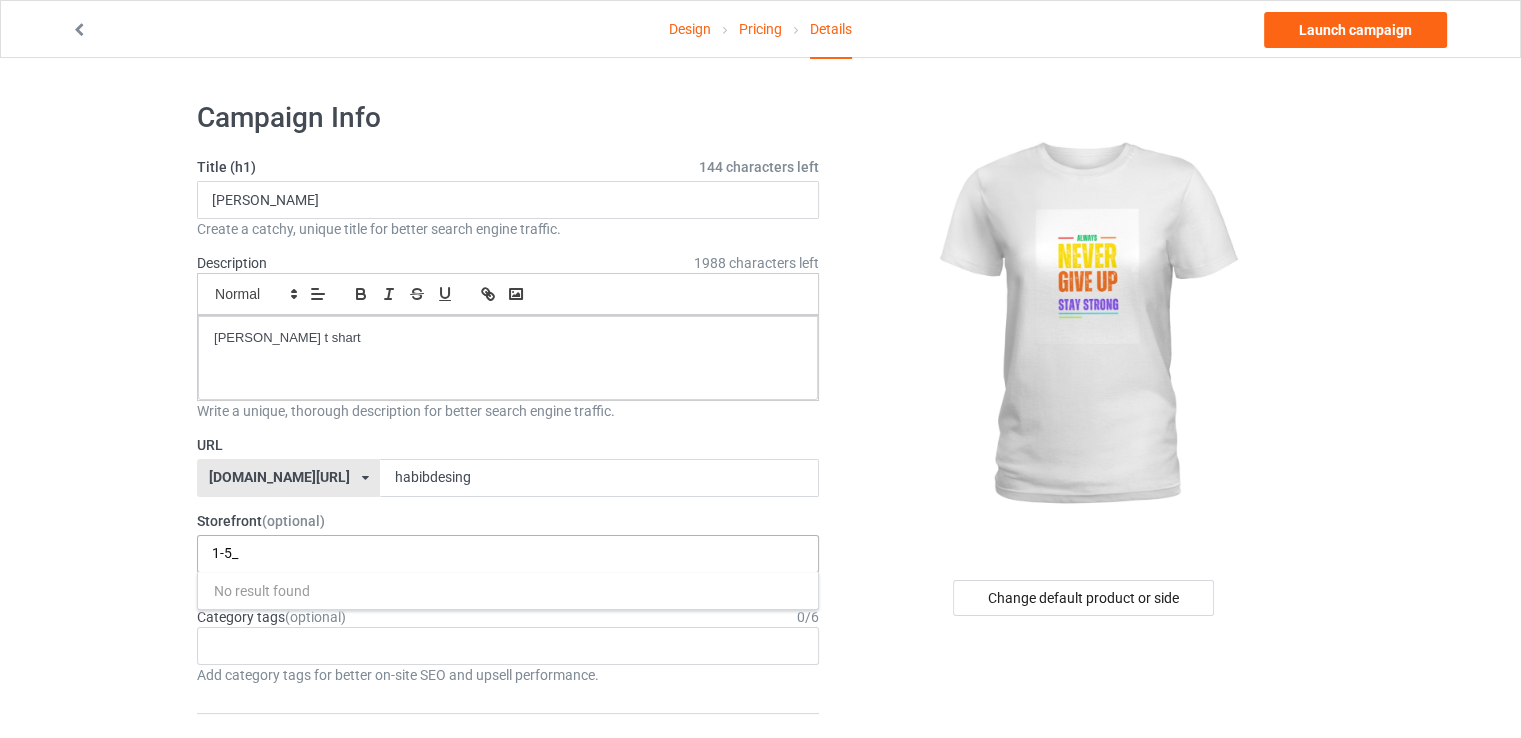 click on "1-5_" at bounding box center (236, 553) 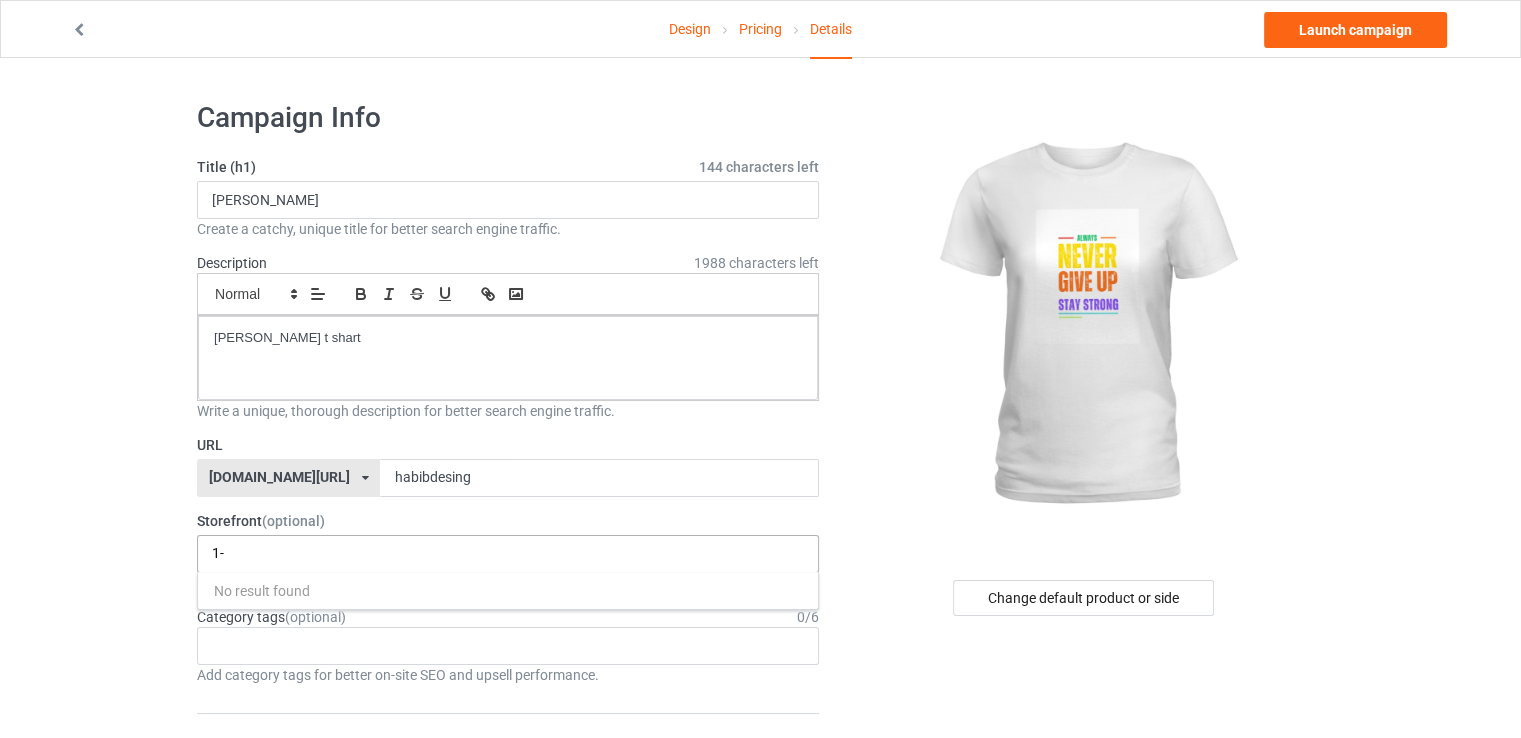 type on "1" 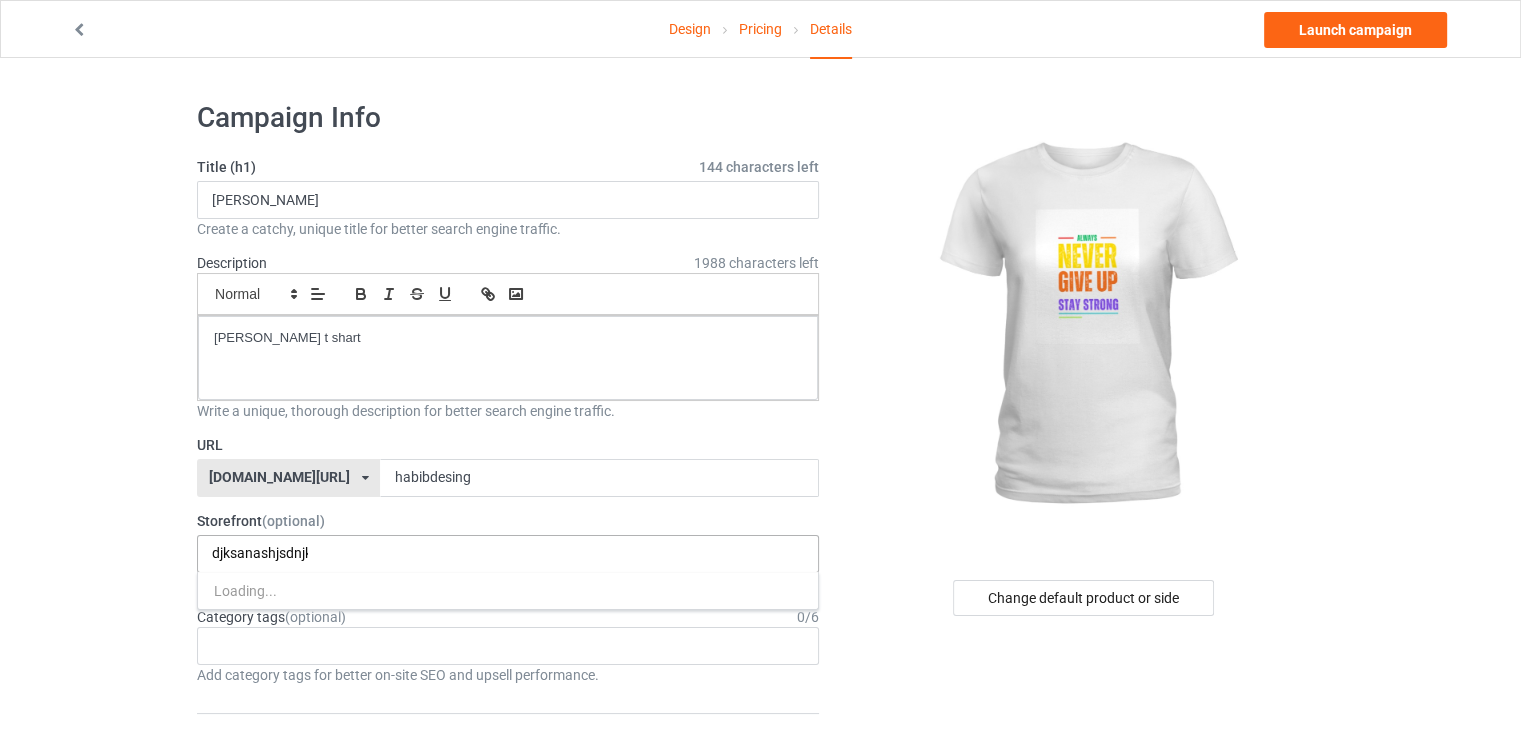 click on "djksanashjsdnjkfdjhgbh" at bounding box center (260, 553) 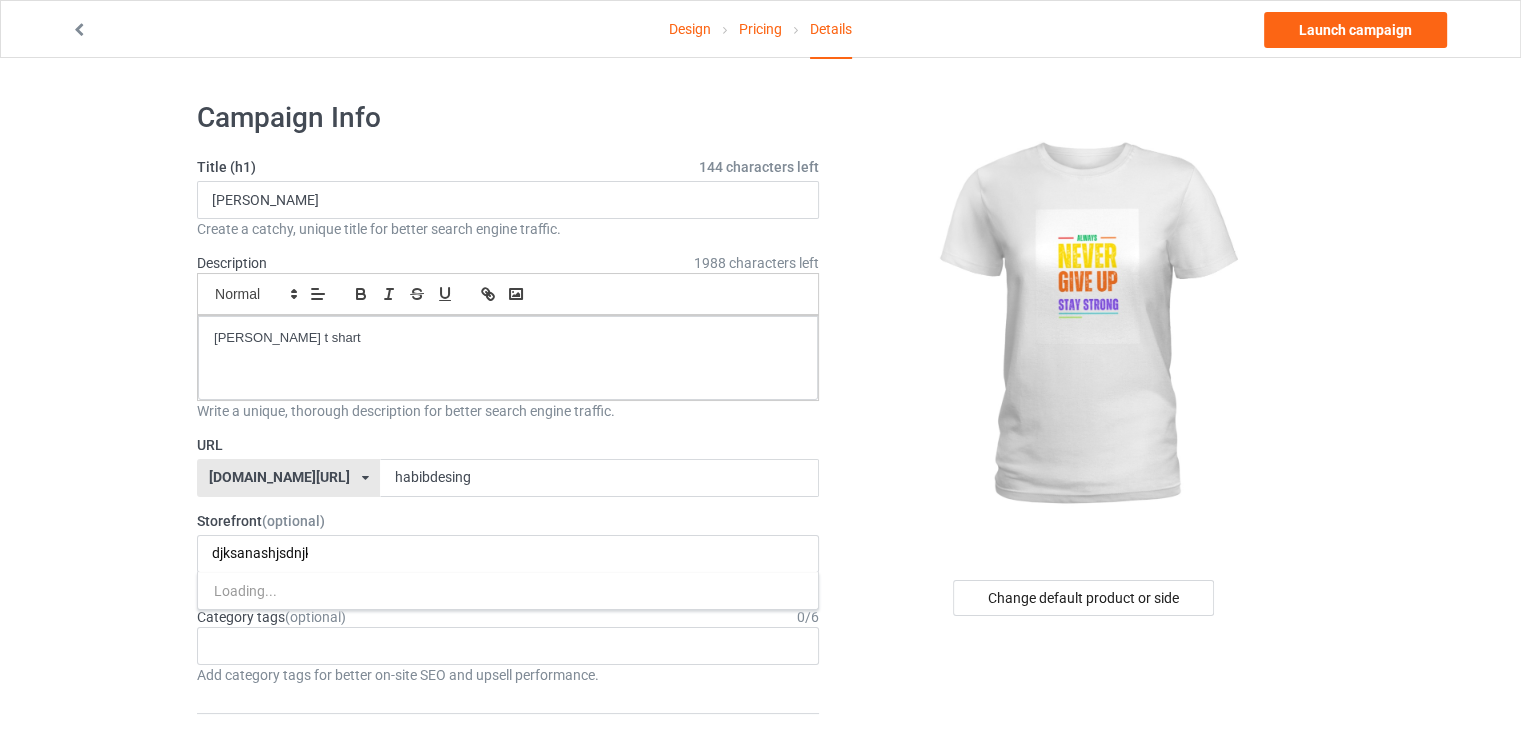 type on "djksanashjsdnjkfdjhgbh" 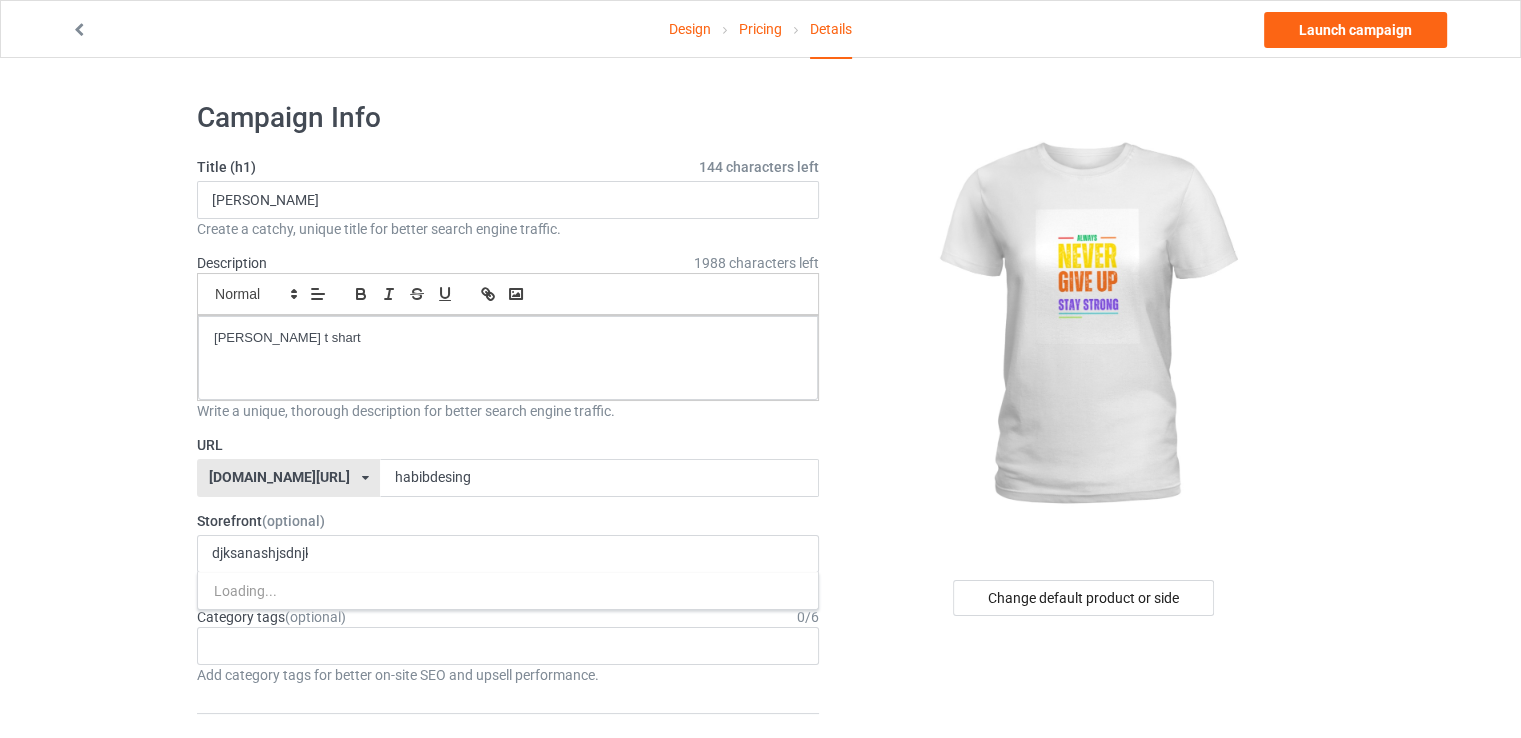 click on "Age > [DEMOGRAPHIC_DATA] > 1 Age > [DEMOGRAPHIC_DATA] Months > 1 Month Age > [DEMOGRAPHIC_DATA] Months Age > [DEMOGRAPHIC_DATA] Age > [DEMOGRAPHIC_DATA] > 10 Age > [DEMOGRAPHIC_DATA] Months > 10 Month Age > [DEMOGRAPHIC_DATA] > 100 Sports > Running > 10K Run Age > [DEMOGRAPHIC_DATA] > 11 Age > [DEMOGRAPHIC_DATA] Months > 11 Month Age > [DEMOGRAPHIC_DATA] > 12 Age > [DEMOGRAPHIC_DATA] Months > 12 Month Age > [DEMOGRAPHIC_DATA] > 13 Age > [DEMOGRAPHIC_DATA] > 14 Age > [DEMOGRAPHIC_DATA] > 15 Sports > Running > 15K Run Age > [DEMOGRAPHIC_DATA] > 16 Age > [DEMOGRAPHIC_DATA] > 17 Age > [DEMOGRAPHIC_DATA] > 18 Age > [DEMOGRAPHIC_DATA] > 19 Age > Decades > 1920s Age > Decades > 1930s Age > Decades > 1940s Age > Decades > 1950s Age > Decades > 1960s Age > Decades > 1970s Age > Decades > 1980s Age > Decades > 1990s Age > [DEMOGRAPHIC_DATA] > 2 Age > [DEMOGRAPHIC_DATA] Months > 2 Month Age > [DEMOGRAPHIC_DATA] > 20 Age > [DEMOGRAPHIC_DATA] Age > Decades > 2000s Age > Decades > 2010s Age > [DEMOGRAPHIC_DATA] > 21 Age > [DEMOGRAPHIC_DATA] > 22 Age > [DEMOGRAPHIC_DATA] > 23 Age > [DEMOGRAPHIC_DATA] > 24 Age > [DEMOGRAPHIC_DATA] > 25 Age > [DEMOGRAPHIC_DATA] > 26 Age > [DEMOGRAPHIC_DATA] > 27 Age > [DEMOGRAPHIC_DATA] > 28 Age > [DEMOGRAPHIC_DATA] > 29 Age > [DEMOGRAPHIC_DATA] > 3 Age > [DEMOGRAPHIC_DATA] Months > 3 Month Sports > Basketball > 3-Pointer Age > [DEMOGRAPHIC_DATA] > 30 Age > [DEMOGRAPHIC_DATA] > 31 Age > [DEMOGRAPHIC_DATA] > 32 Age > [DEMOGRAPHIC_DATA] > 33 Age > [DEMOGRAPHIC_DATA] > 34 Age > [DEMOGRAPHIC_DATA] > 35 Age Jobs 1" at bounding box center (508, 646) 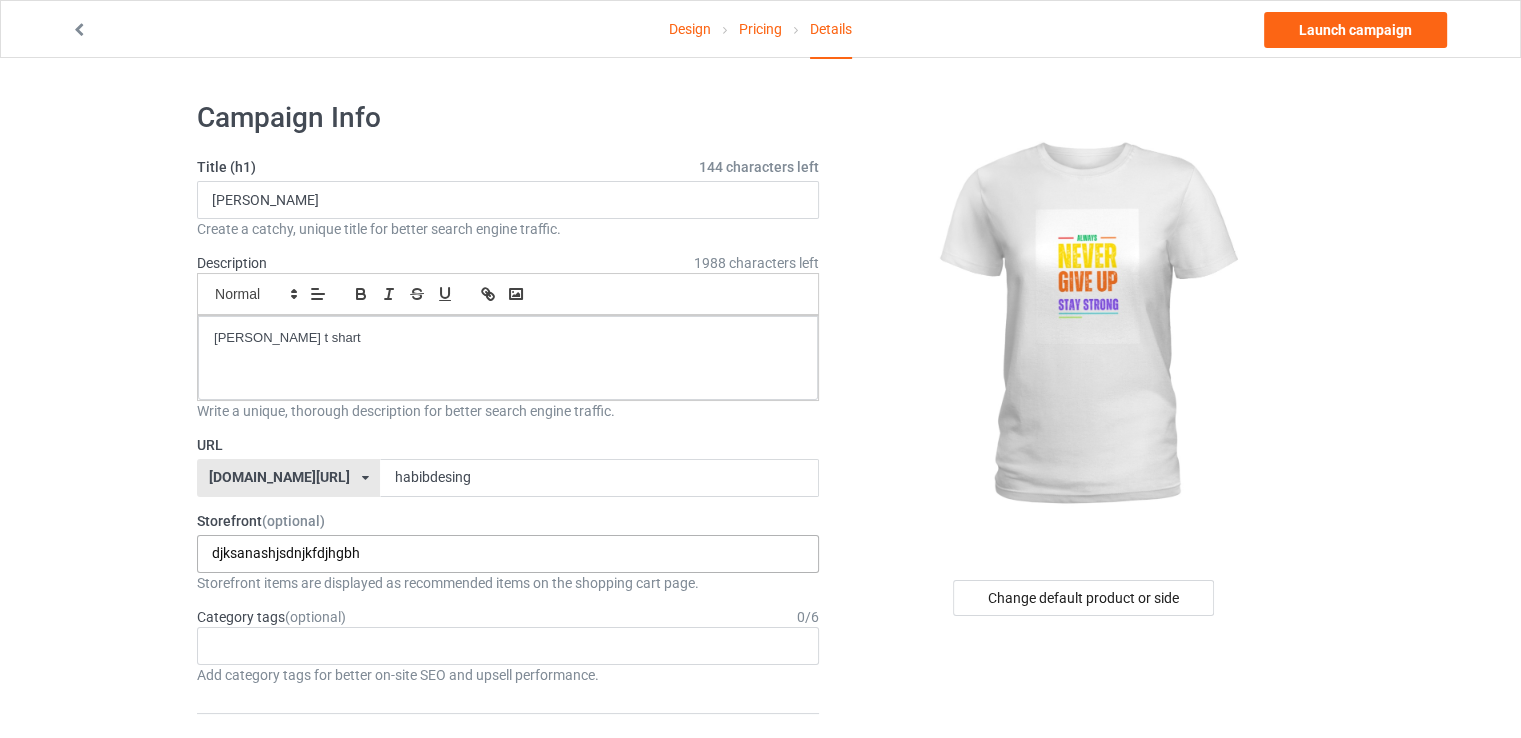 scroll, scrollTop: 0, scrollLeft: 0, axis: both 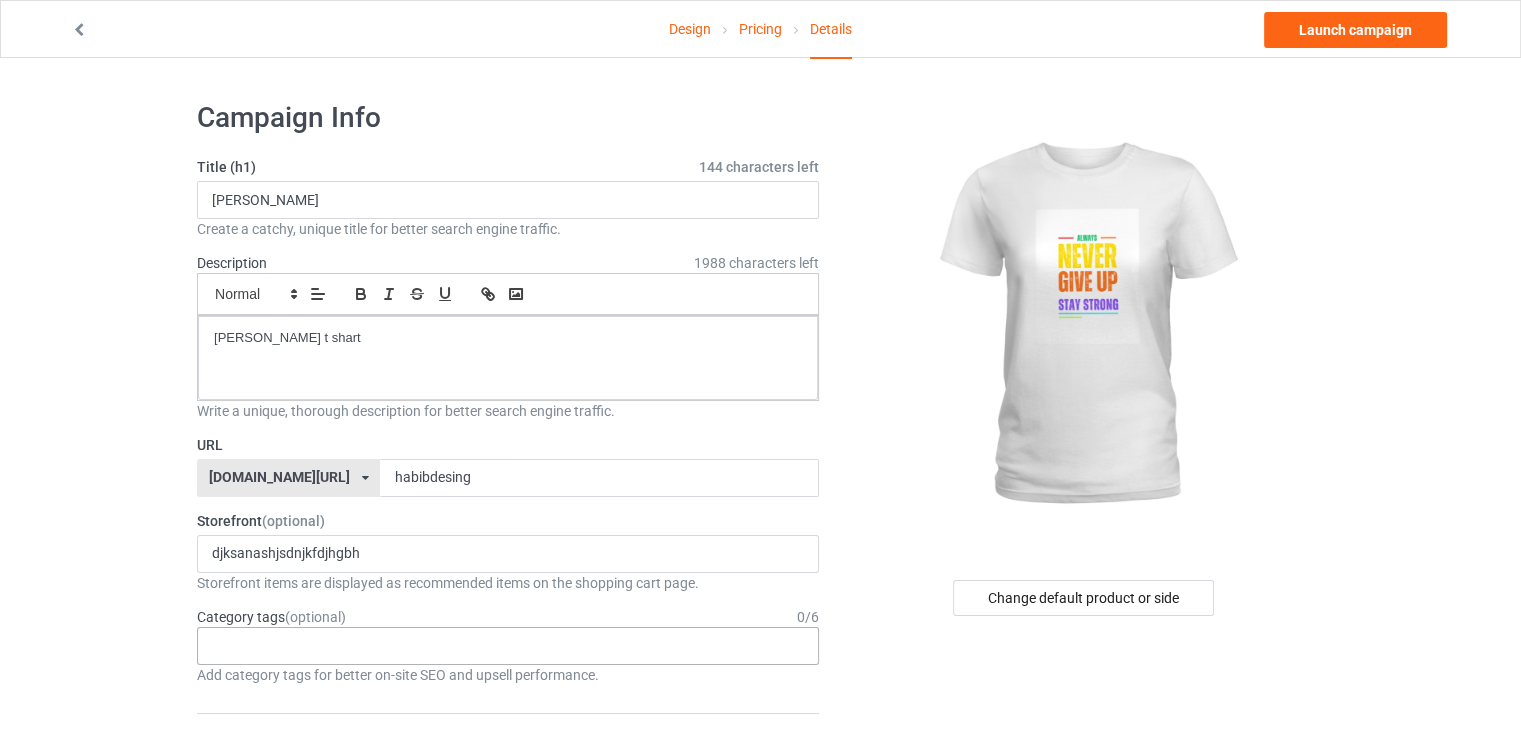click on "Age > [DEMOGRAPHIC_DATA] > 1 Age > [DEMOGRAPHIC_DATA] Months > 1 Month Age > [DEMOGRAPHIC_DATA] Months Age > [DEMOGRAPHIC_DATA] Age > [DEMOGRAPHIC_DATA] > 10 Age > [DEMOGRAPHIC_DATA] Months > 10 Month Age > [DEMOGRAPHIC_DATA] > 100 Sports > Running > 10K Run Age > [DEMOGRAPHIC_DATA] > 11 Age > [DEMOGRAPHIC_DATA] Months > 11 Month Age > [DEMOGRAPHIC_DATA] > 12 Age > [DEMOGRAPHIC_DATA] Months > 12 Month Age > [DEMOGRAPHIC_DATA] > 13 Age > [DEMOGRAPHIC_DATA] > 14 Age > [DEMOGRAPHIC_DATA] > 15 Sports > Running > 15K Run Age > [DEMOGRAPHIC_DATA] > 16 Age > [DEMOGRAPHIC_DATA] > 17 Age > [DEMOGRAPHIC_DATA] > 18 Age > [DEMOGRAPHIC_DATA] > 19 Age > Decades > 1920s Age > Decades > 1930s Age > Decades > 1940s Age > Decades > 1950s Age > Decades > 1960s Age > Decades > 1970s Age > Decades > 1980s Age > Decades > 1990s Age > [DEMOGRAPHIC_DATA] > 2 Age > [DEMOGRAPHIC_DATA] Months > 2 Month Age > [DEMOGRAPHIC_DATA] > 20 Age > [DEMOGRAPHIC_DATA] Age > Decades > 2000s Age > Decades > 2010s Age > [DEMOGRAPHIC_DATA] > 21 Age > [DEMOGRAPHIC_DATA] > 22 Age > [DEMOGRAPHIC_DATA] > 23 Age > [DEMOGRAPHIC_DATA] > 24 Age > [DEMOGRAPHIC_DATA] > 25 Age > [DEMOGRAPHIC_DATA] > 26 Age > [DEMOGRAPHIC_DATA] > 27 Age > [DEMOGRAPHIC_DATA] > 28 Age > [DEMOGRAPHIC_DATA] > 29 Age > [DEMOGRAPHIC_DATA] > 3 Age > [DEMOGRAPHIC_DATA] Months > 3 Month Sports > Basketball > 3-Pointer Age > [DEMOGRAPHIC_DATA] > 30 Age > [DEMOGRAPHIC_DATA] > 31 Age > [DEMOGRAPHIC_DATA] > 32 Age > [DEMOGRAPHIC_DATA] > 33 Age > [DEMOGRAPHIC_DATA] > 34 Age > [DEMOGRAPHIC_DATA] > 35 Age Jobs 1" at bounding box center (508, 646) 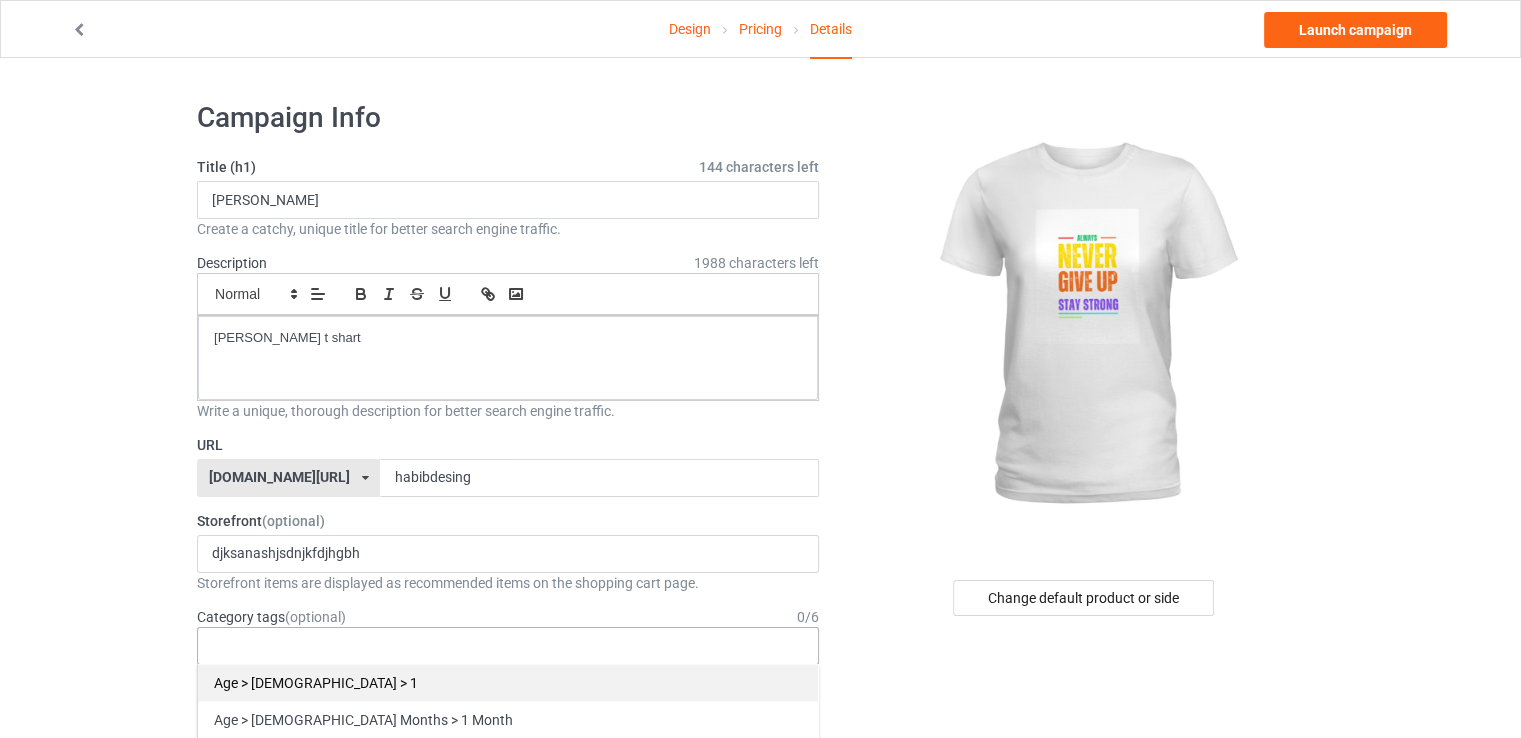 click on "Age > [DEMOGRAPHIC_DATA] > 1" at bounding box center (508, 682) 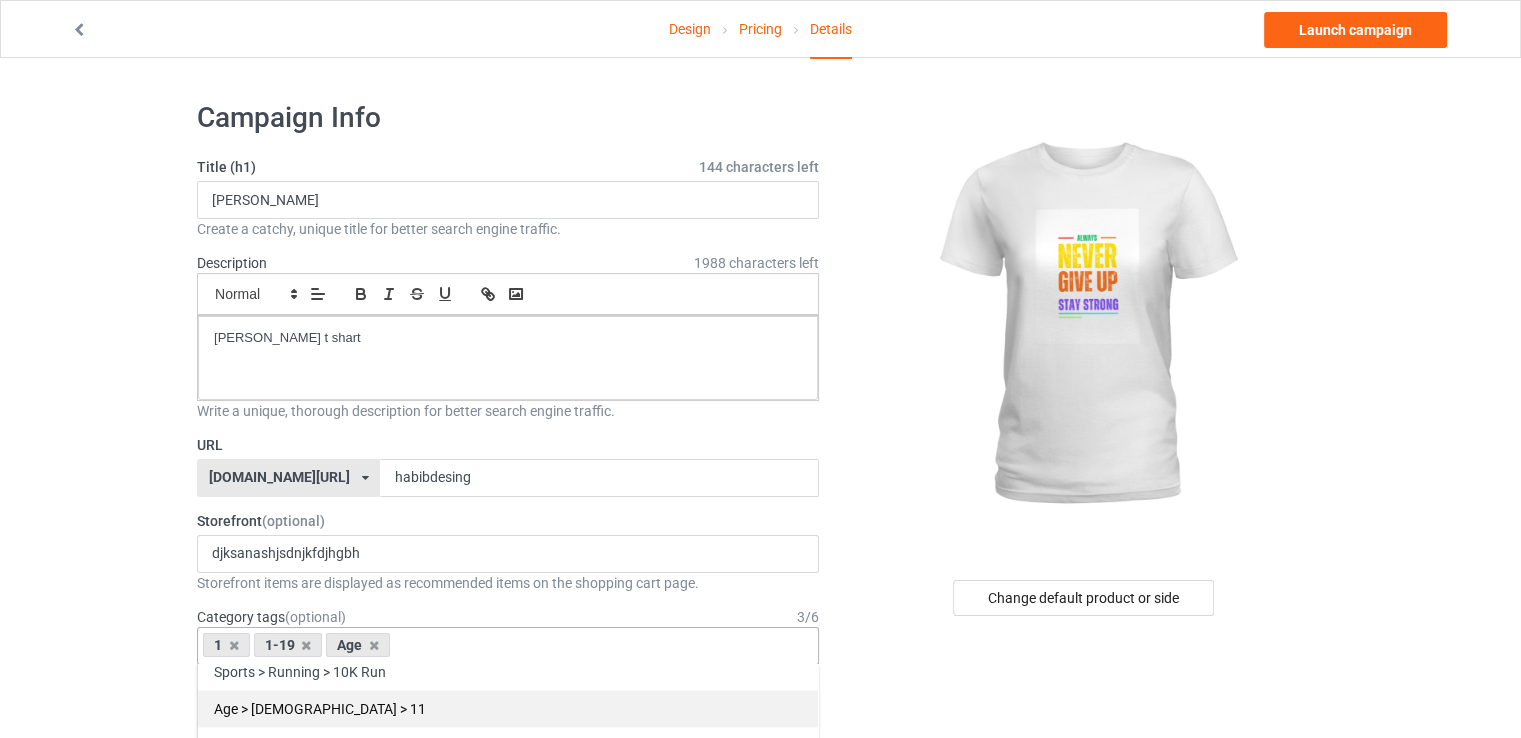 scroll, scrollTop: 392, scrollLeft: 0, axis: vertical 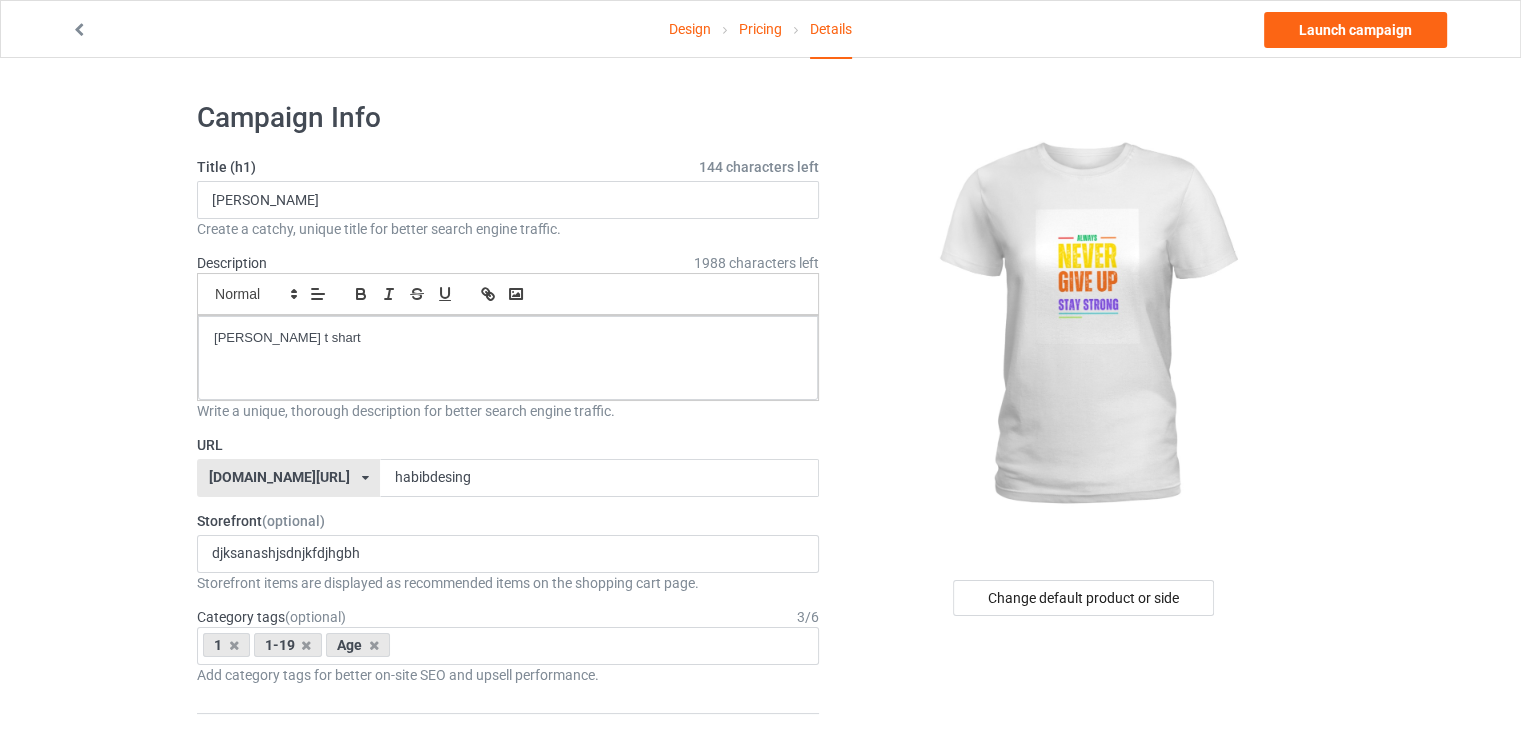 click on "Change default product or side" at bounding box center (1085, 1094) 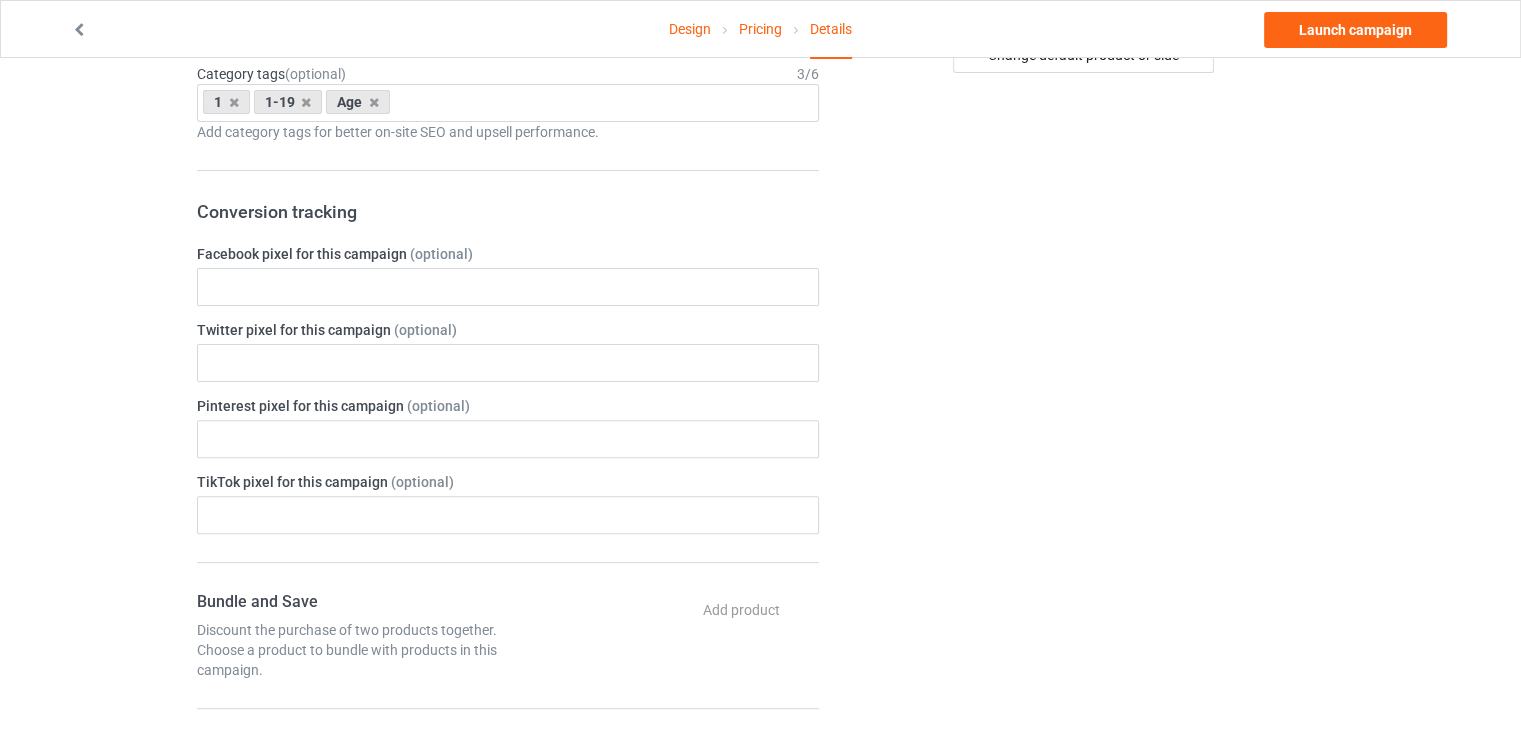 scroll, scrollTop: 525, scrollLeft: 0, axis: vertical 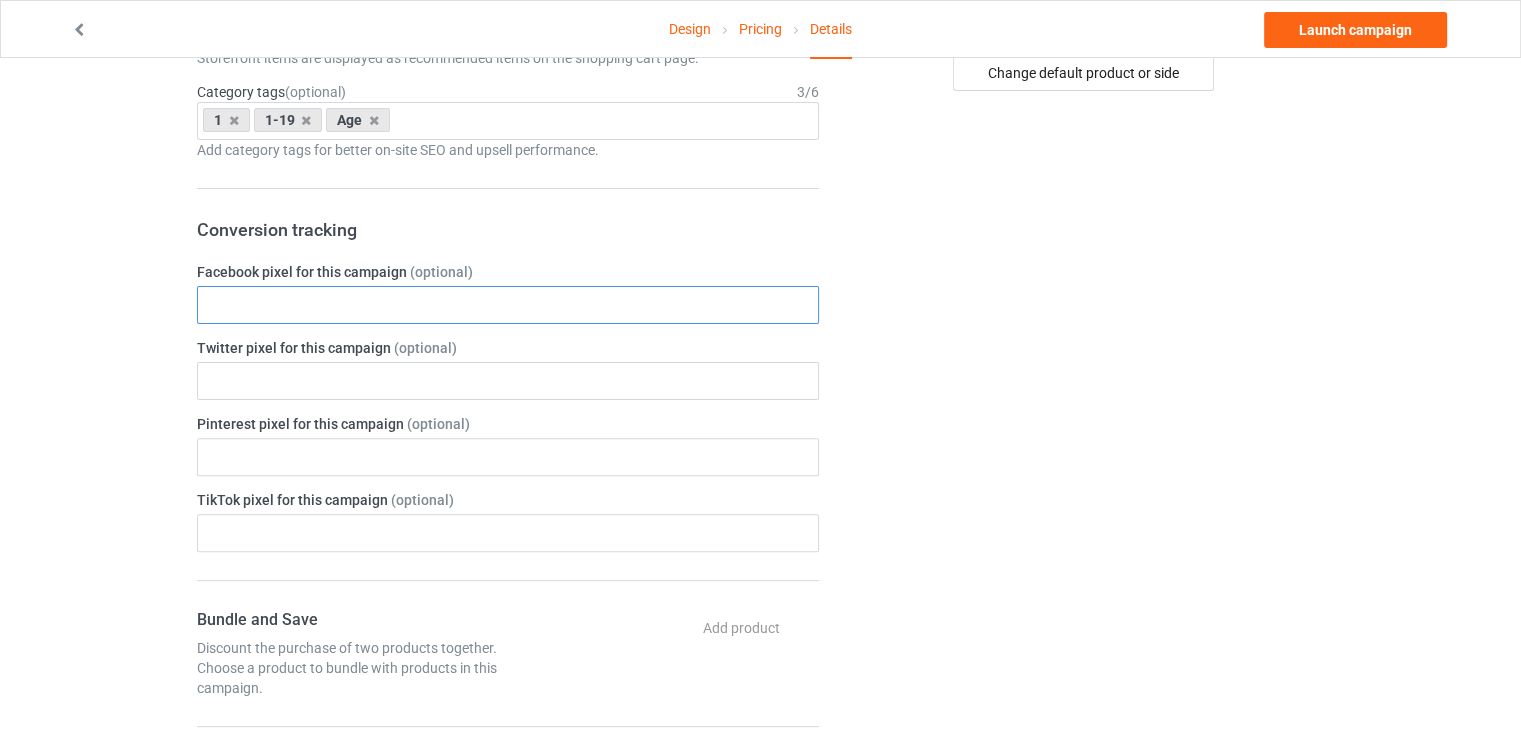 click at bounding box center [508, 305] 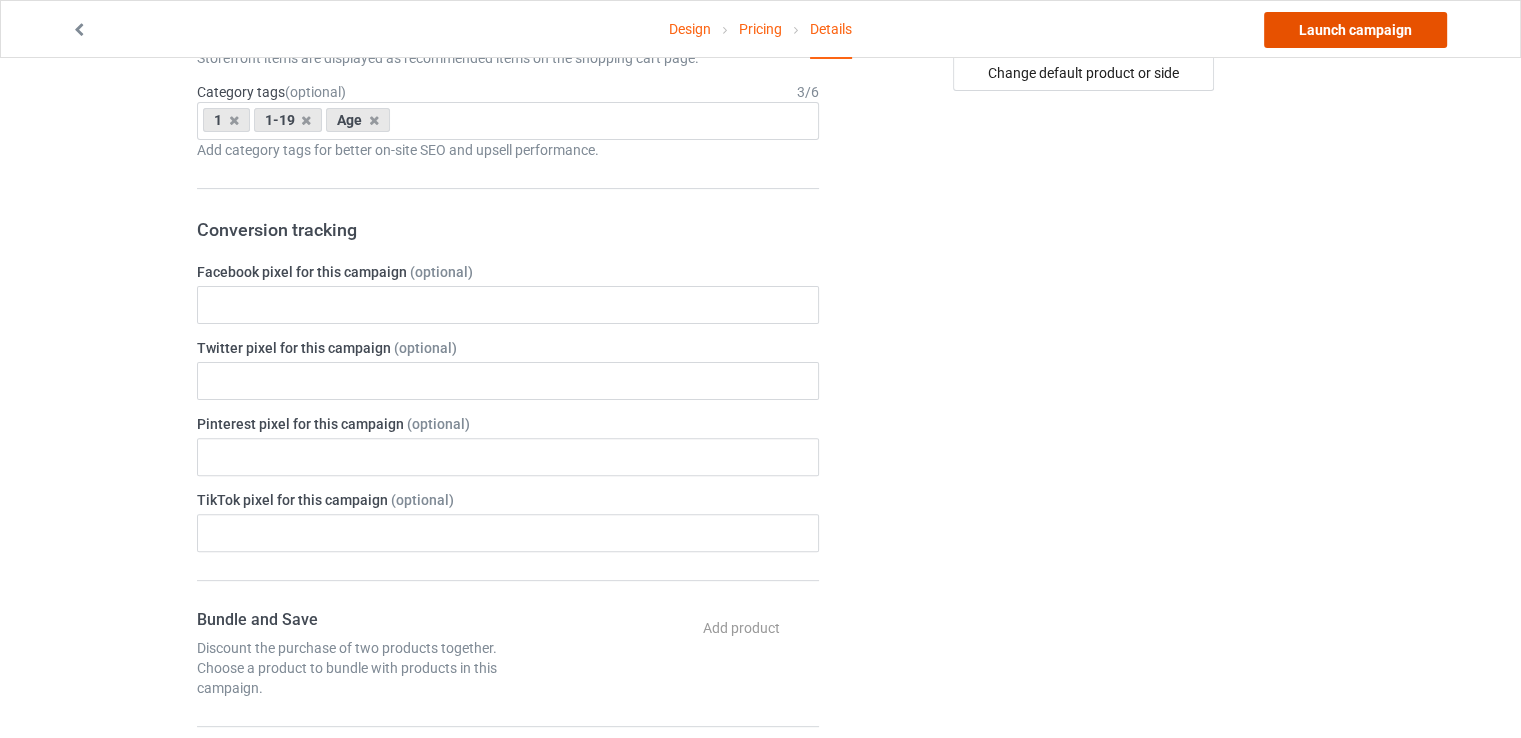 click on "Launch campaign" at bounding box center (1355, 30) 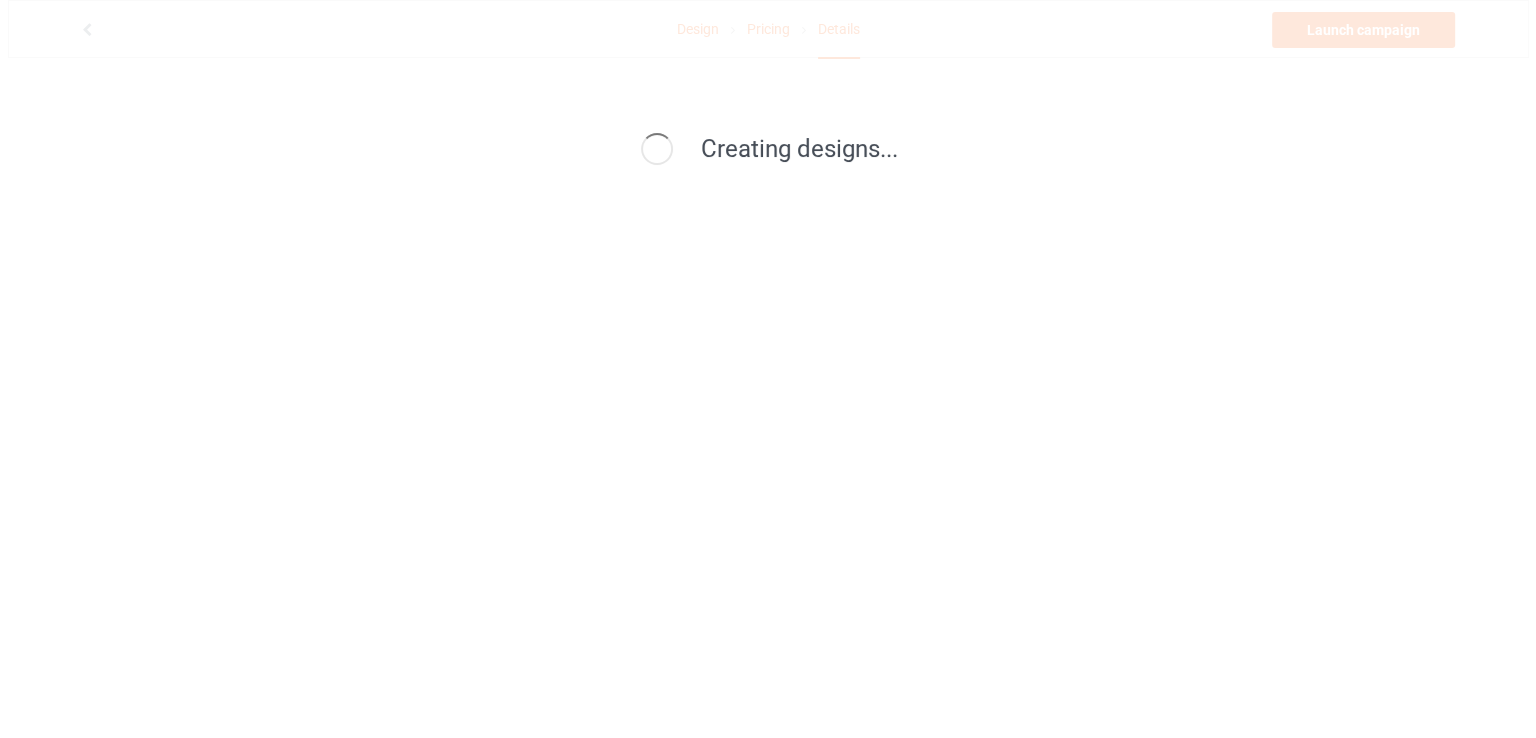 scroll, scrollTop: 0, scrollLeft: 0, axis: both 